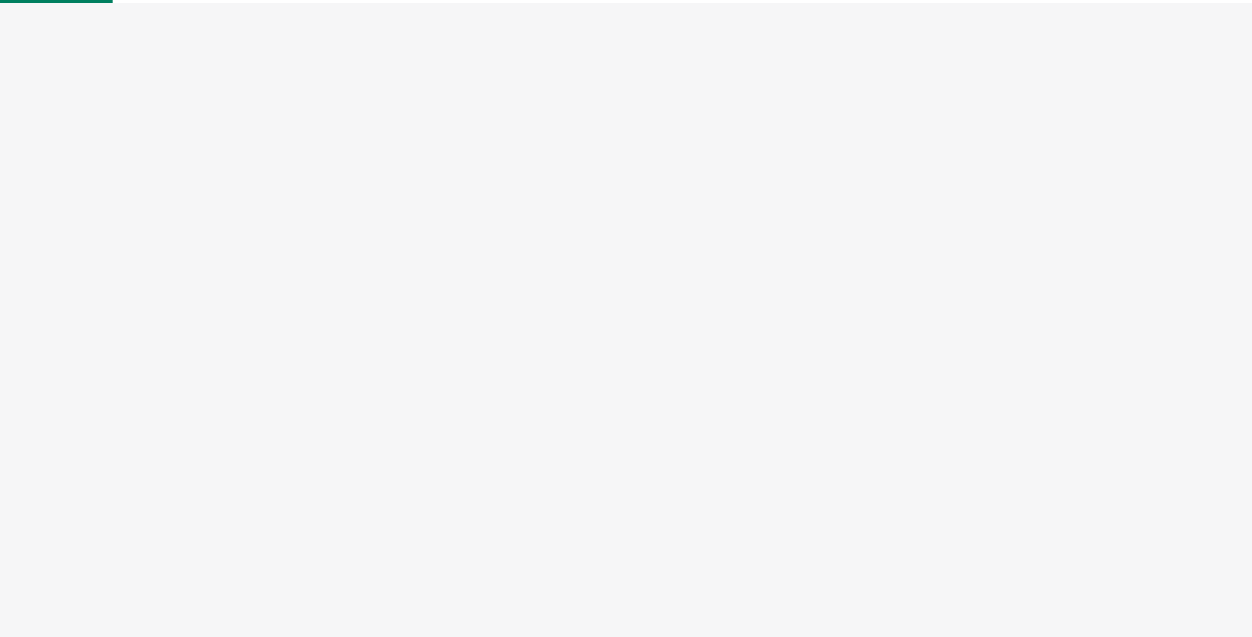 scroll, scrollTop: 0, scrollLeft: 0, axis: both 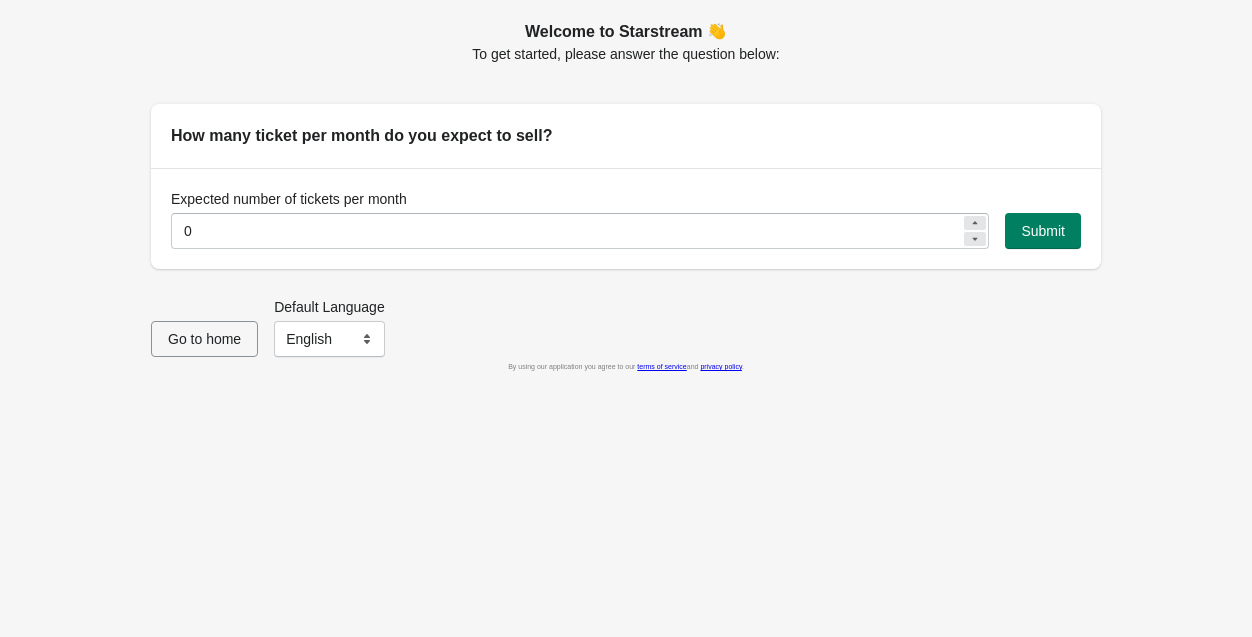 click at bounding box center (975, 223) 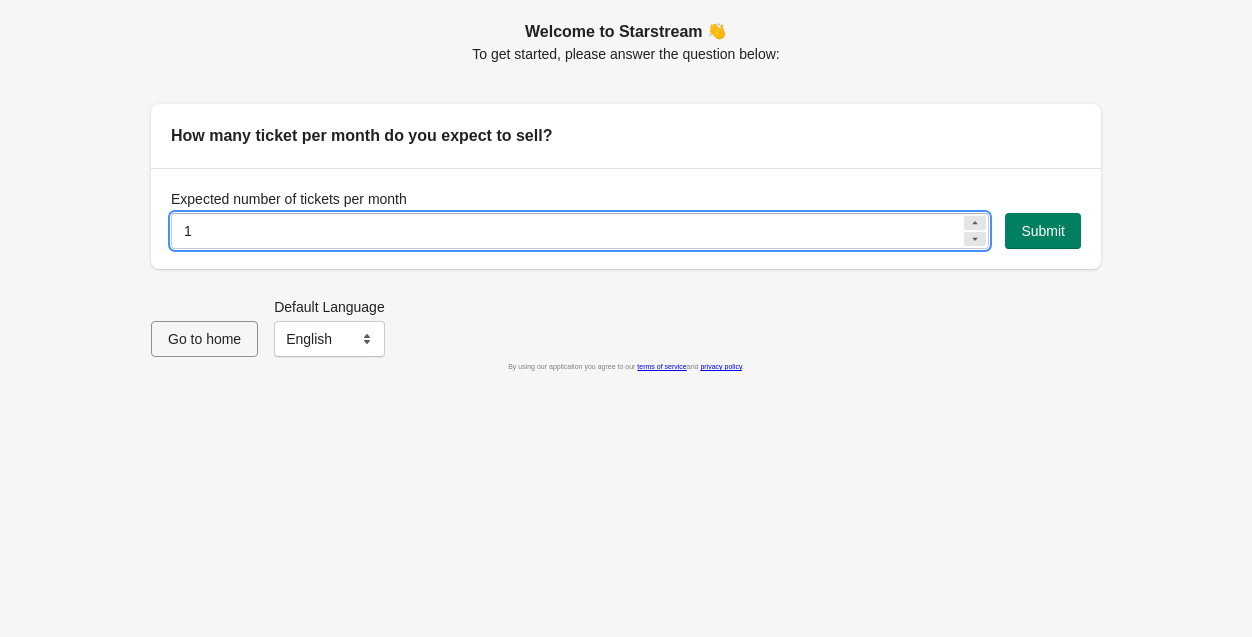 click 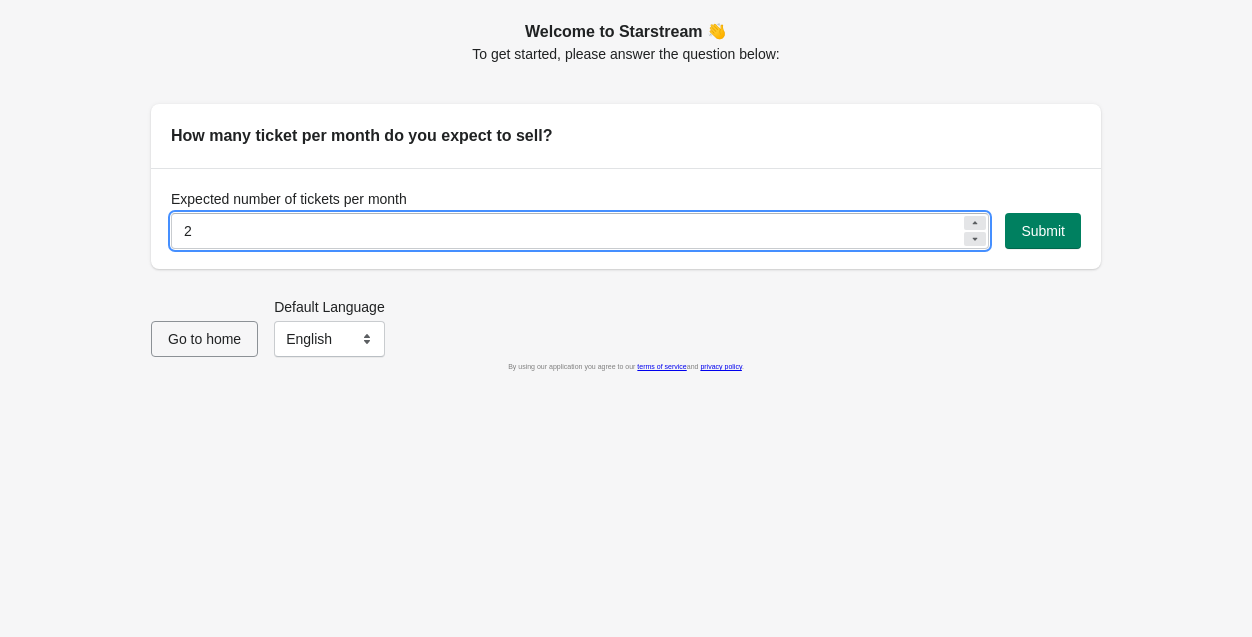 click 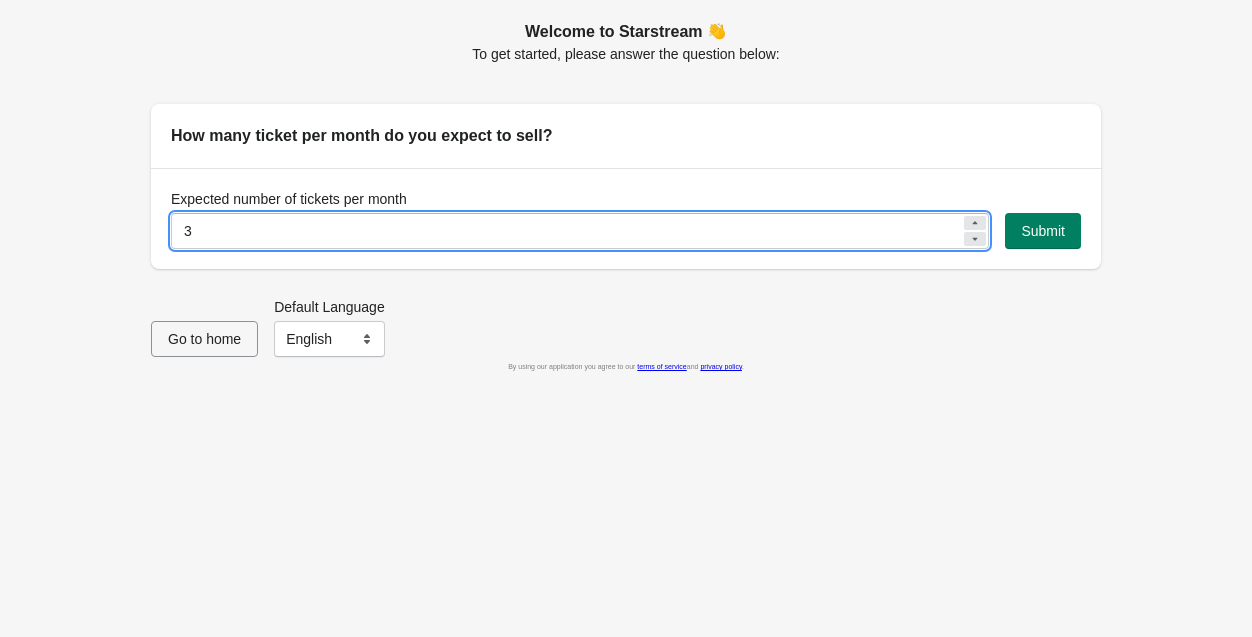 click 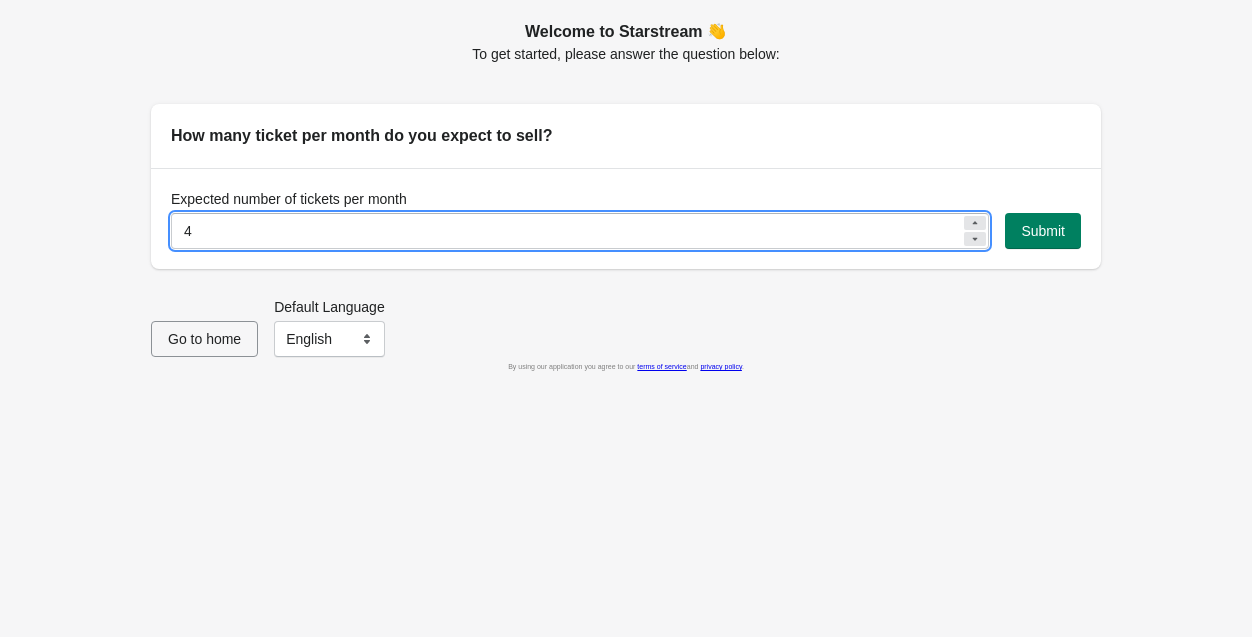 click 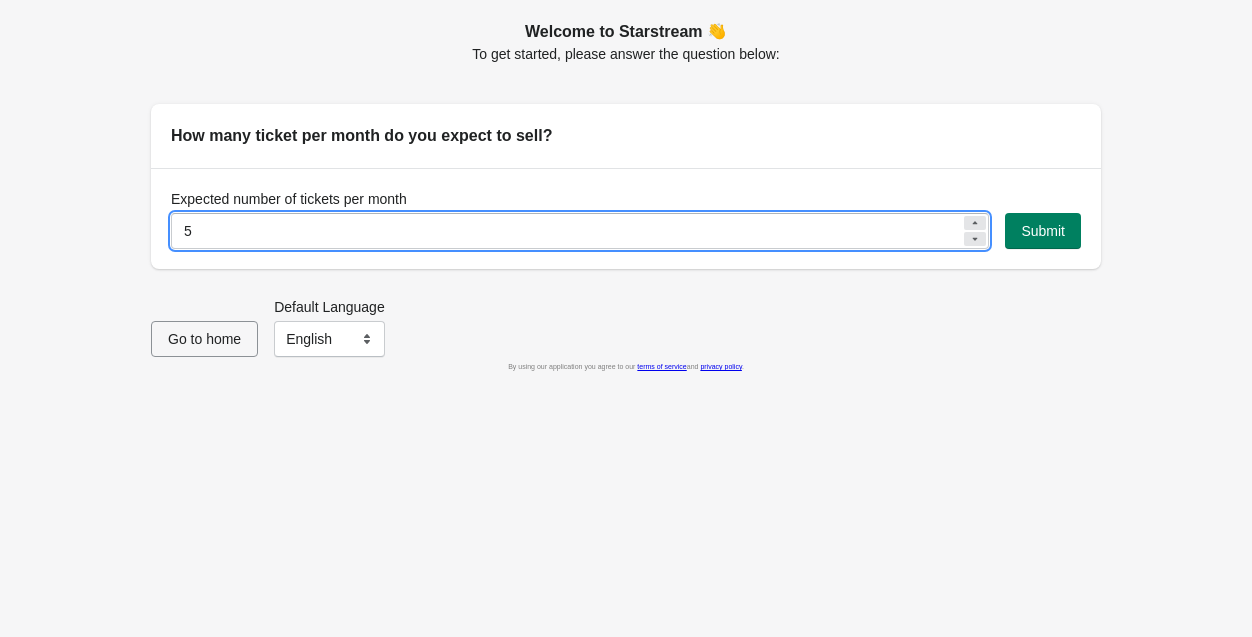click 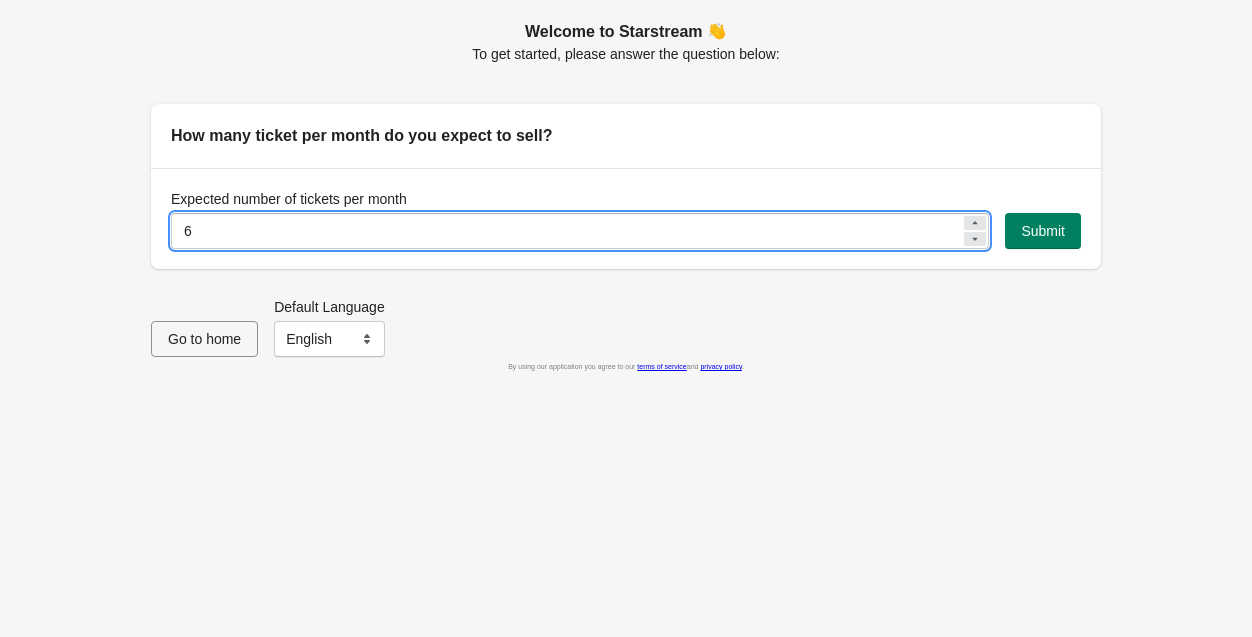 click 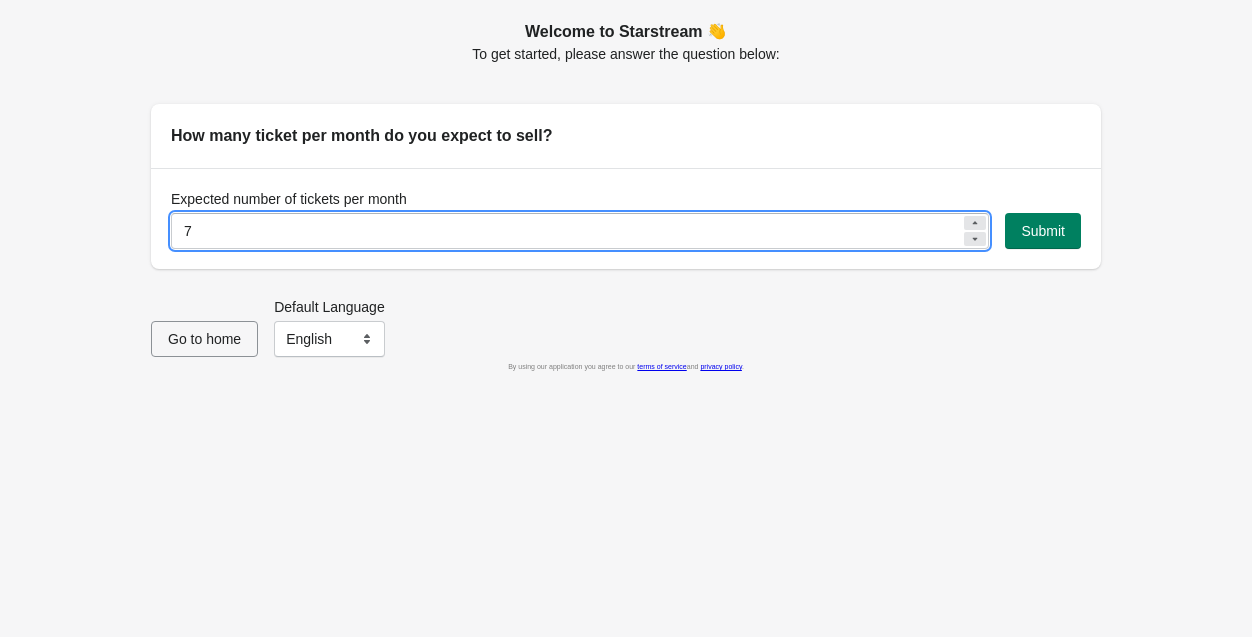 click 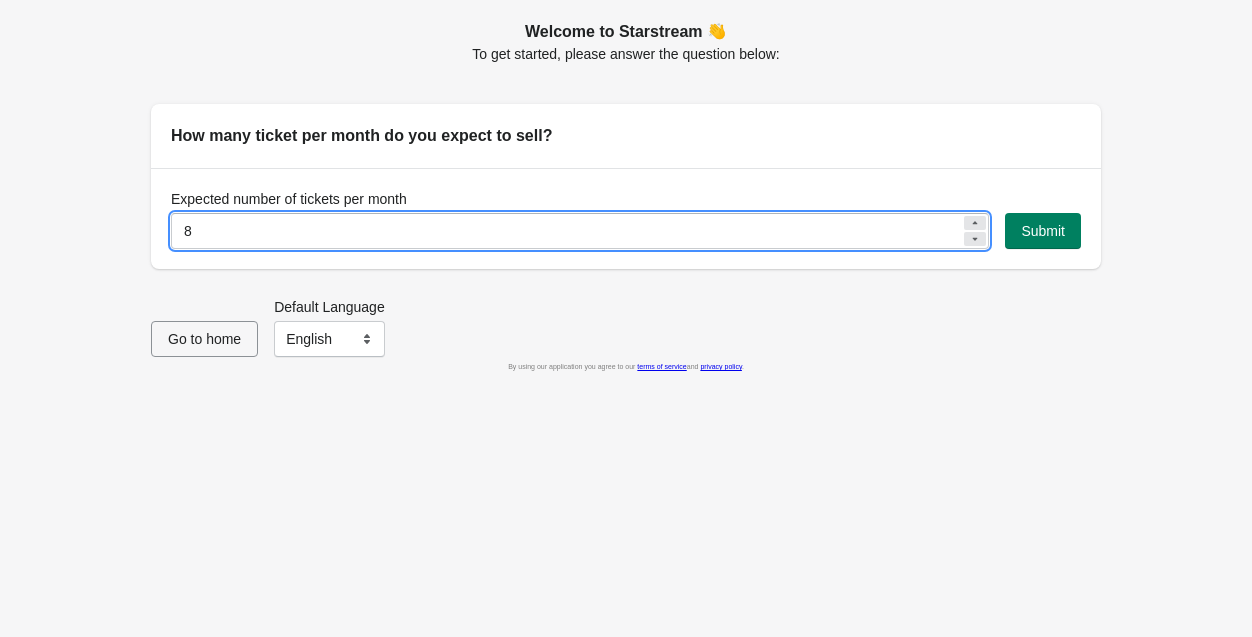 click 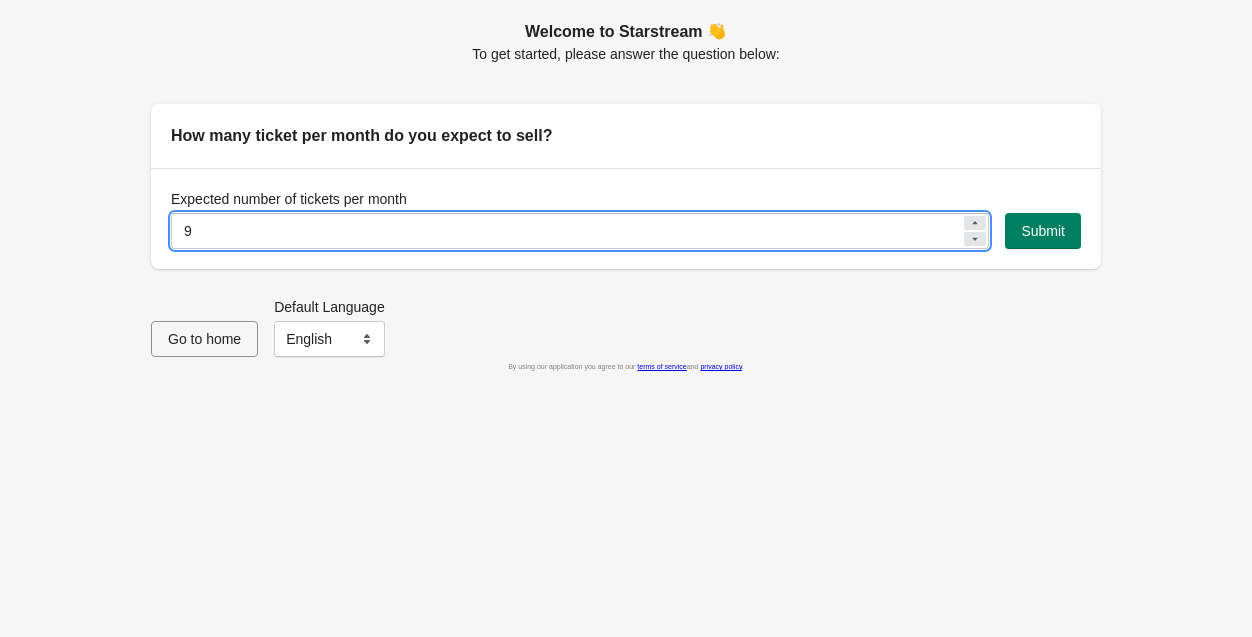 click 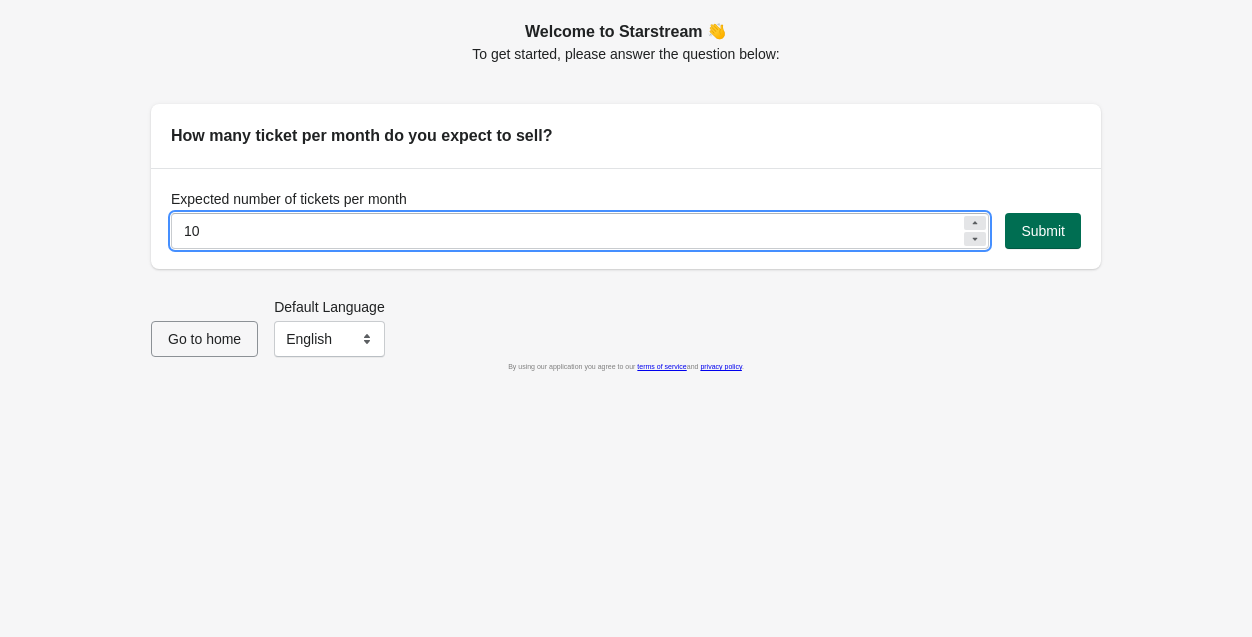 click on "Submit" at bounding box center (1043, 231) 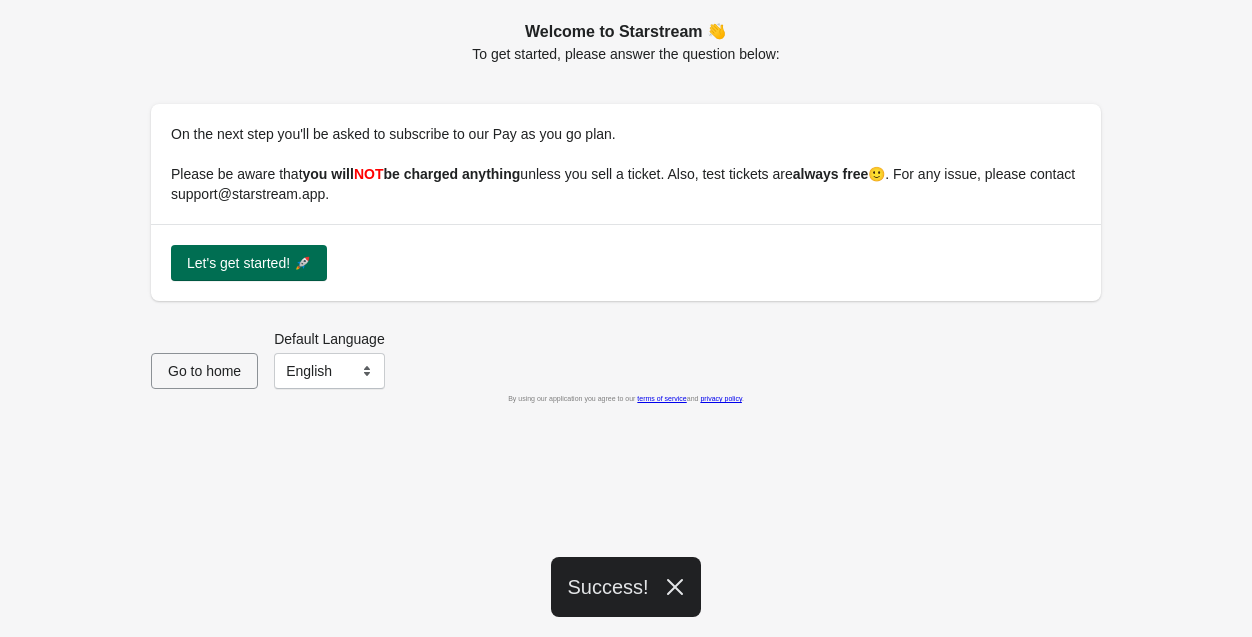 click on "Let's get started! 🚀" at bounding box center (249, 263) 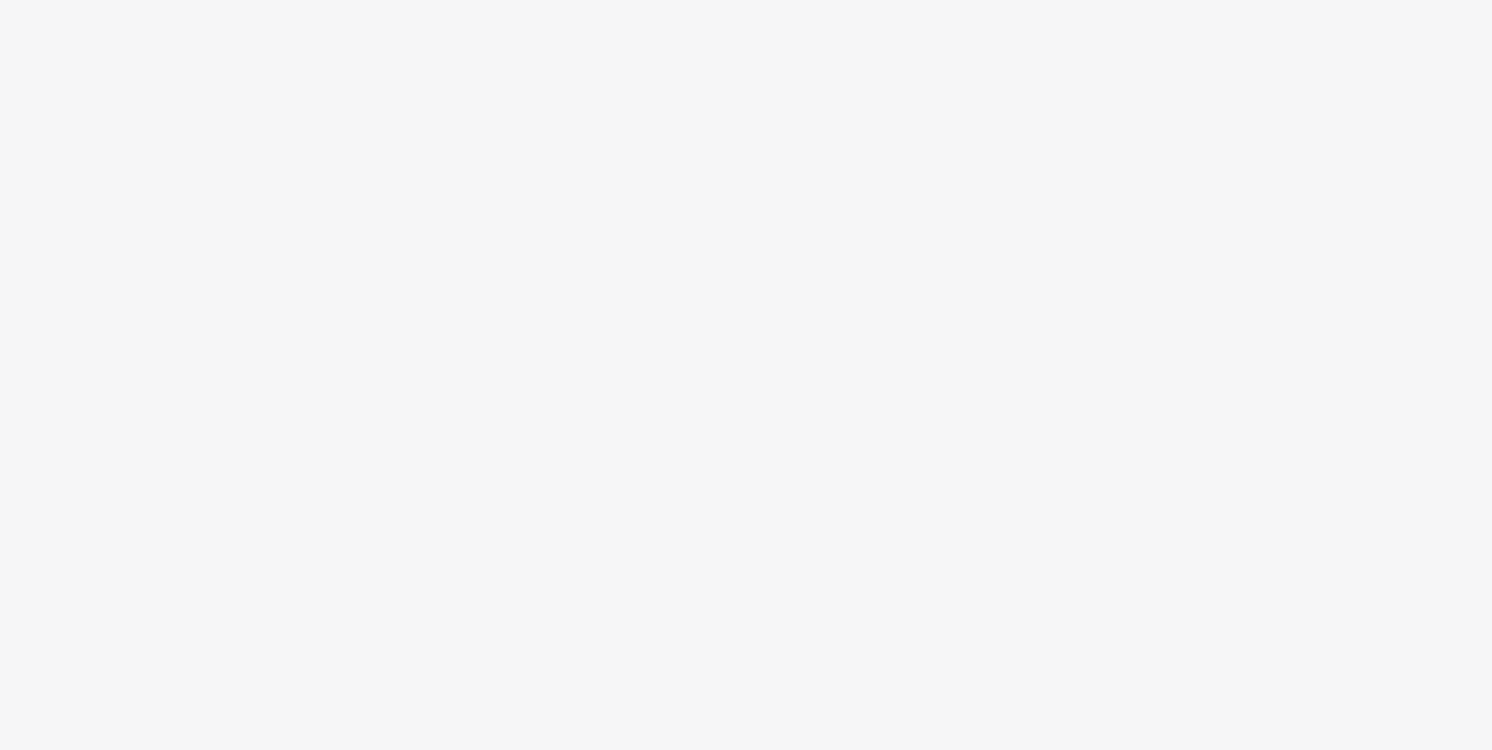 scroll, scrollTop: 0, scrollLeft: 0, axis: both 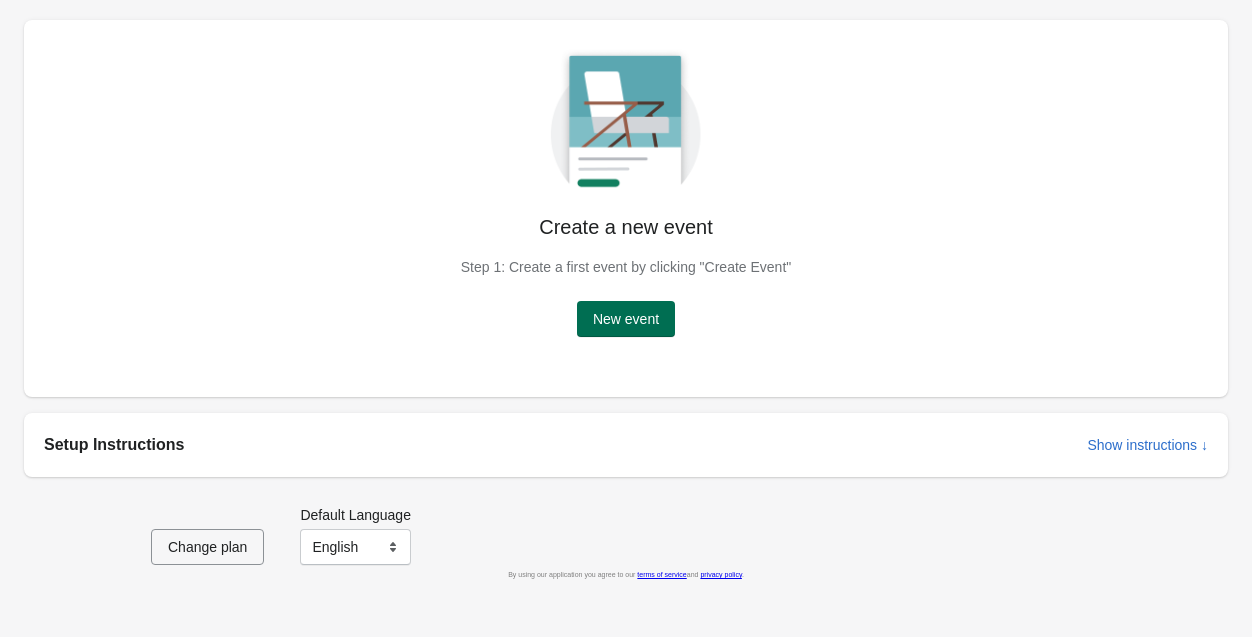 click on "New event" at bounding box center [626, 319] 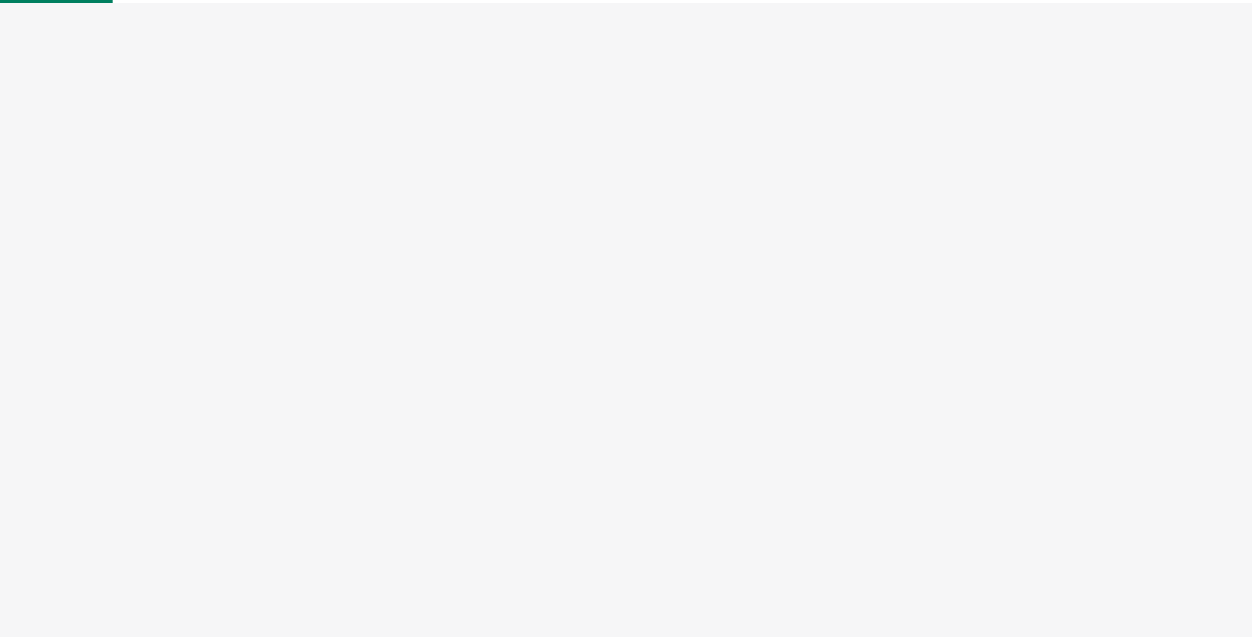 scroll, scrollTop: 0, scrollLeft: 0, axis: both 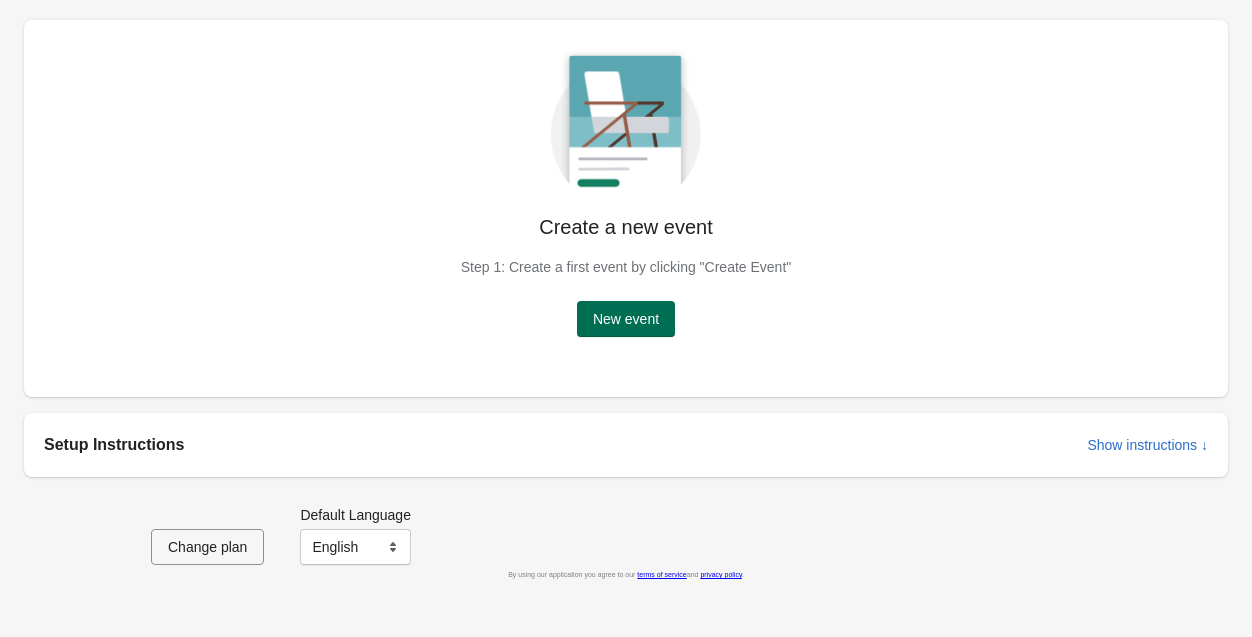 click on "New event" at bounding box center (626, 319) 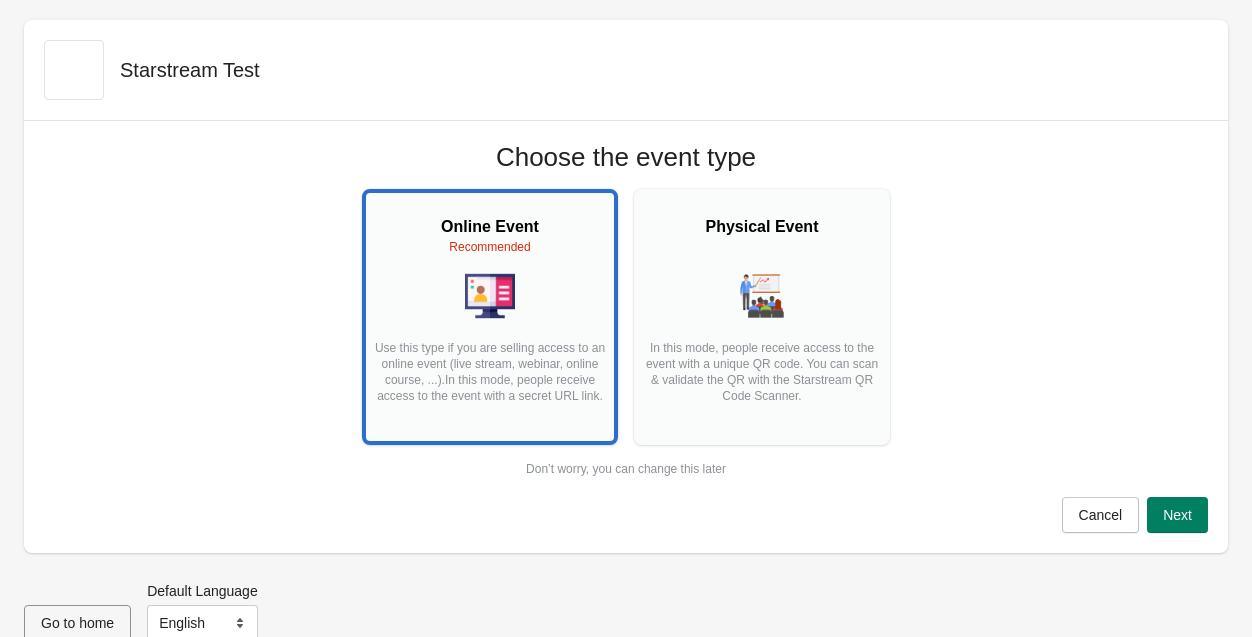 click on "Online Event Recommended Use this type if you are selling access to an online event (live stream, webinar, online course, ...). In this mode, people receive access to the event with a secret URL link." at bounding box center (490, 309) 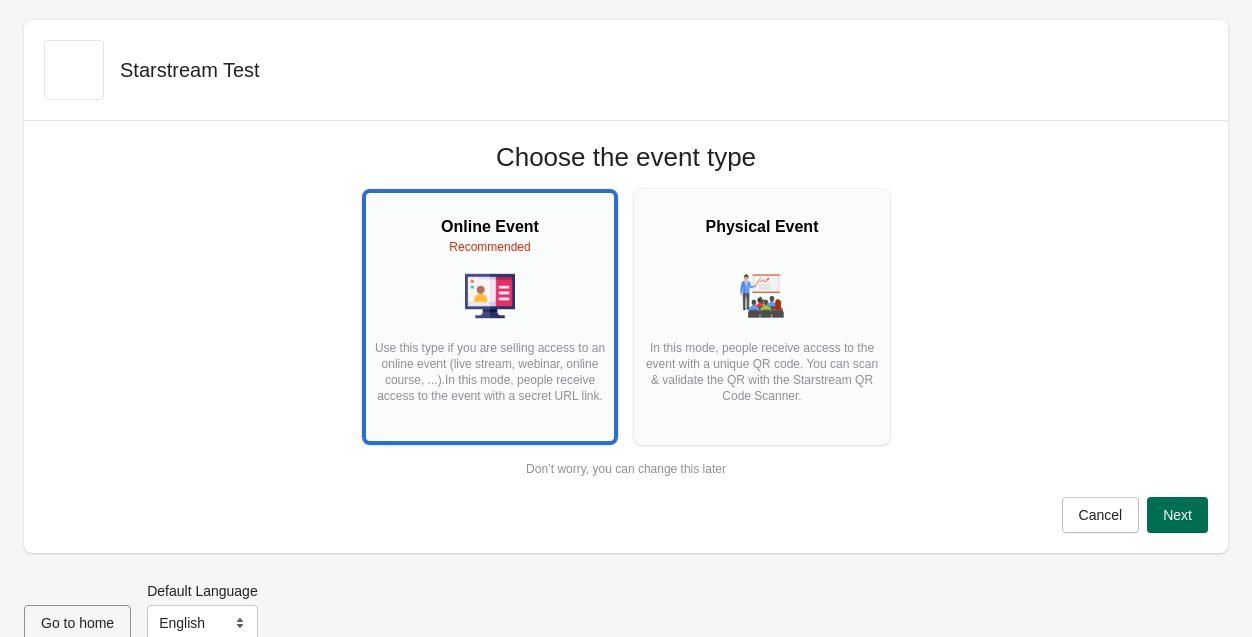click on "Next" at bounding box center [1177, 515] 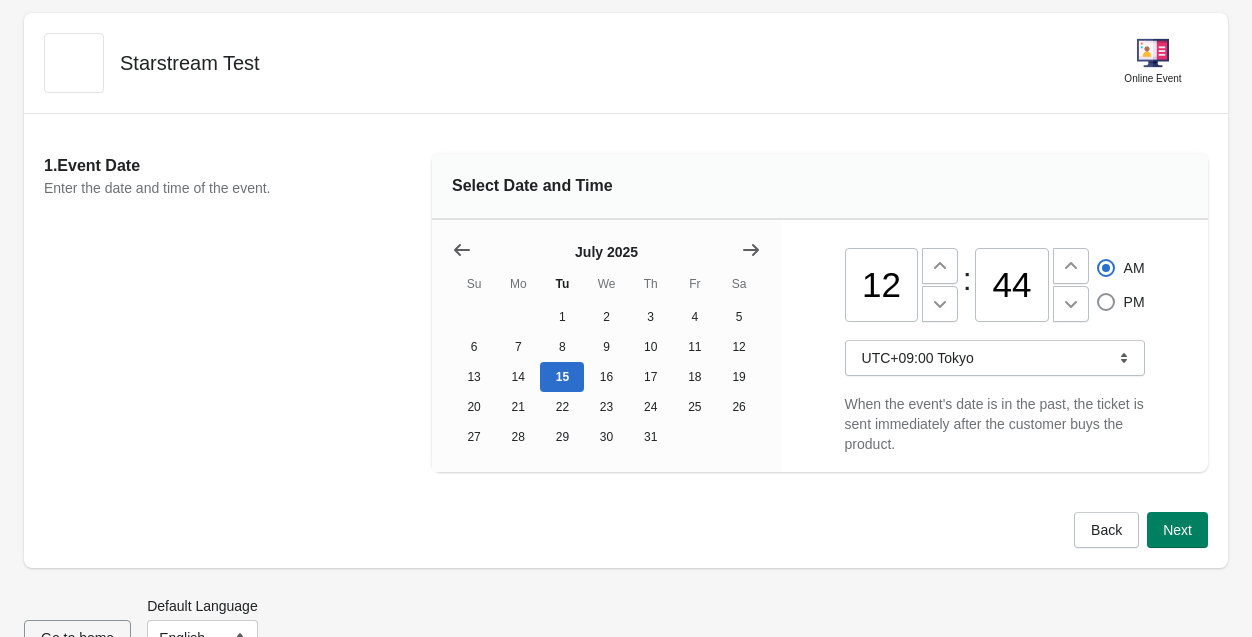 scroll, scrollTop: 106, scrollLeft: 0, axis: vertical 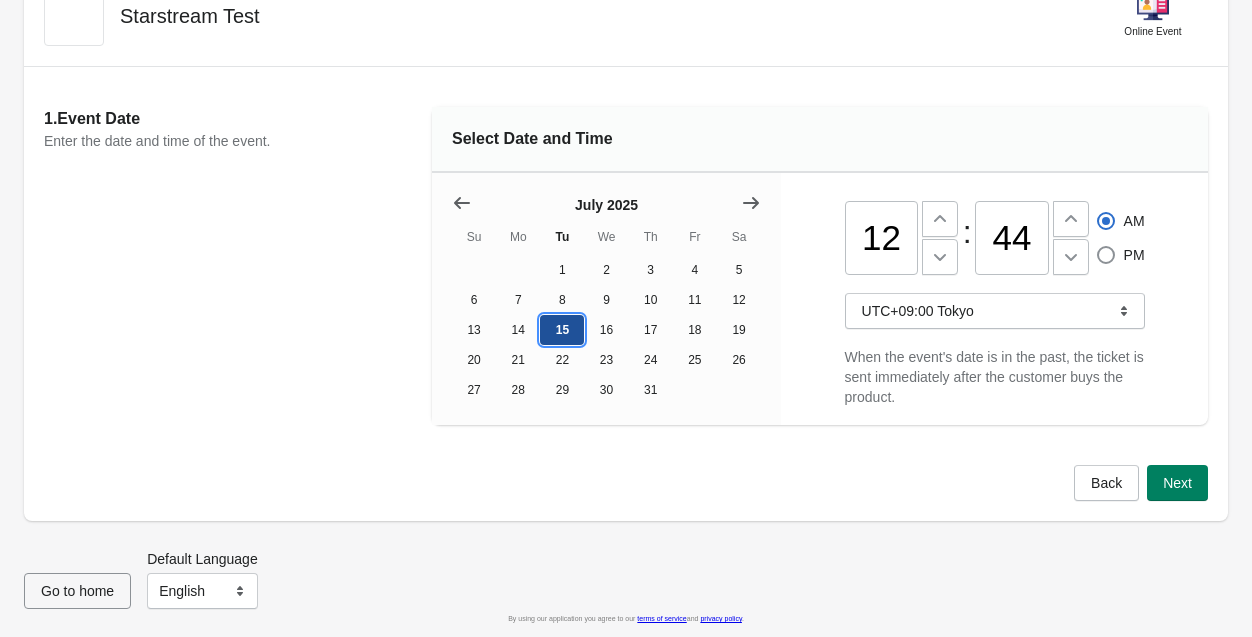 click on "15" at bounding box center [562, 330] 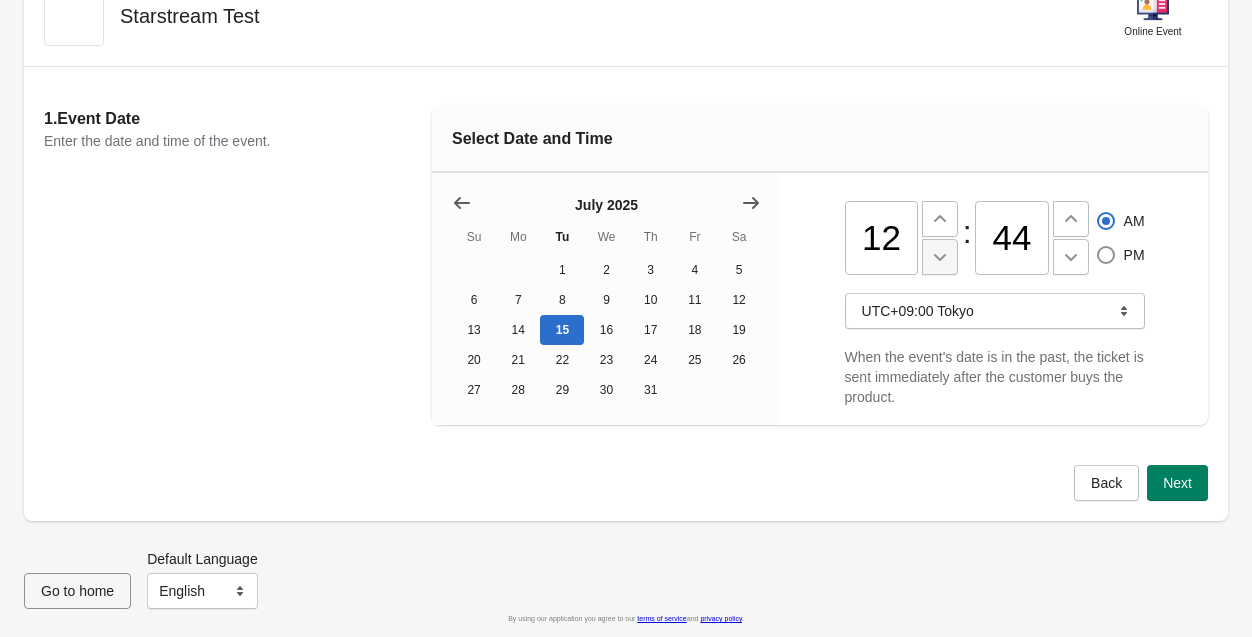 click 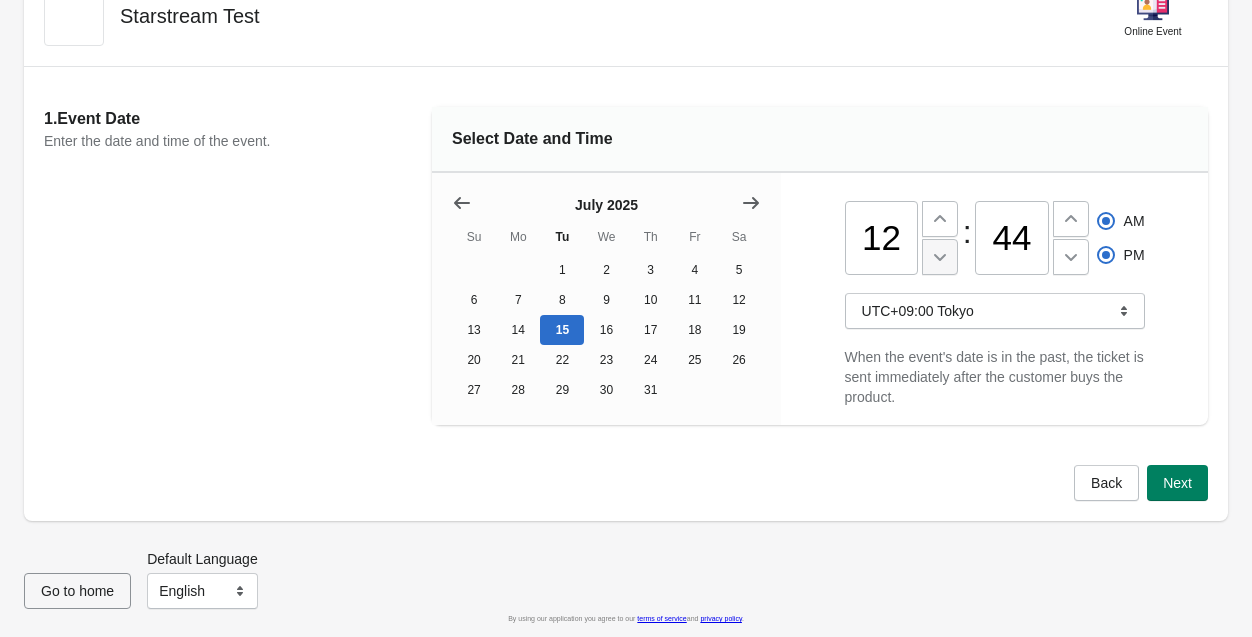 type on "11" 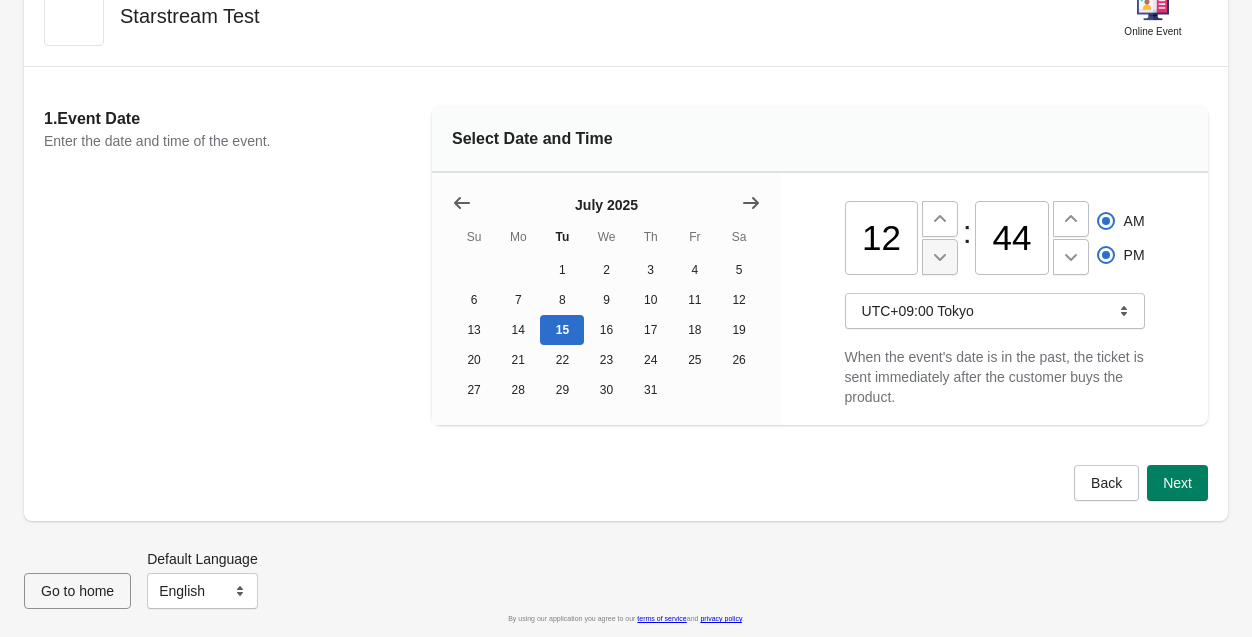 radio on "false" 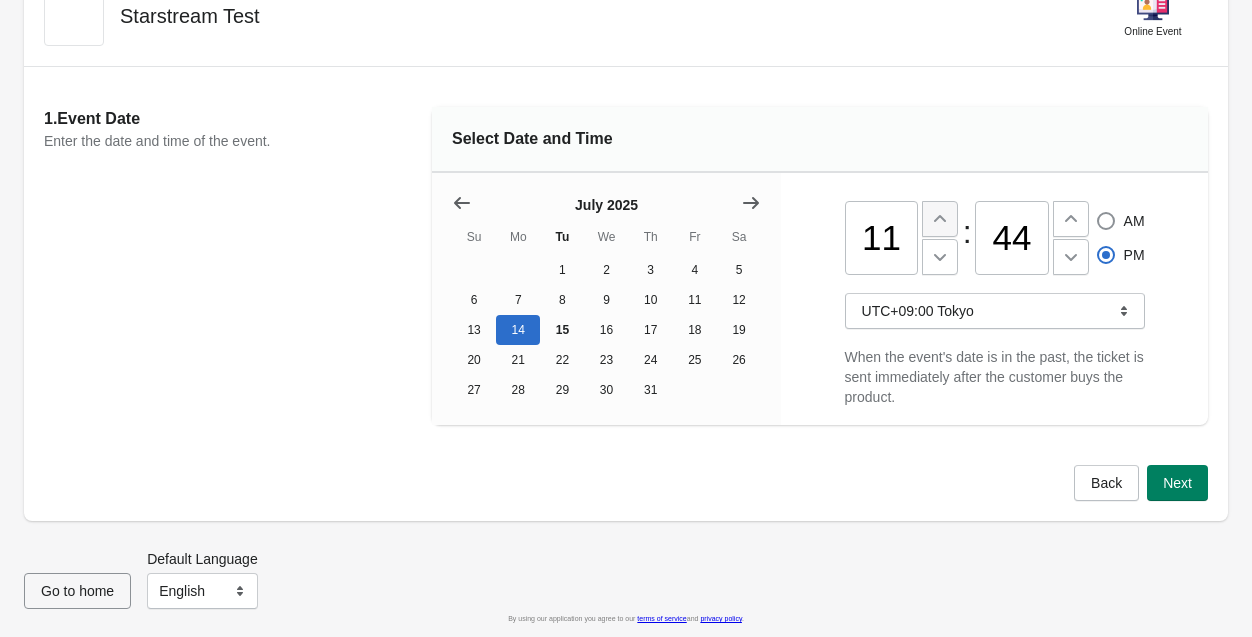click 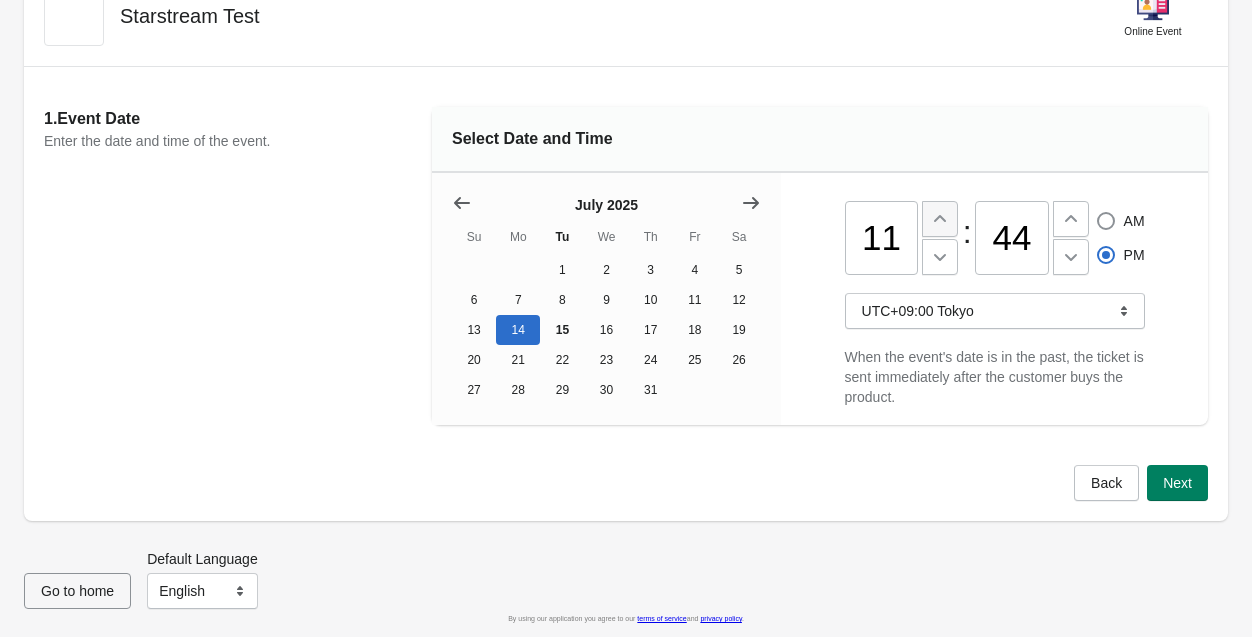 type on "12" 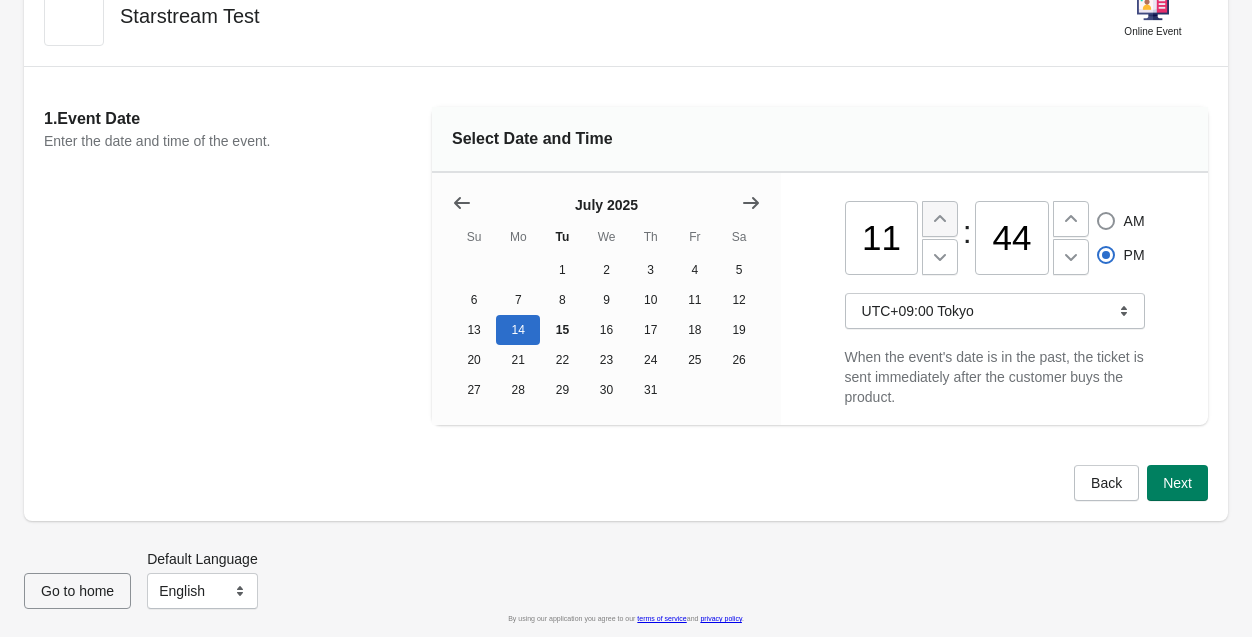 radio on "true" 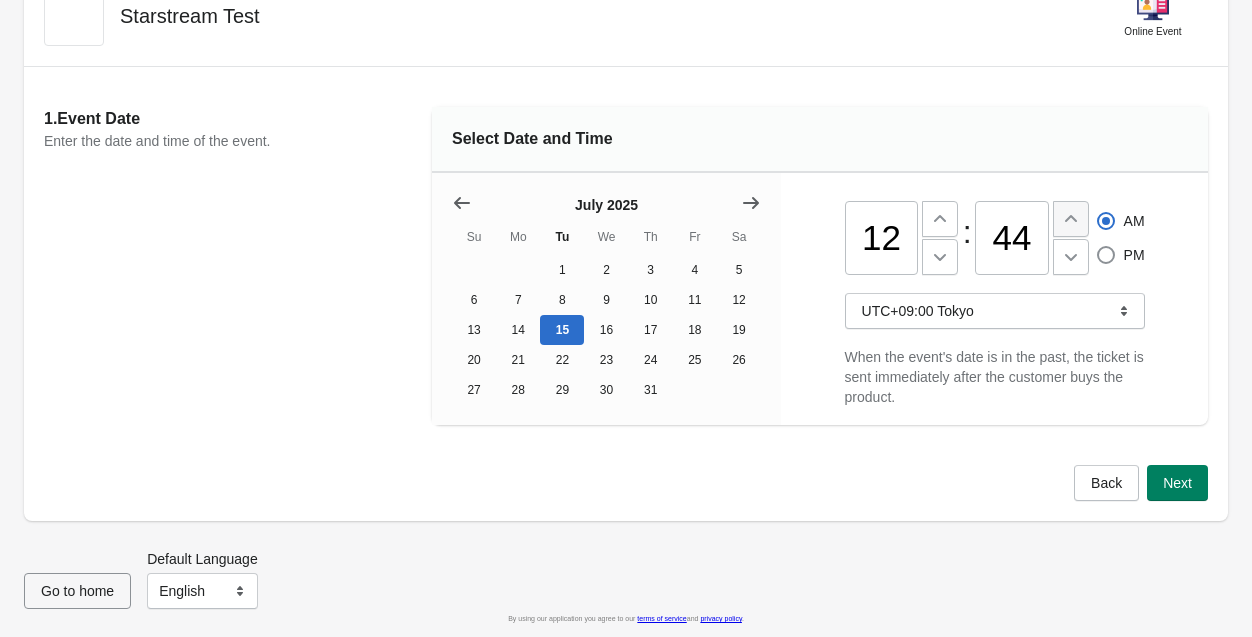 click 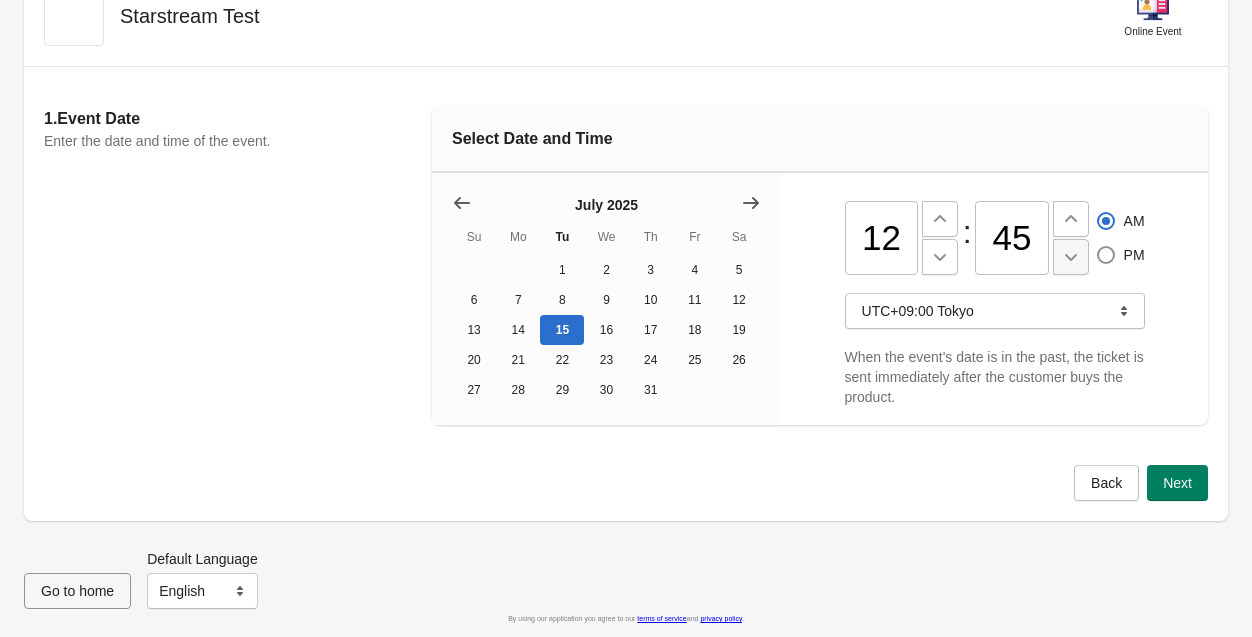 click 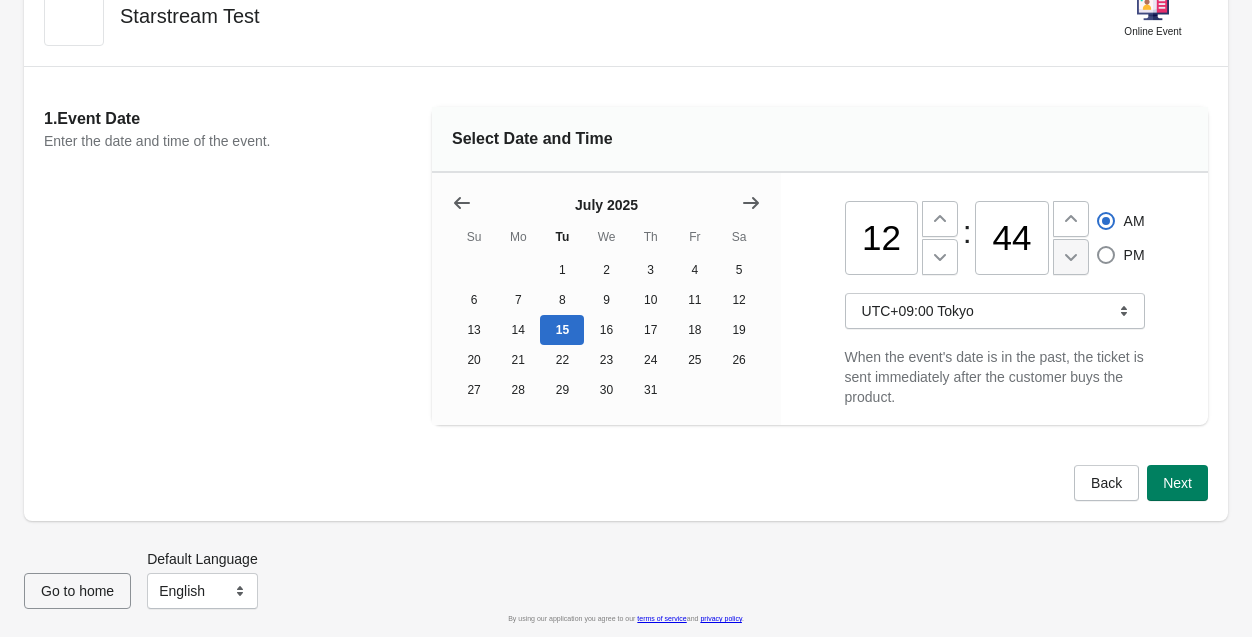 click 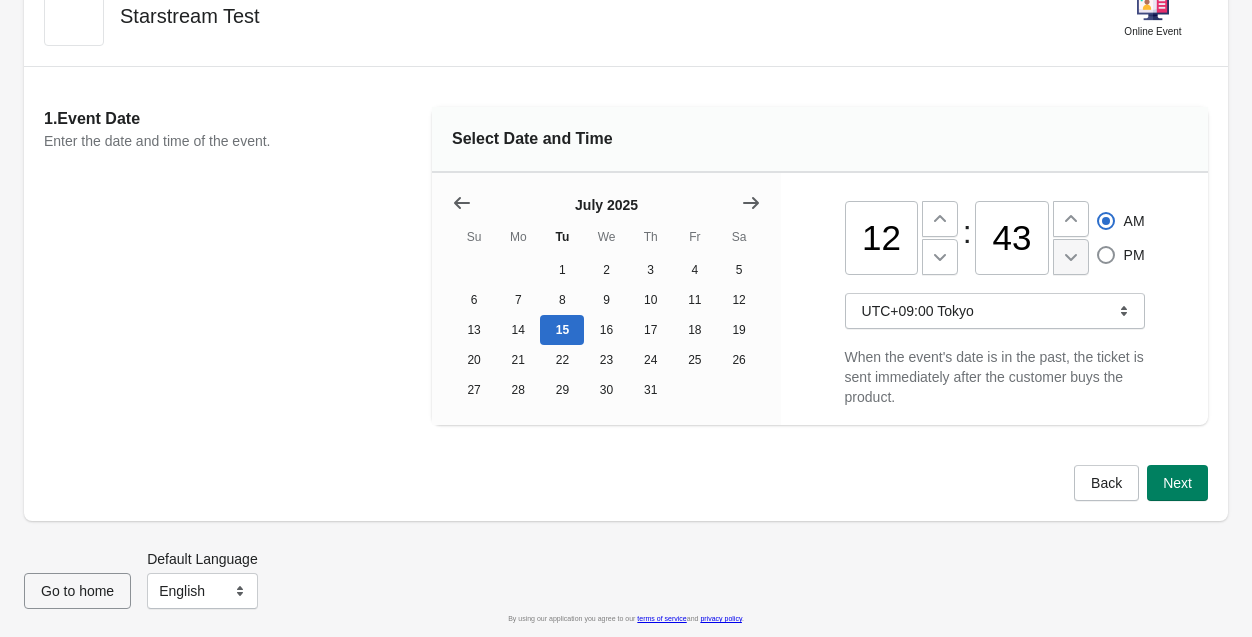 click 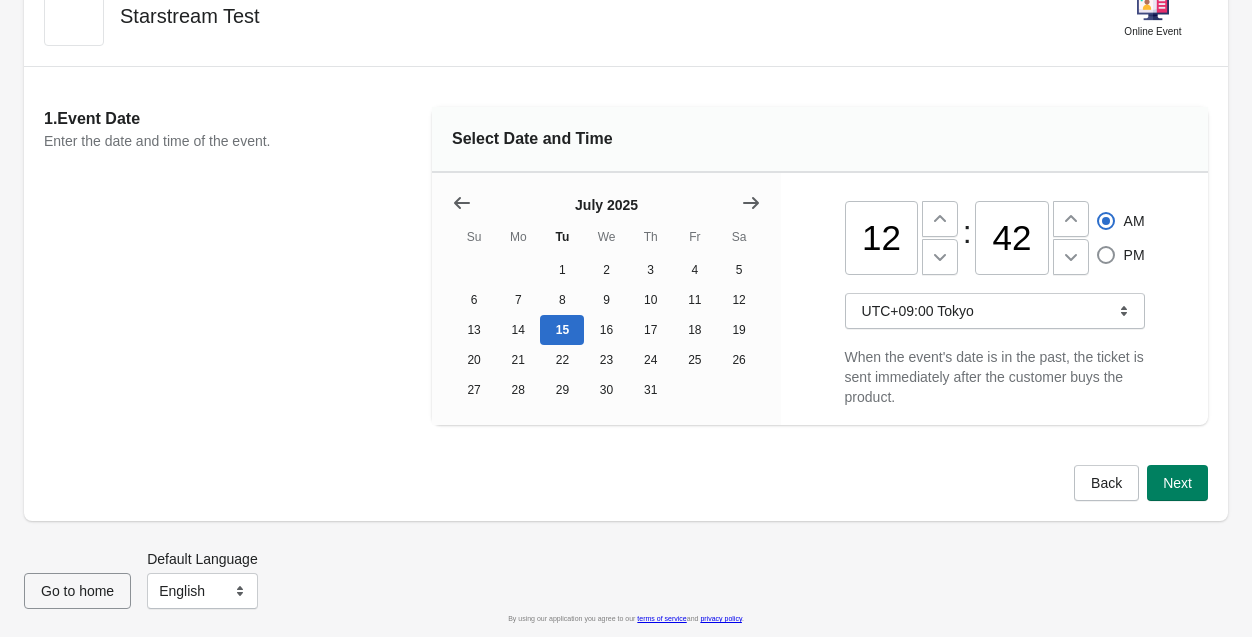 click on "42" at bounding box center [1012, 238] 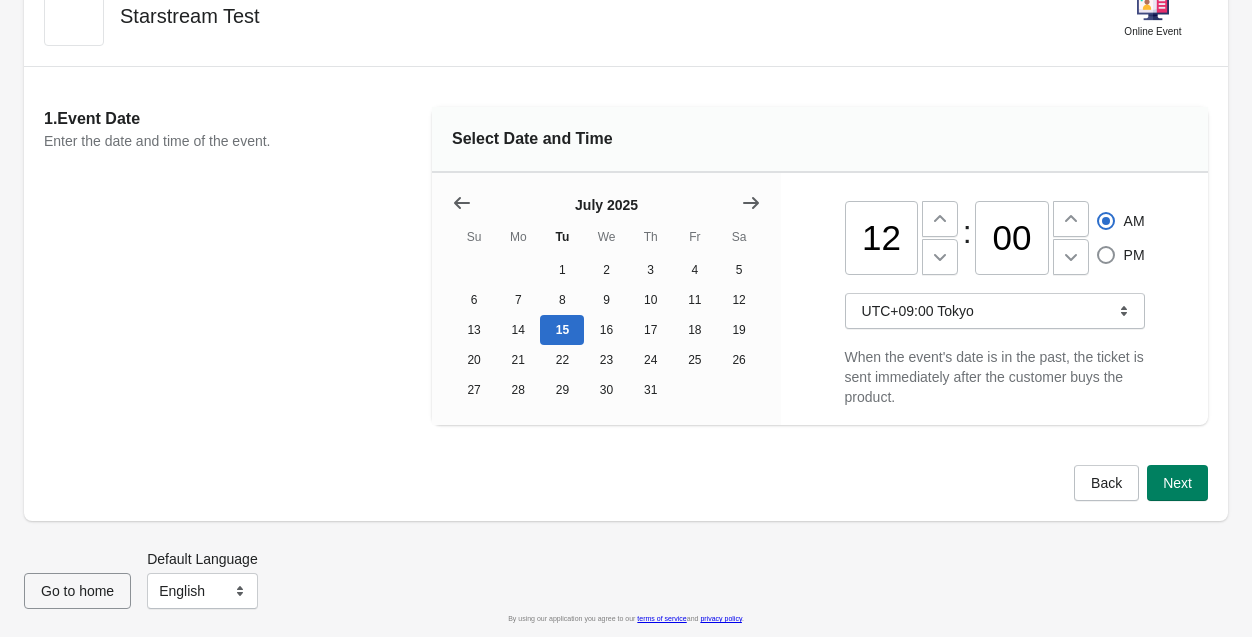 type on "00" 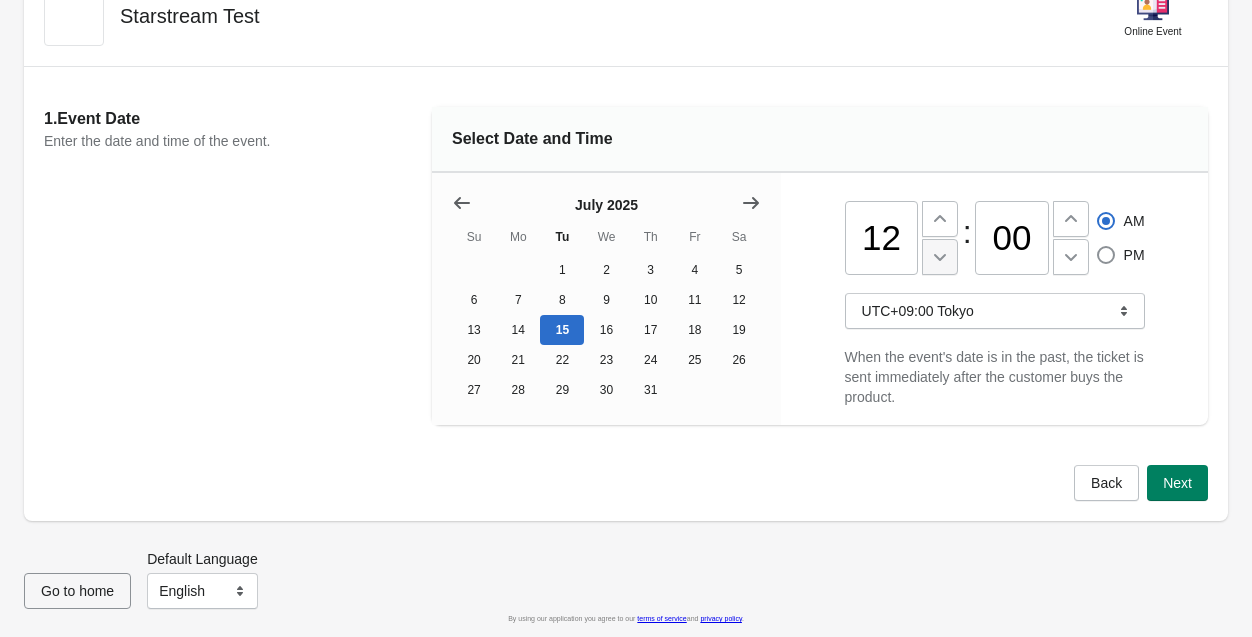 radio on "false" 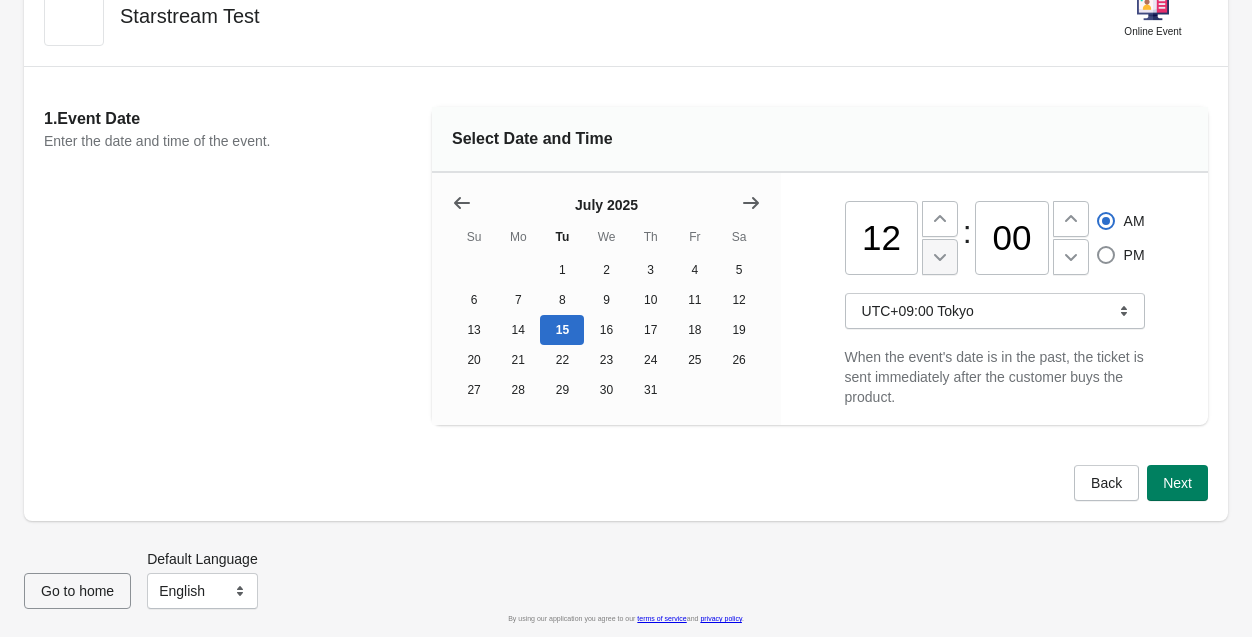 radio on "true" 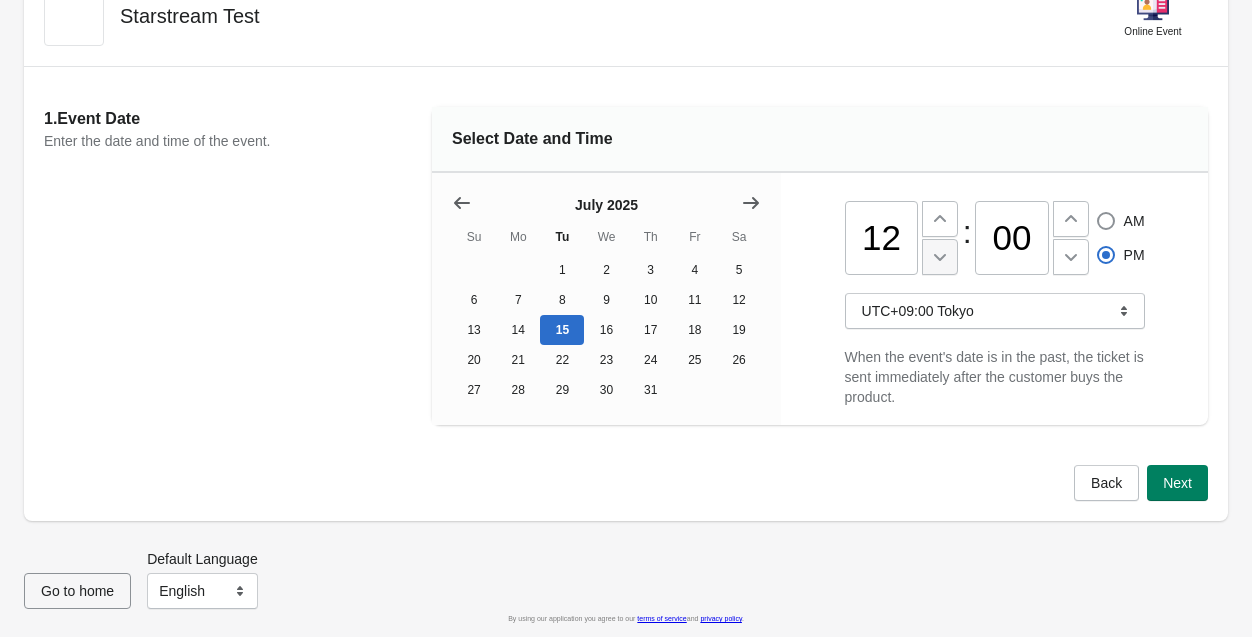 click 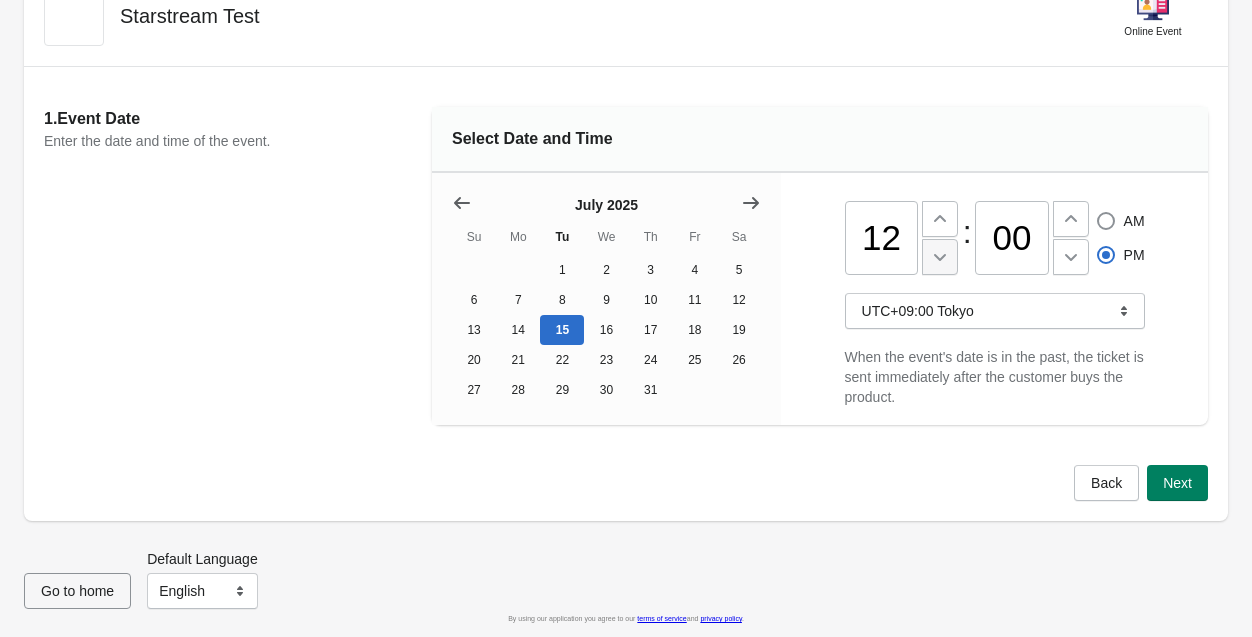 type on "11" 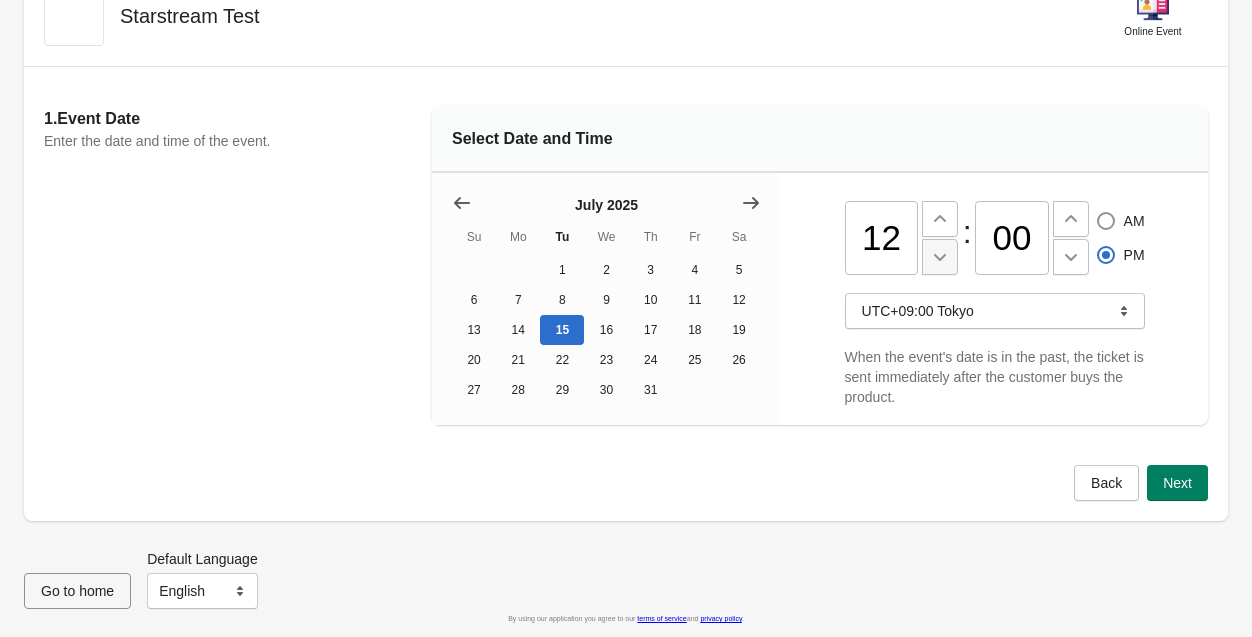 radio on "true" 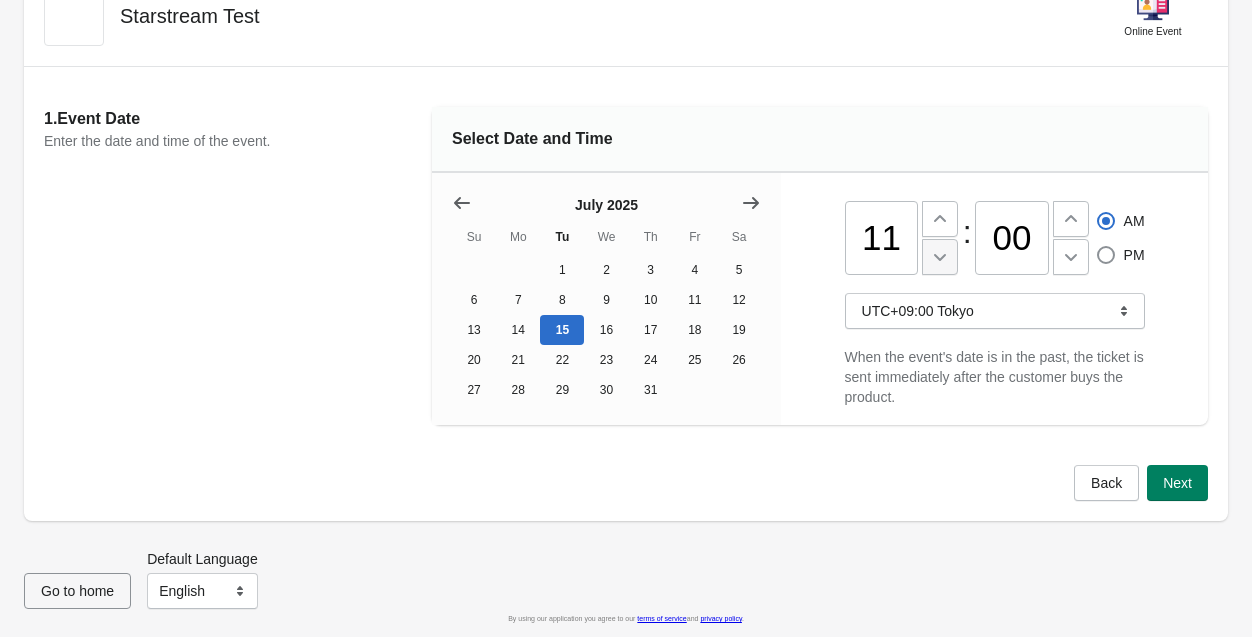click 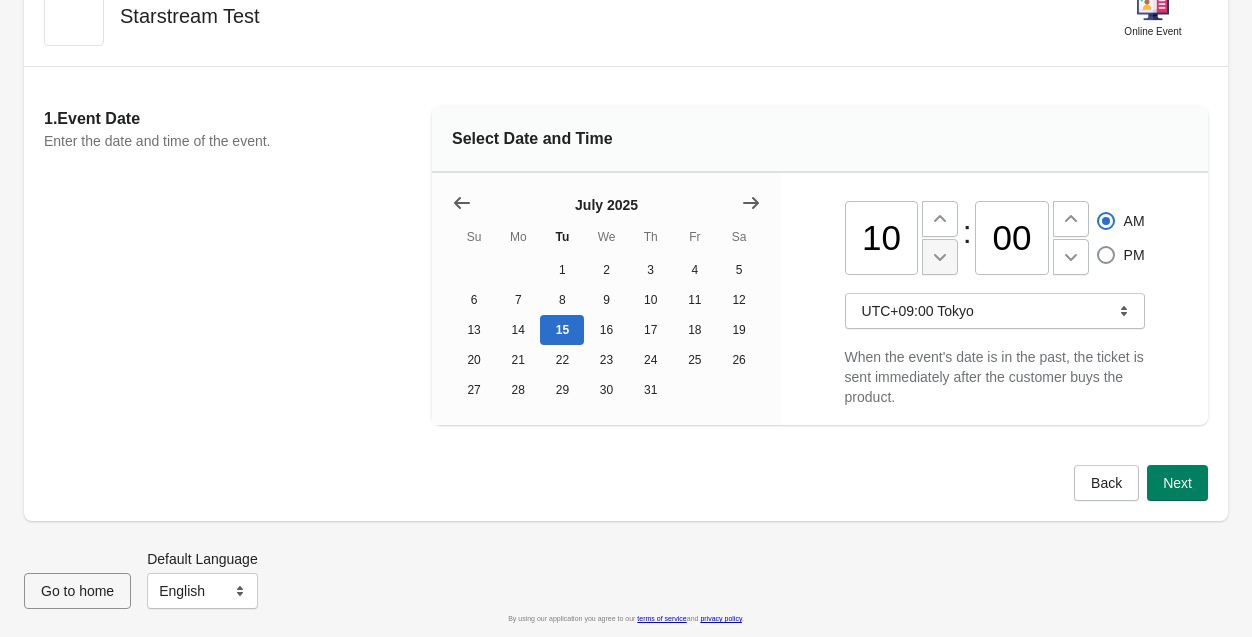 click 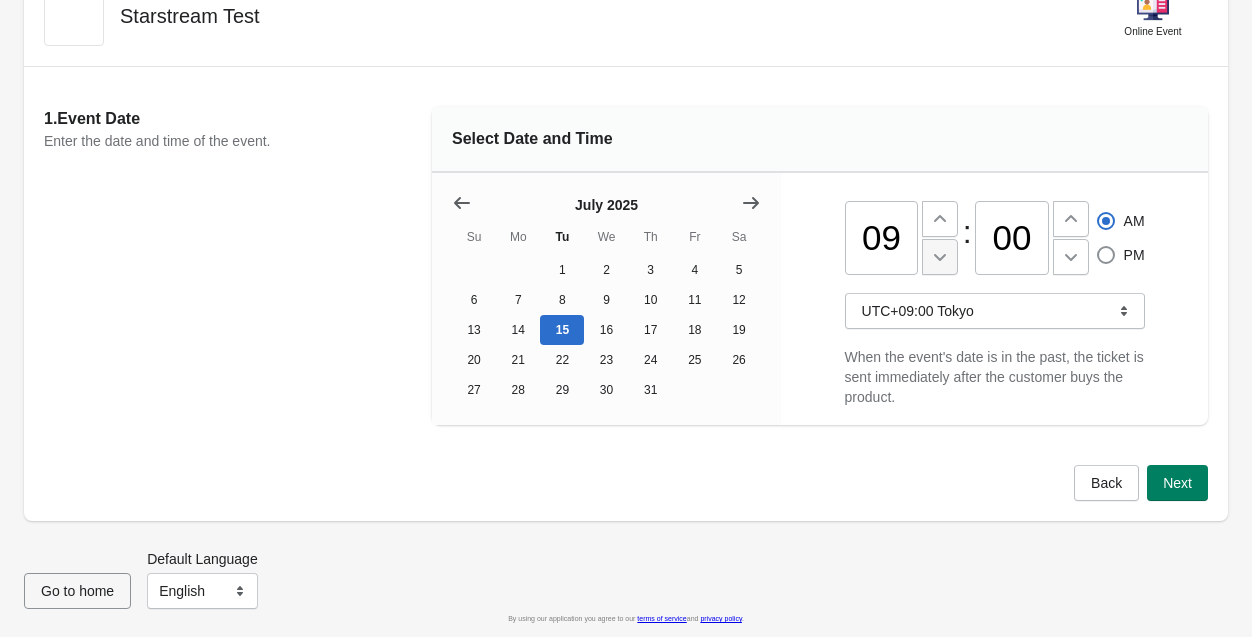click 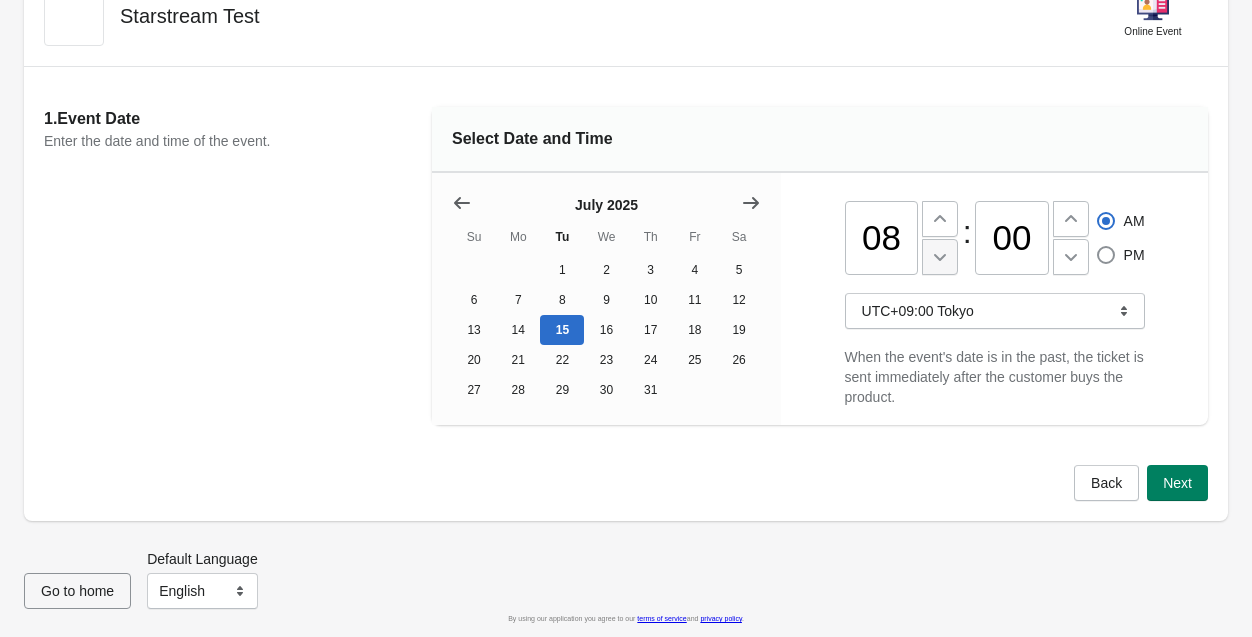 click 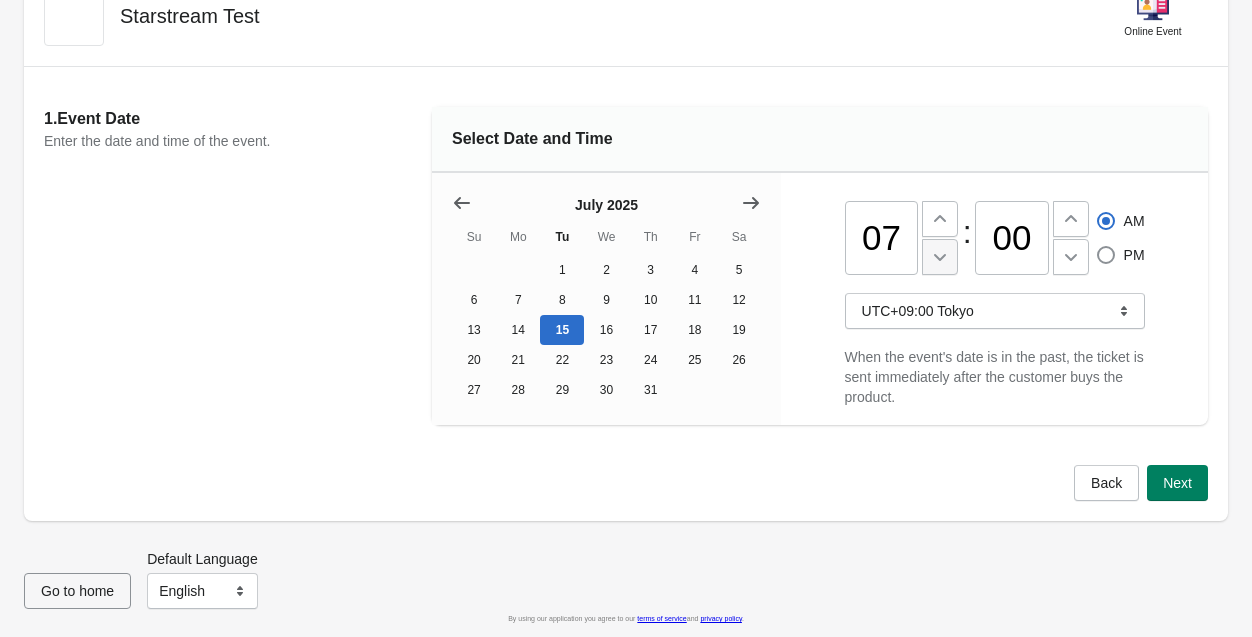 click 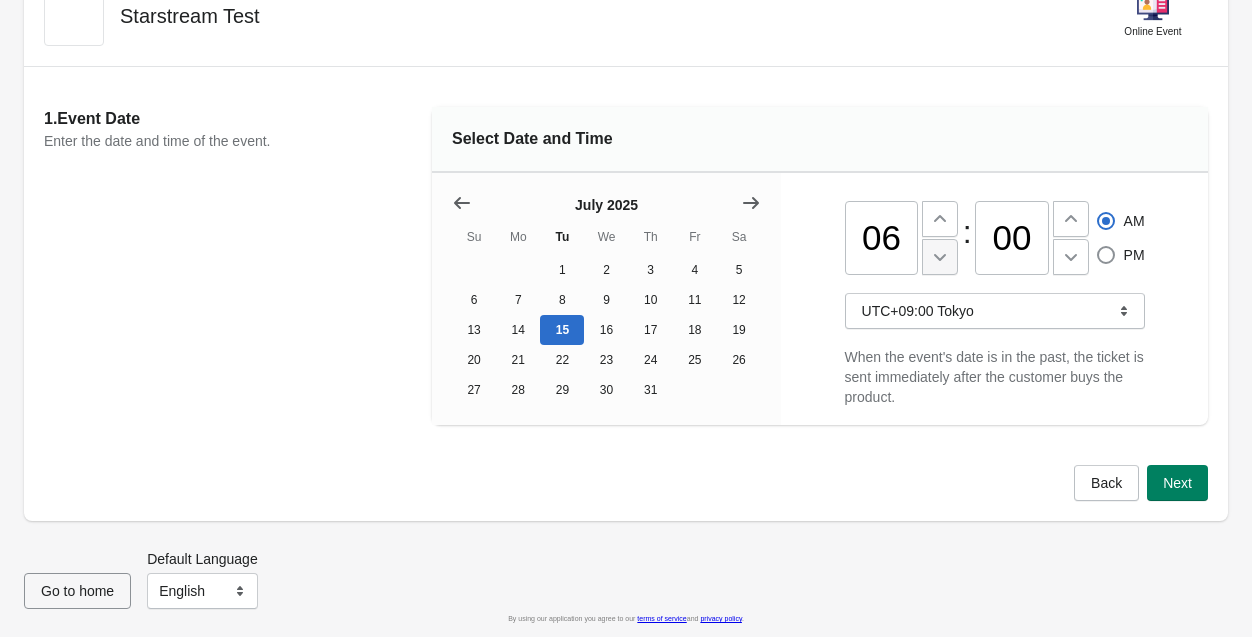 click 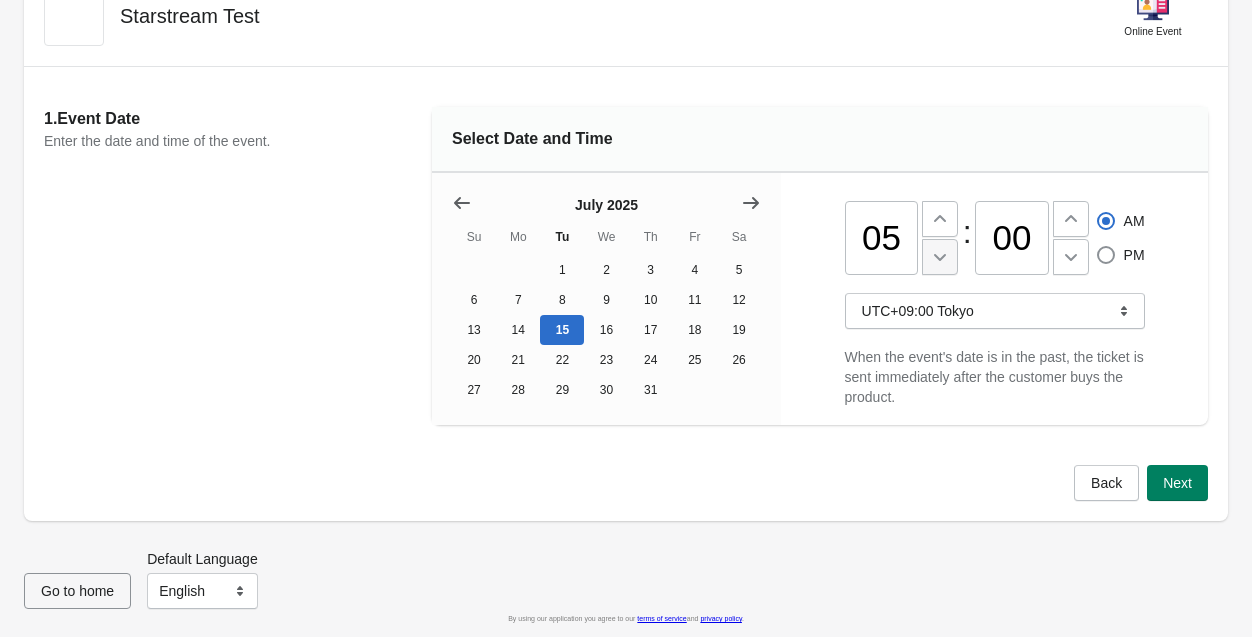 click 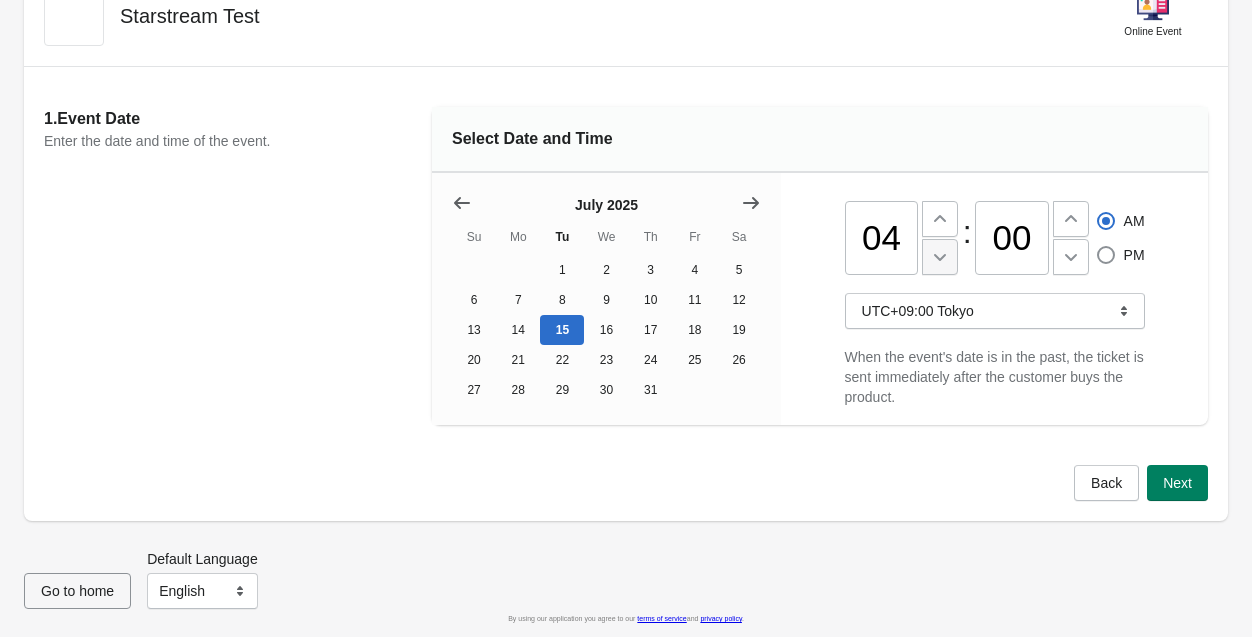 click 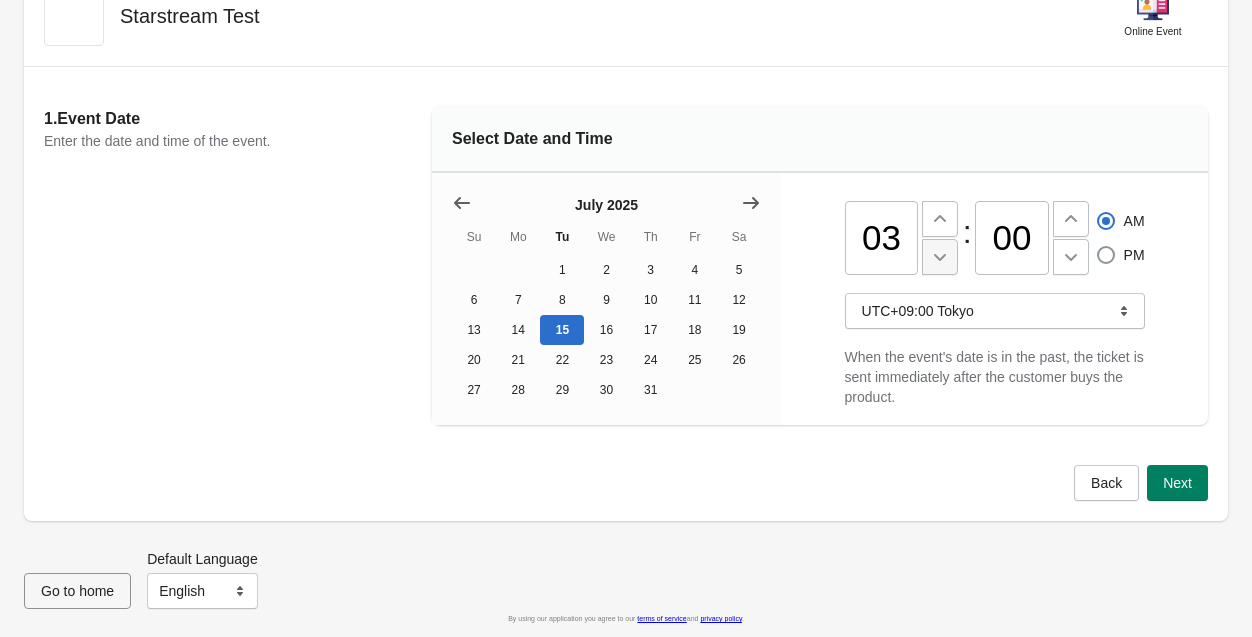 click 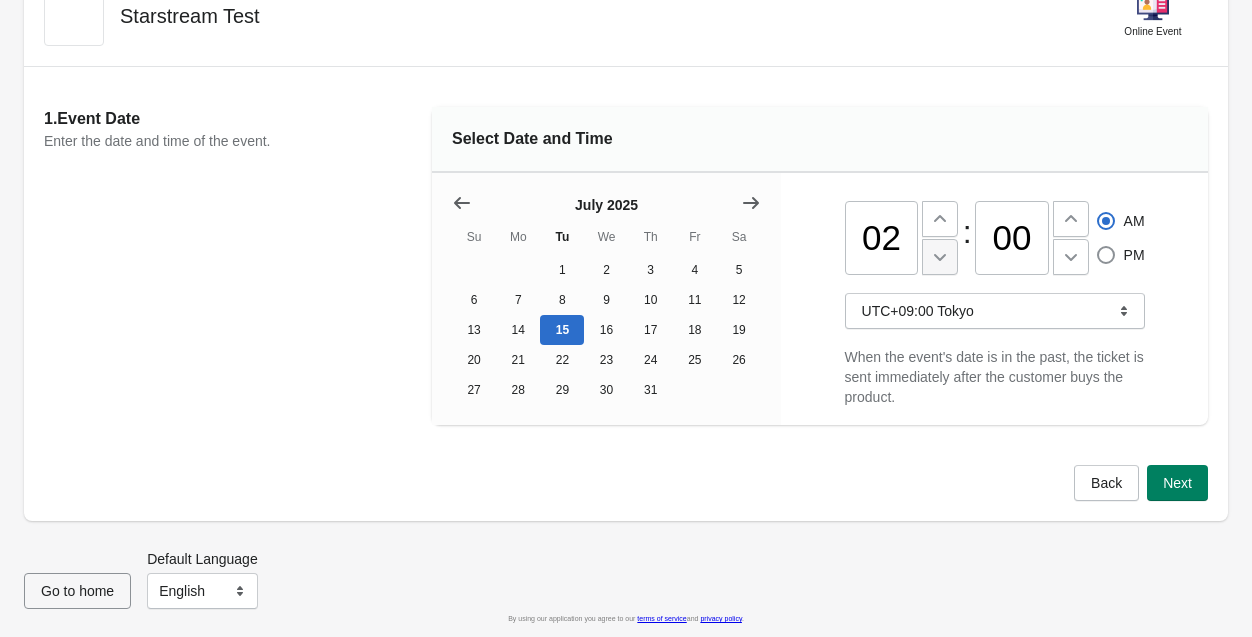 click 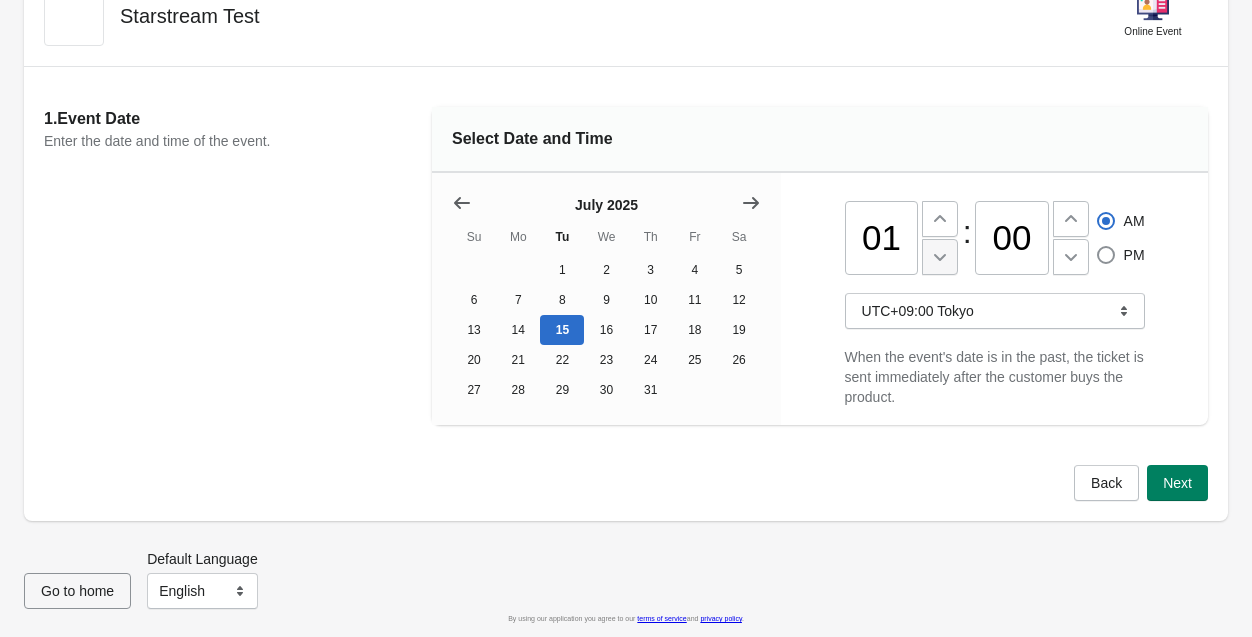 click 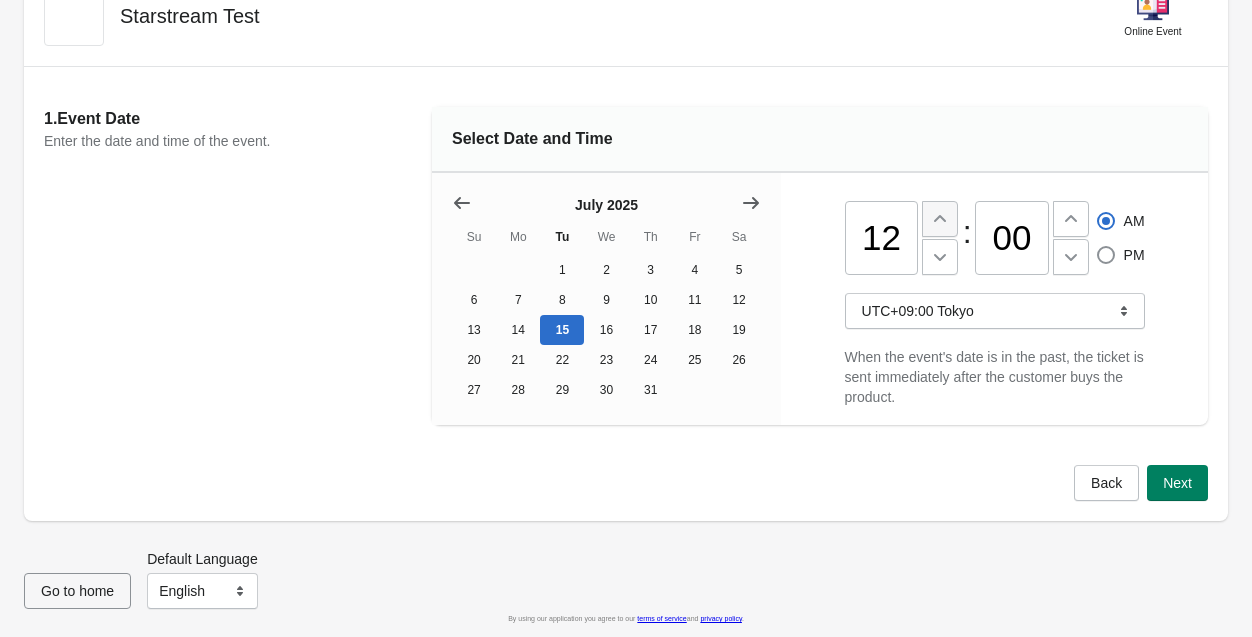 click 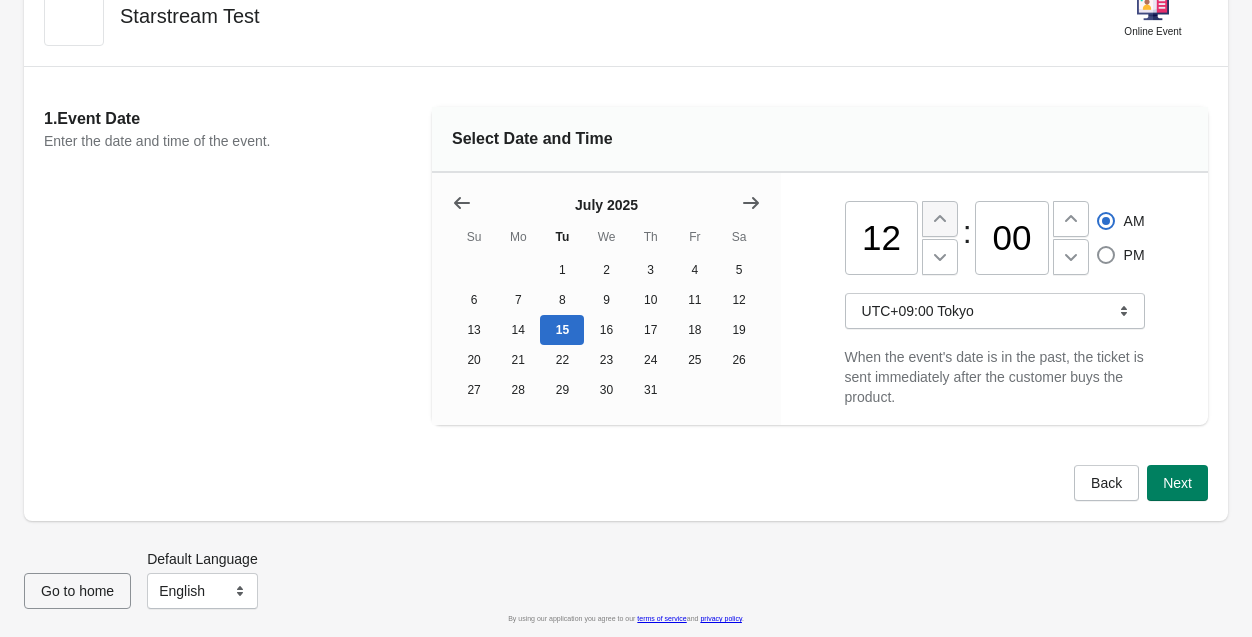 type on "01" 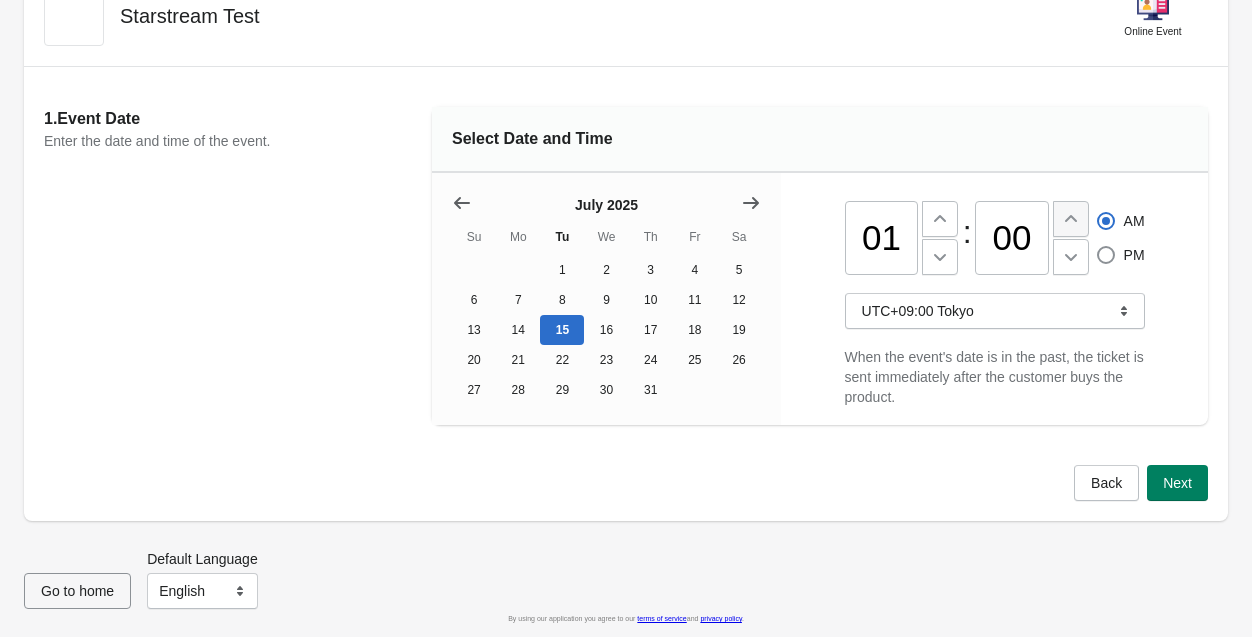 click 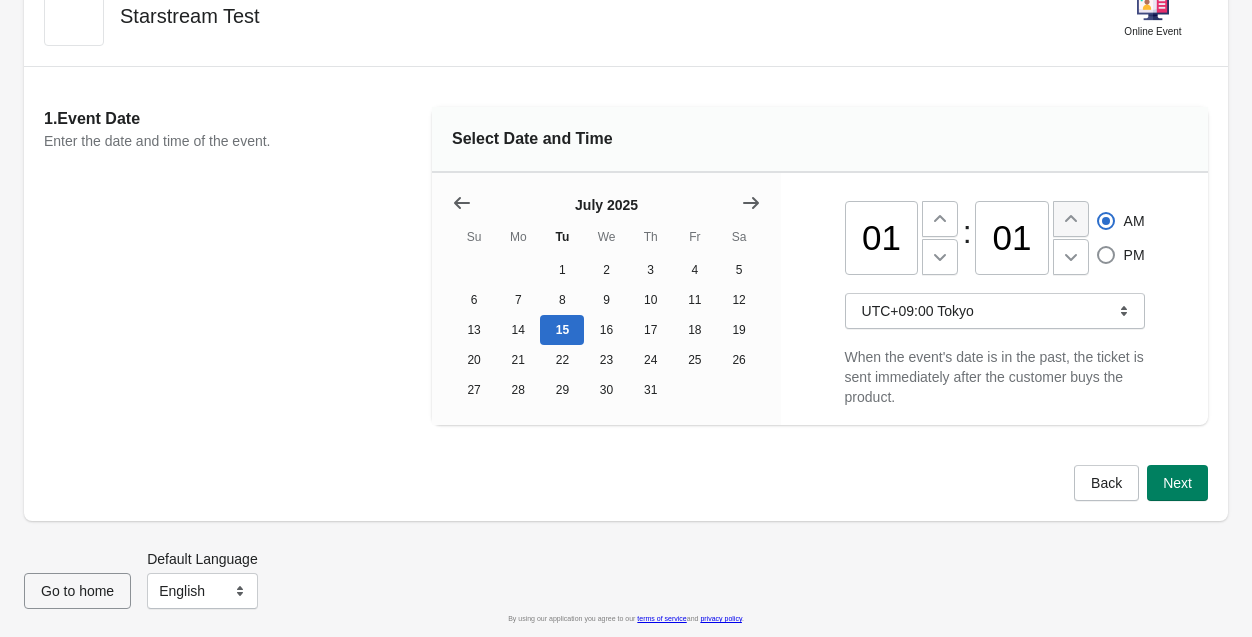 click 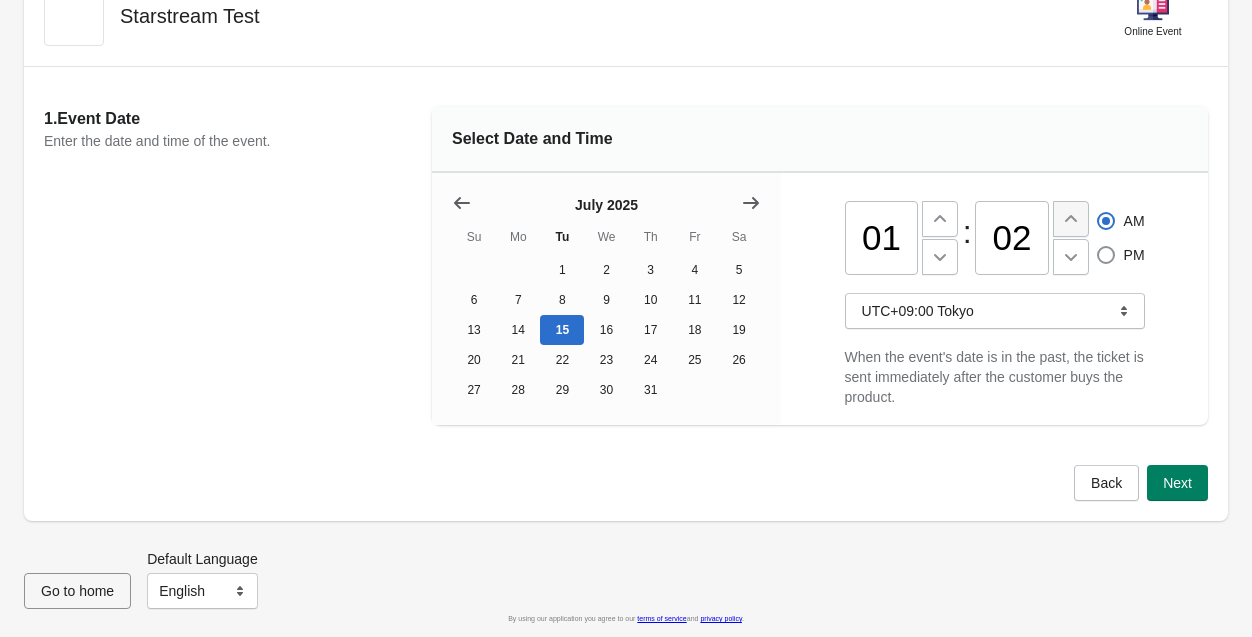 click 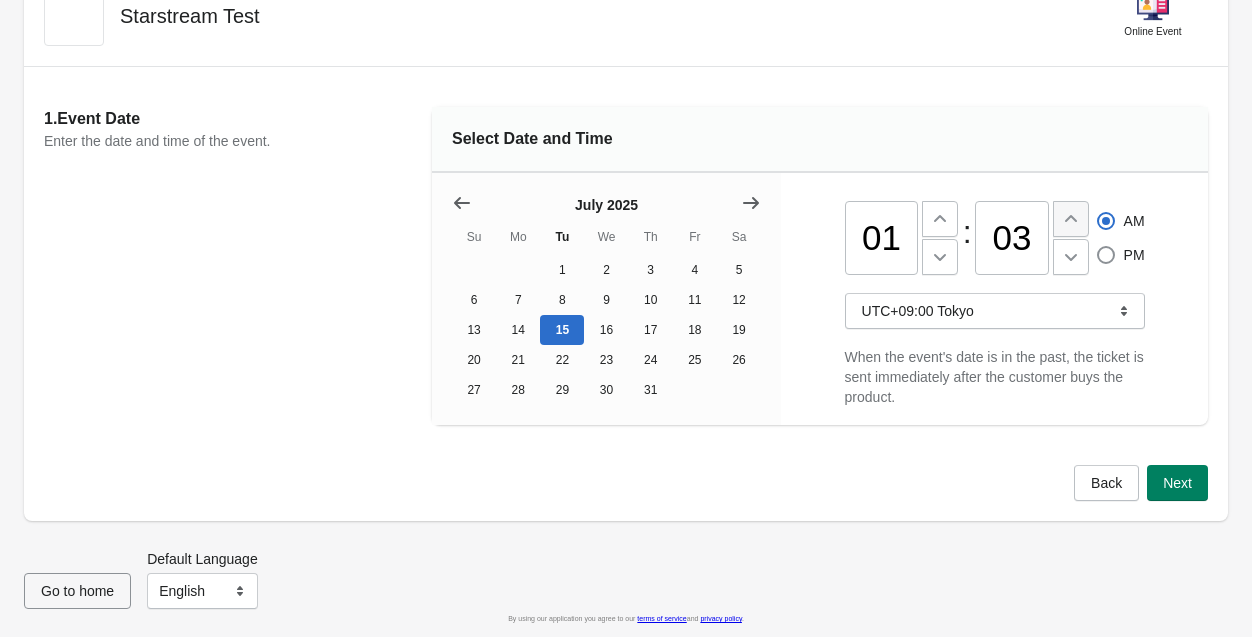 click 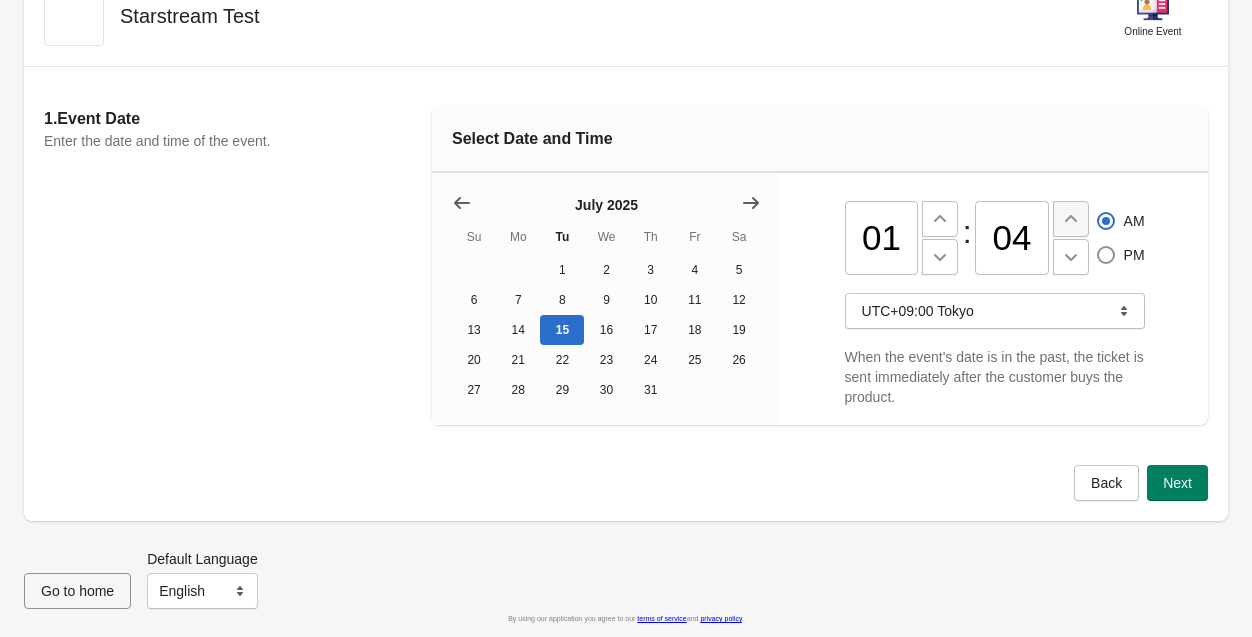 click 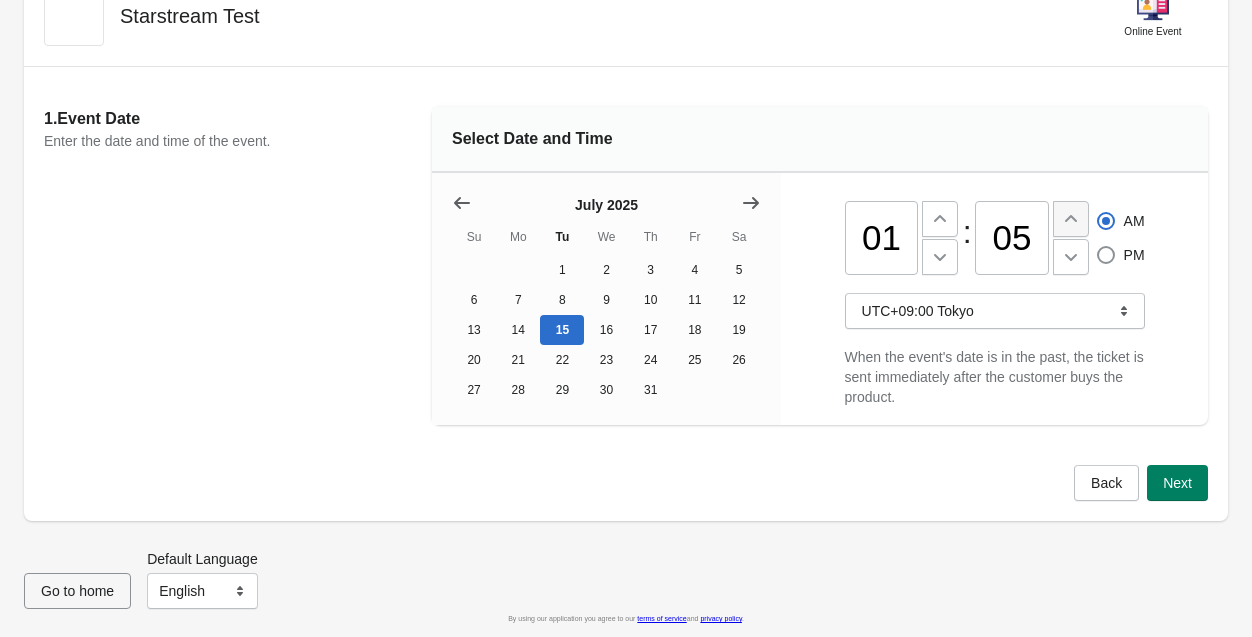 click 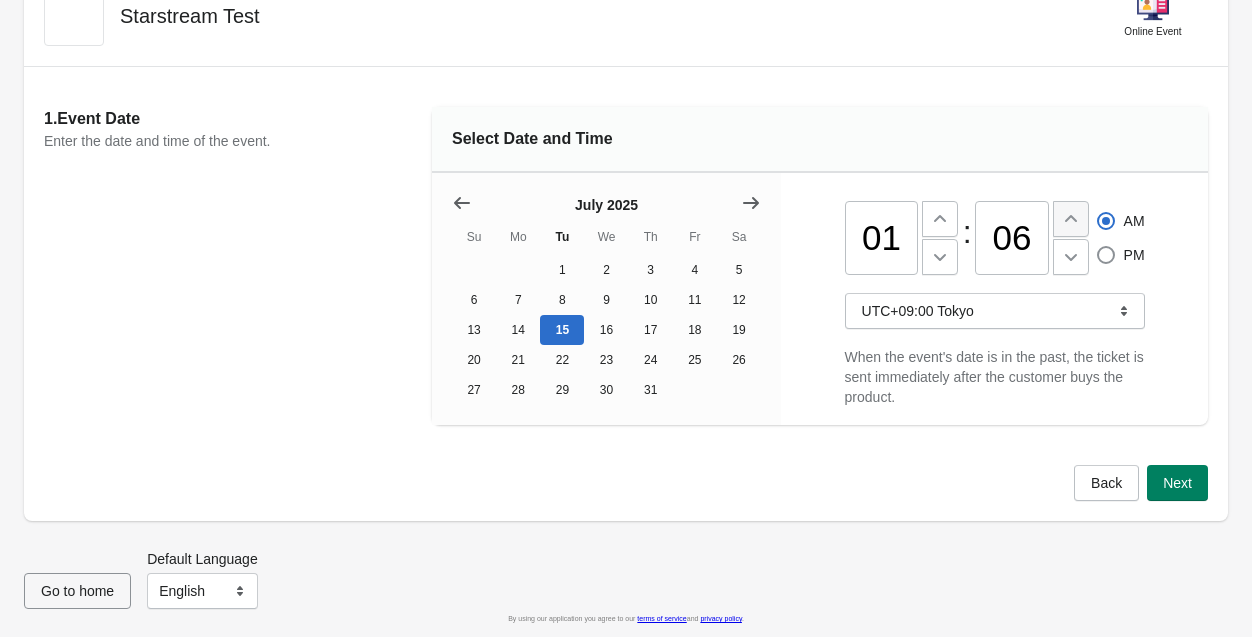 click 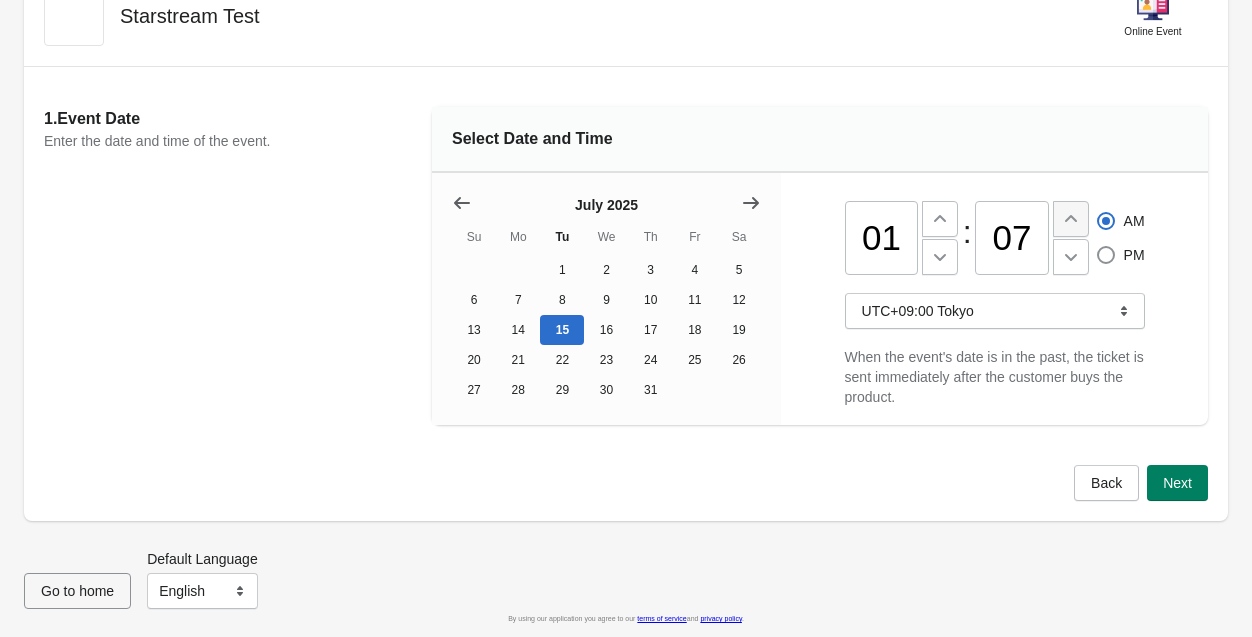 click 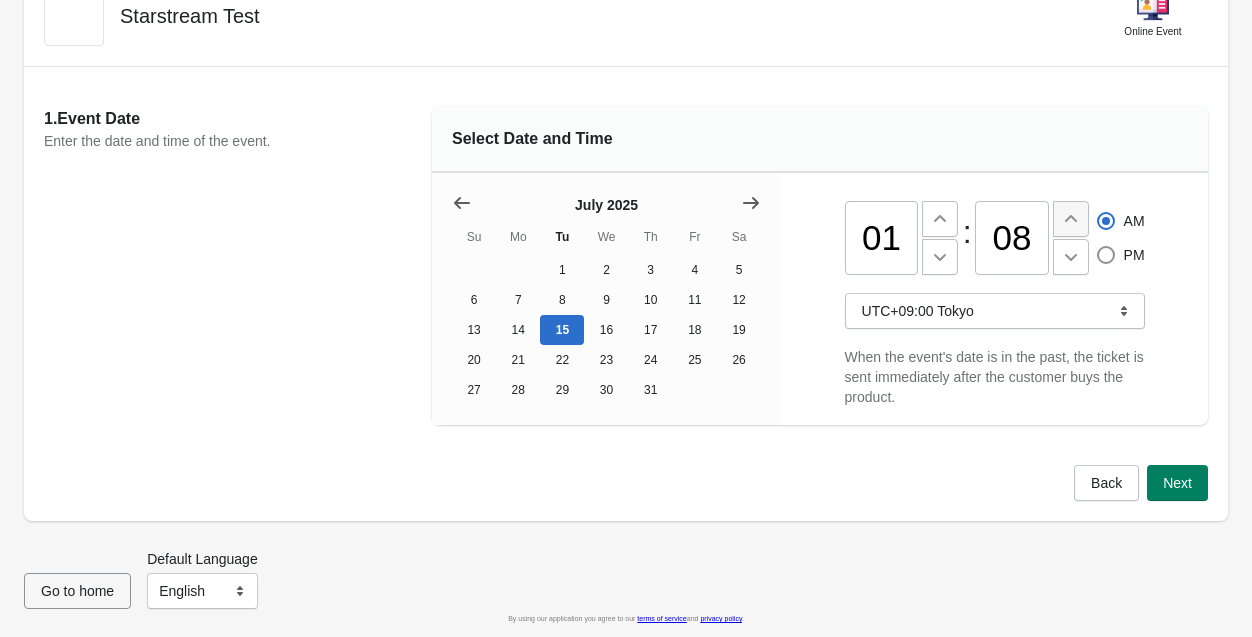 click 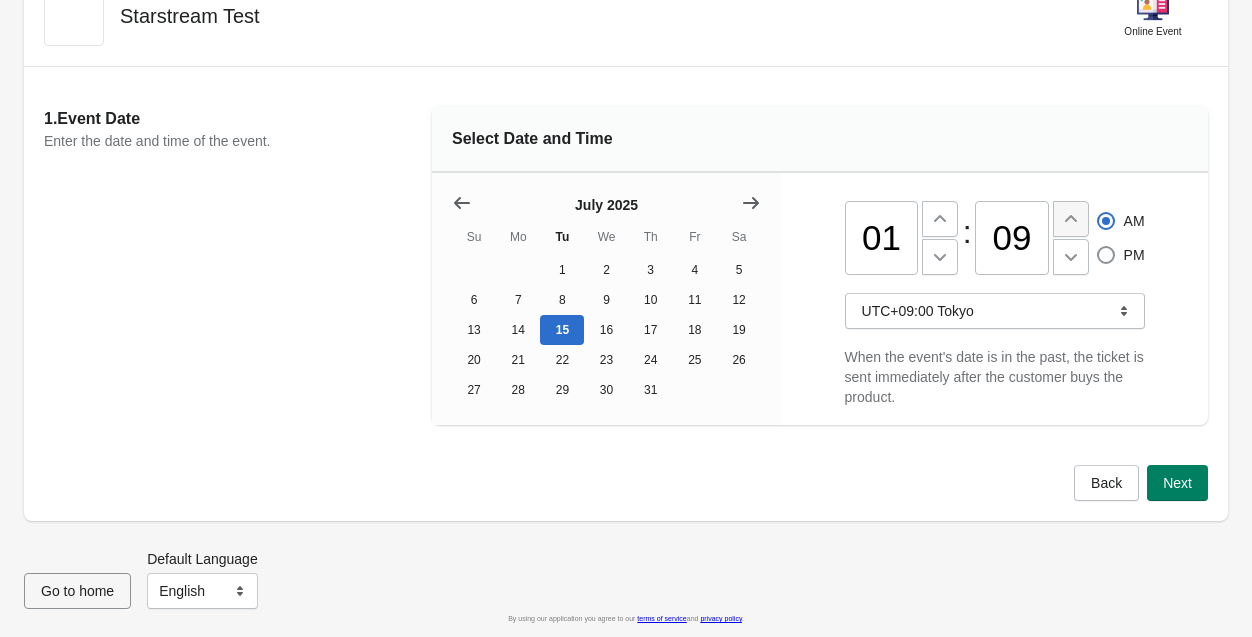 click 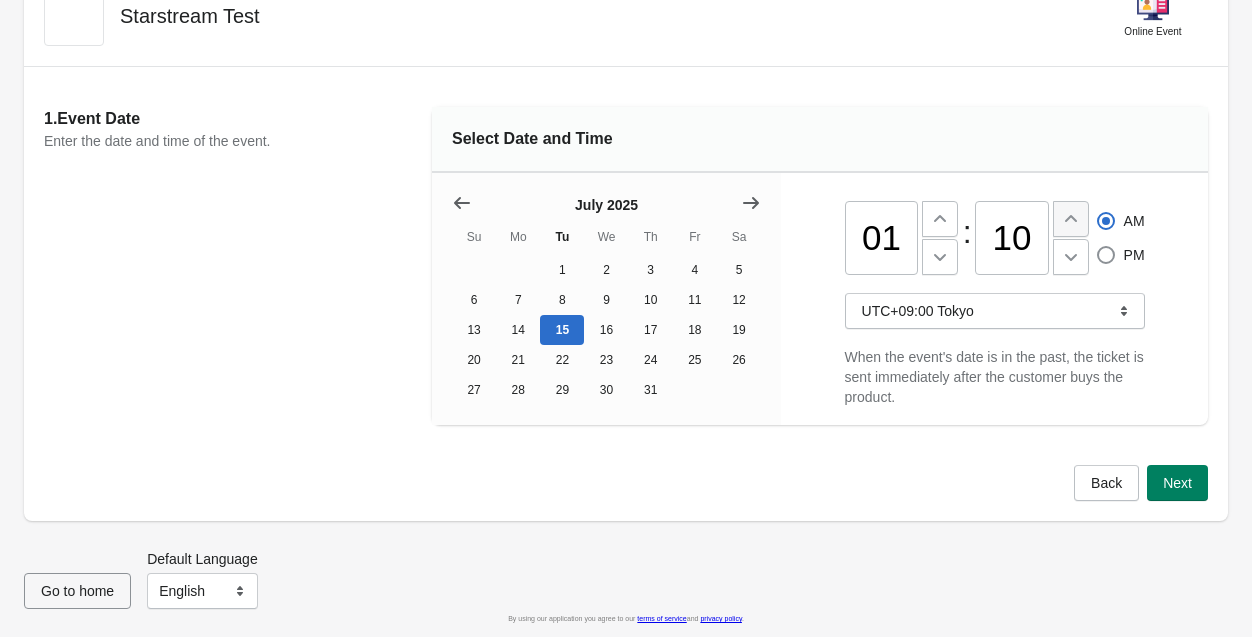 click 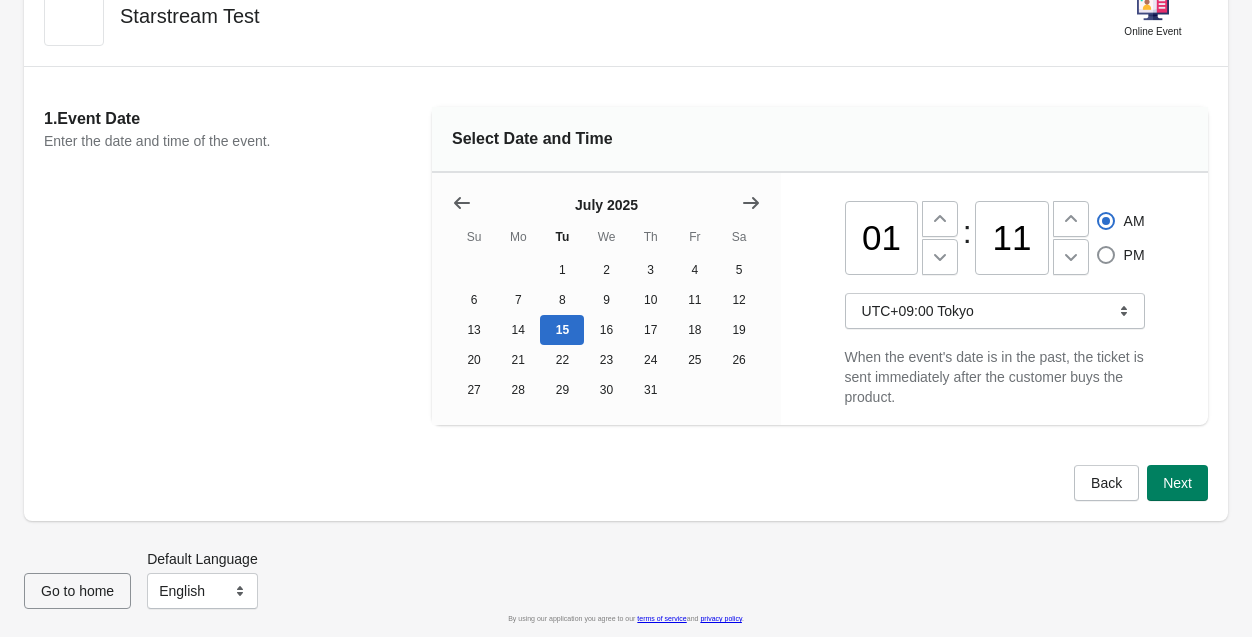 click on "11" at bounding box center (1012, 238) 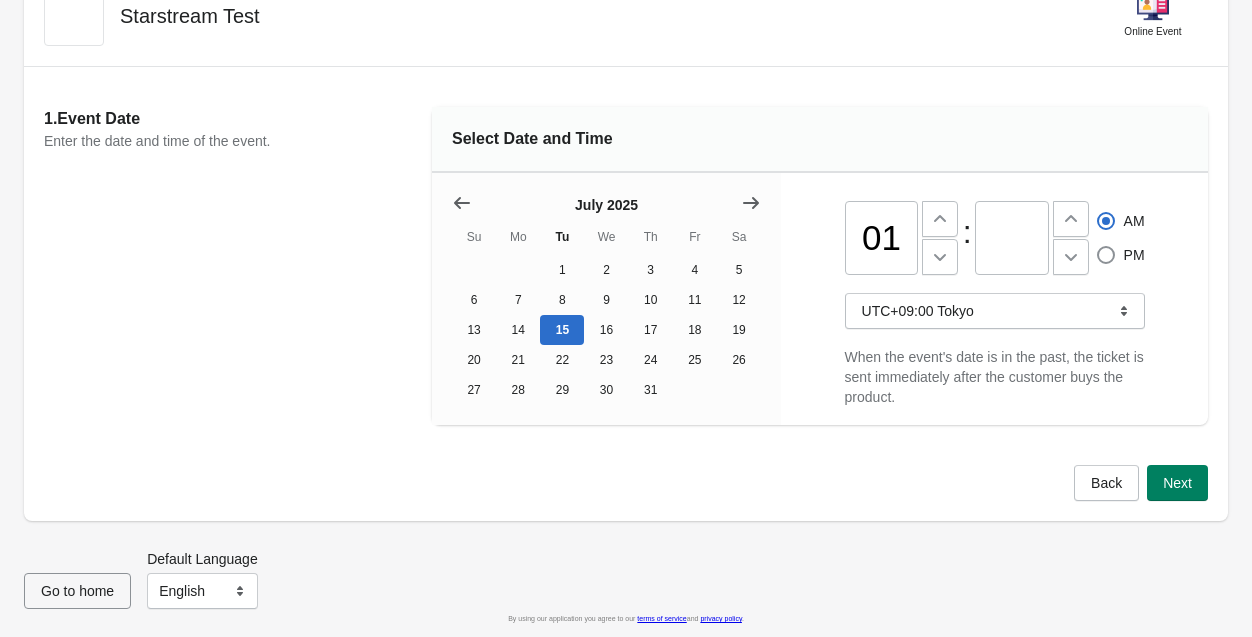 type on "4" 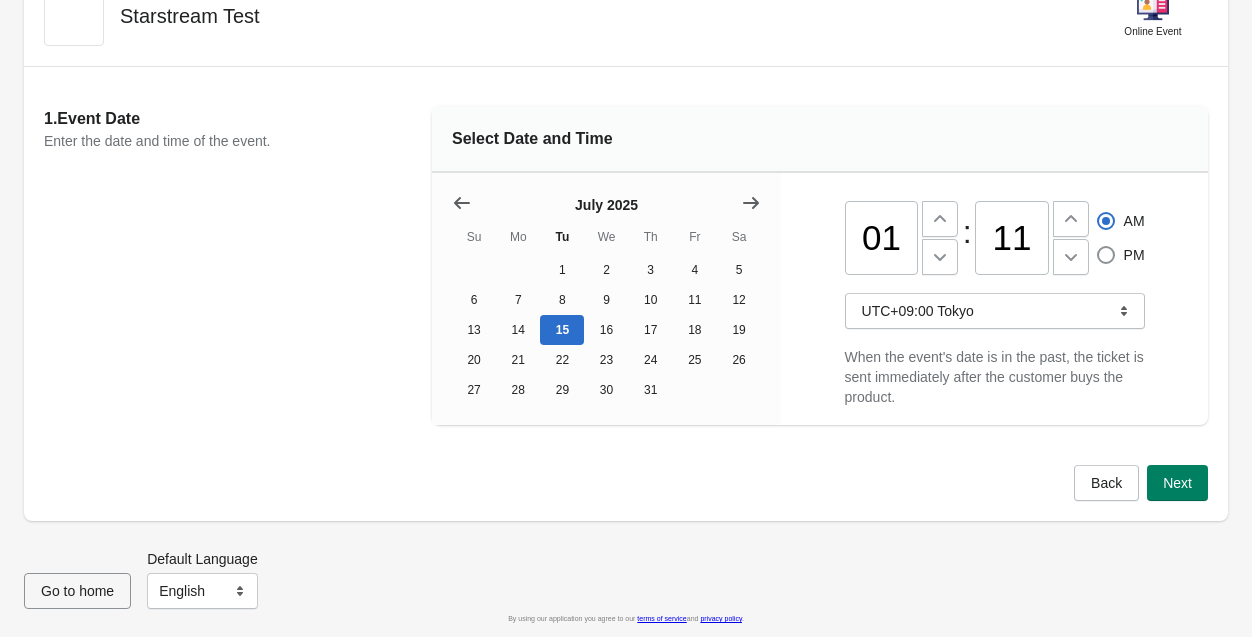 click on "01" at bounding box center [882, 238] 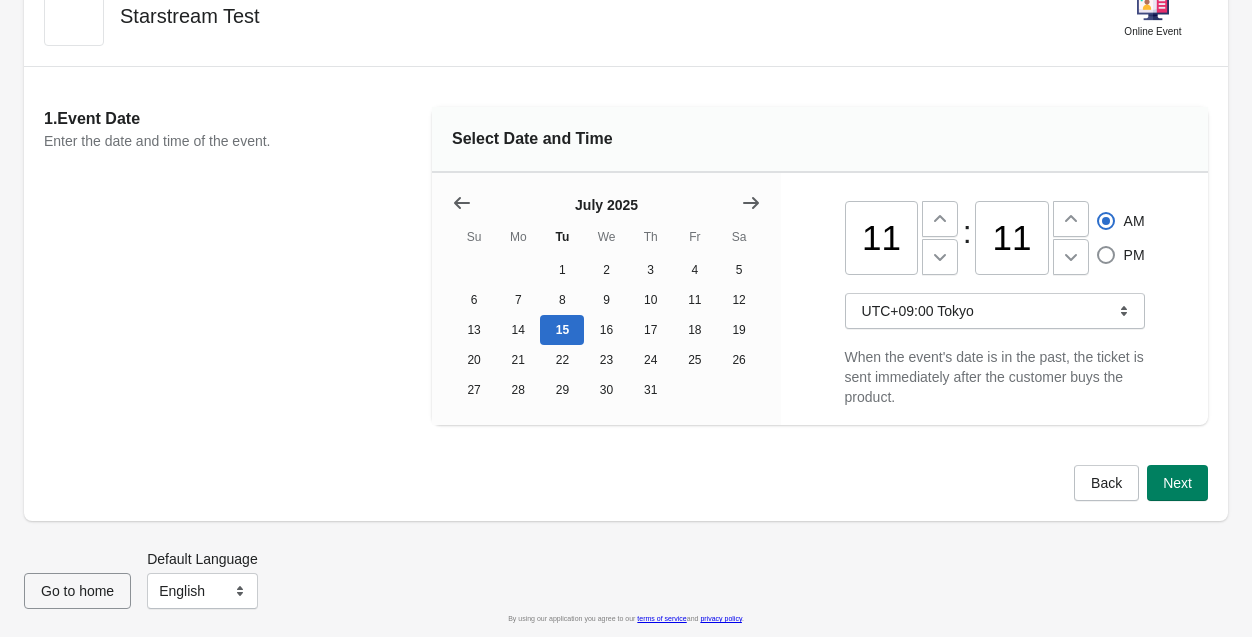type on "11" 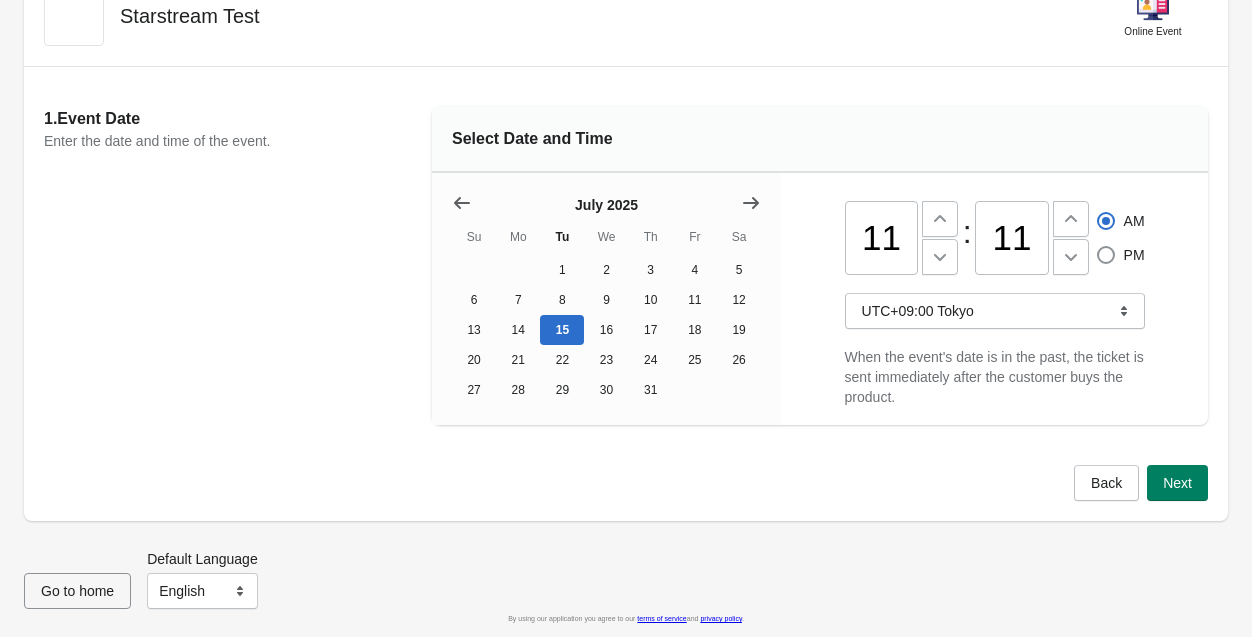 click on "11" at bounding box center [1012, 238] 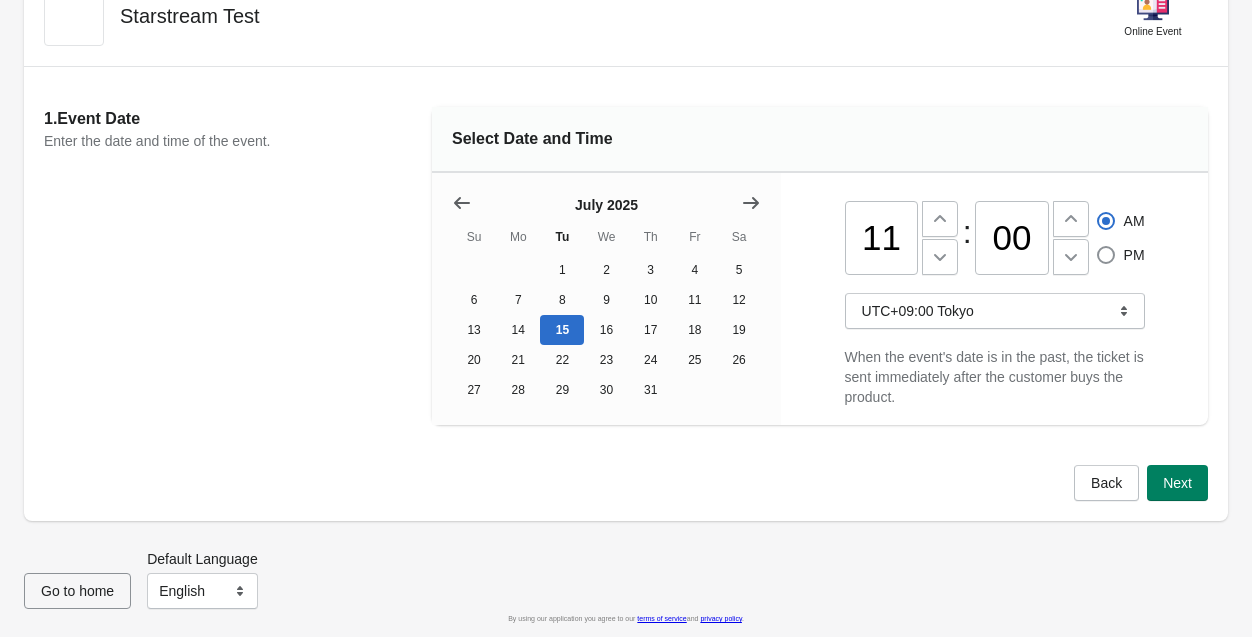 type on "00" 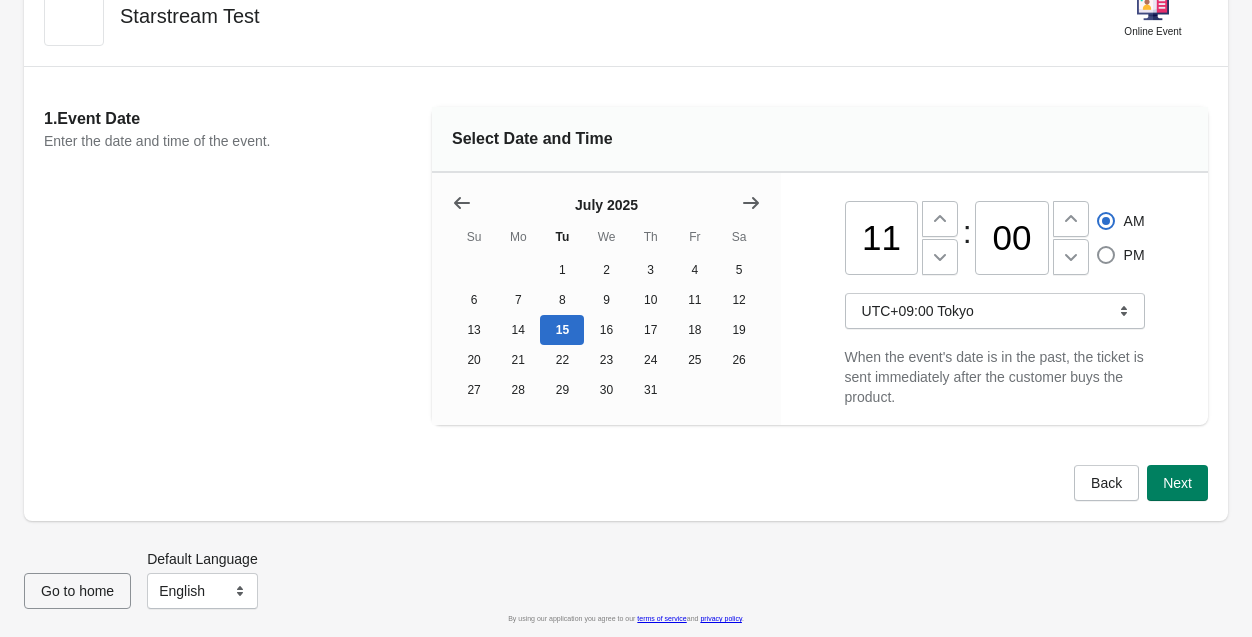 click on "11" at bounding box center (882, 238) 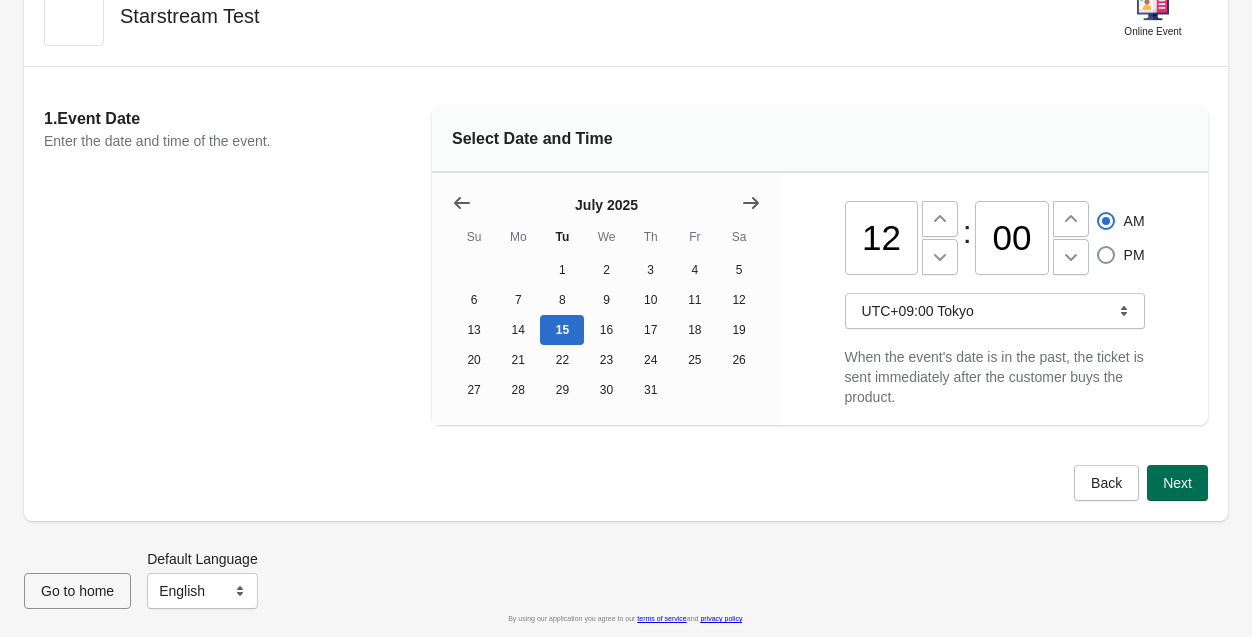 type on "12" 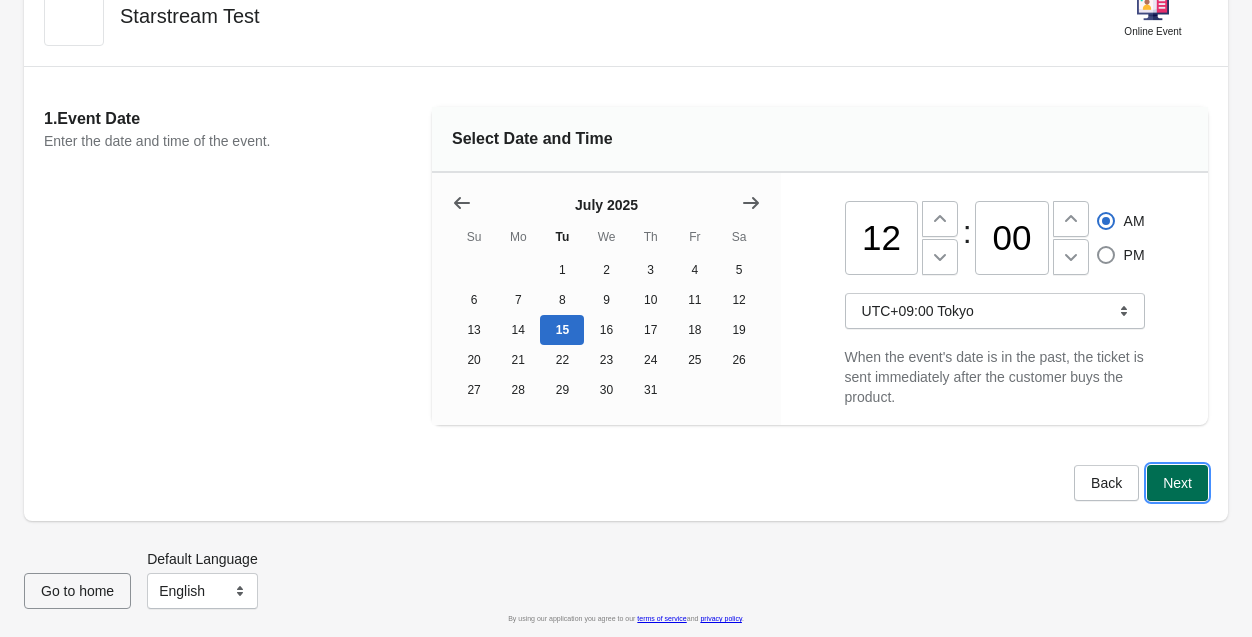 radio on "false" 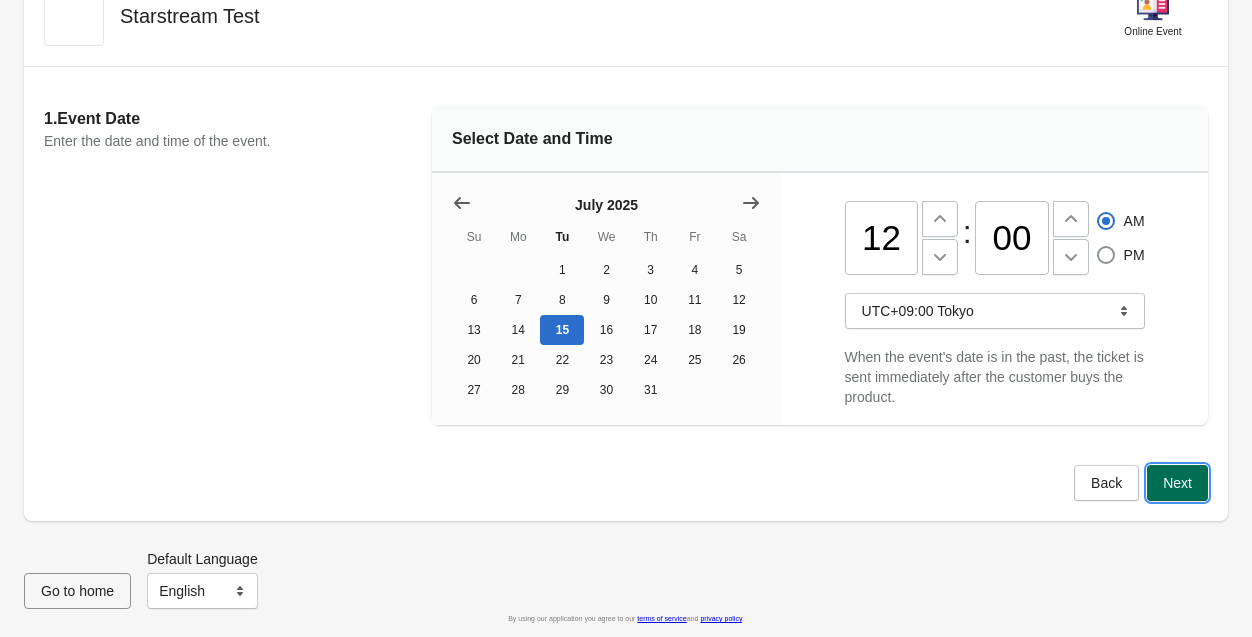 radio on "true" 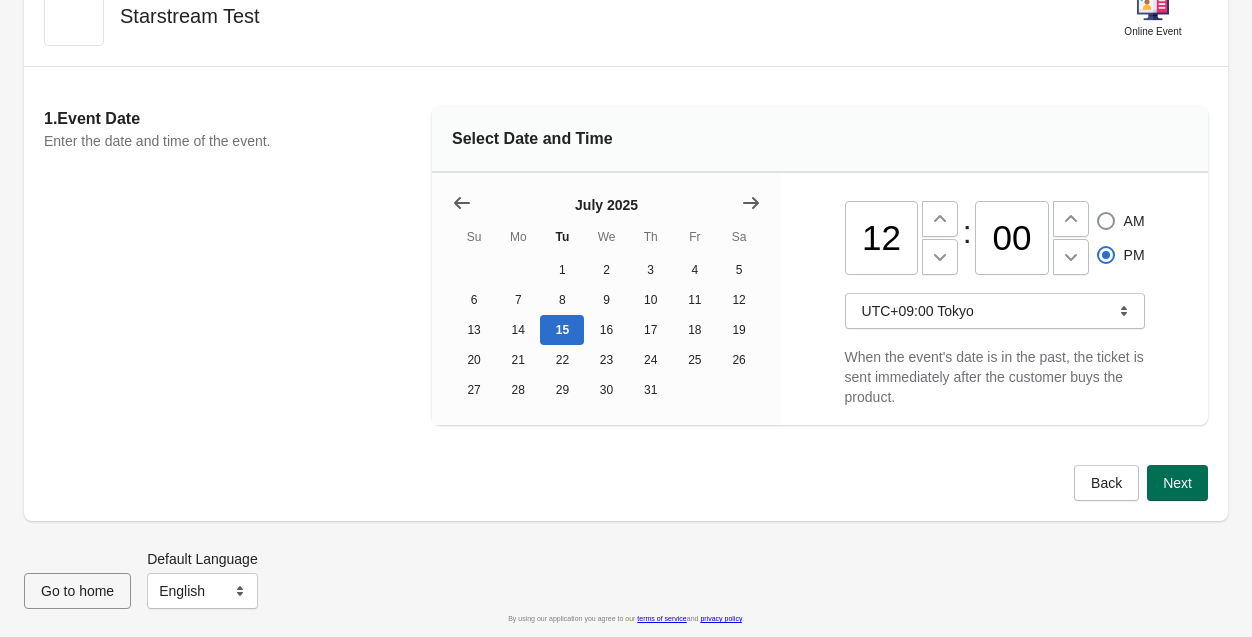 click on "Next" at bounding box center (1177, 483) 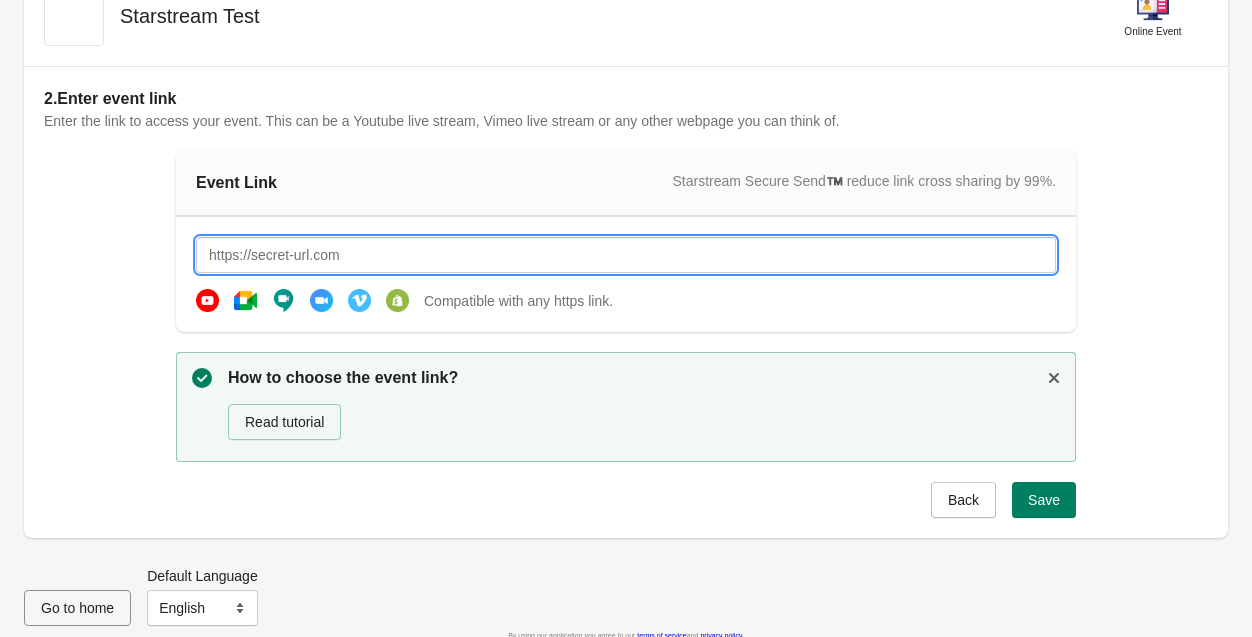 click at bounding box center (626, 255) 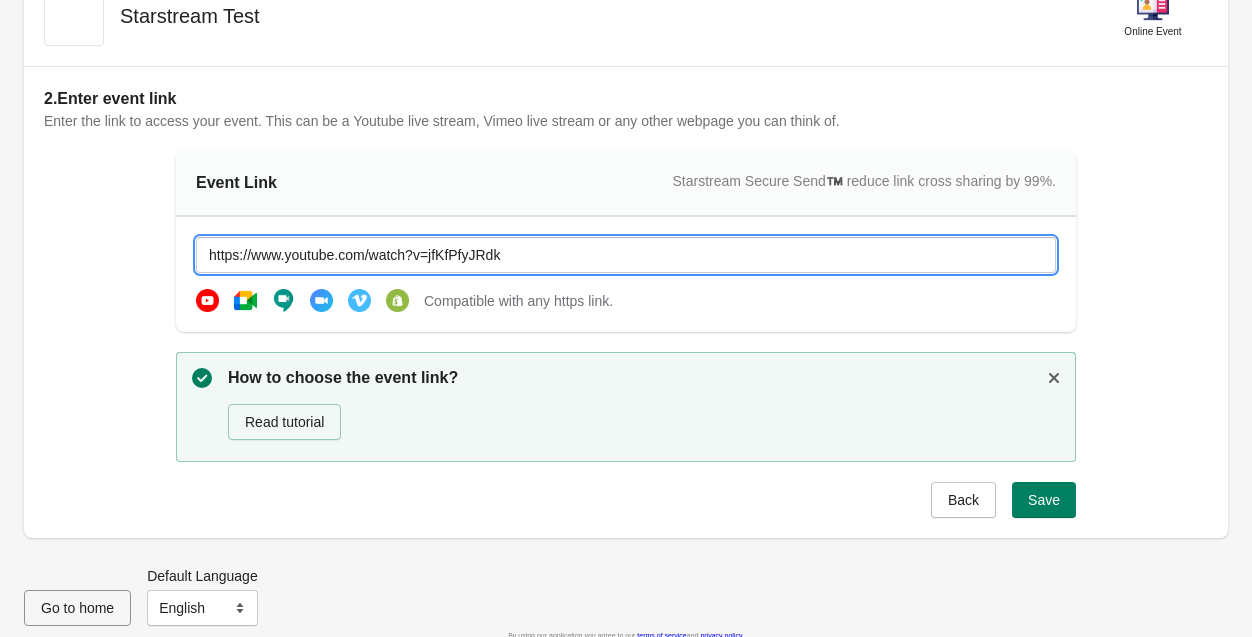 type on "https://www.youtube.com/watch?v=jfKfPfyJRdk" 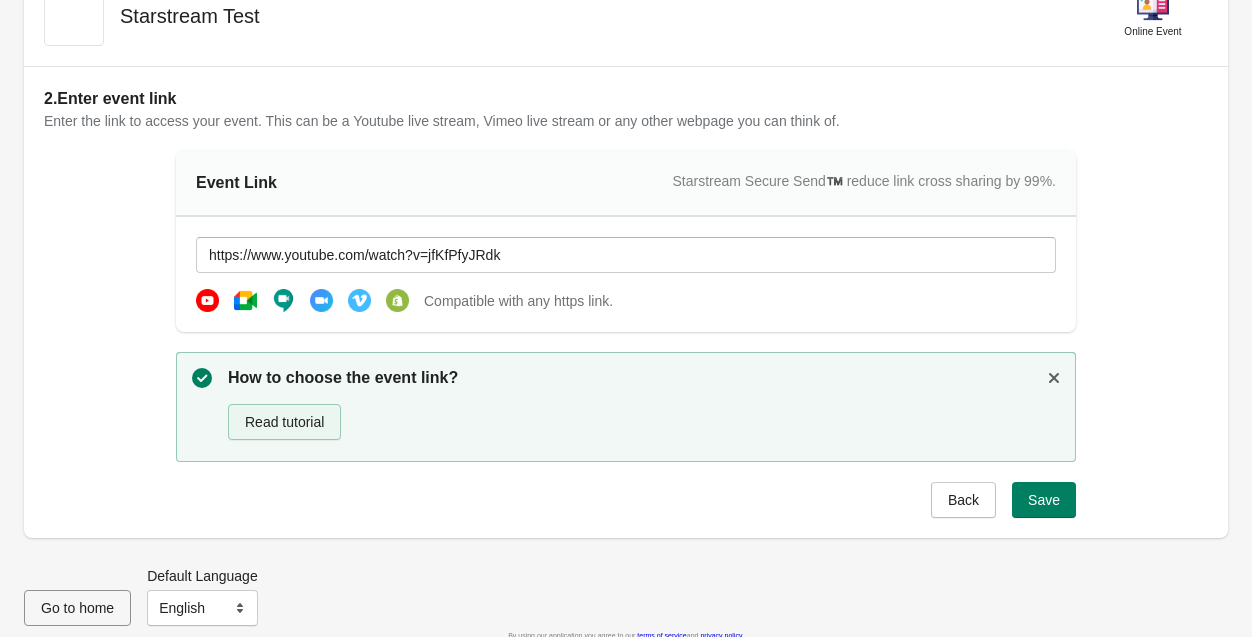click on "Read tutorial" at bounding box center (284, 422) 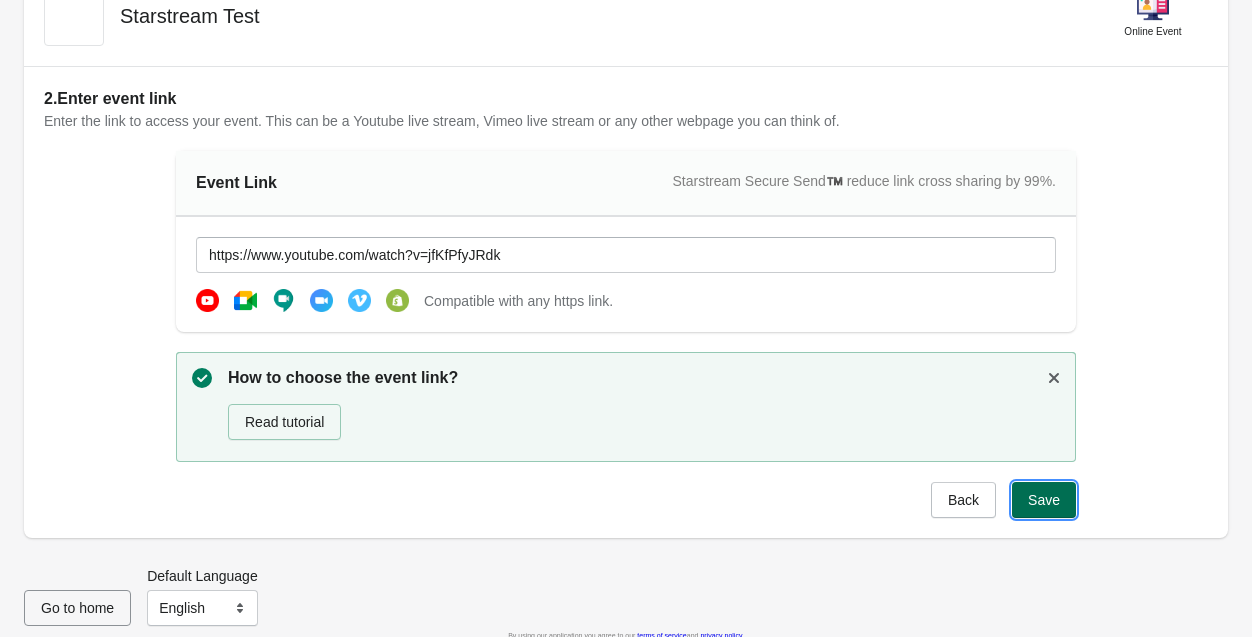 click on "Save" at bounding box center (1044, 500) 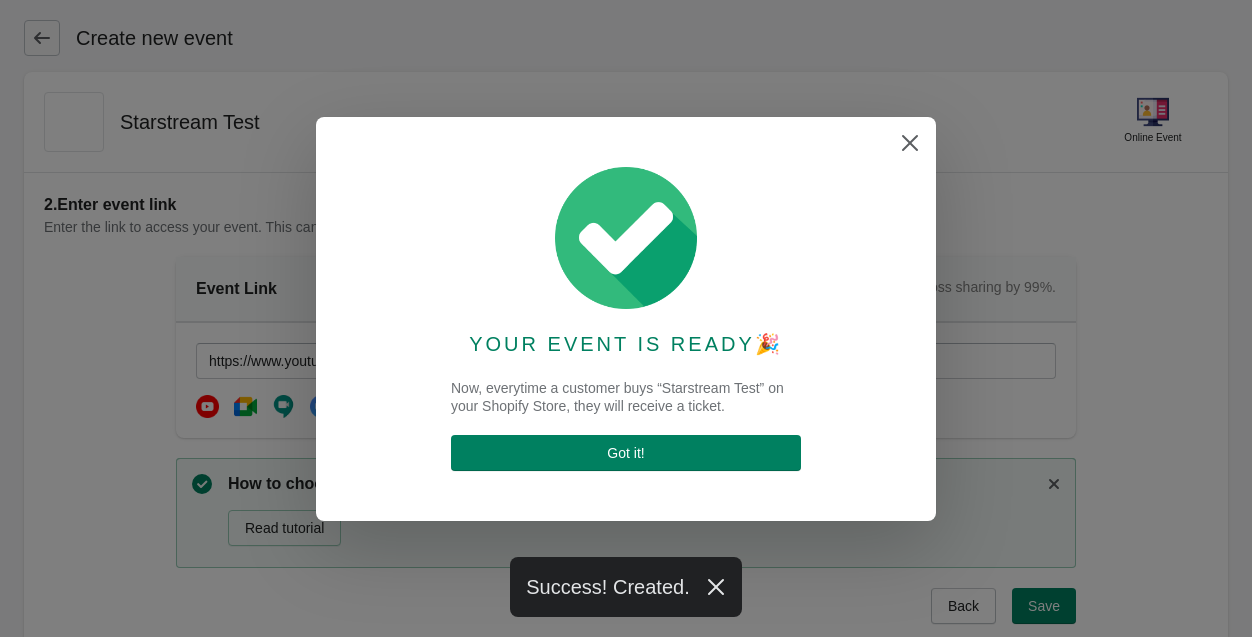 scroll, scrollTop: 106, scrollLeft: 0, axis: vertical 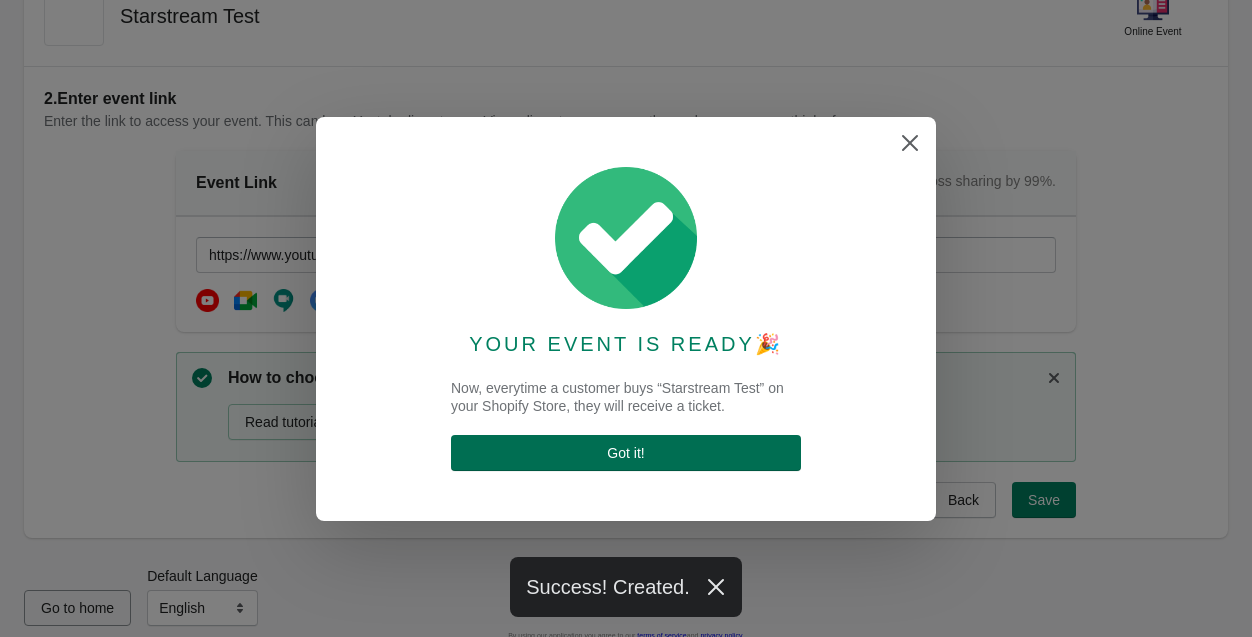 click on "Got it !" at bounding box center [626, 453] 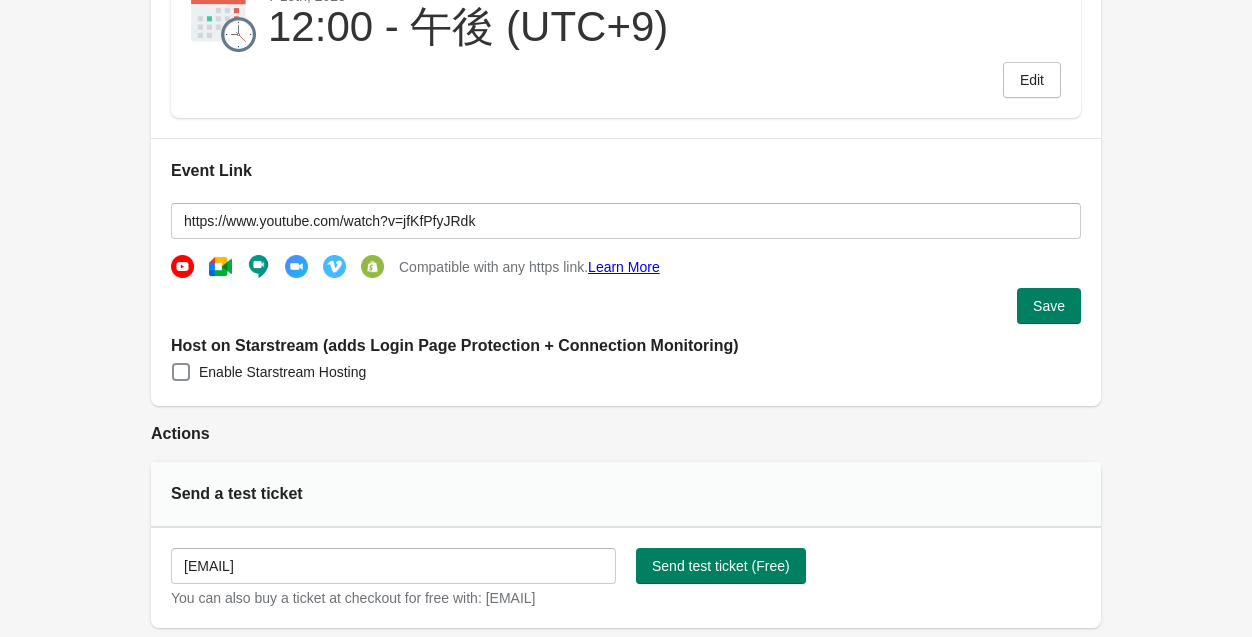 scroll, scrollTop: 562, scrollLeft: 0, axis: vertical 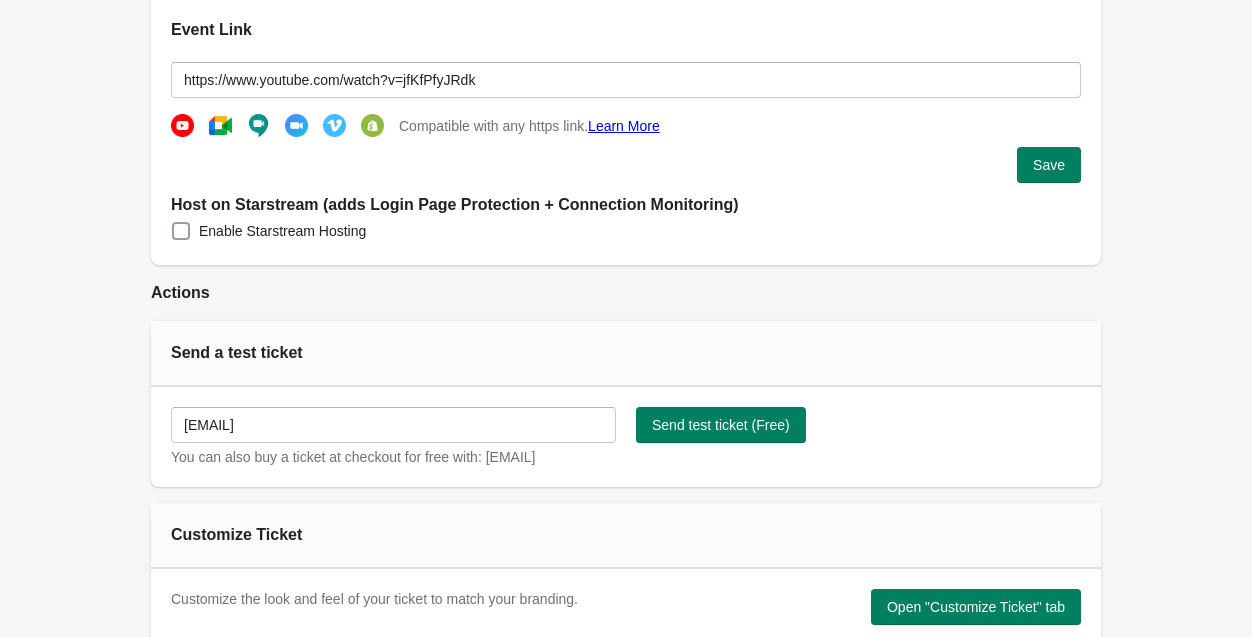 click on "Enable Starstream Hosting" at bounding box center (282, 231) 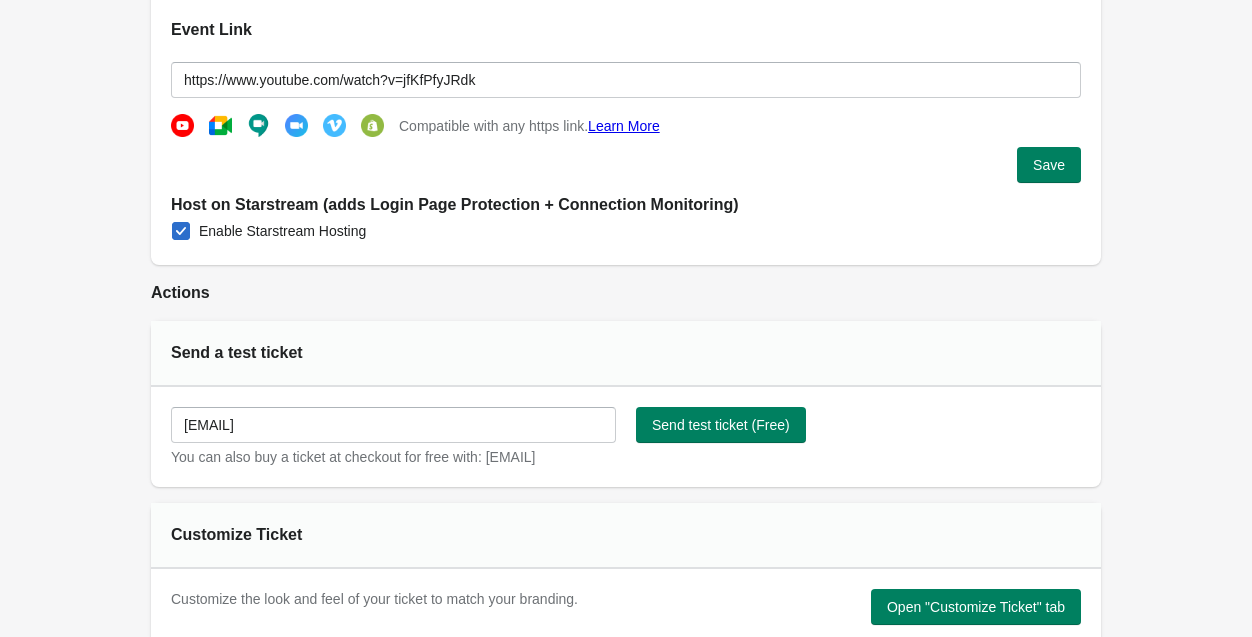 checkbox on "true" 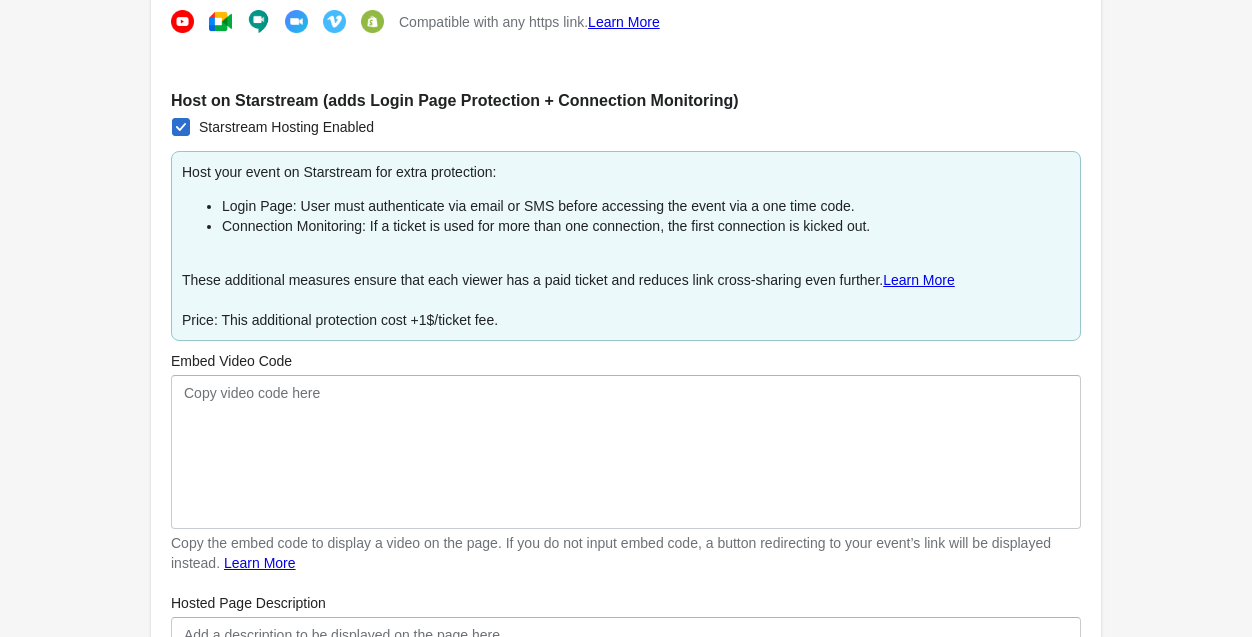scroll, scrollTop: 705, scrollLeft: 0, axis: vertical 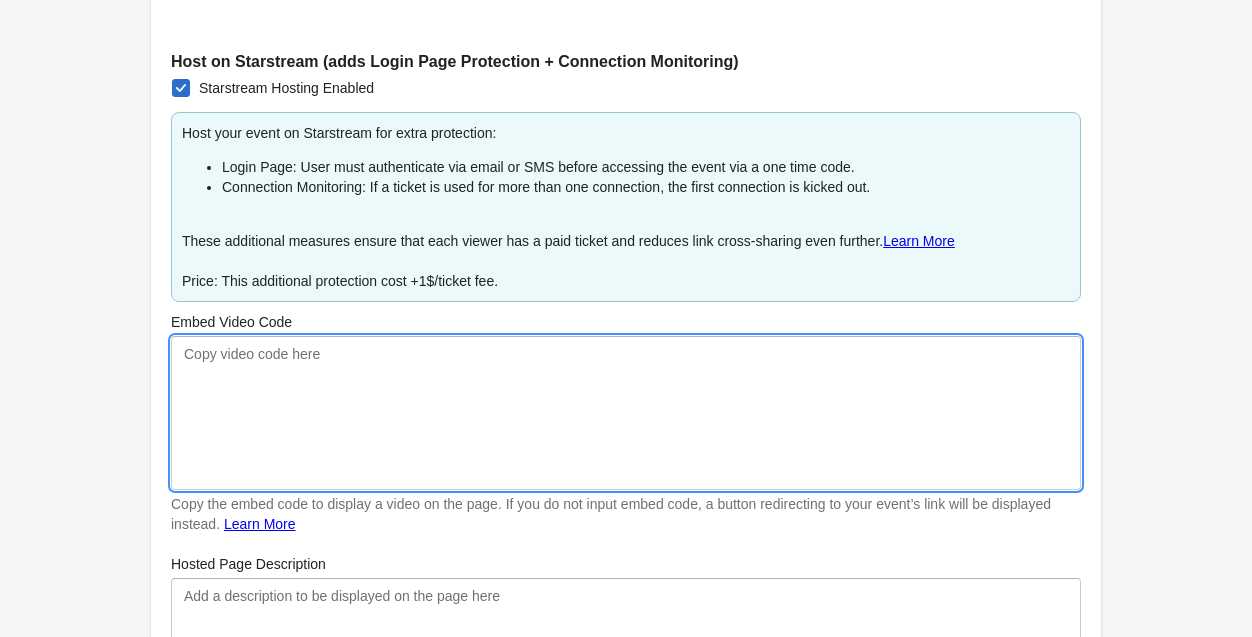 click on "Embed Video Code" at bounding box center (626, 413) 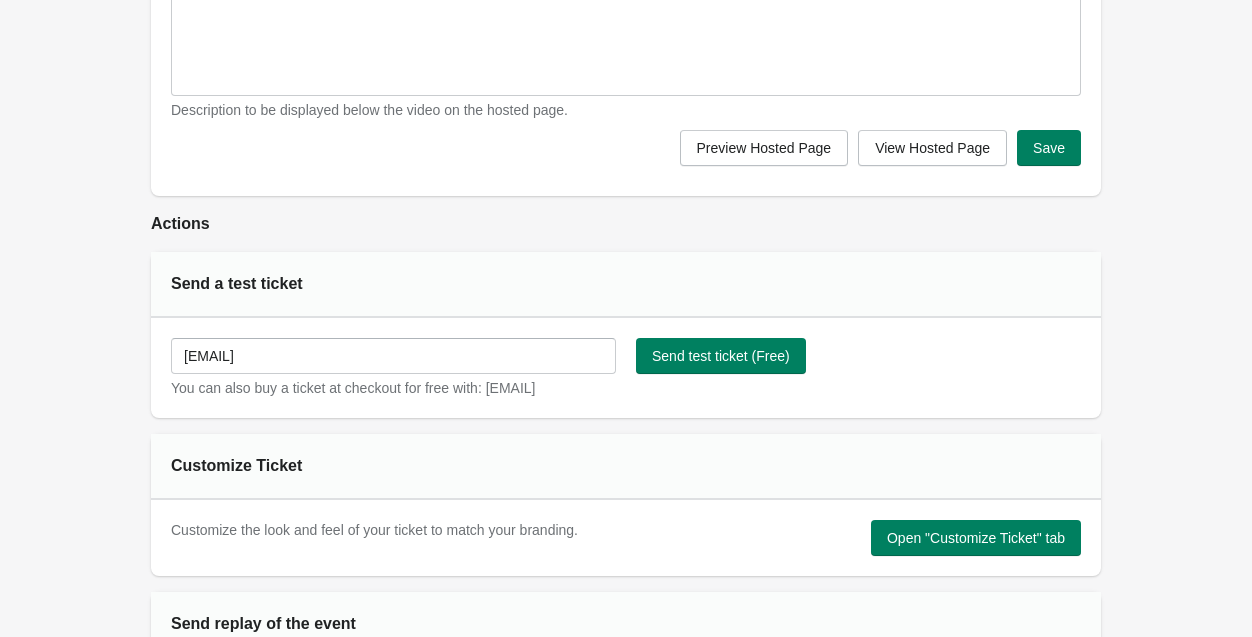 scroll, scrollTop: 1346, scrollLeft: 0, axis: vertical 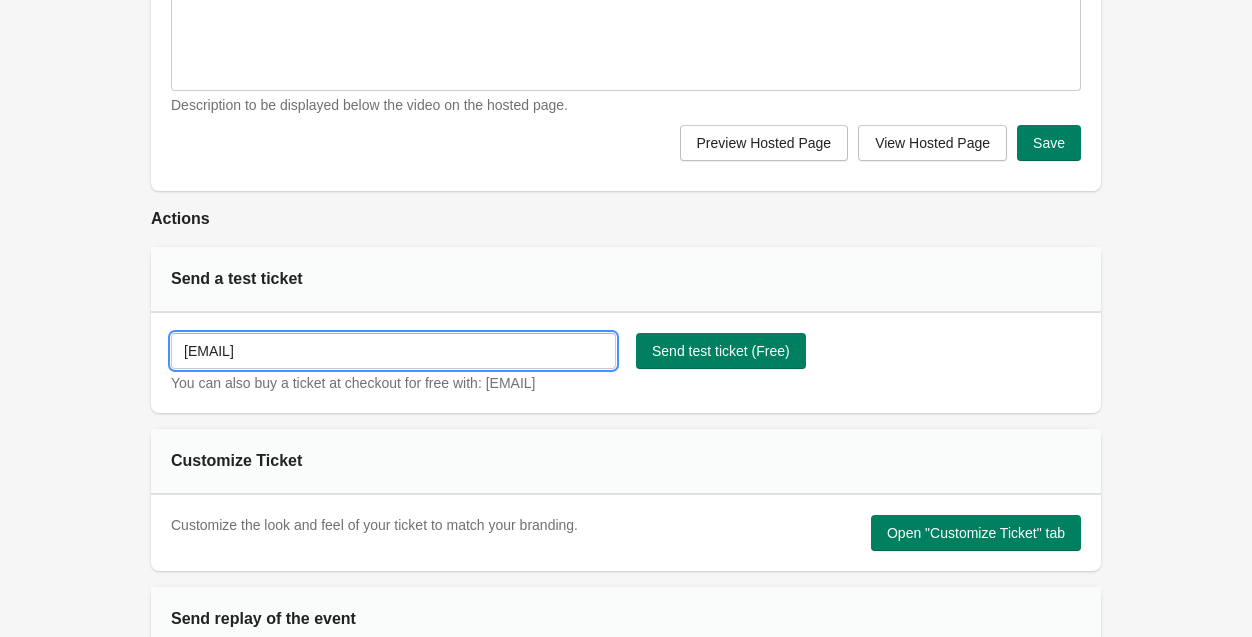 drag, startPoint x: 263, startPoint y: 351, endPoint x: 178, endPoint y: 350, distance: 85.00588 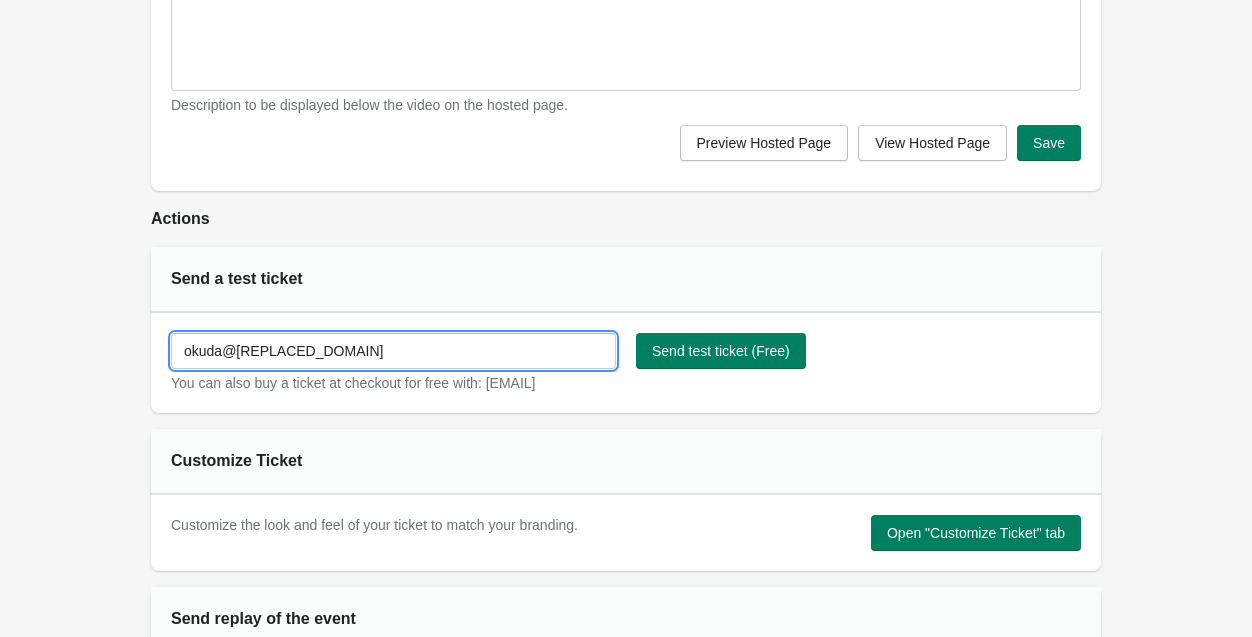 type on "okuda@[REPLACED_DOMAIN]" 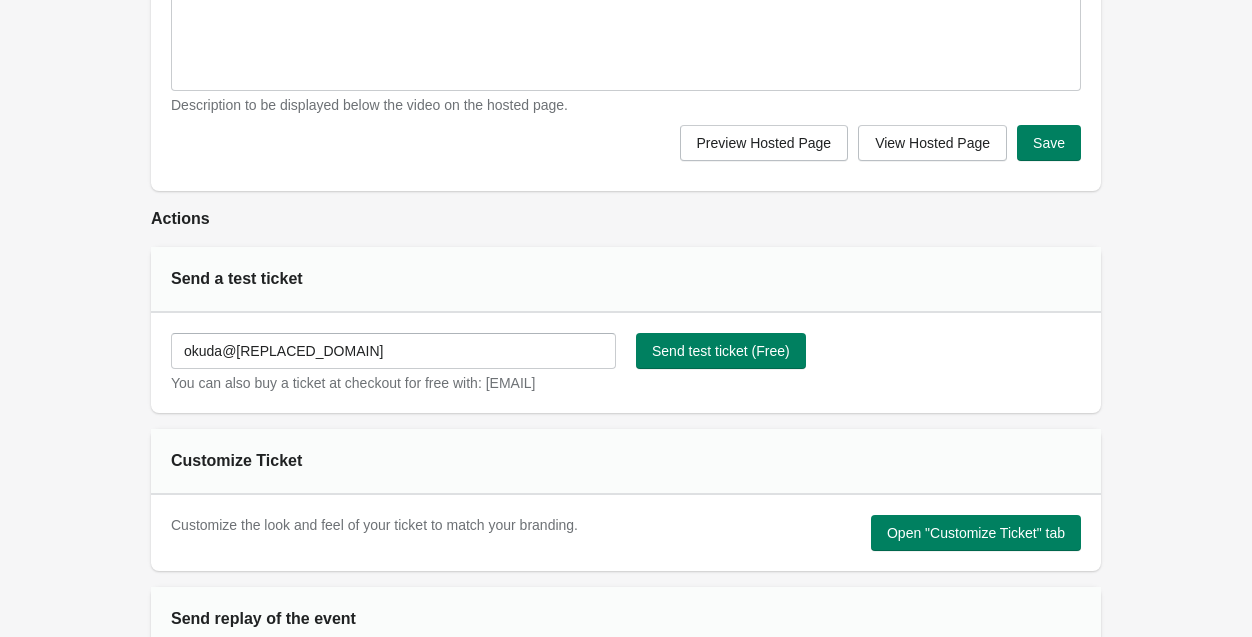 click on "Send a test ticket Submit okuda@[REPLACED_DOMAIN] You can also buy a ticket at checkout for free with: tanabe+test@[REPLACED_DOMAIN] Send test ticket (Free)" at bounding box center [626, 330] 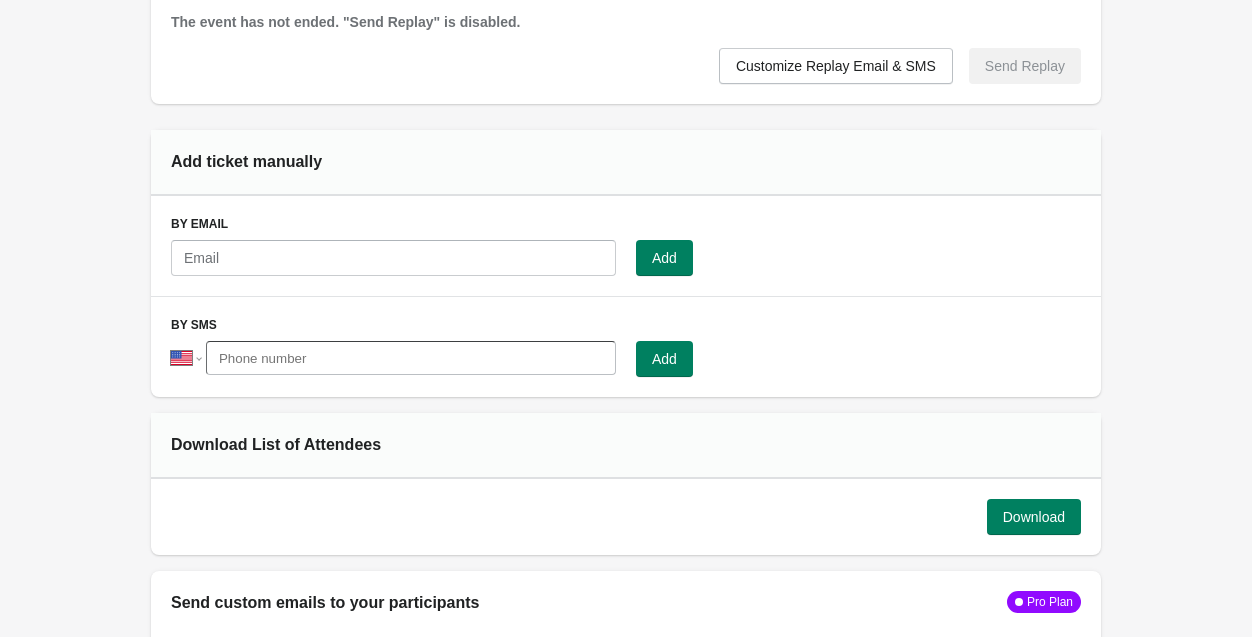 scroll, scrollTop: 2113, scrollLeft: 0, axis: vertical 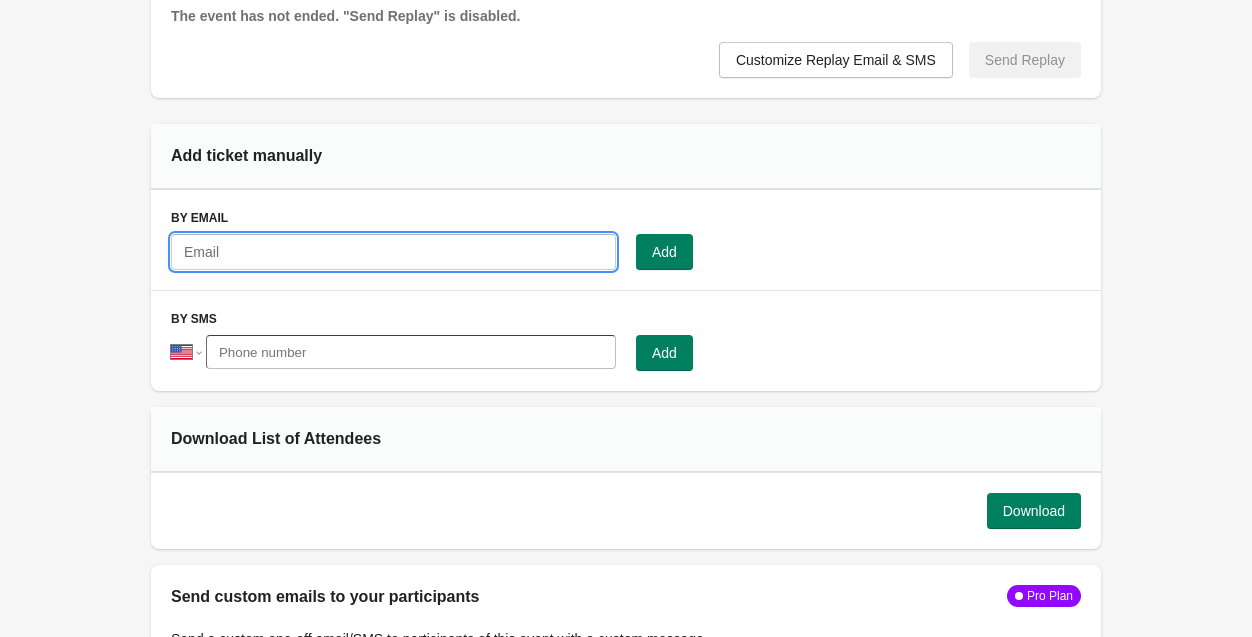 click at bounding box center (393, 252) 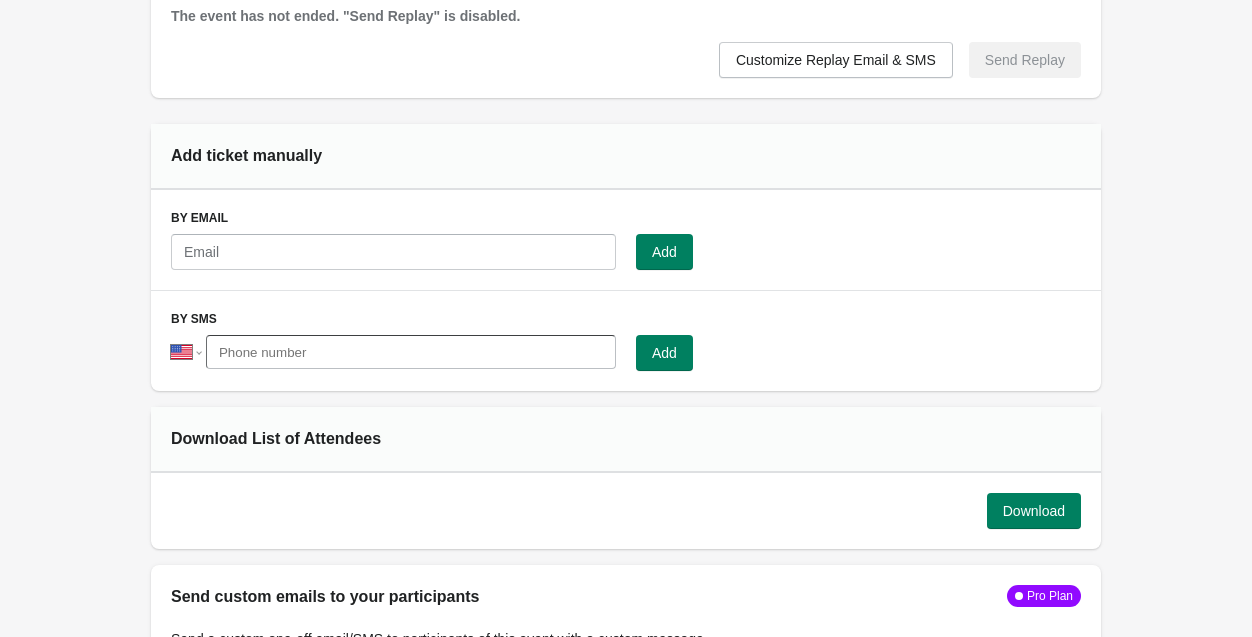 click on "By Email Submit Add" at bounding box center [626, 240] 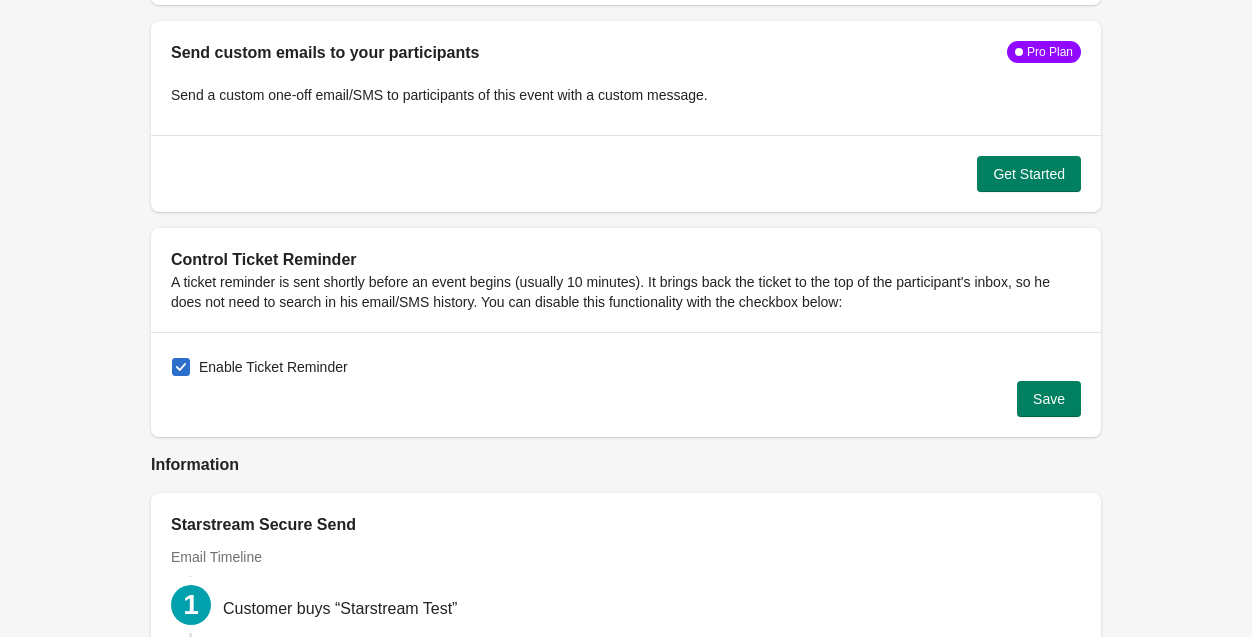 scroll, scrollTop: 2747, scrollLeft: 0, axis: vertical 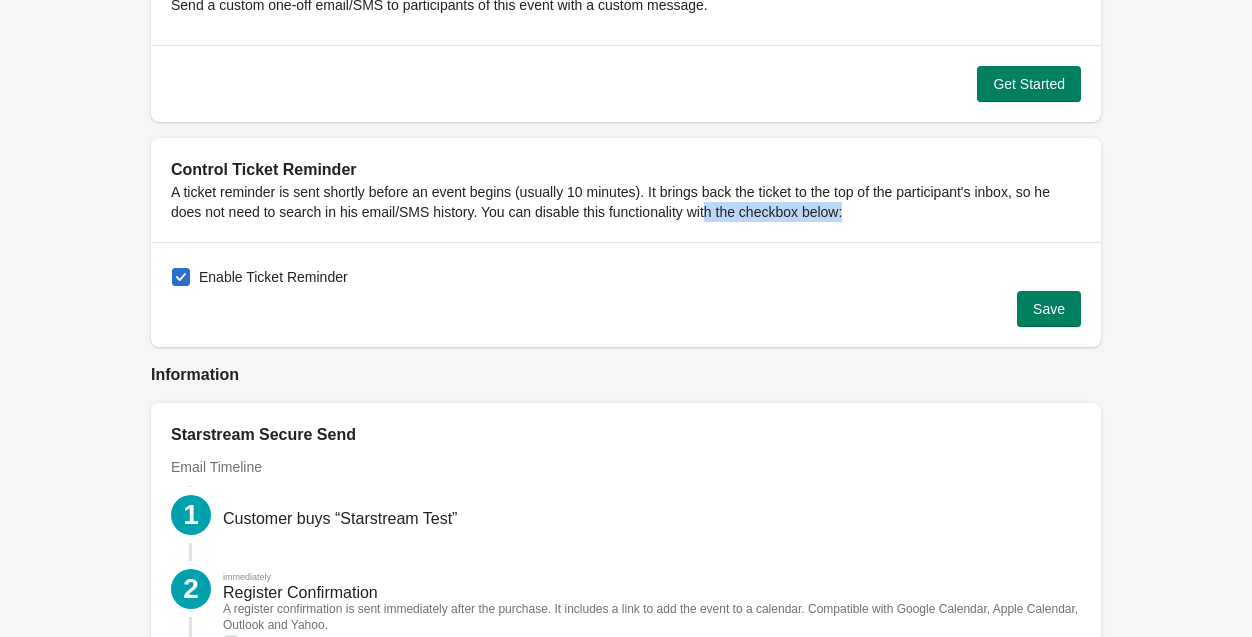 drag, startPoint x: 936, startPoint y: 243, endPoint x: 733, endPoint y: 231, distance: 203.35437 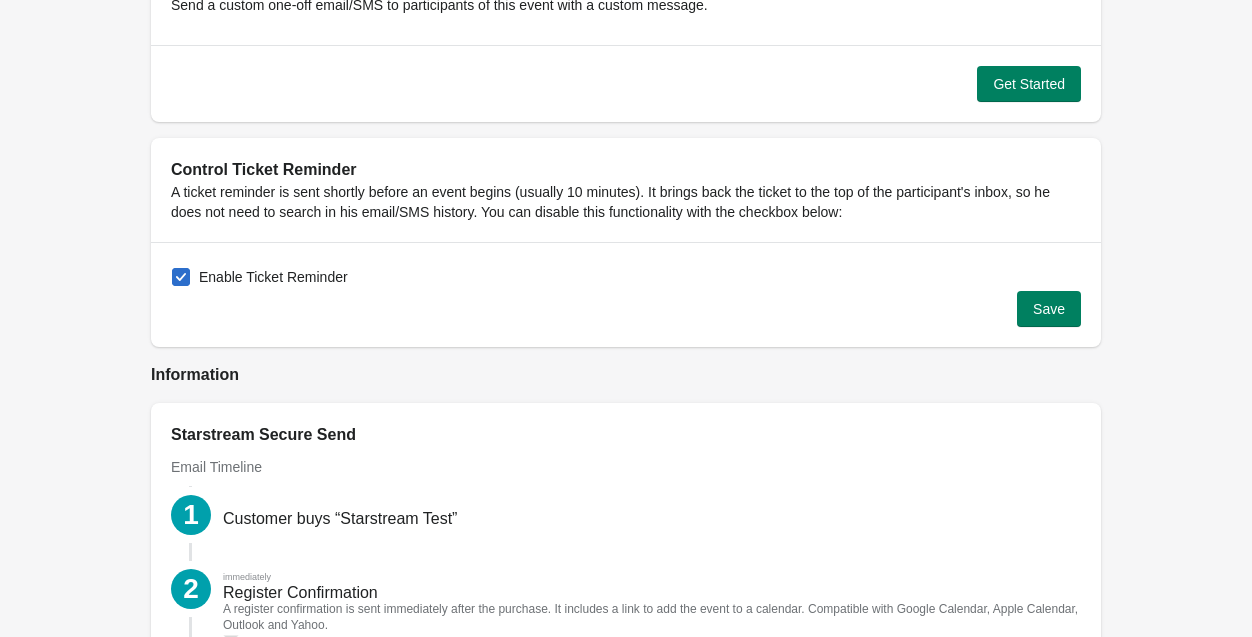 click on "Enable Ticket Reminder" at bounding box center [273, 277] 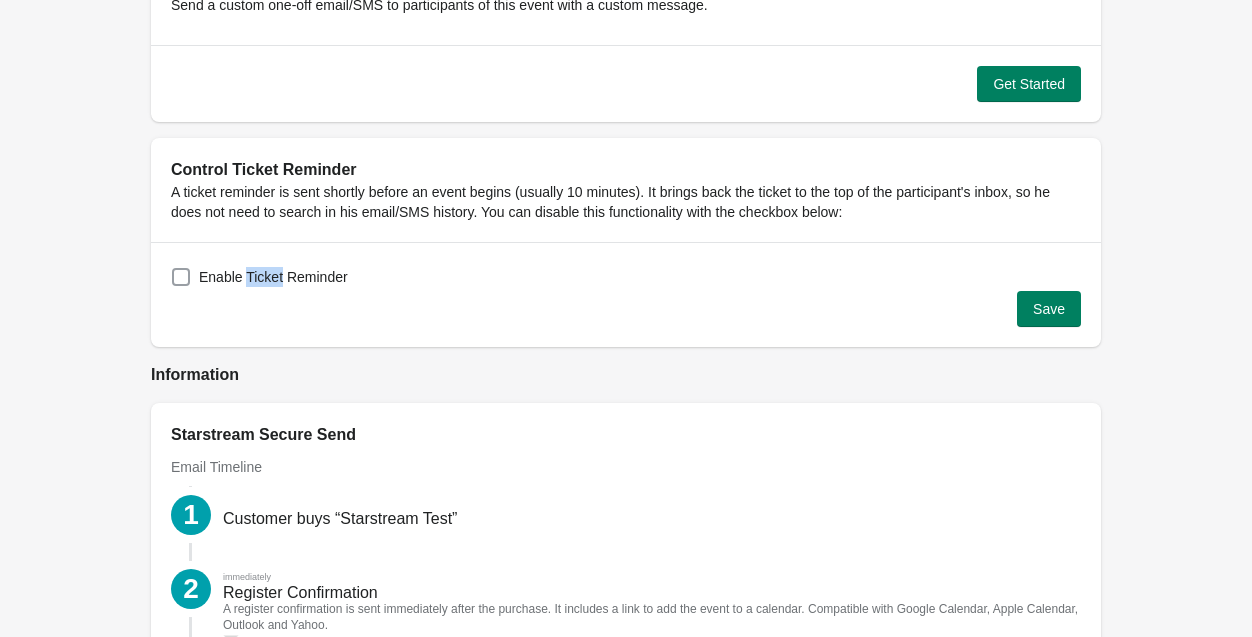 click on "Enable Ticket Reminder" at bounding box center (273, 277) 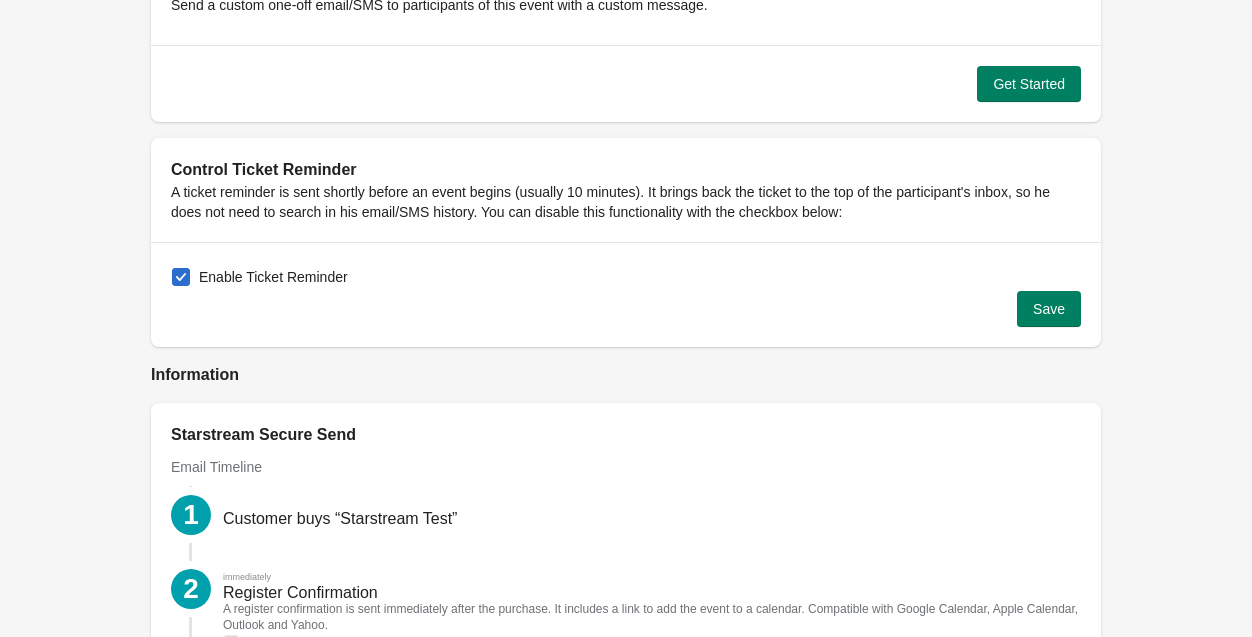 click on "Save" at bounding box center (618, 301) 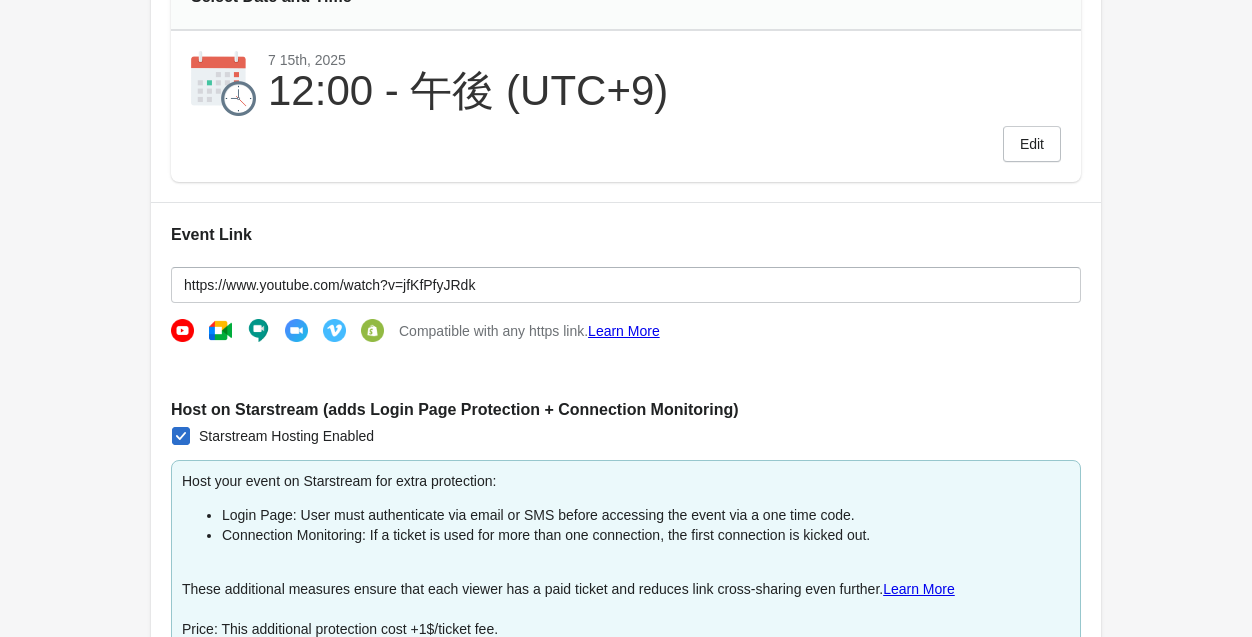 scroll, scrollTop: 326, scrollLeft: 0, axis: vertical 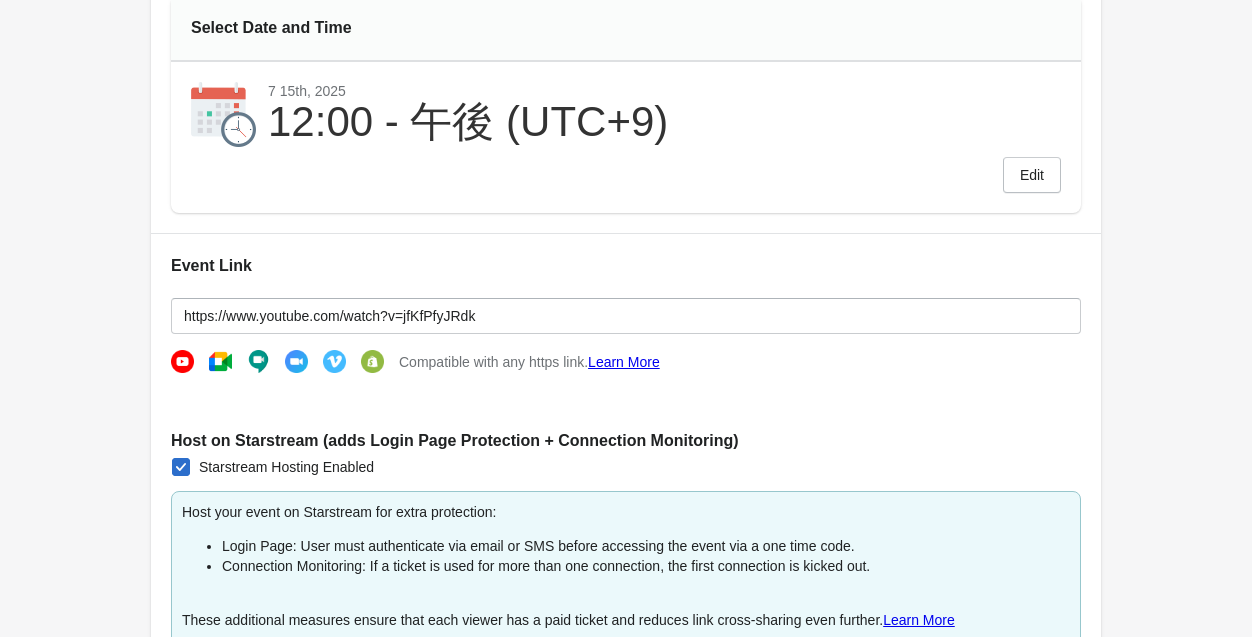 click on "Event Link https://www.youtube.com/watch?v=jfKfPfyJRdk Compatible with any https link.  Learn More Host on Starstream (adds Login Page Protection + Connection Monitoring) Starstream Hosting Enabled Host your event on Starstream for extra protection: Login Page: User must authenticate via email or SMS before accessing the event via a one time code. Connection Monitoring: If a ticket is used for more than one connection, the first connection is kicked out. These additional measures ensure that each viewer has a paid ticket and reduces link cross-sharing even further.  Learn More Price: This additional protection cost +1$/ticket fee. Embed Video Code Copy video code here Copy the embed code to display a video on the page. If you do not input embed code, a button redirecting to your event’s link will be displayed instead.   Learn More Hosted Page Description Add a description to be displayed on the page here Description to be displayed below the video on the hosted page. Preview Hosted Page View Hosted Page" at bounding box center [626, 722] 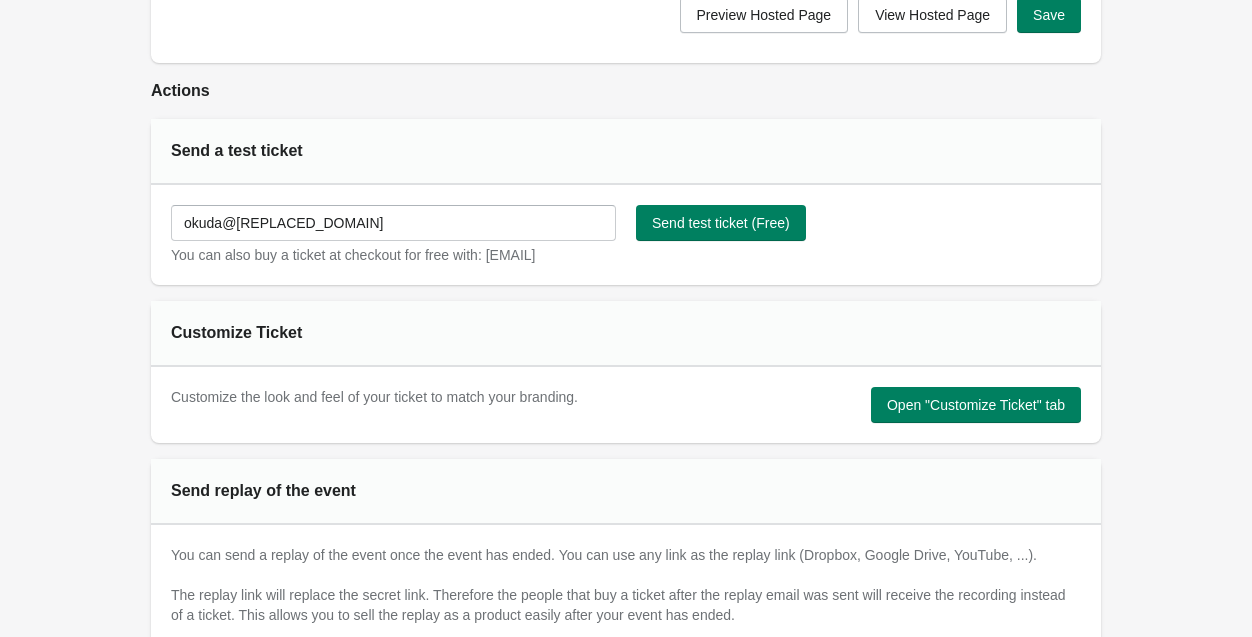 scroll, scrollTop: 1533, scrollLeft: 0, axis: vertical 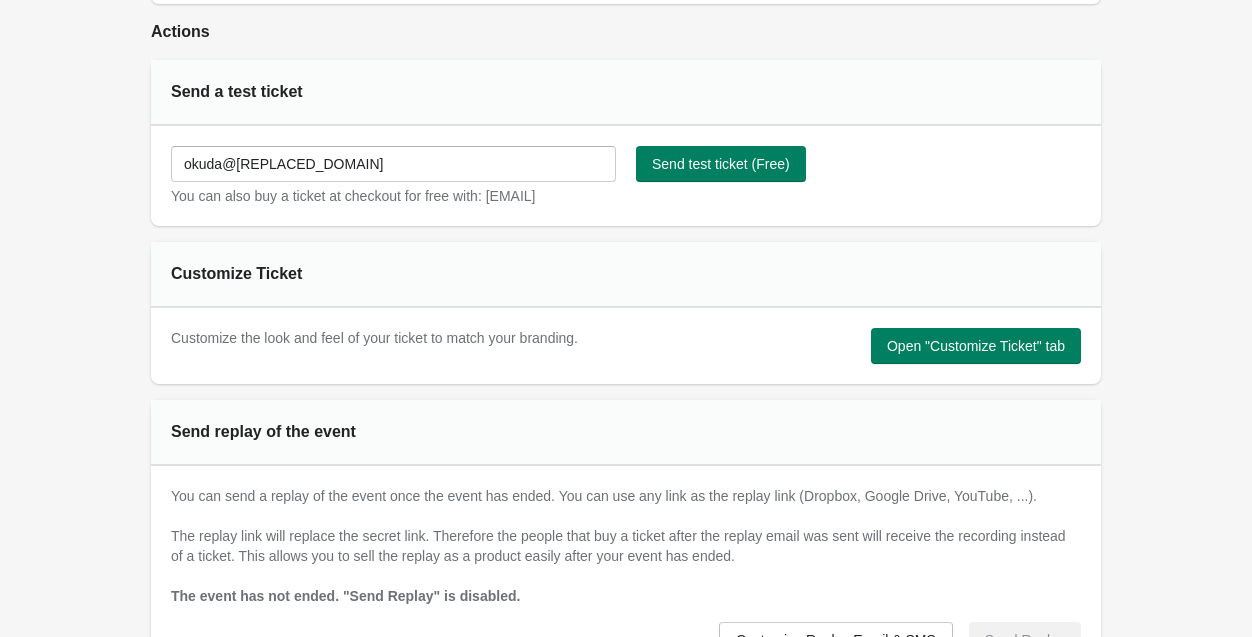 click on "Customize Ticket" at bounding box center [307, 274] 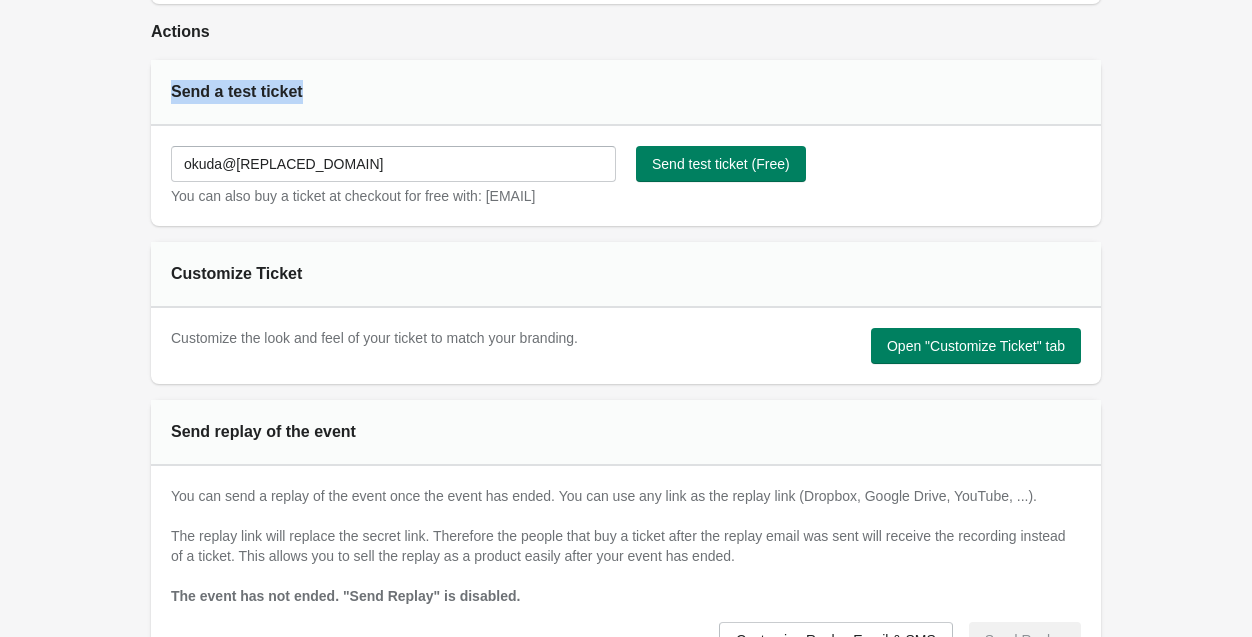drag, startPoint x: 359, startPoint y: 99, endPoint x: 168, endPoint y: 83, distance: 191.66899 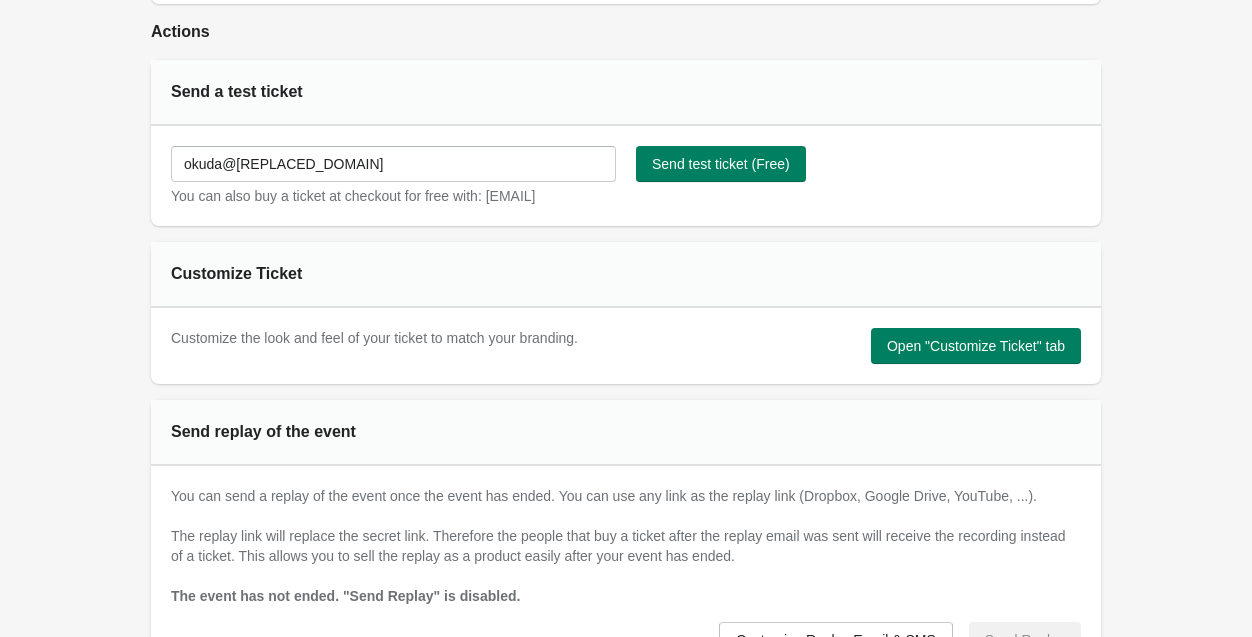 click on "Send a test ticket" at bounding box center (307, 92) 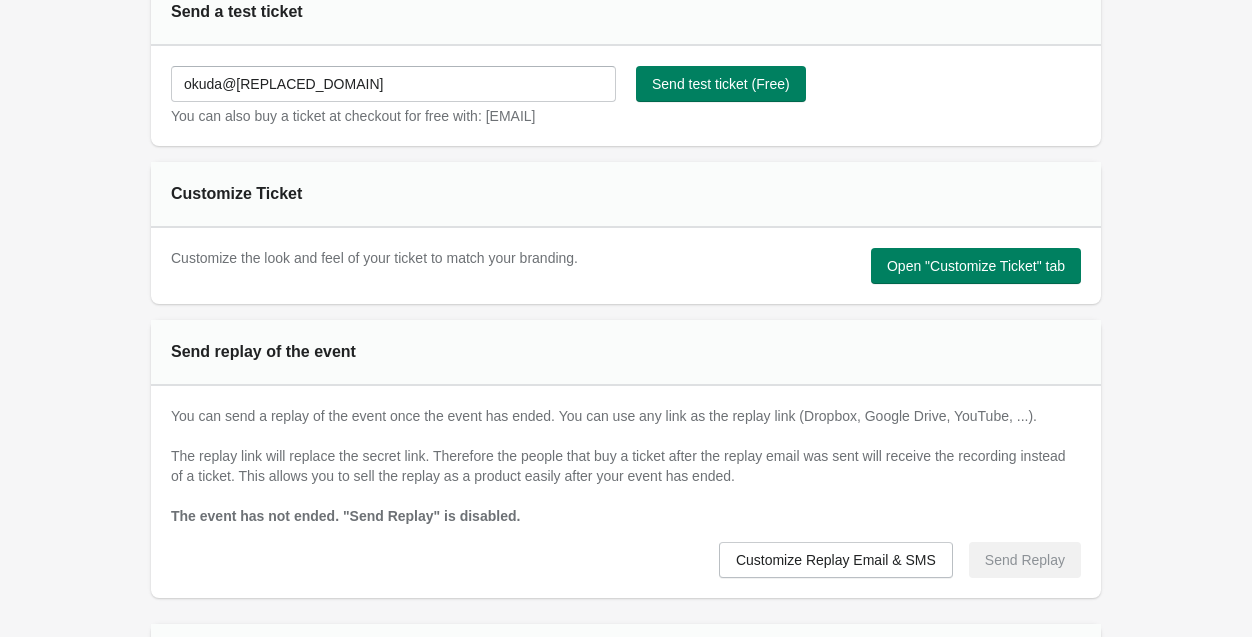 scroll, scrollTop: 1584, scrollLeft: 0, axis: vertical 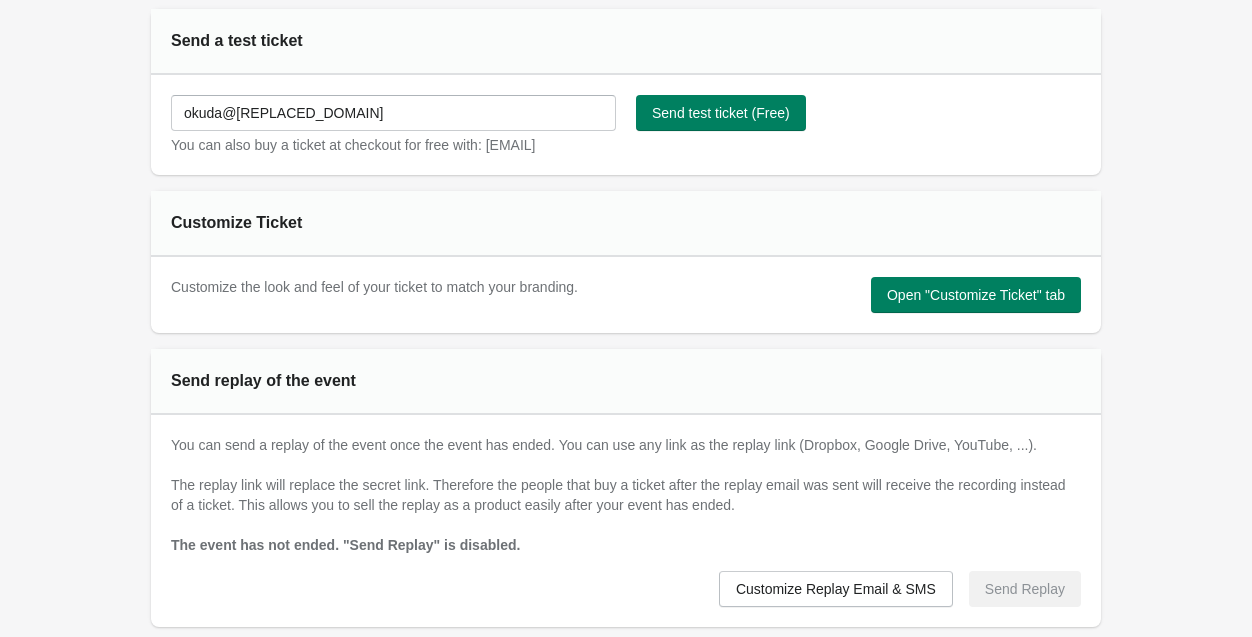 drag, startPoint x: 280, startPoint y: 155, endPoint x: 176, endPoint y: 143, distance: 104.69002 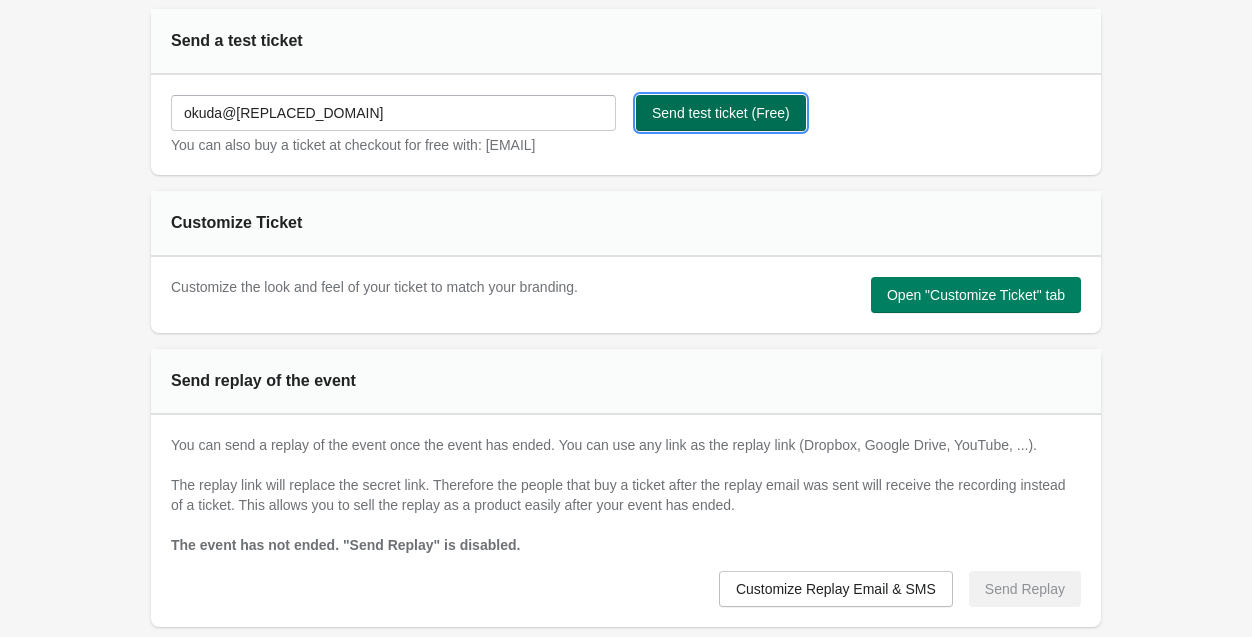 click on "Send test ticket (Free)" at bounding box center (721, 113) 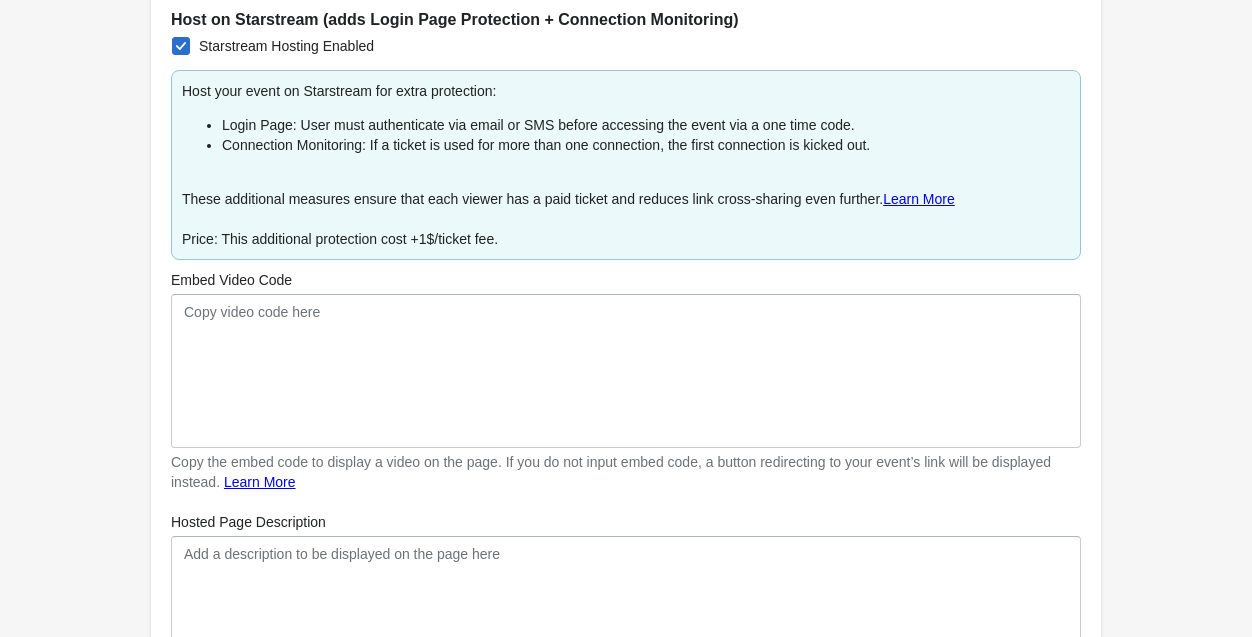 scroll, scrollTop: 715, scrollLeft: 0, axis: vertical 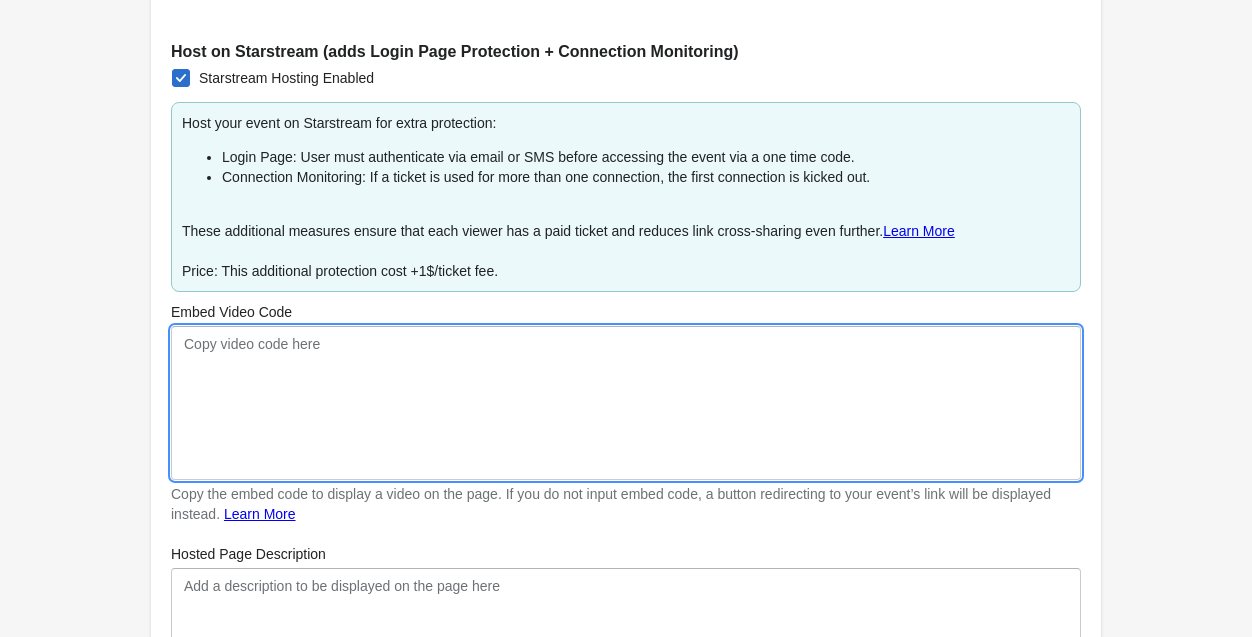 click on "Embed Video Code" at bounding box center (626, 403) 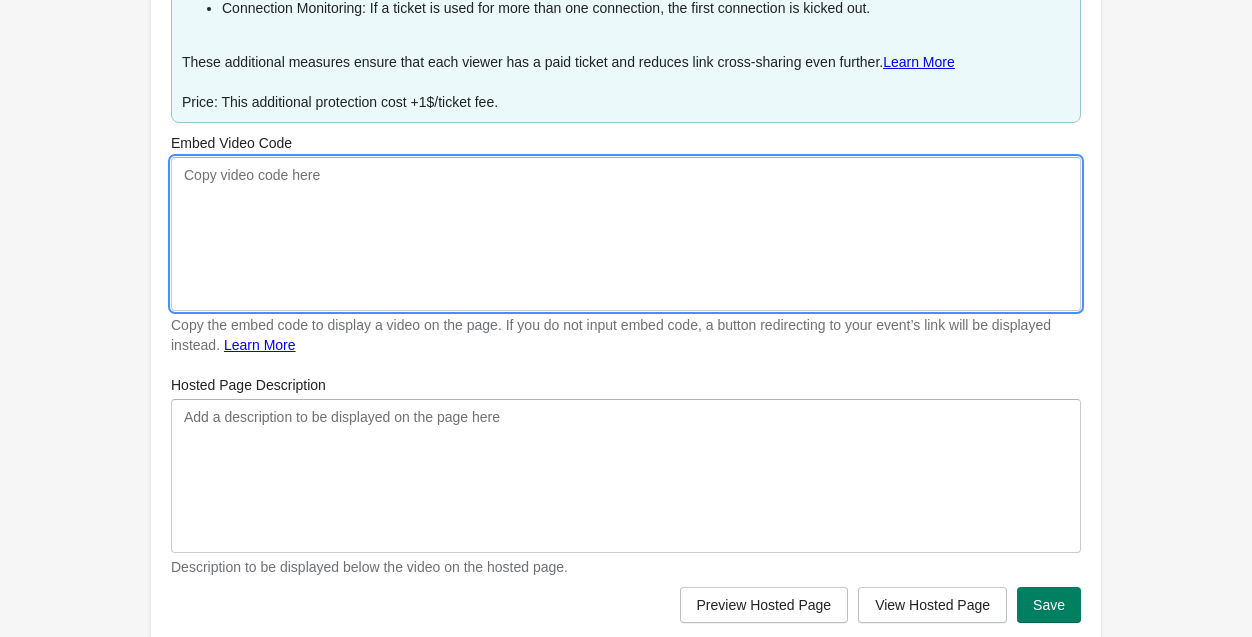 scroll, scrollTop: 885, scrollLeft: 0, axis: vertical 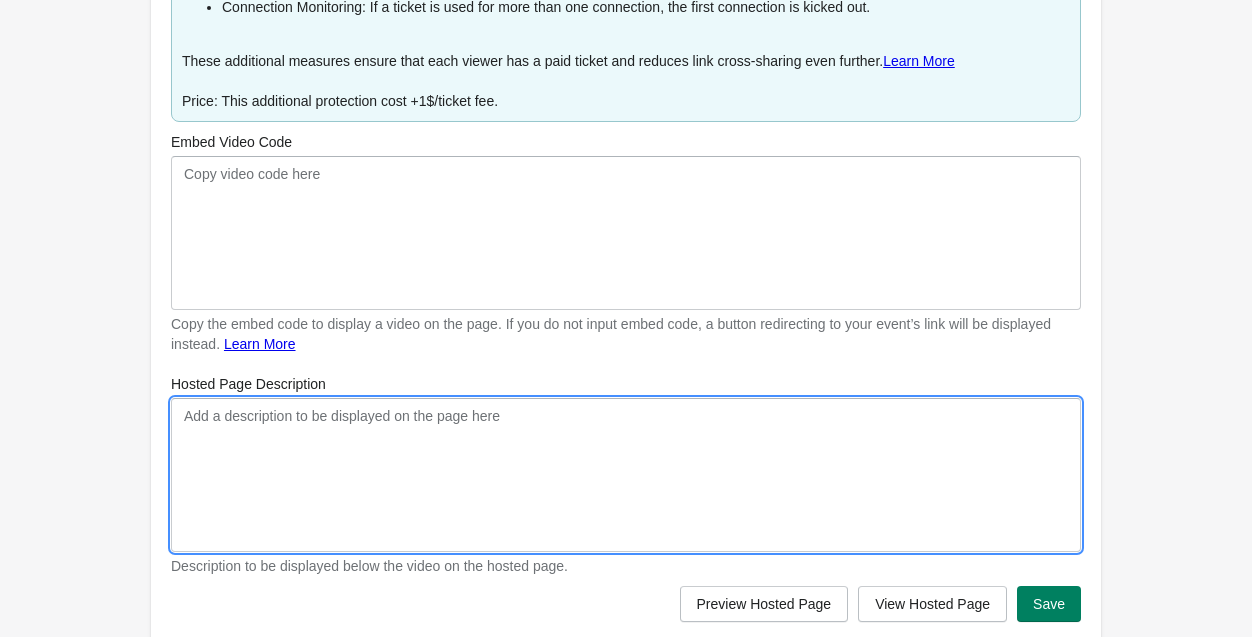 click on "Hosted Page Description" at bounding box center [626, 475] 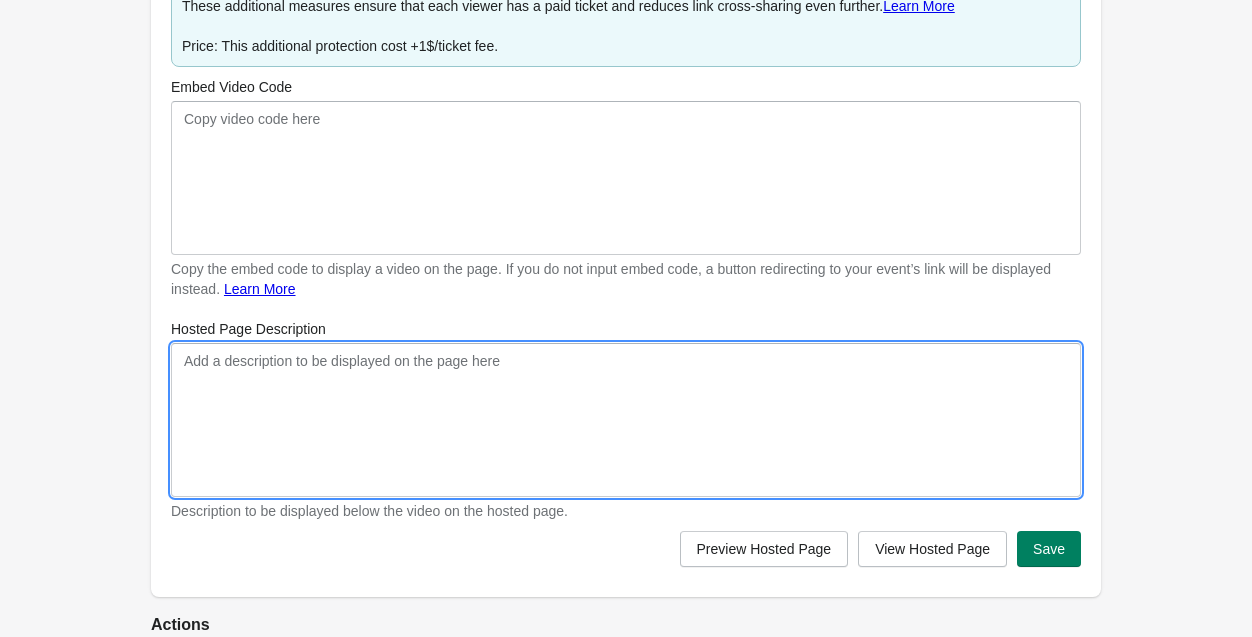 scroll, scrollTop: 942, scrollLeft: 0, axis: vertical 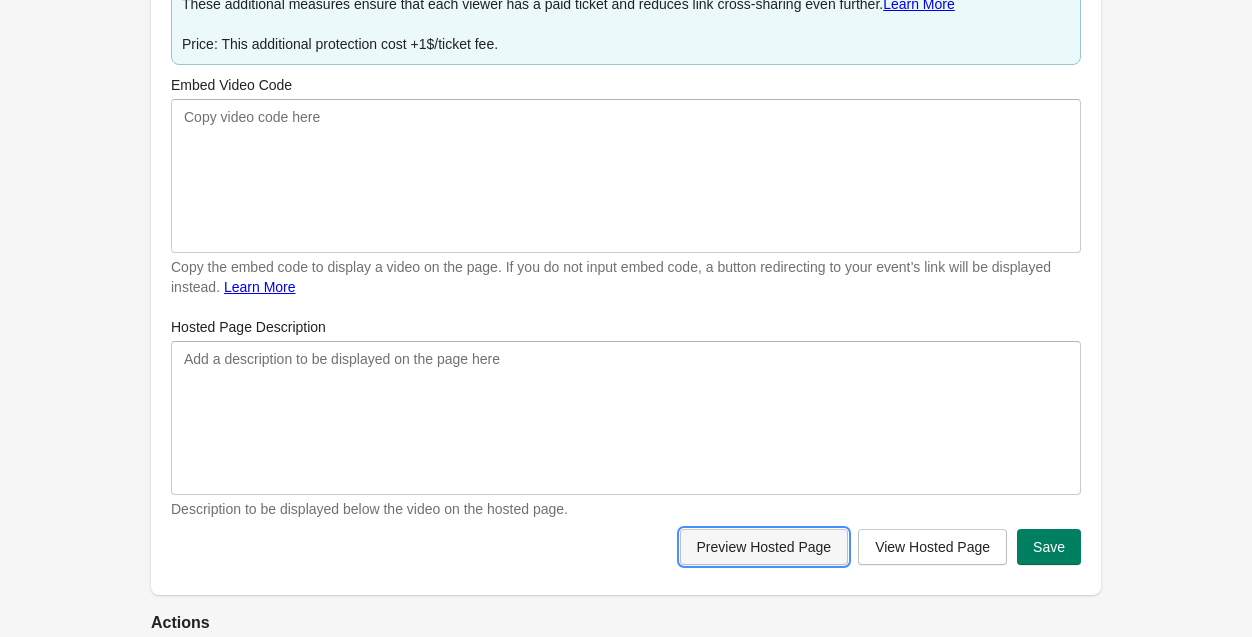 click on "Preview Hosted Page" at bounding box center (764, 547) 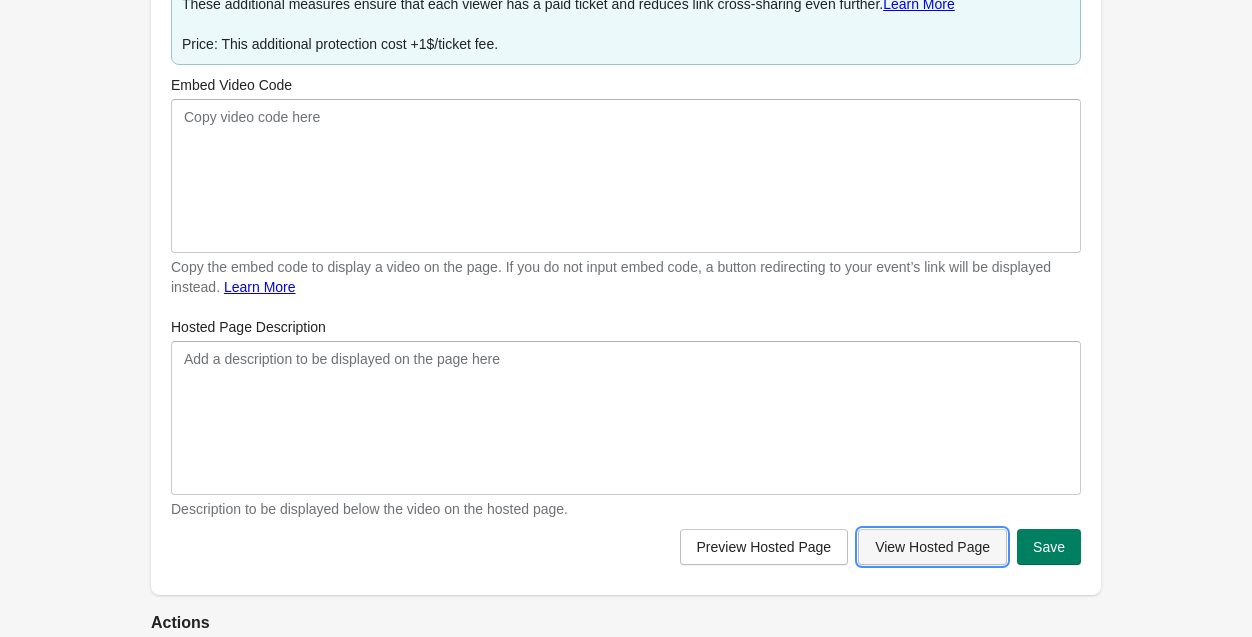 click on "View Hosted Page" at bounding box center [932, 547] 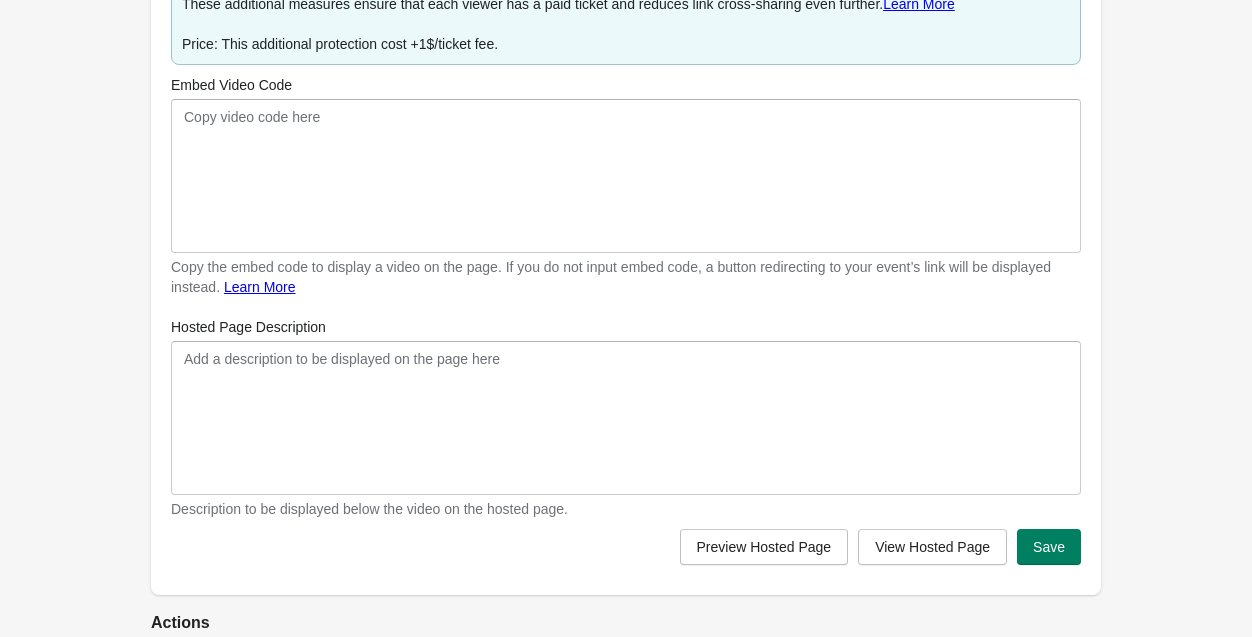 scroll, scrollTop: 938, scrollLeft: 0, axis: vertical 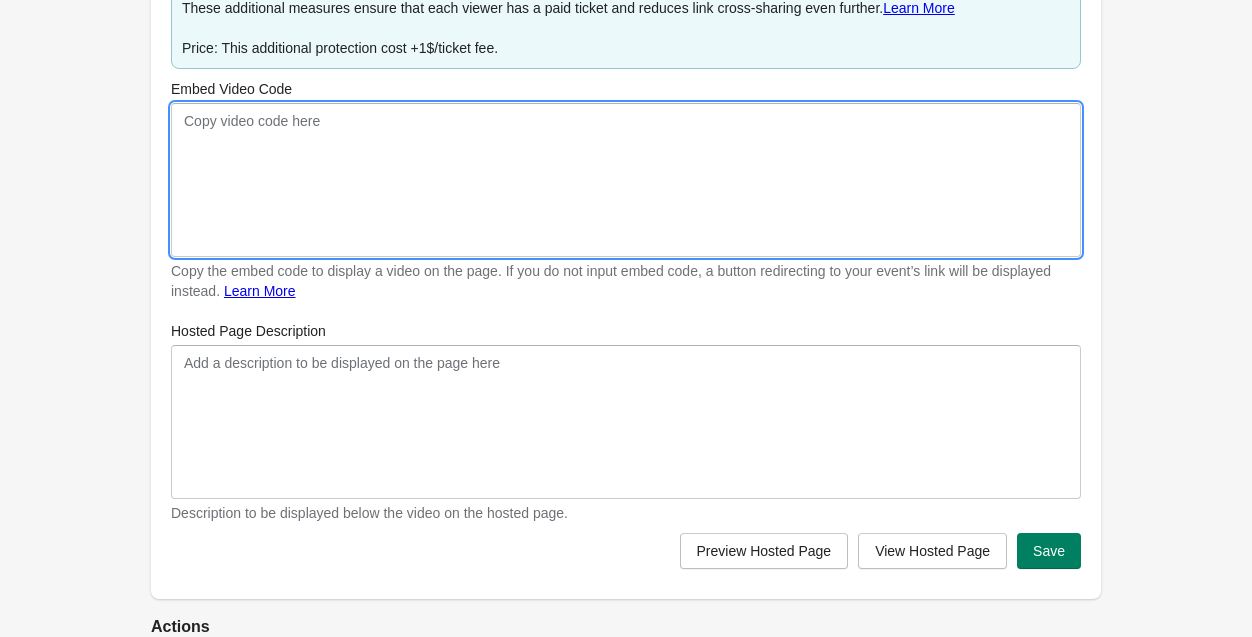 click on "Embed Video Code" at bounding box center (626, 180) 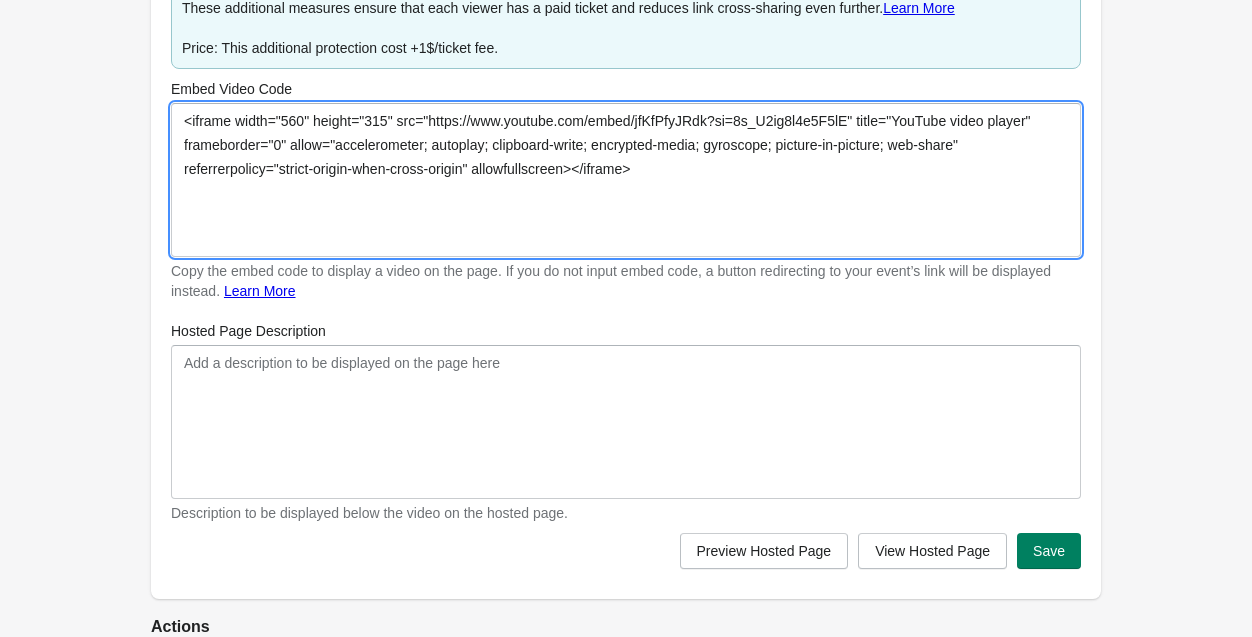 click on "<iframe width="560" height="315" src="https://www.youtube.com/embed/jfKfPfyJRdk?si=8s_U2ig8l4e5F5lE" title="YouTube video player" frameborder="0" allow="accelerometer; autoplay; clipboard-write; encrypted-media; gyroscope; picture-in-picture; web-share" referrerpolicy="strict-origin-when-cross-origin" allowfullscreen></iframe>" at bounding box center [626, 180] 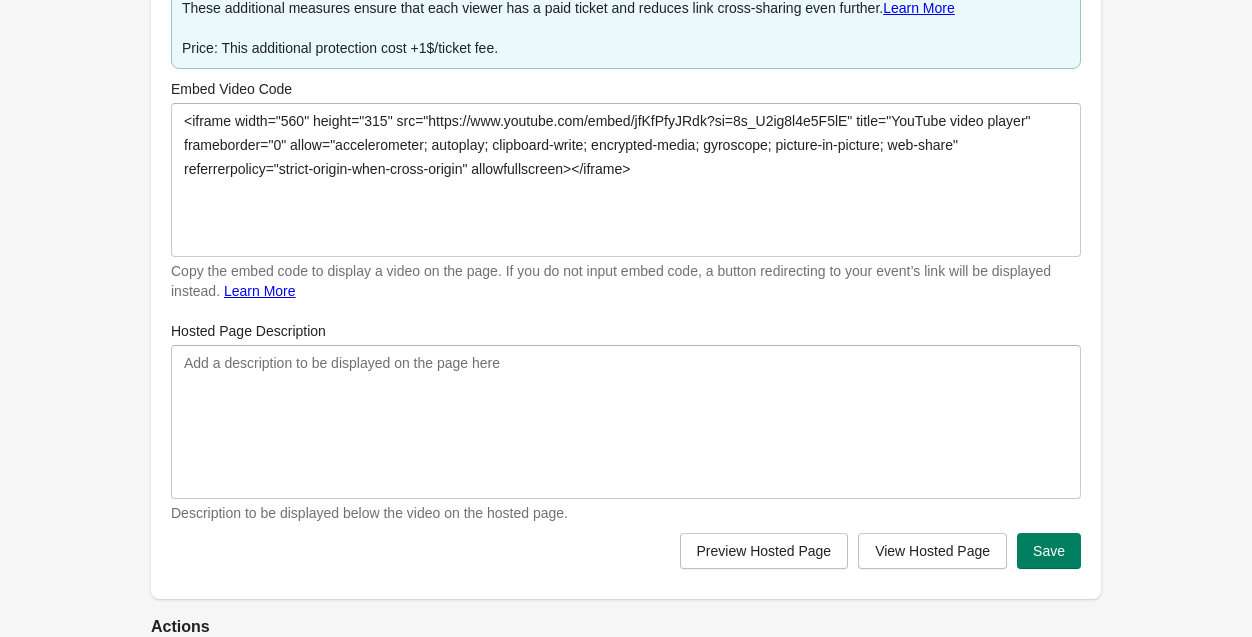 click on "Copy the embed code to display a video on the page. If you do not input embed code, a button redirecting to your event’s link will be displayed instead.   Learn More" at bounding box center (626, 281) 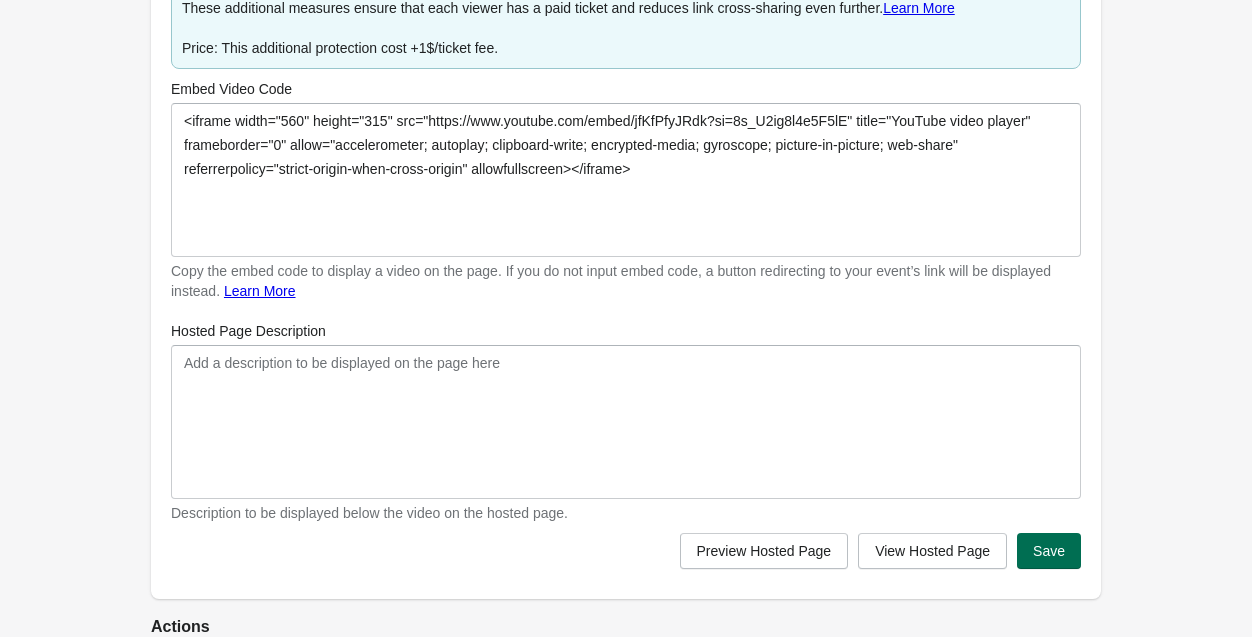 click on "Save" at bounding box center (1049, 551) 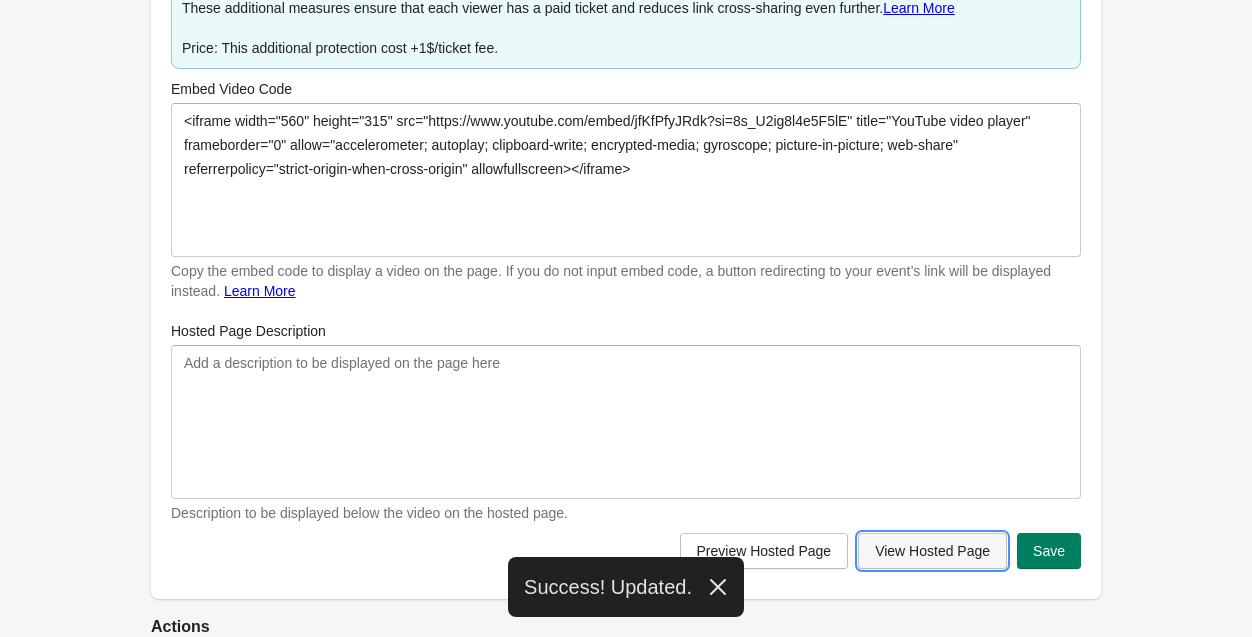 click on "View Hosted Page" at bounding box center [932, 551] 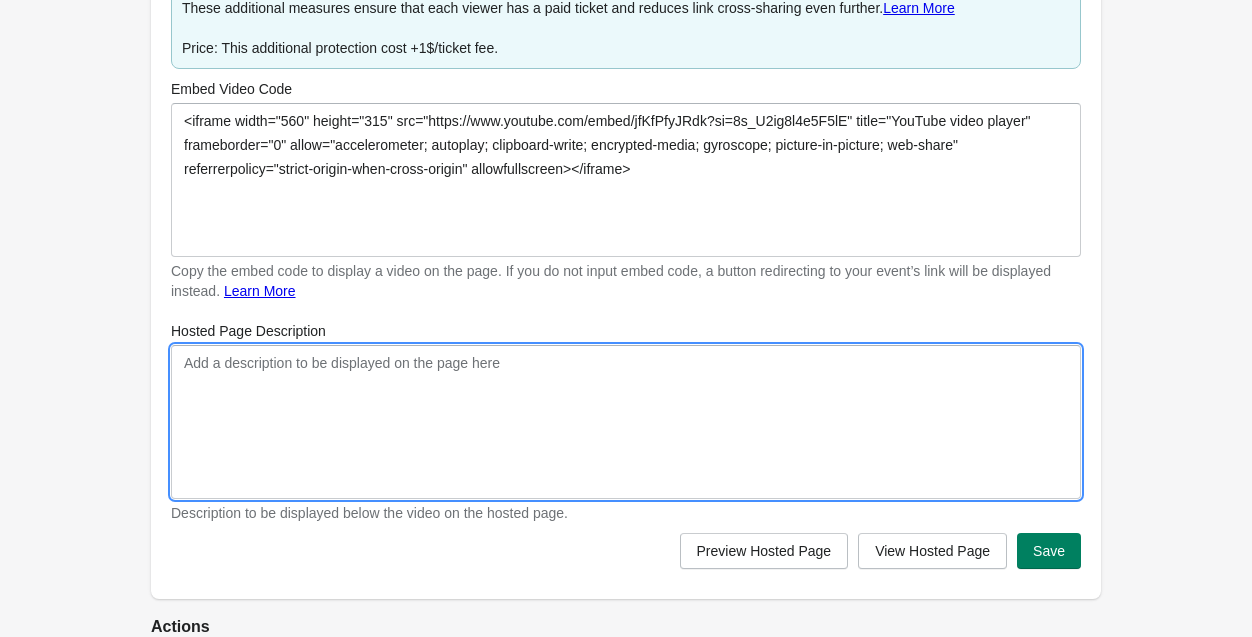 click on "Hosted Page Description" at bounding box center [626, 422] 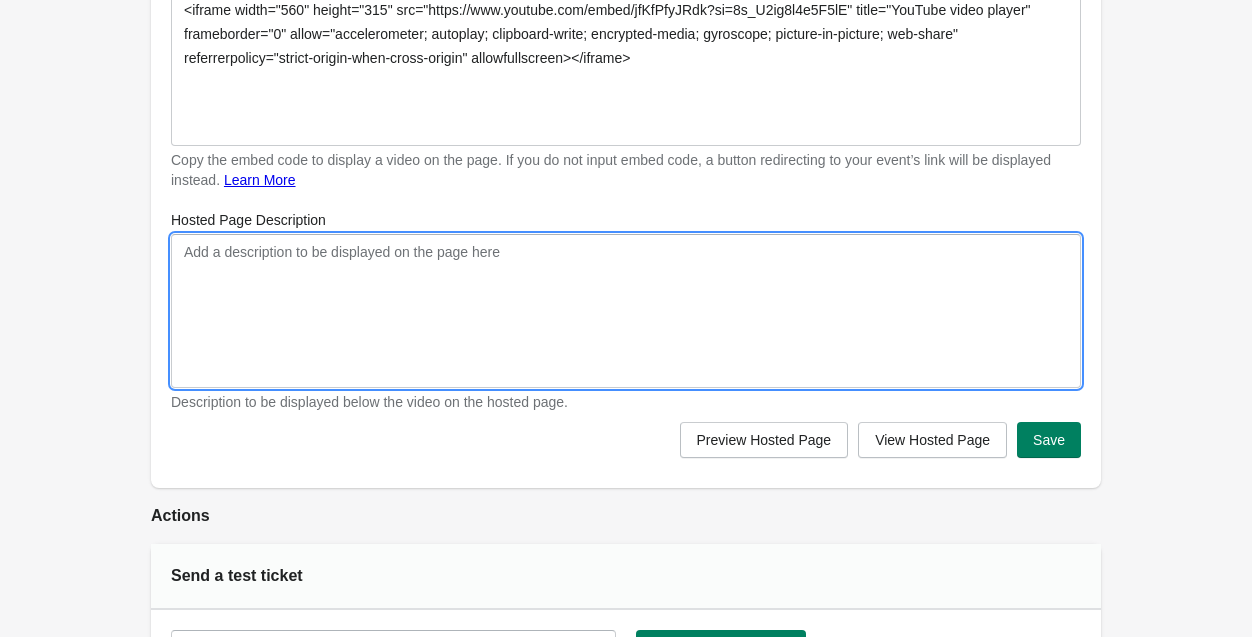scroll, scrollTop: 1059, scrollLeft: 0, axis: vertical 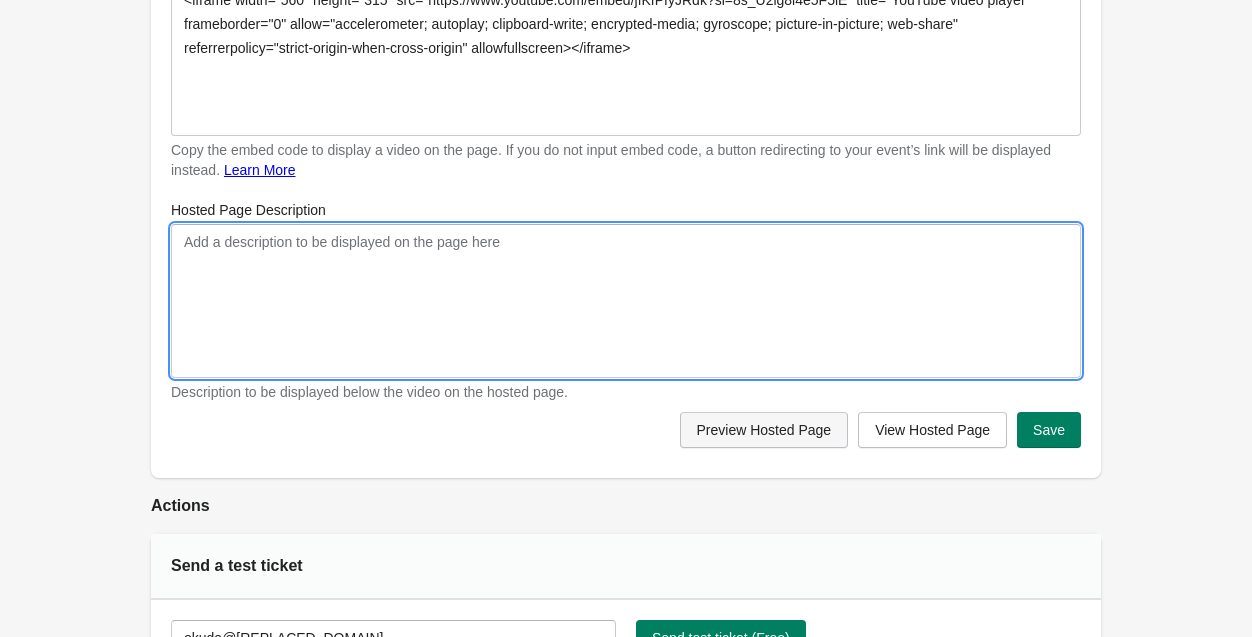 click on "Preview Hosted Page" at bounding box center [764, 430] 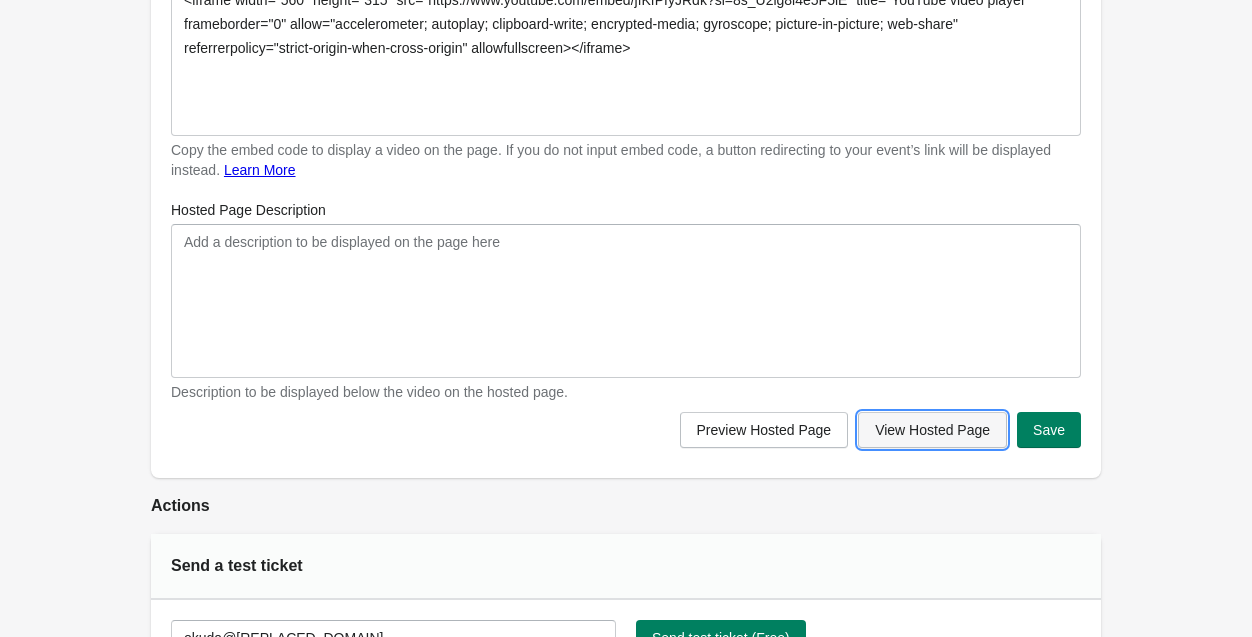 click on "View Hosted Page" at bounding box center (932, 430) 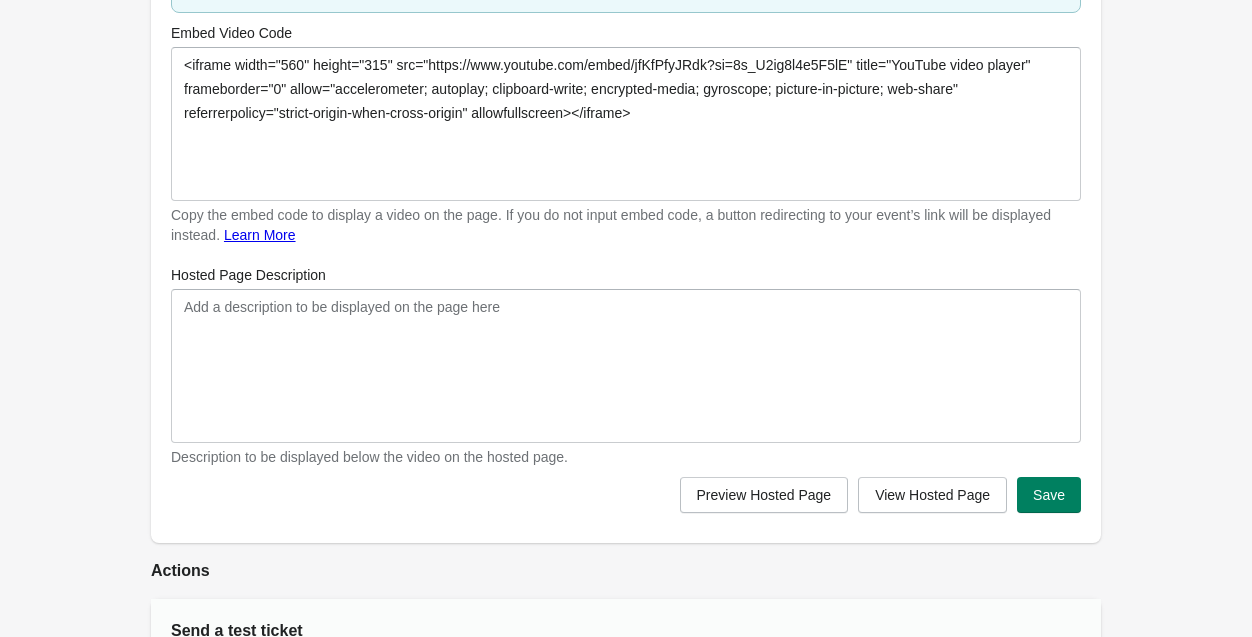 scroll, scrollTop: 987, scrollLeft: 0, axis: vertical 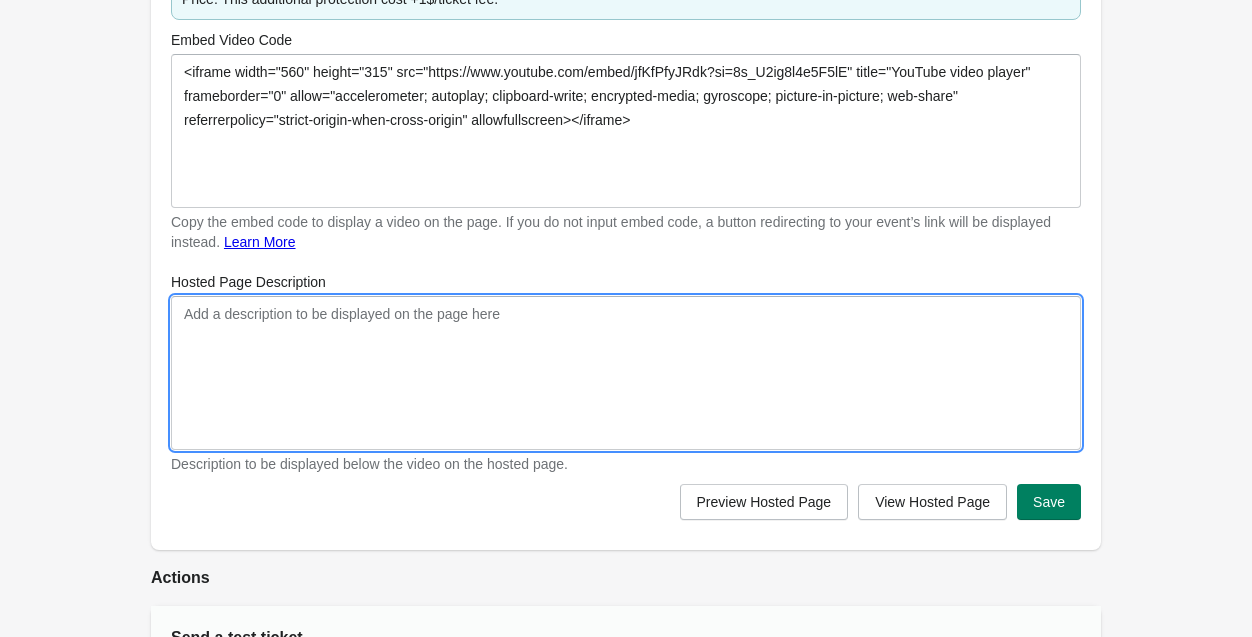 click on "Hosted Page Description" at bounding box center [626, 373] 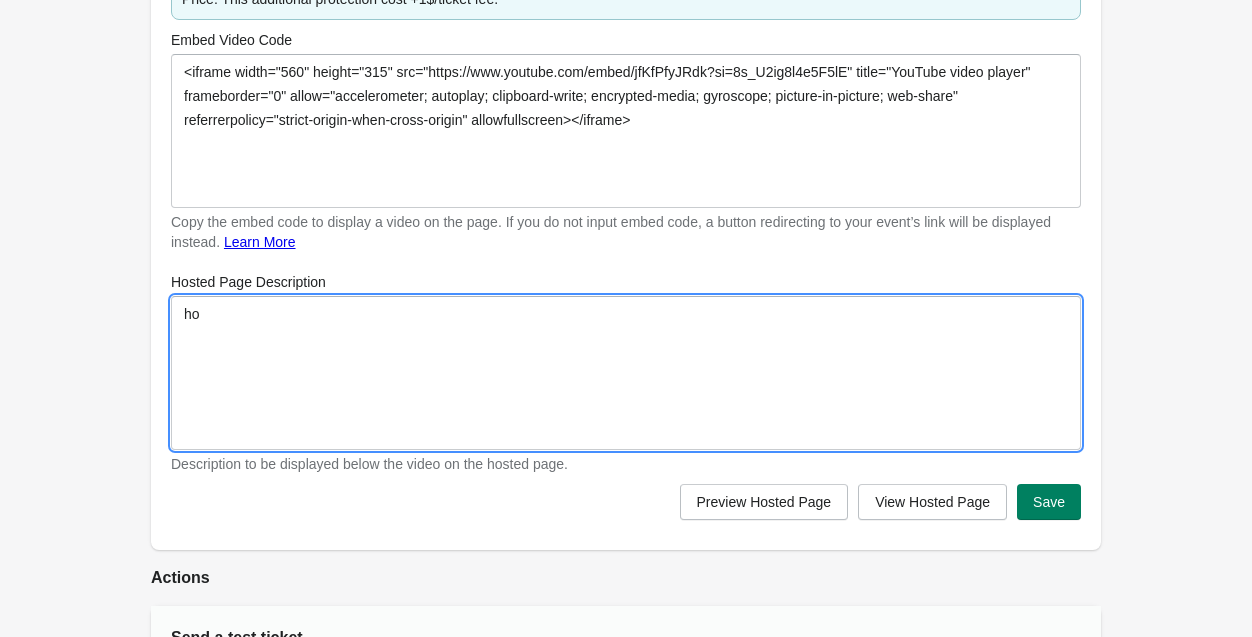 type on "h" 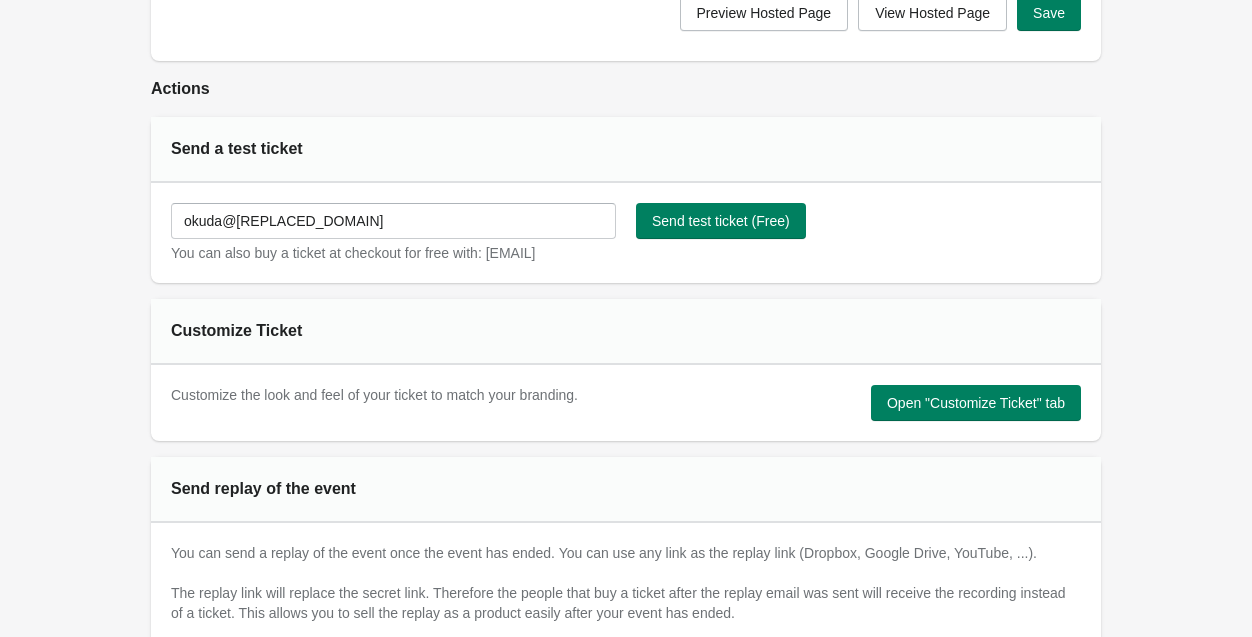 scroll, scrollTop: 1391, scrollLeft: 0, axis: vertical 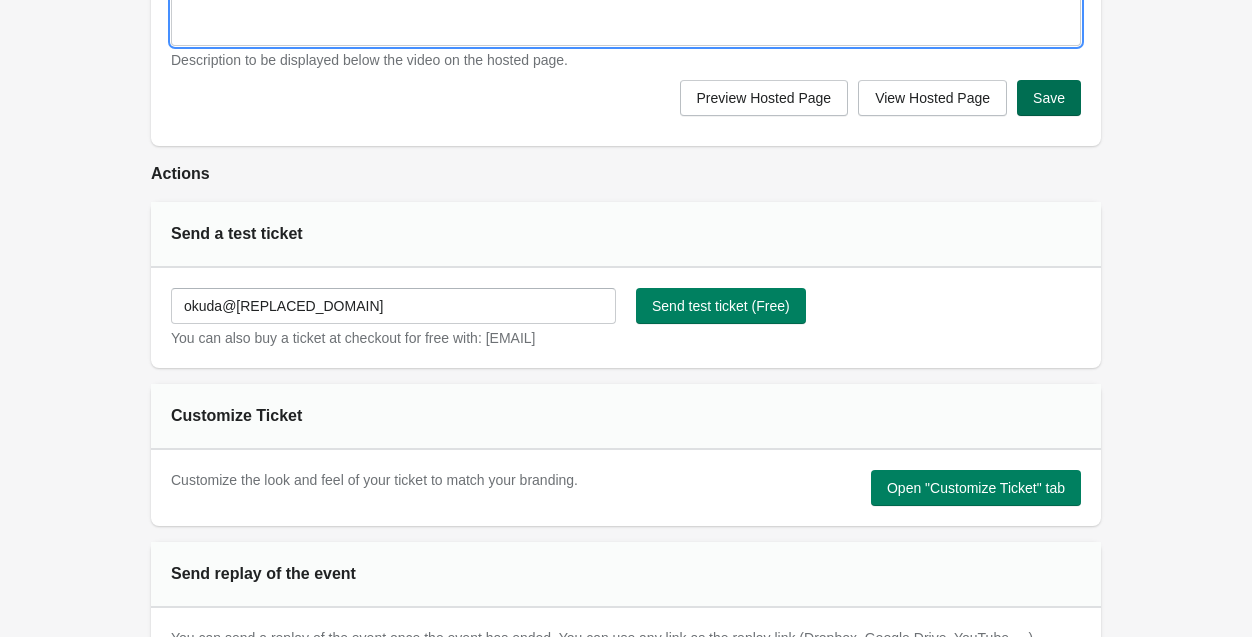 type on "hosted page description test" 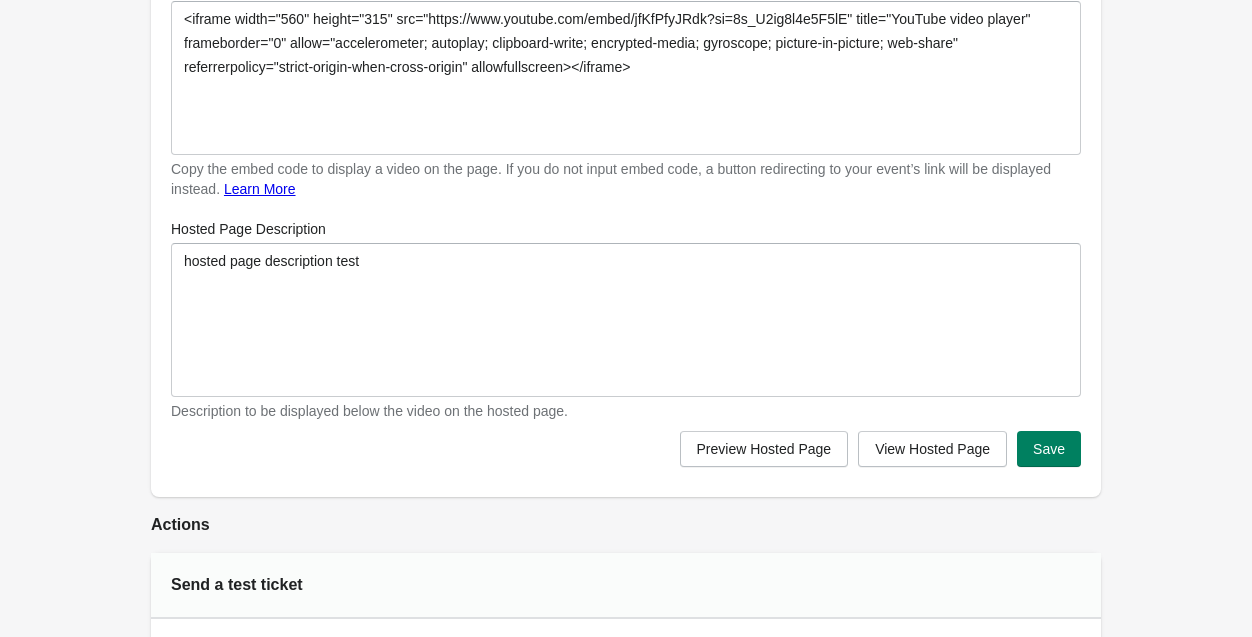 scroll, scrollTop: 1050, scrollLeft: 0, axis: vertical 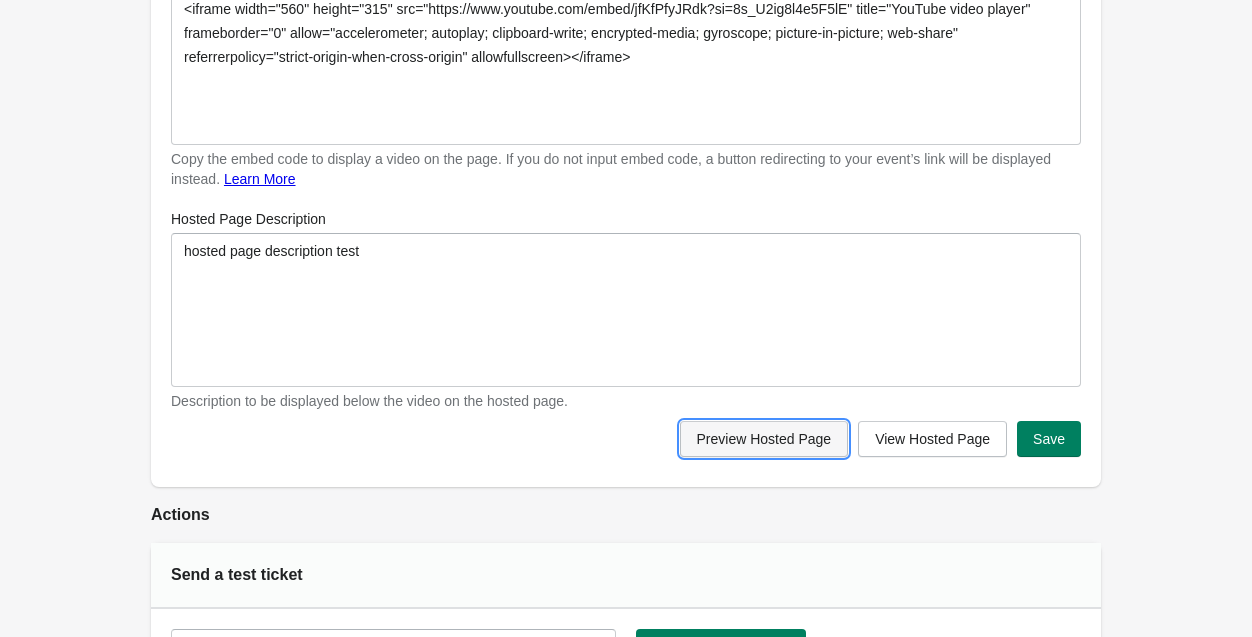 click on "Preview Hosted Page" at bounding box center (764, 439) 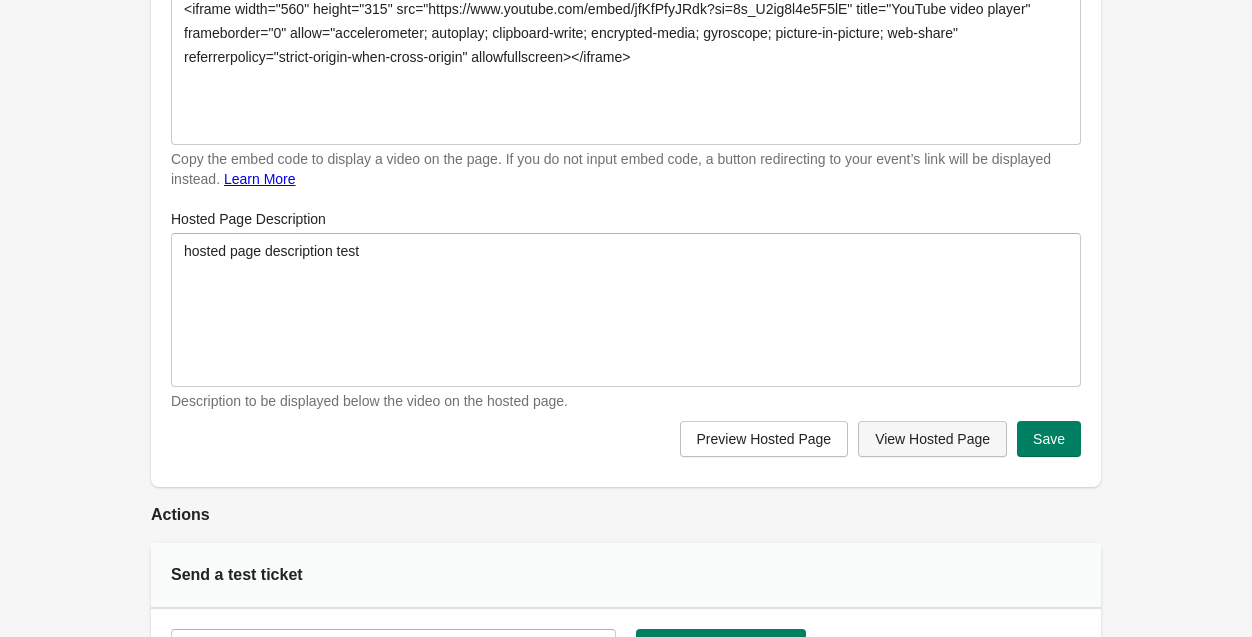 click on "View Hosted Page" at bounding box center (932, 439) 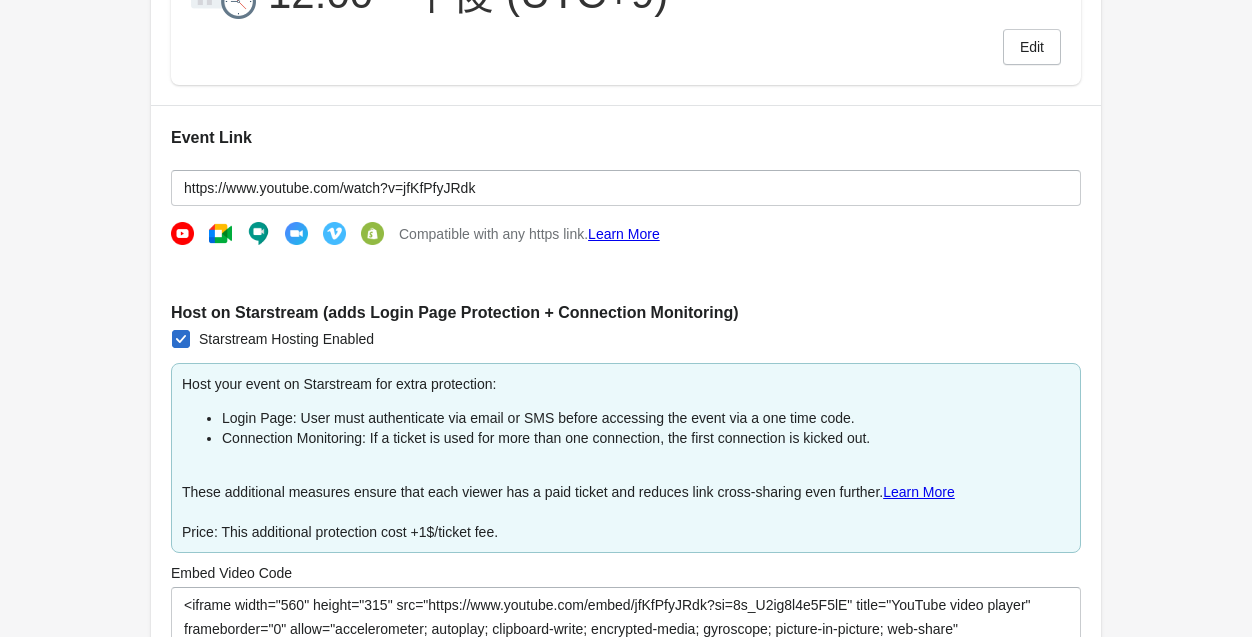 scroll, scrollTop: 351, scrollLeft: 0, axis: vertical 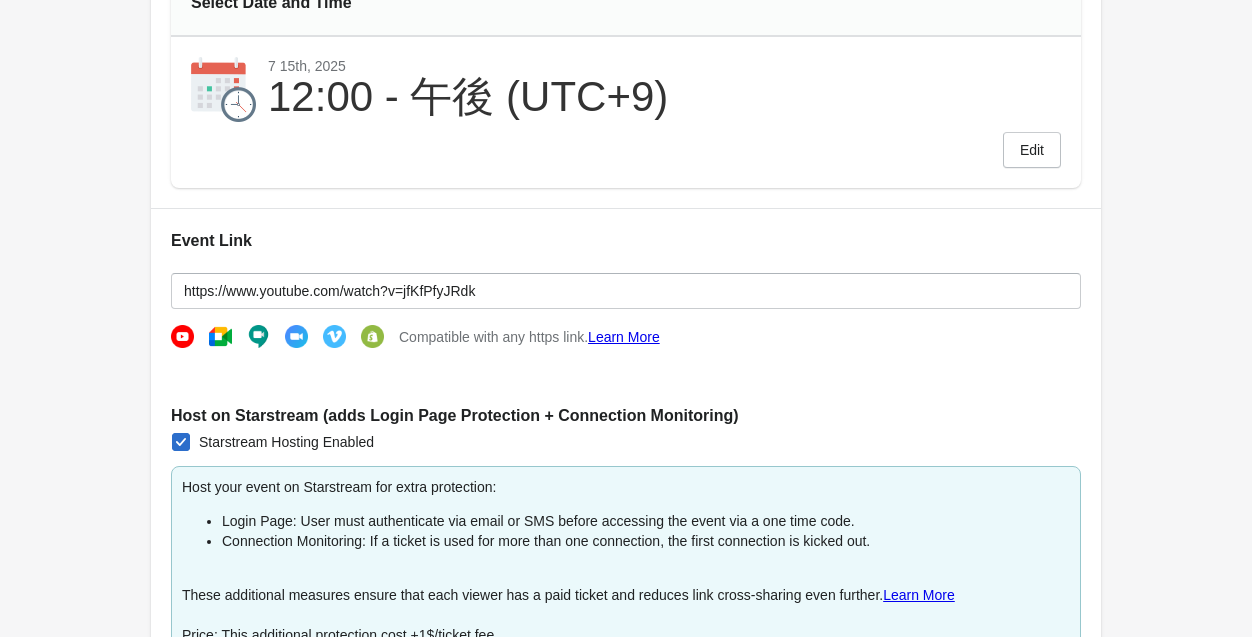 click on "Event Link https://www.youtube.com/watch?v=jfKfPfyJRdk Compatible with any https link.  Learn More Host on Starstream (adds Login Page Protection + Connection Monitoring) Starstream Hosting Enabled Host your event on Starstream for extra protection: Login Page: User must authenticate via email or SMS before accessing the event via a one time code. Connection Monitoring: If a ticket is used for more than one connection, the first connection is kicked out. These additional measures ensure that each viewer has a paid ticket and reduces link cross-sharing even further.  Learn More Price: This additional protection cost +1$/ticket fee. Embed Video Code <iframe width="560" height="315" src="https://www.youtube.com/embed/jfKfPfyJRdk?si=8s_U2ig8l4e5F5lE" title="YouTube video player" frameborder="0" allow="accelerometer; autoplay; clipboard-write; encrypted-media; gyroscope; picture-in-picture; web-share" referrerpolicy="strict-origin-when-cross-origin" allowfullscreen></iframe>   Learn More Hosted Page Description" at bounding box center [626, 697] 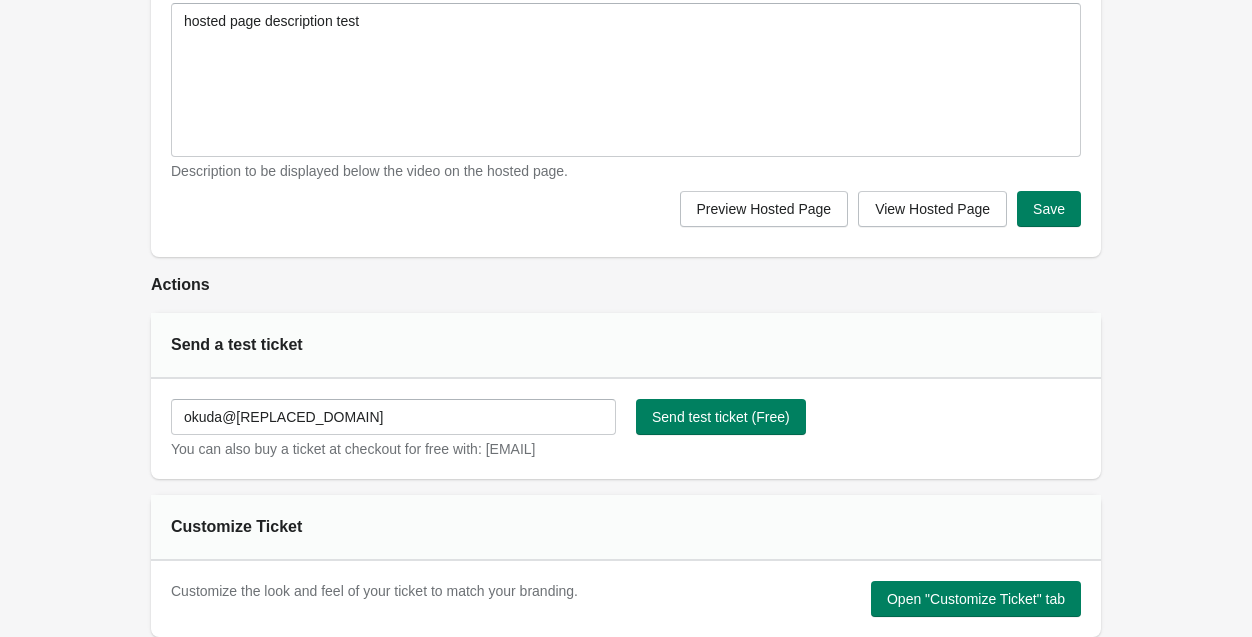scroll, scrollTop: 1320, scrollLeft: 0, axis: vertical 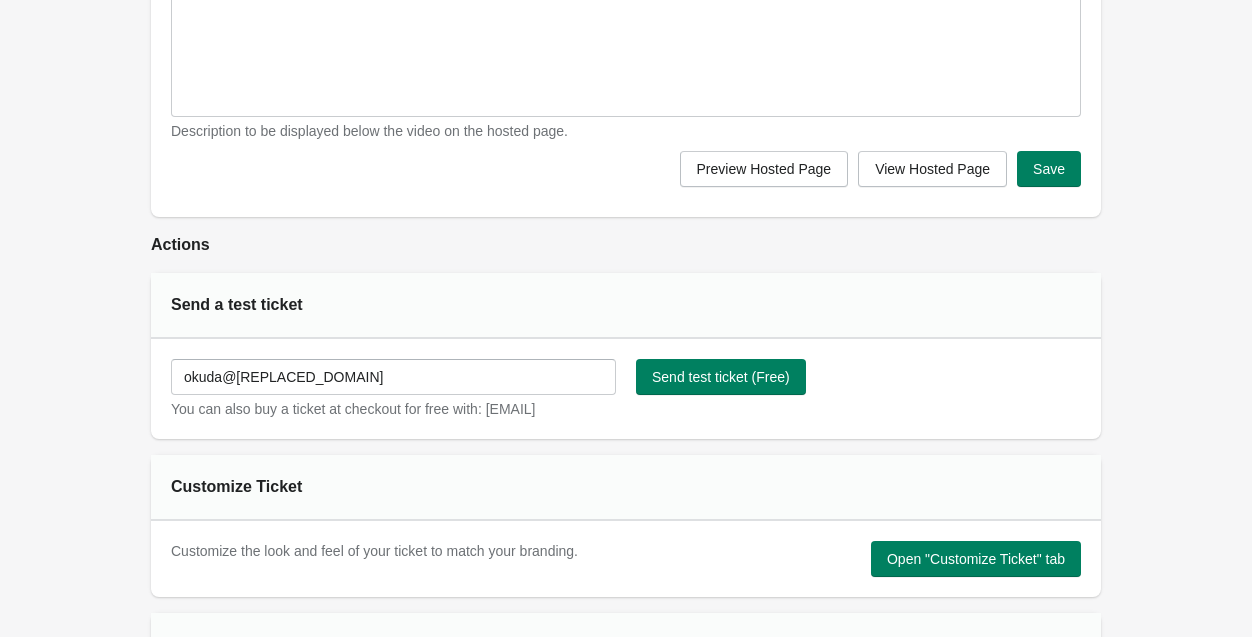 click on "Send test ticket (Free)" at bounding box center (858, 389) 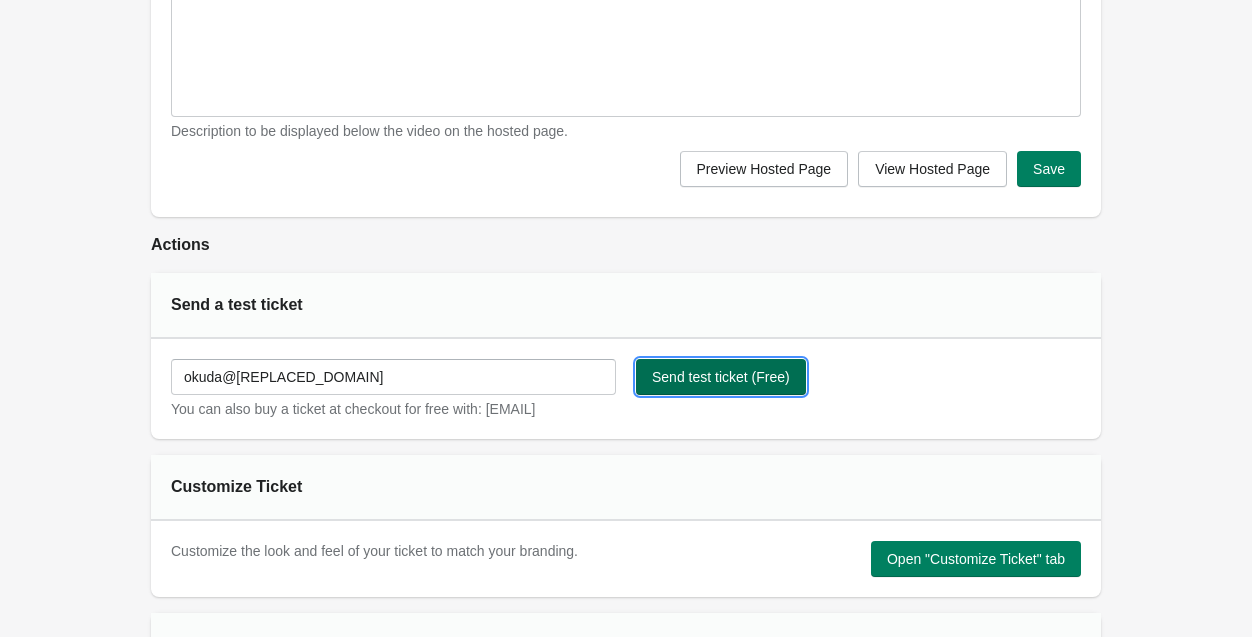 click on "Send test ticket (Free)" at bounding box center (721, 377) 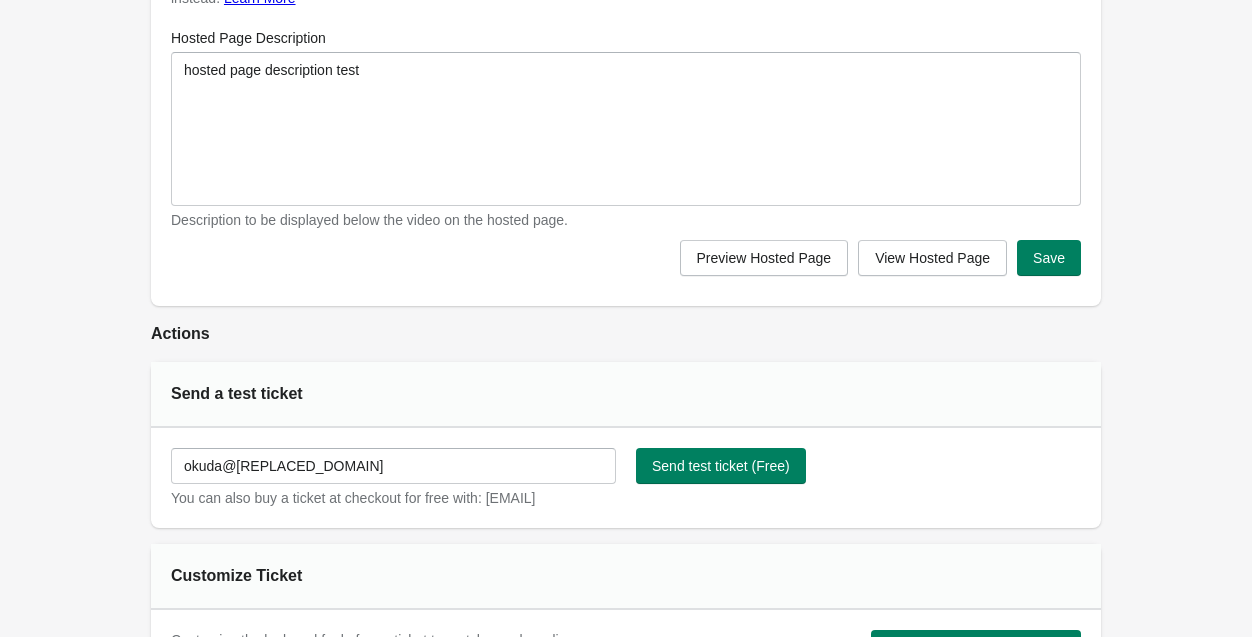 scroll, scrollTop: 1207, scrollLeft: 0, axis: vertical 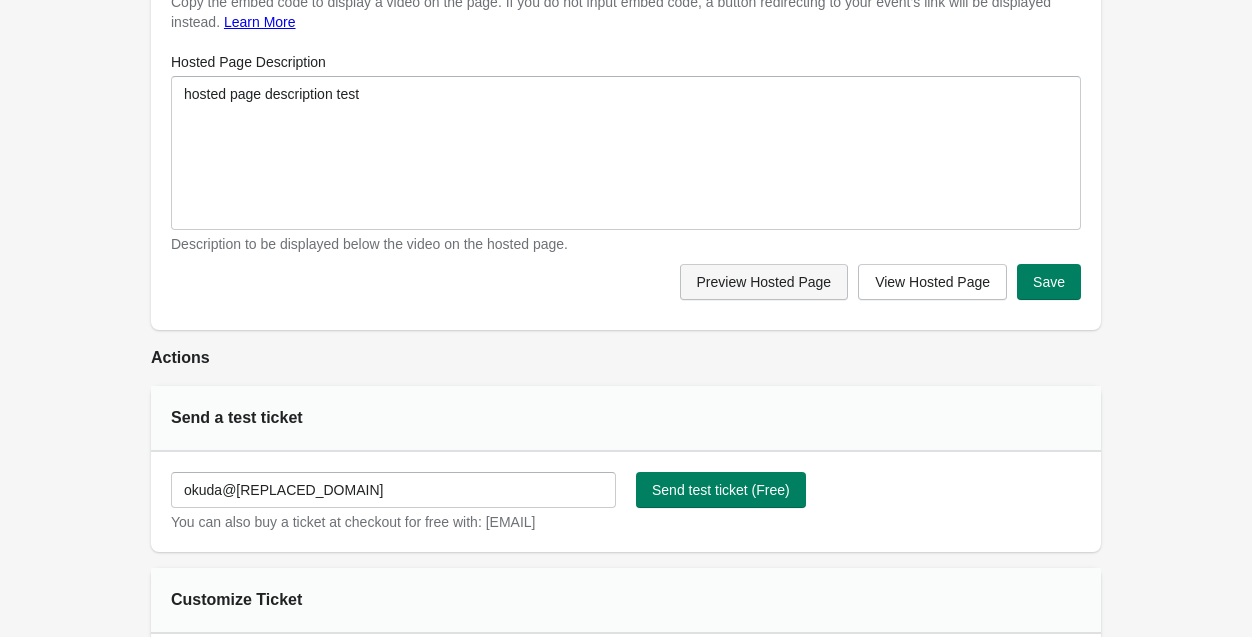 click on "Preview Hosted Page" at bounding box center [764, 282] 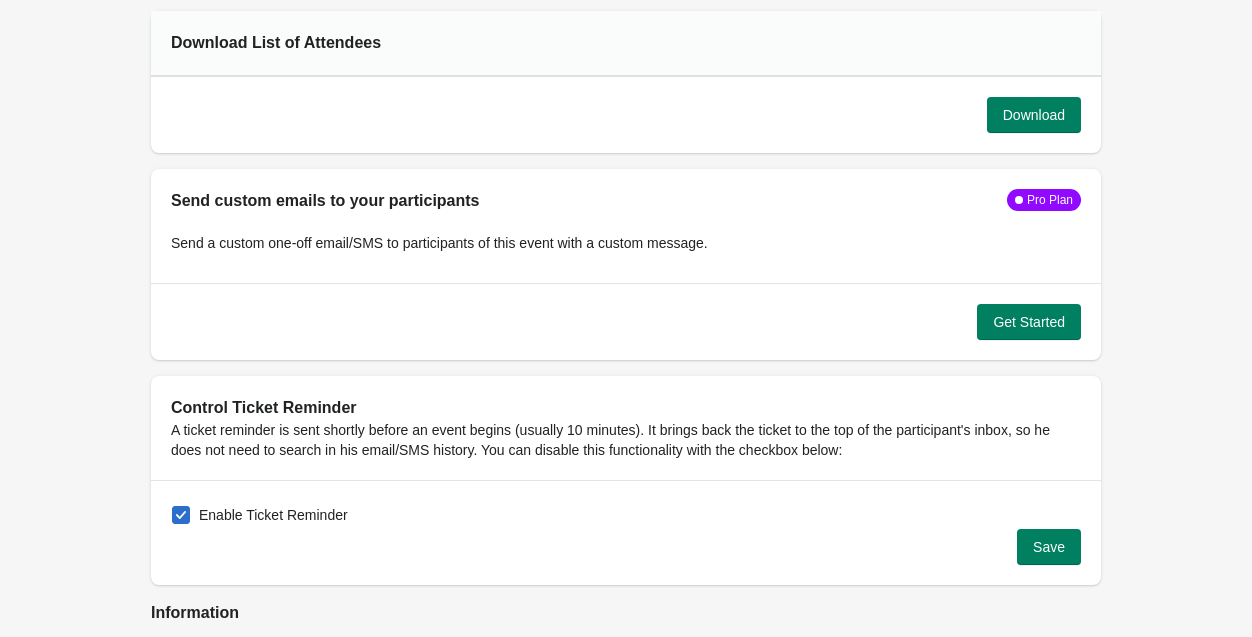 scroll, scrollTop: 2502, scrollLeft: 0, axis: vertical 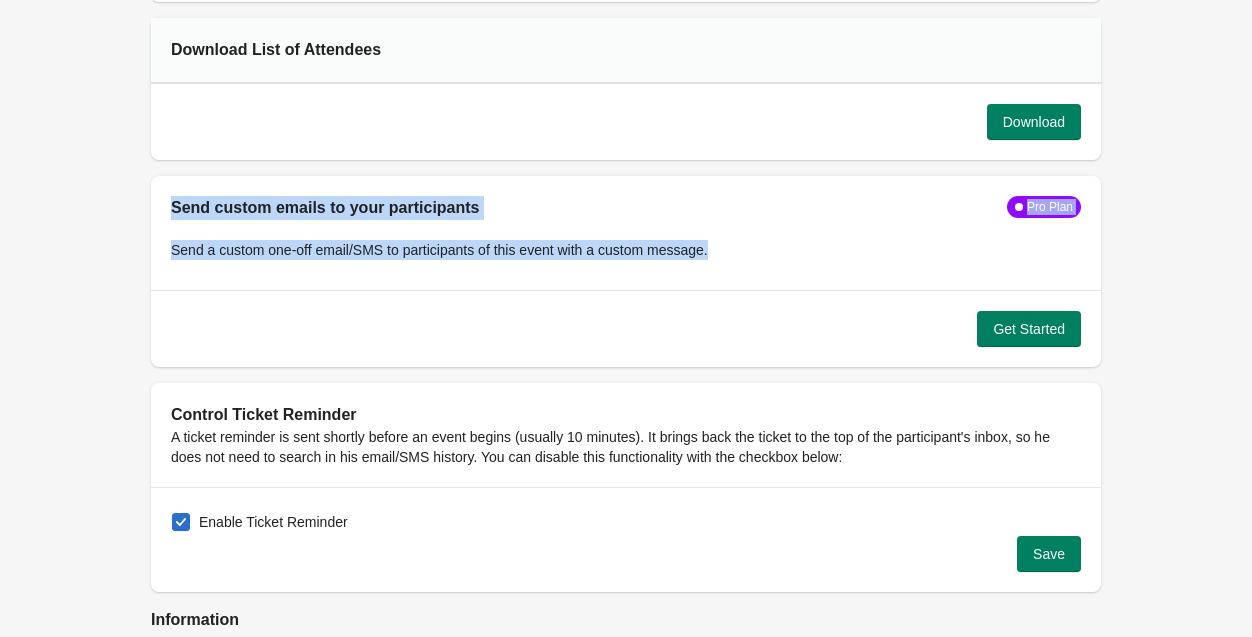 drag, startPoint x: 791, startPoint y: 265, endPoint x: 140, endPoint y: 231, distance: 651.88727 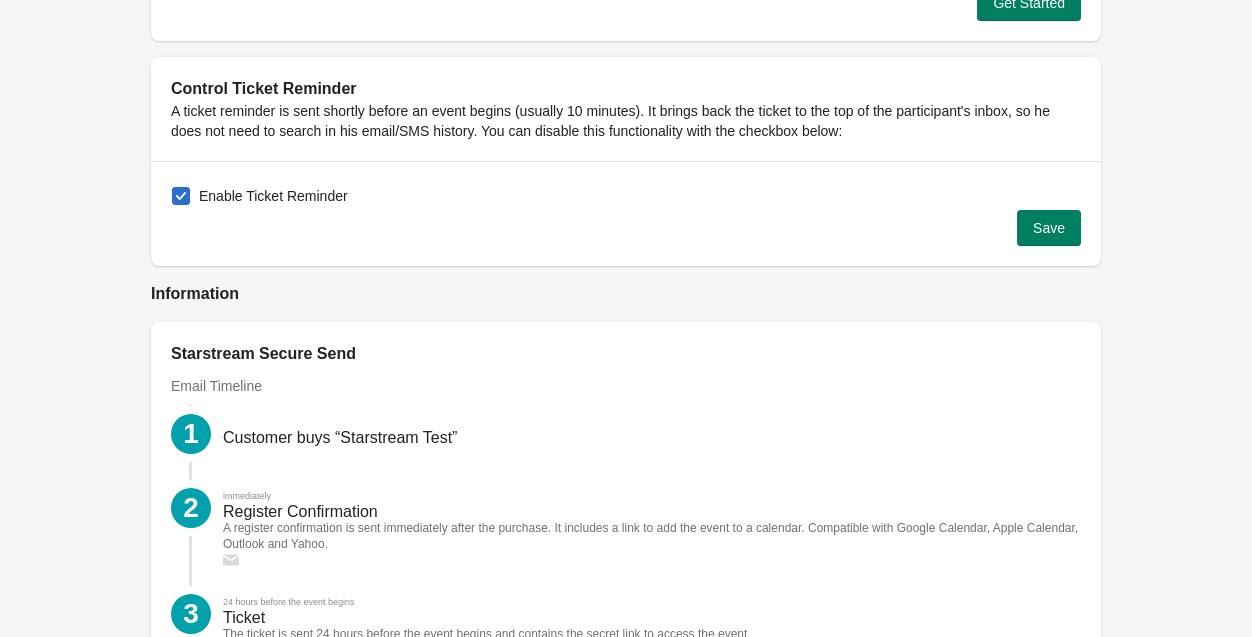 scroll, scrollTop: 2840, scrollLeft: 0, axis: vertical 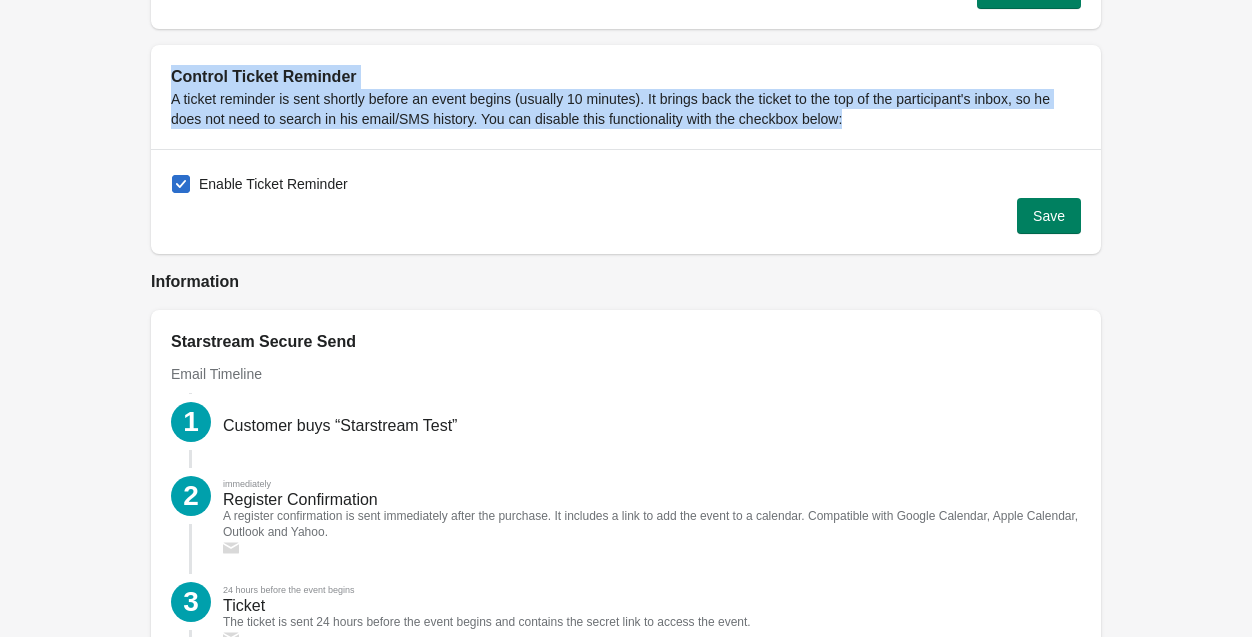 drag, startPoint x: 916, startPoint y: 136, endPoint x: 161, endPoint y: 95, distance: 756.1124 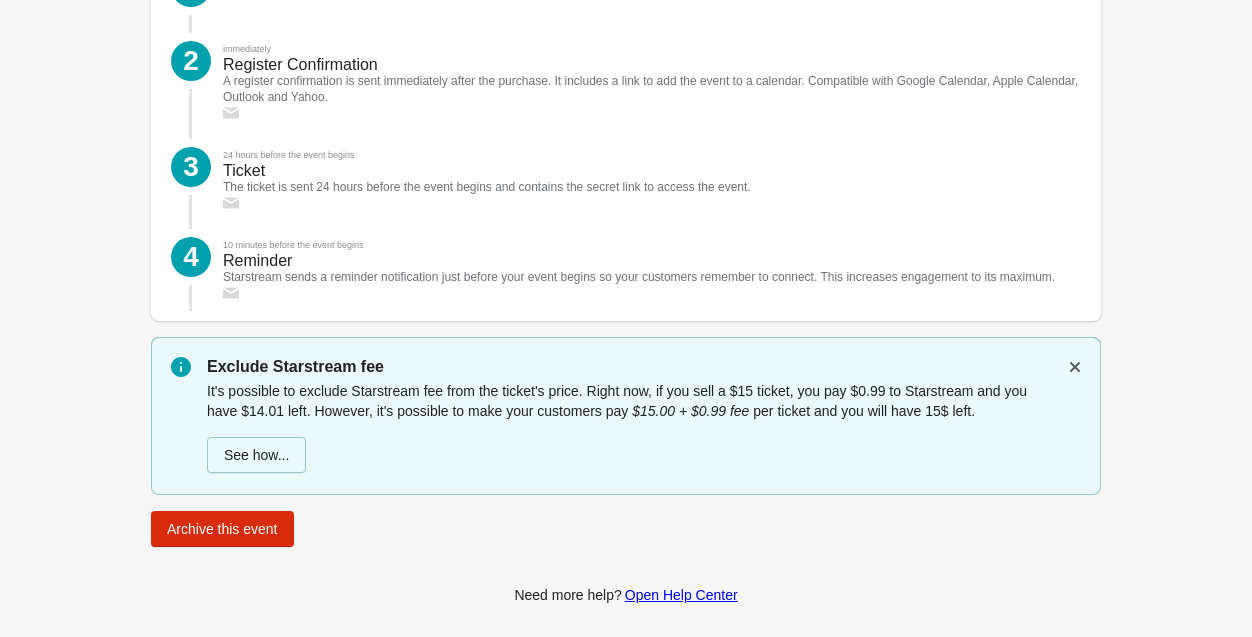 scroll, scrollTop: 3178, scrollLeft: 0, axis: vertical 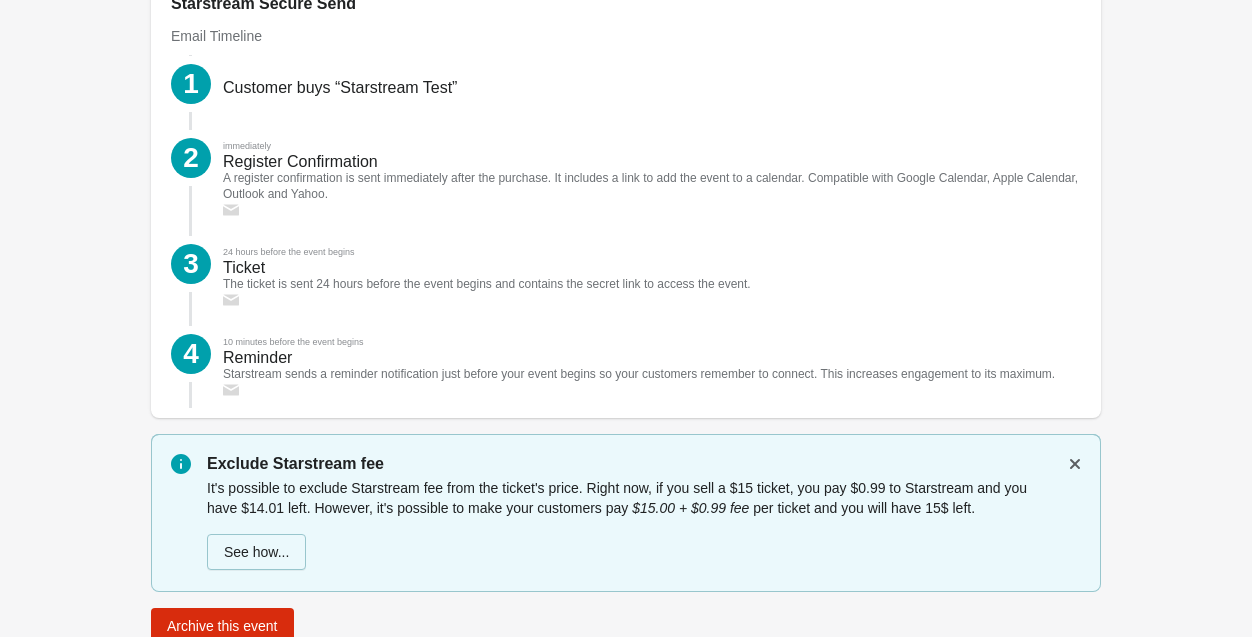 click on "A register confirmation is sent immediately after the purchase.                            It includes a link to add the event to a calendar.                            Compatible with Google Calendar, Apple Calendar, Outlook and Yahoo." at bounding box center (652, 186) 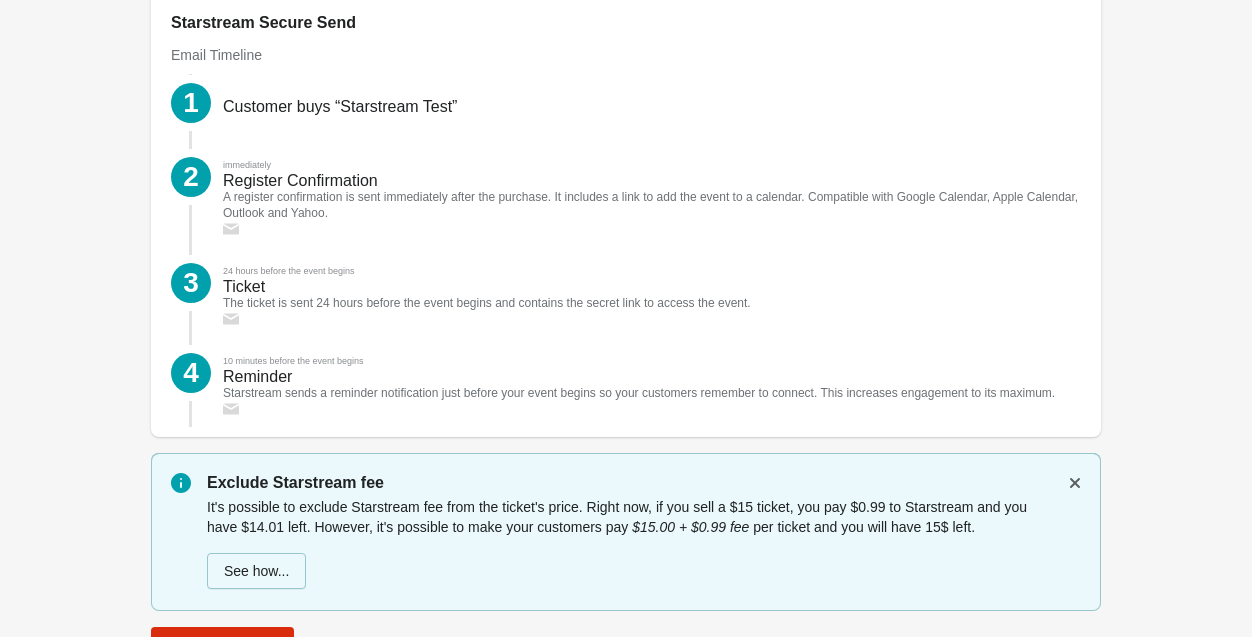 click on "Email Timeline" at bounding box center [216, 55] 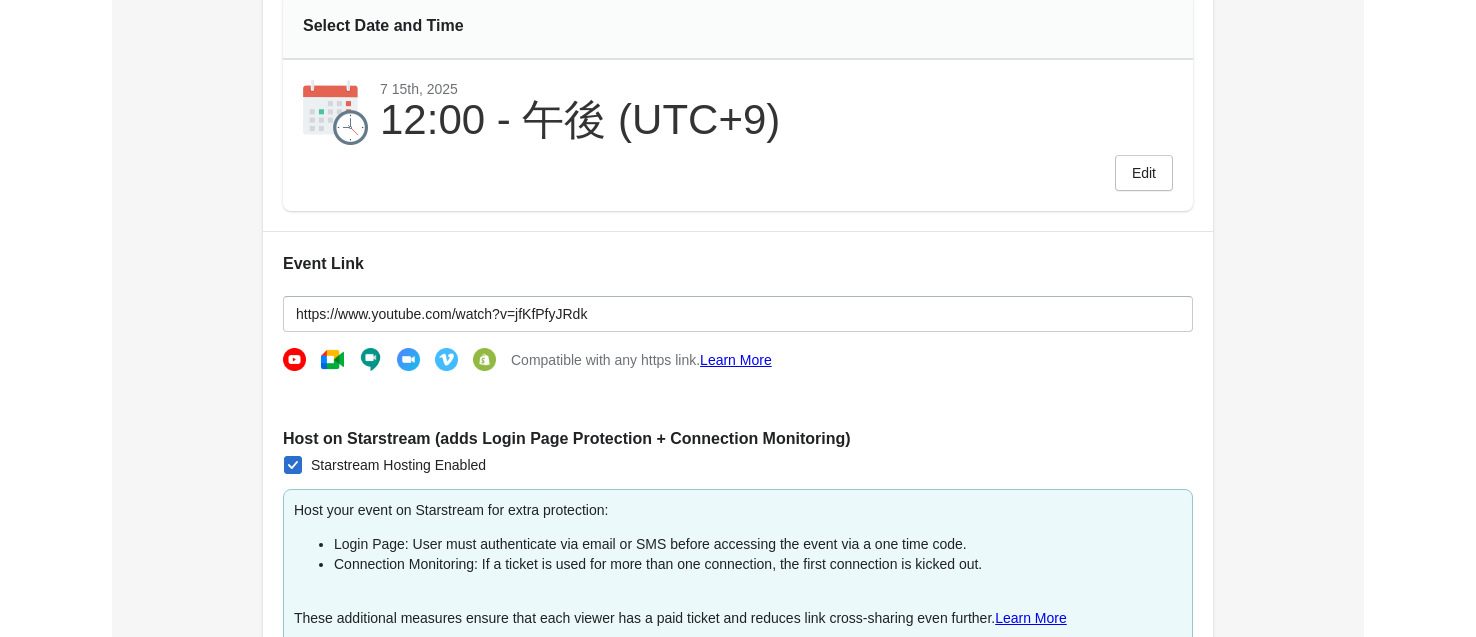 scroll, scrollTop: 0, scrollLeft: 0, axis: both 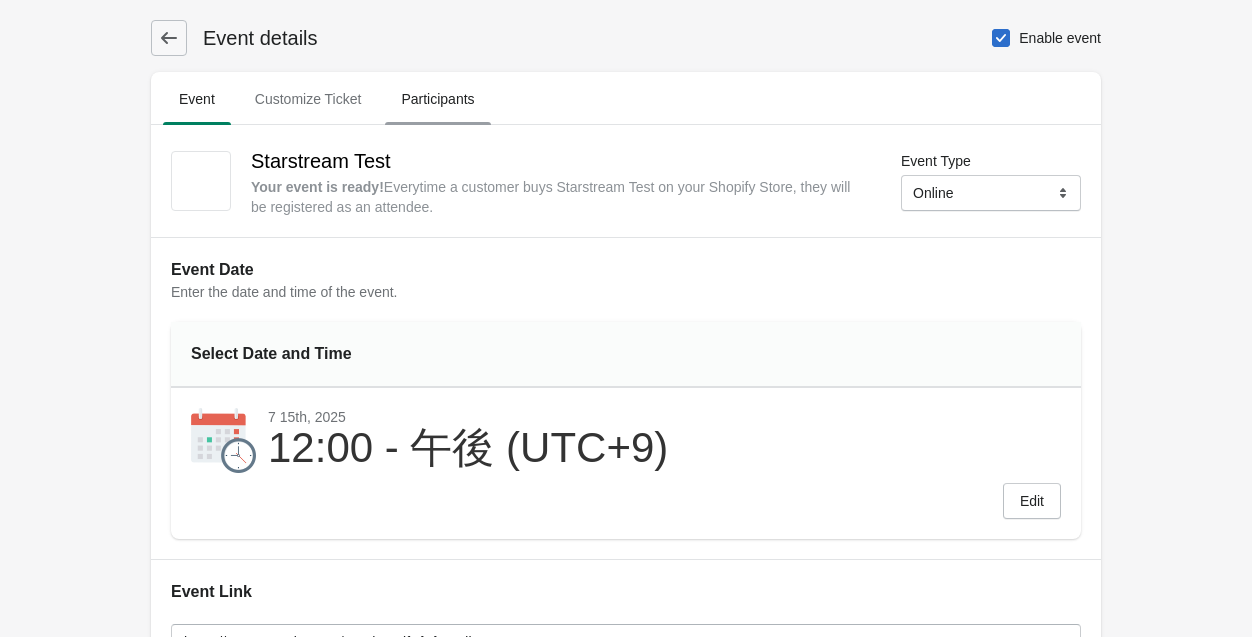 click on "Participants" at bounding box center [437, 99] 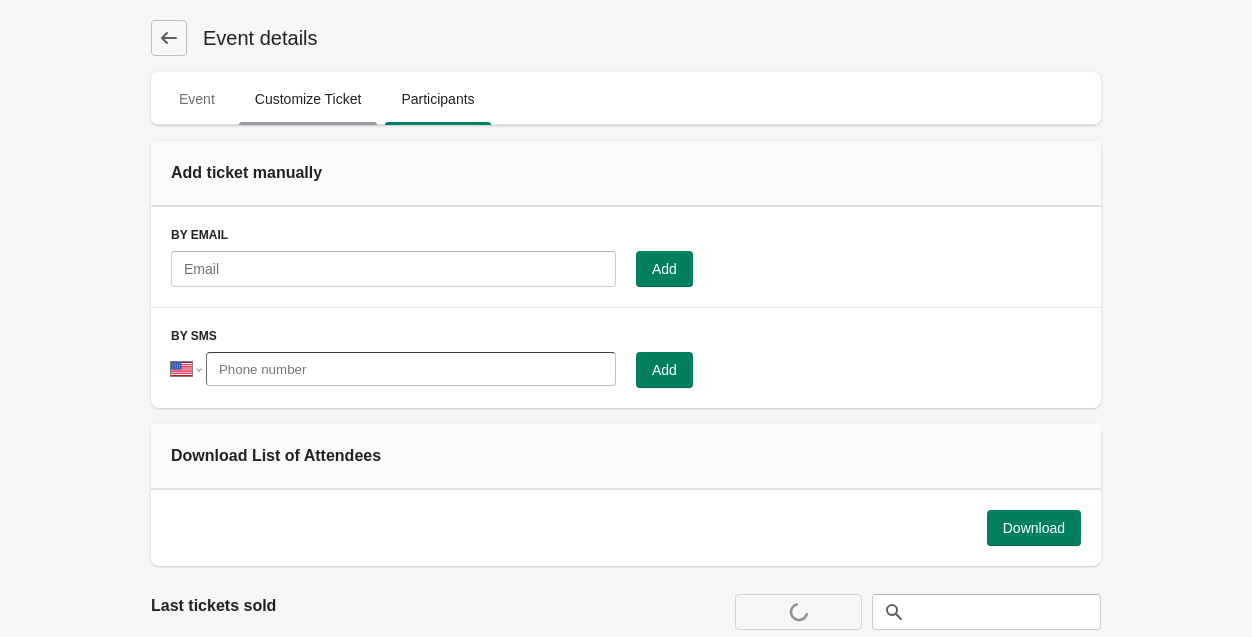 click on "Customize Ticket" at bounding box center [308, 99] 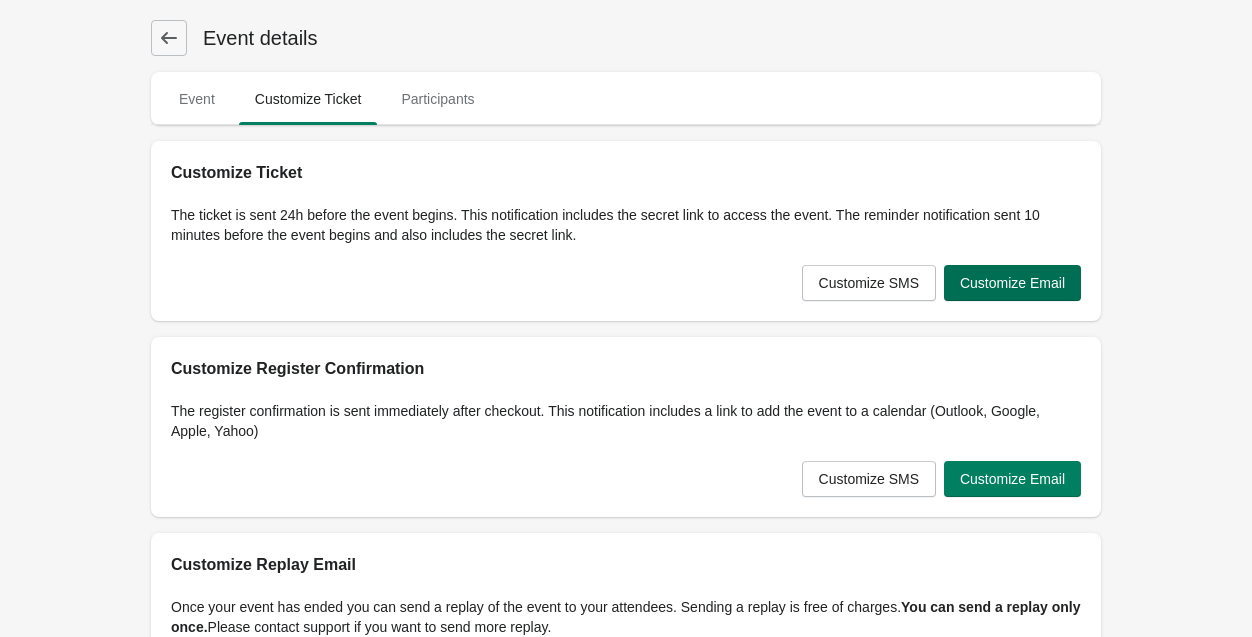 click on "Customize Email" at bounding box center (1012, 283) 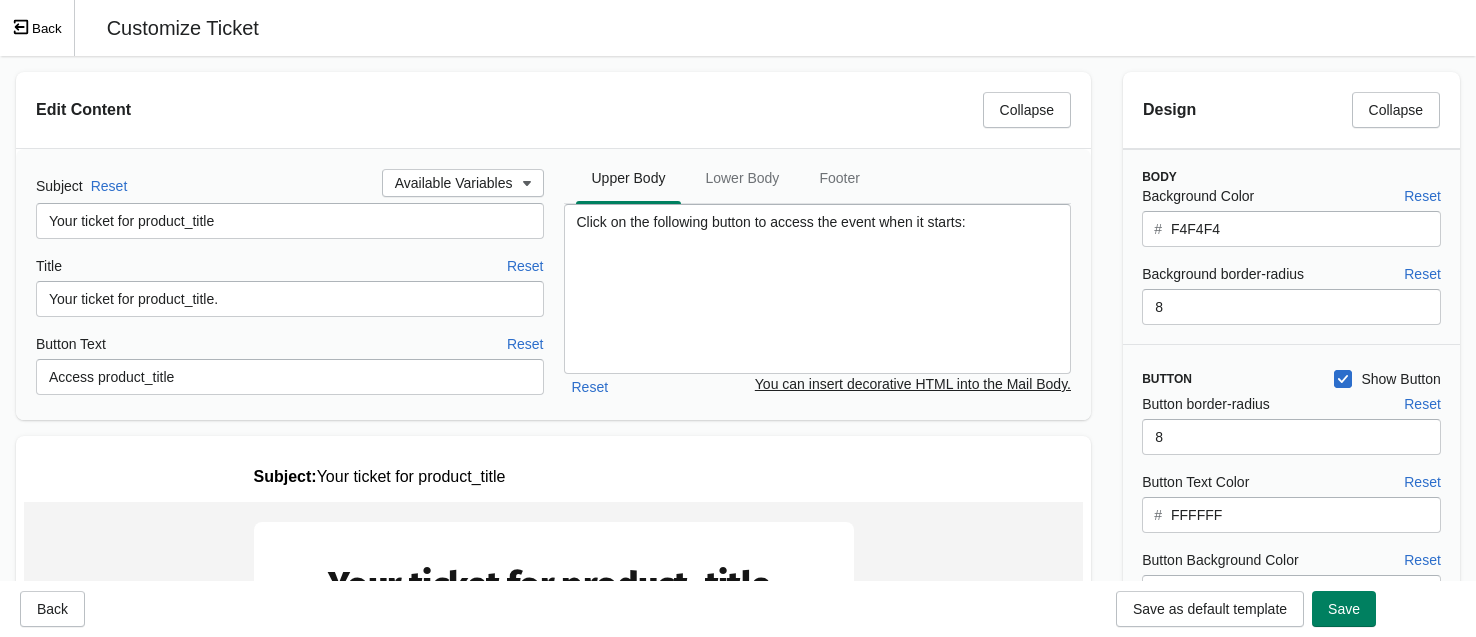 scroll, scrollTop: 0, scrollLeft: 0, axis: both 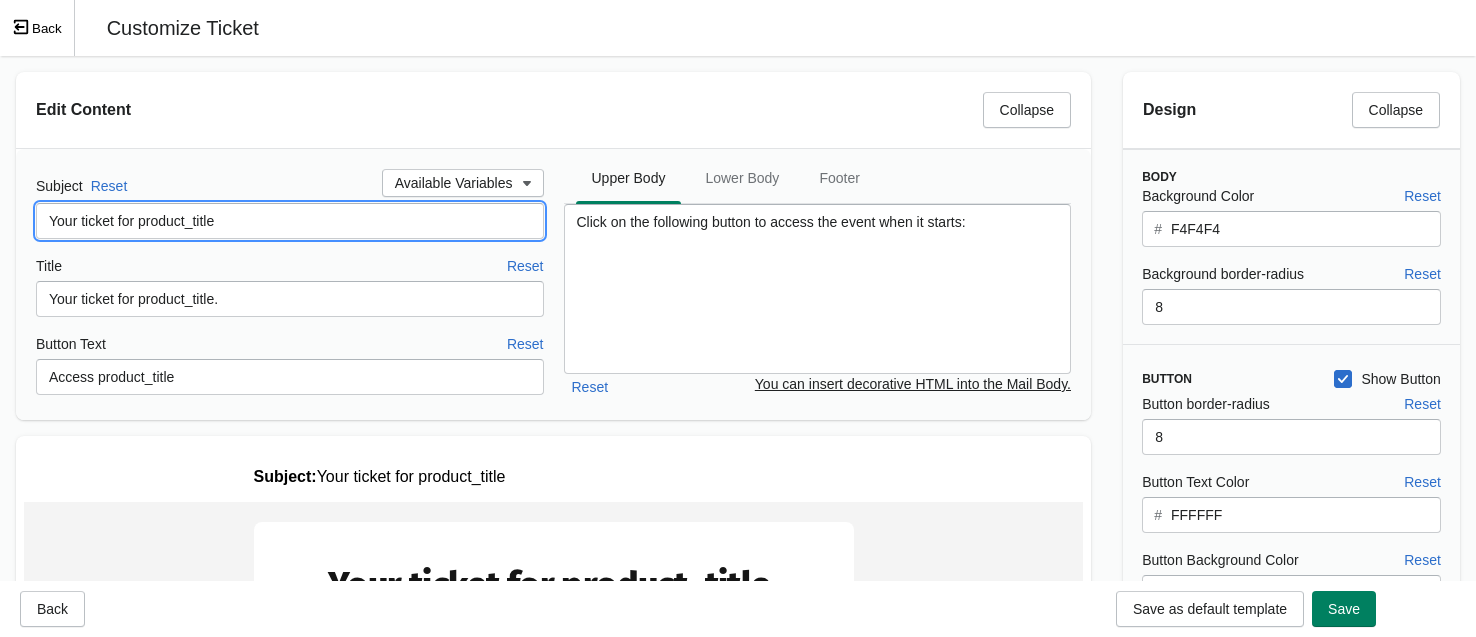 drag, startPoint x: 260, startPoint y: 218, endPoint x: 47, endPoint y: 211, distance: 213.11499 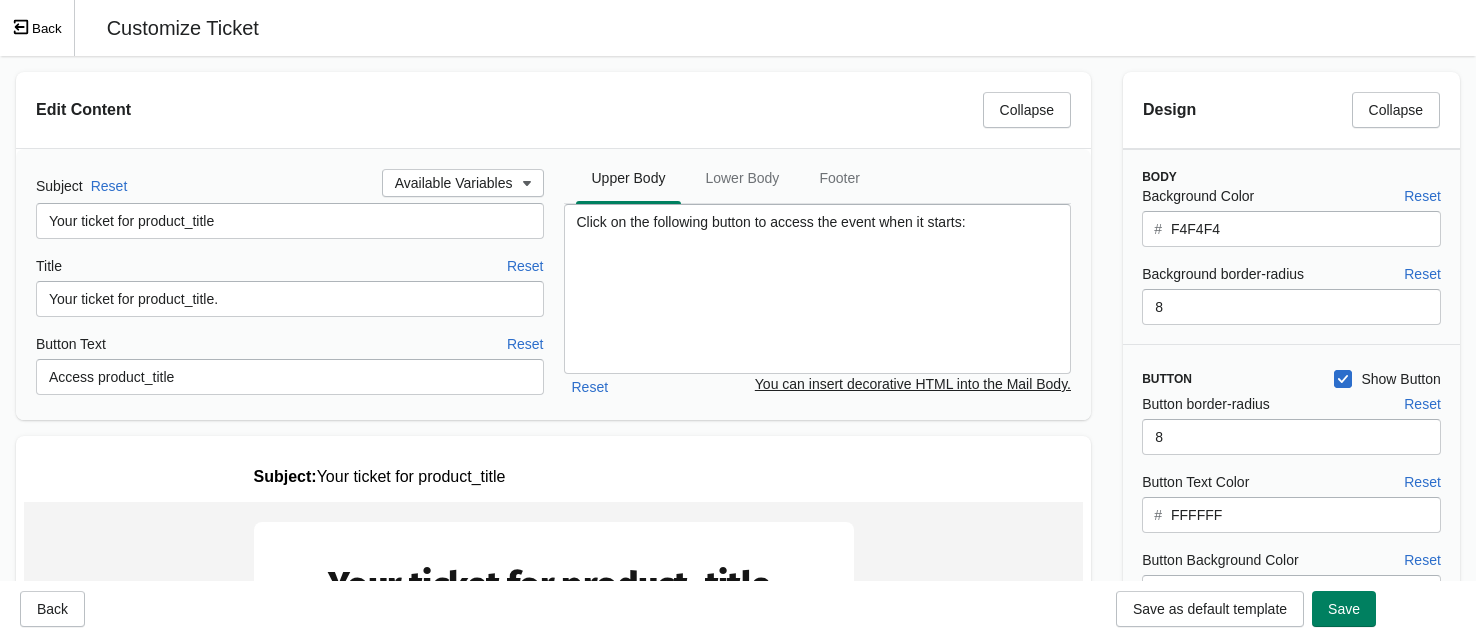 click on "Edit Content Collapse" at bounding box center [553, 110] 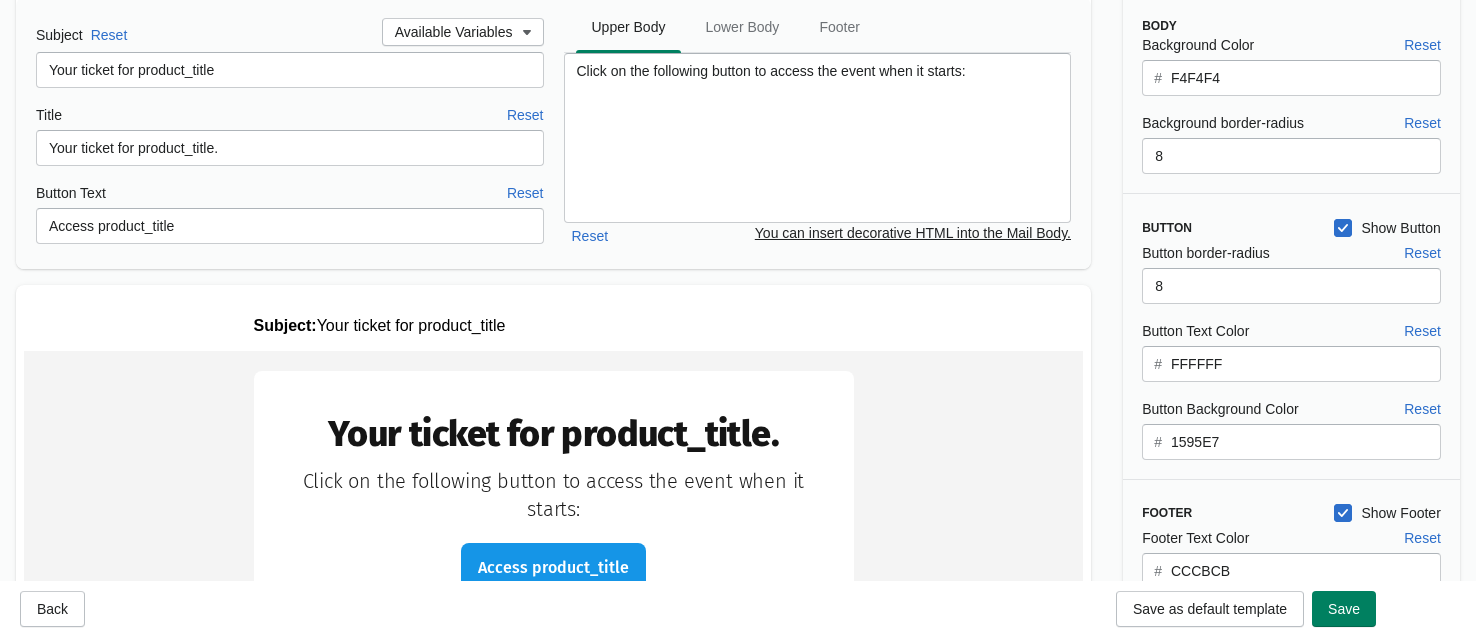scroll, scrollTop: 147, scrollLeft: 0, axis: vertical 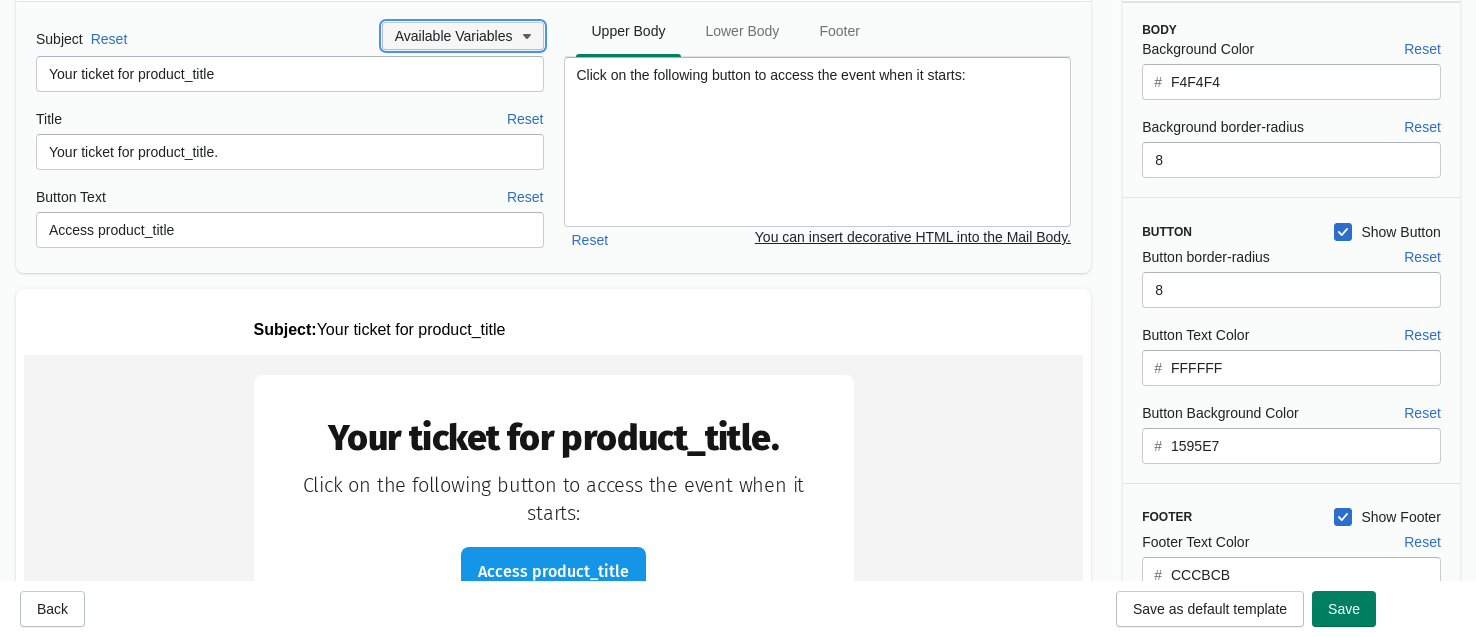 click on "Available Variables" at bounding box center (463, 36) 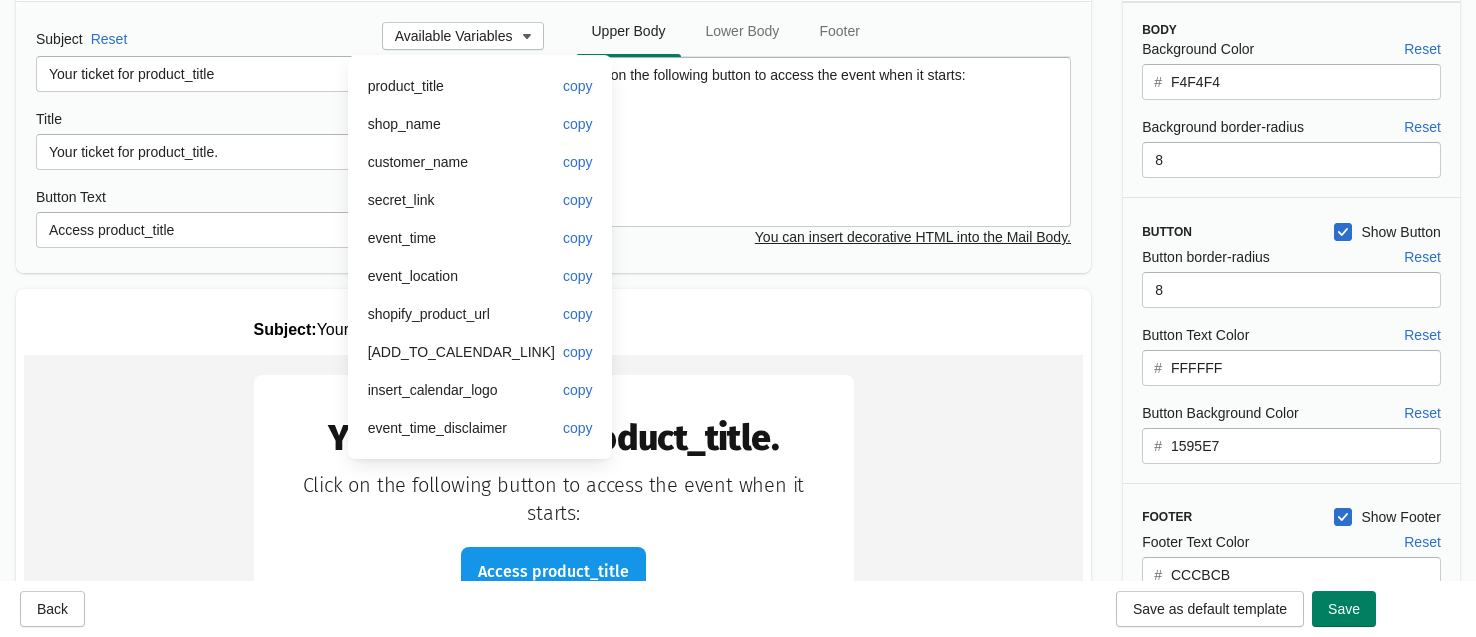 click on "Subject Reset" at bounding box center [209, 39] 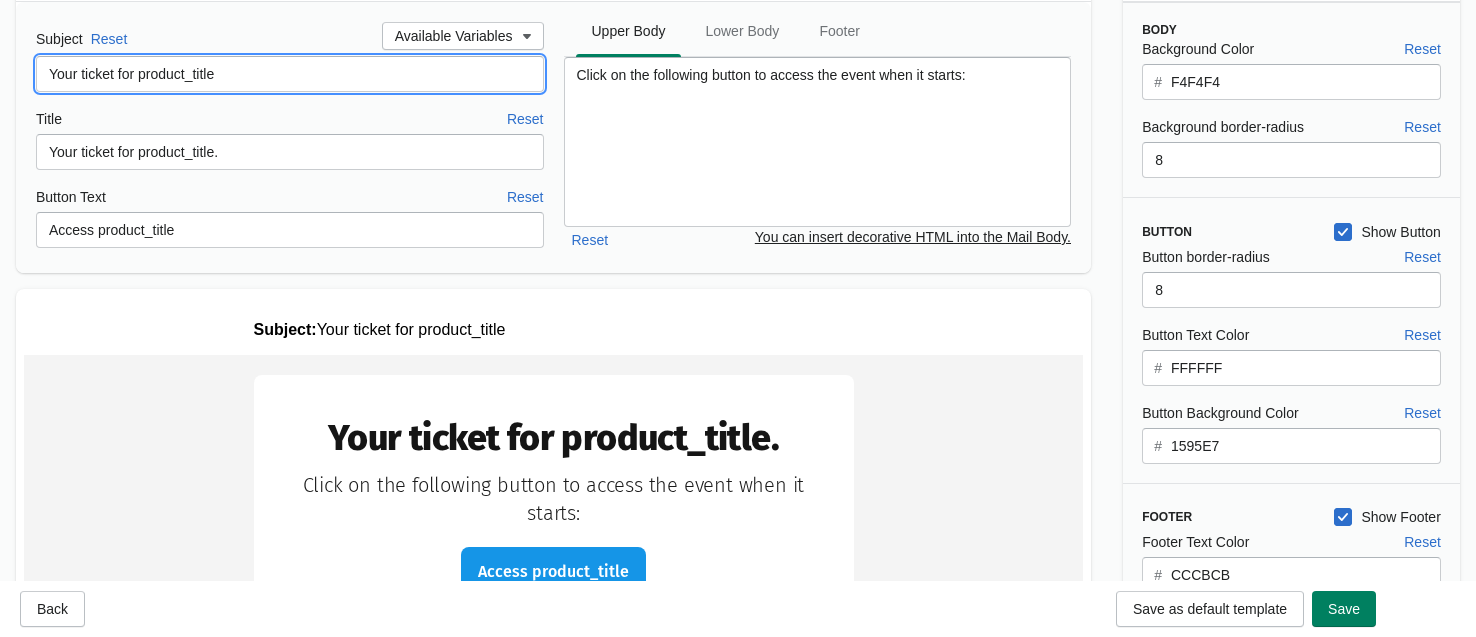 click on "Your ticket for product_title" at bounding box center [290, 74] 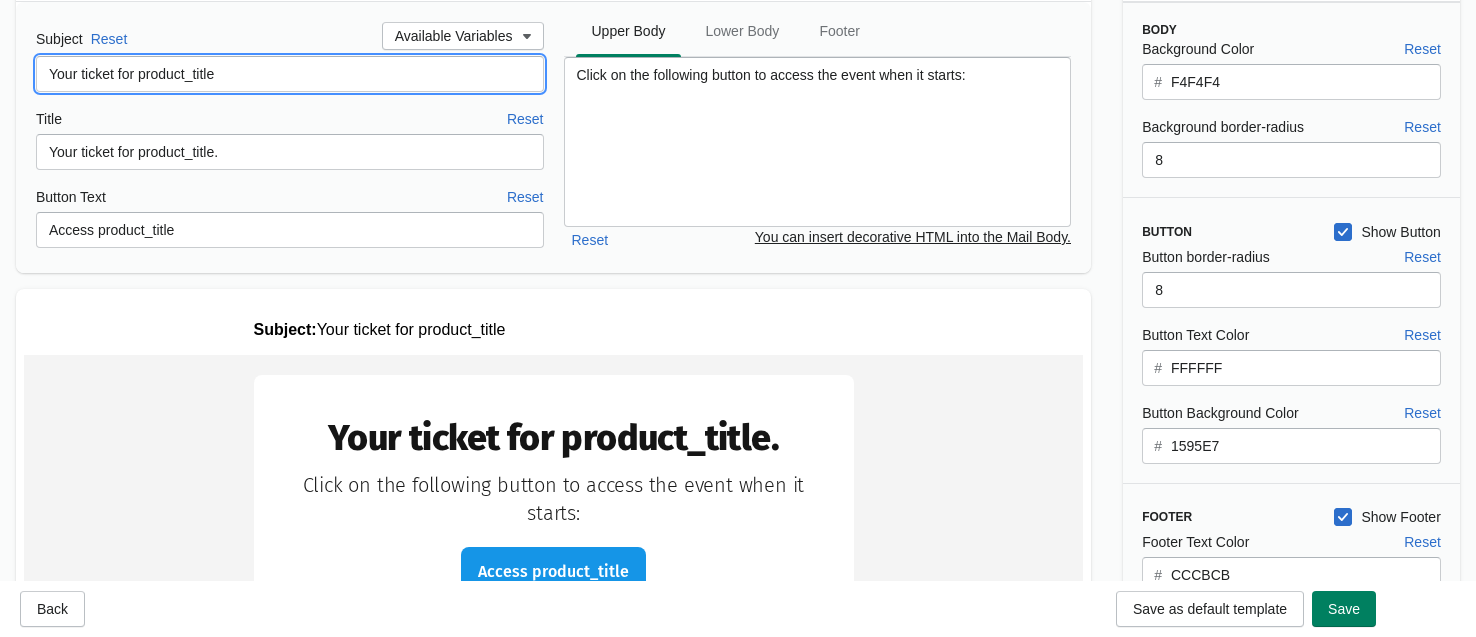 drag, startPoint x: 261, startPoint y: 68, endPoint x: 57, endPoint y: 73, distance: 204.06126 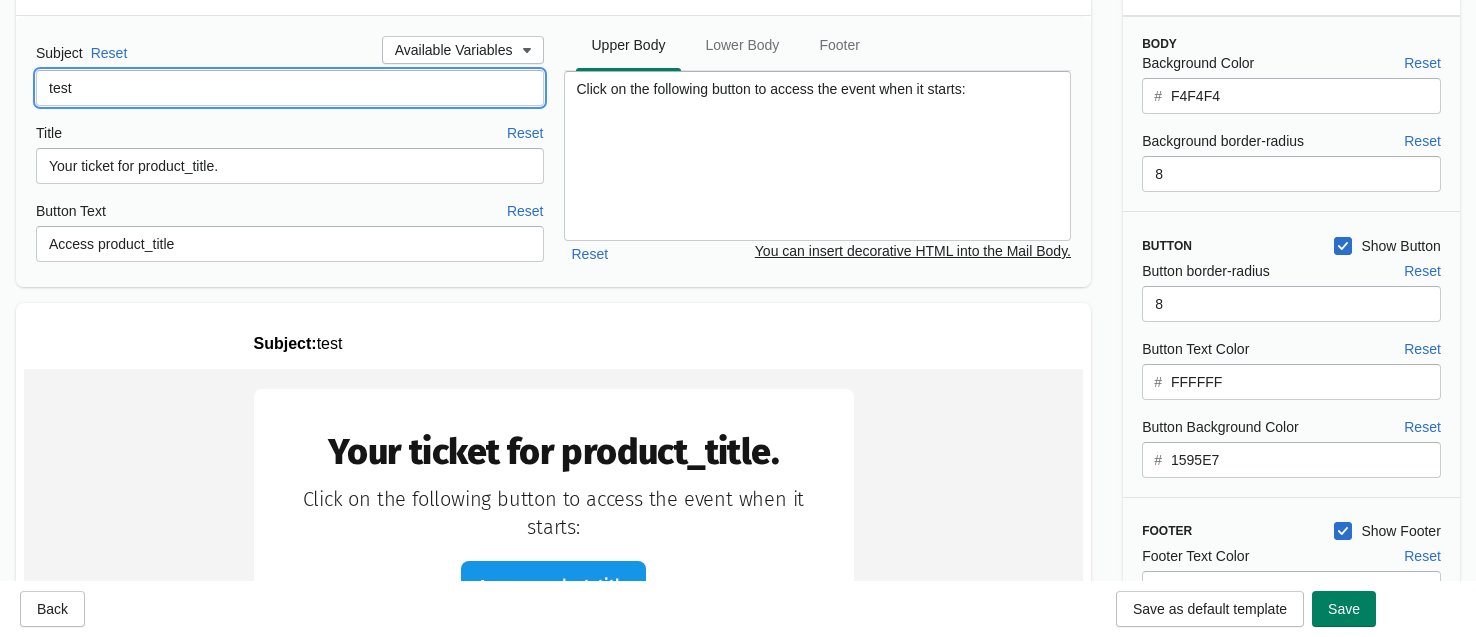 scroll, scrollTop: 67, scrollLeft: 0, axis: vertical 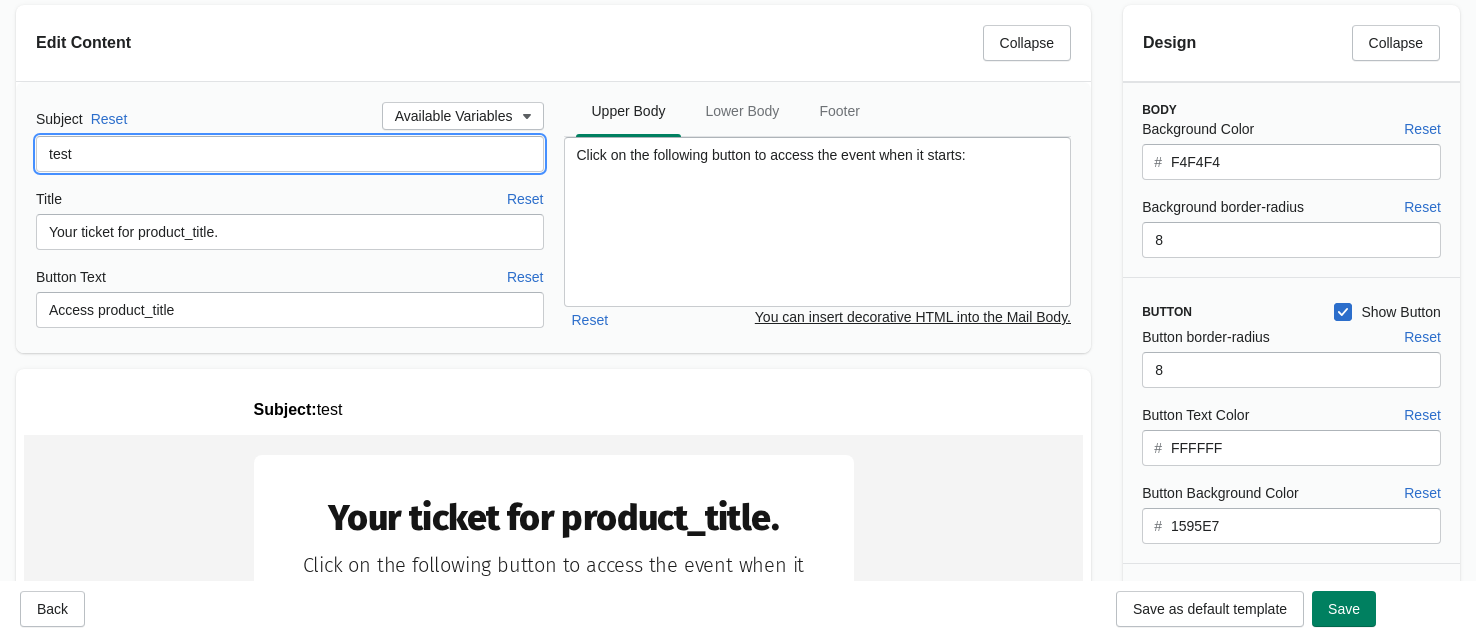 click on "test" at bounding box center [290, 154] 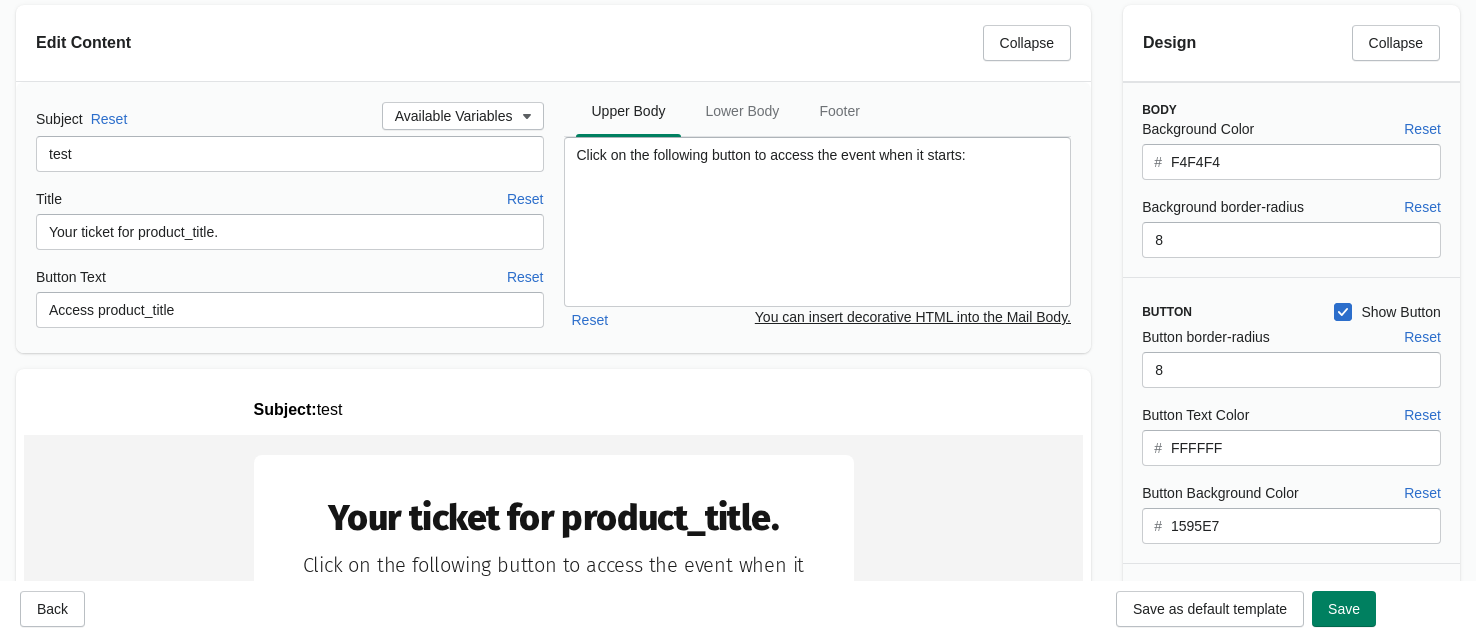 click on "Subject Reset" at bounding box center (209, 119) 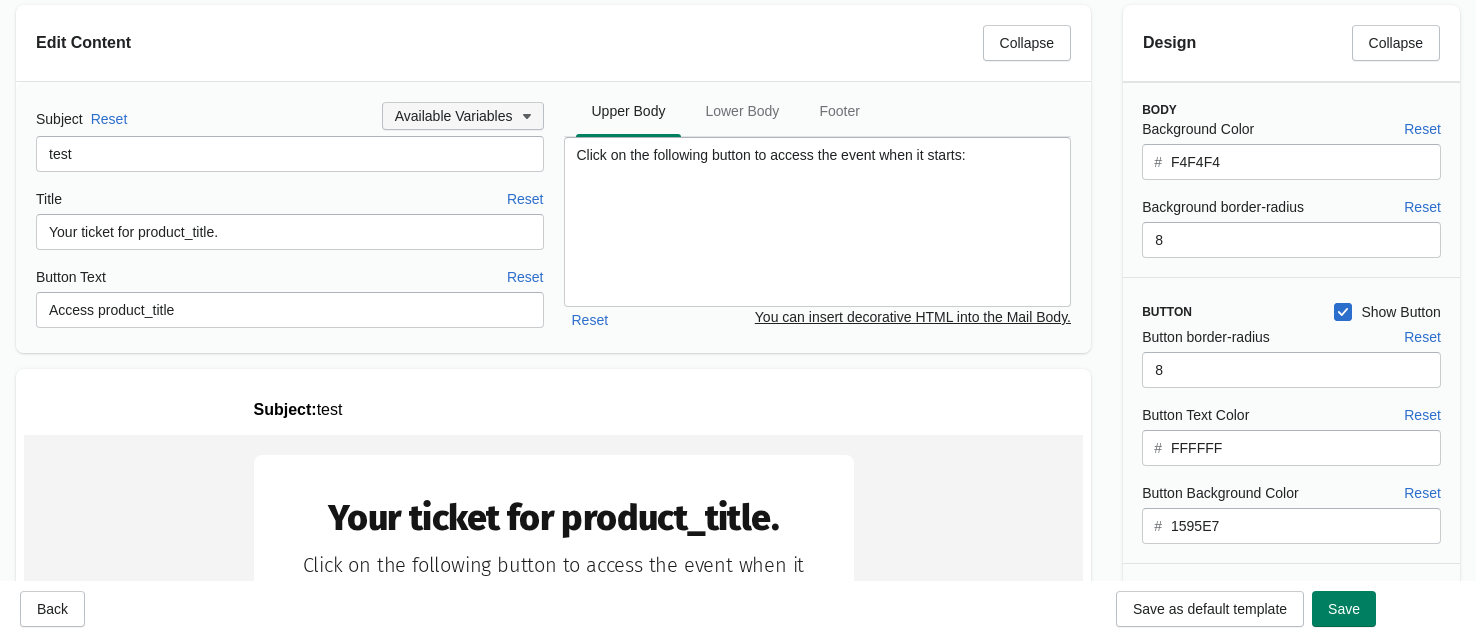 click on "Available Variables" at bounding box center (454, 116) 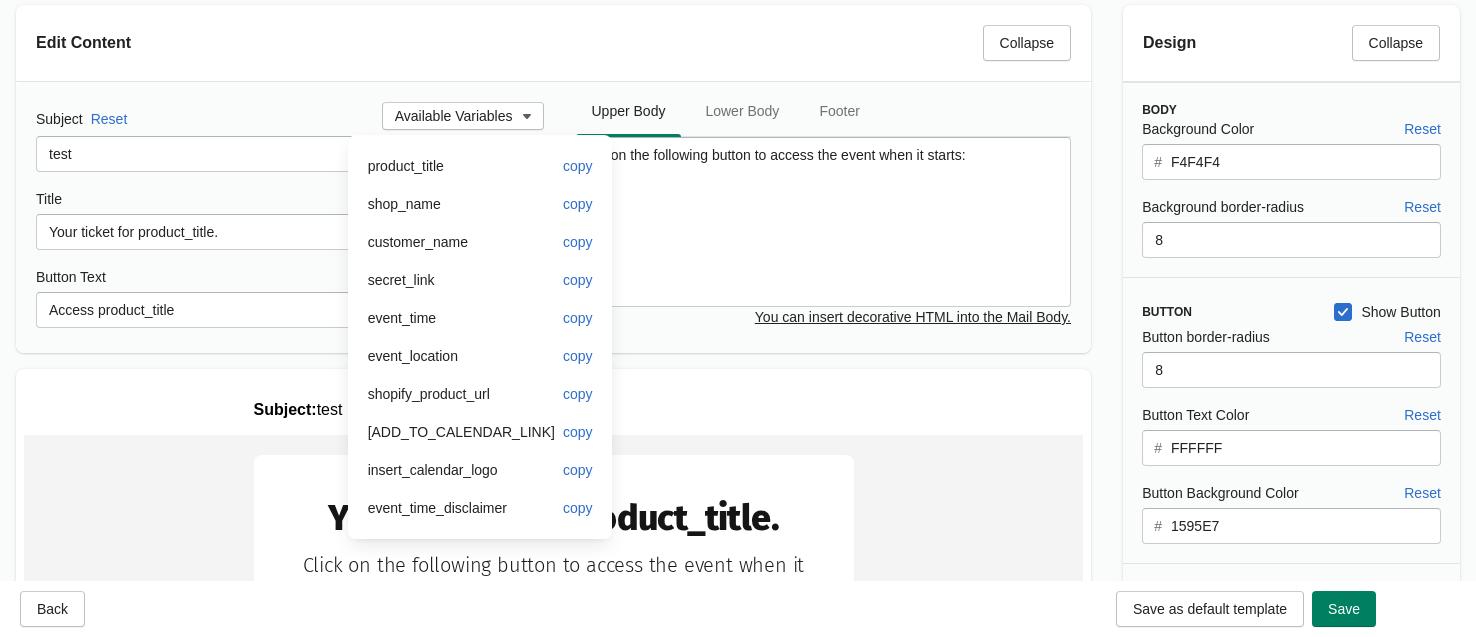 click on "product_title copy" at bounding box center (480, 166) 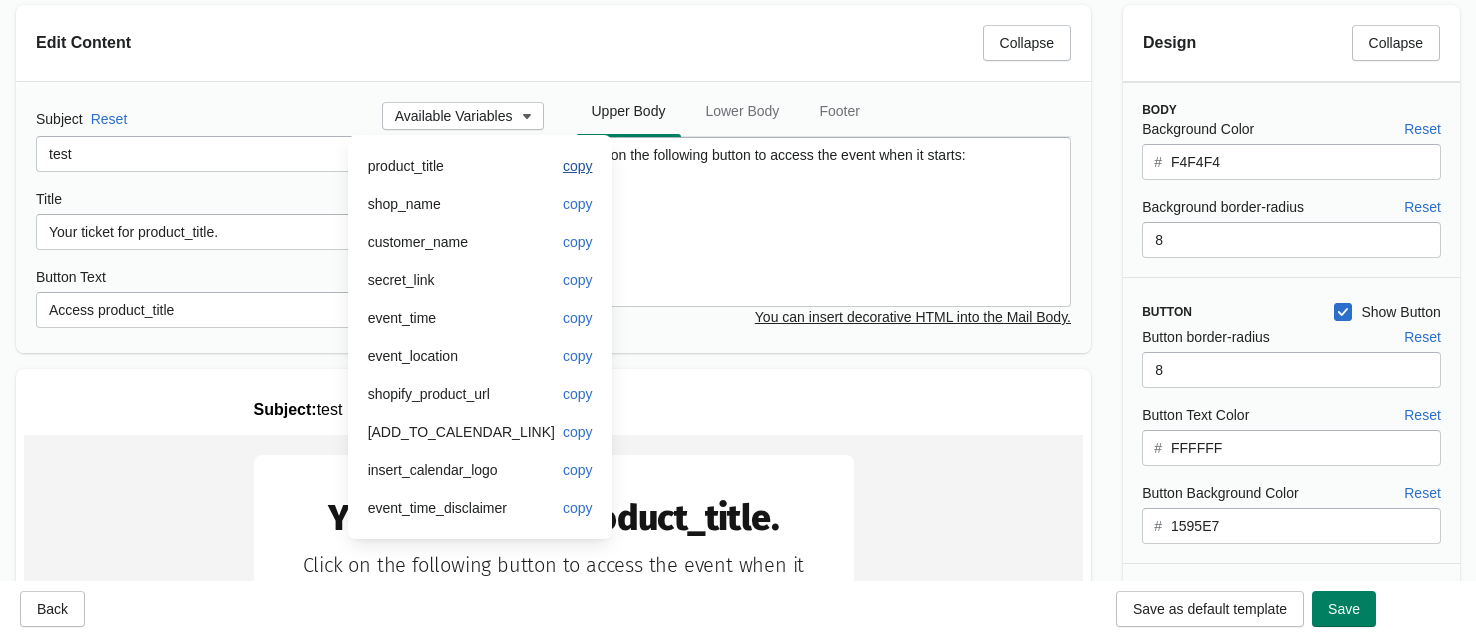 click on "copy" at bounding box center (578, 166) 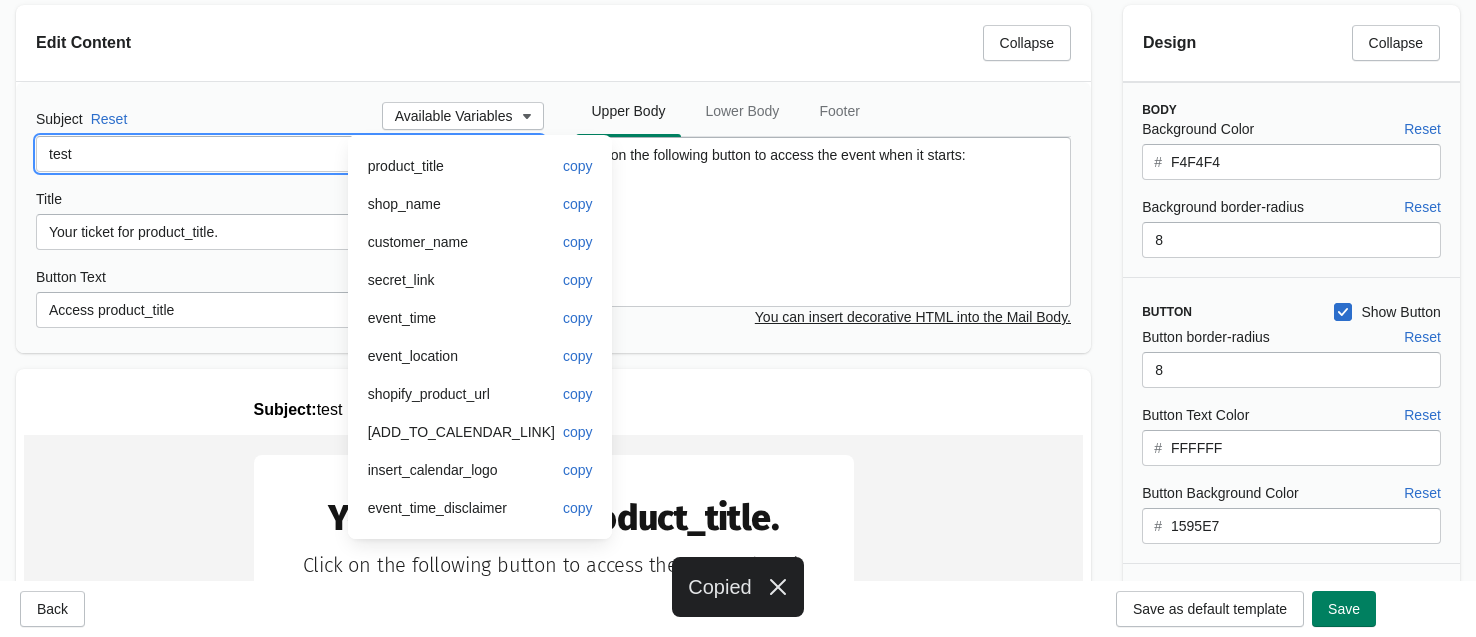 click on "test" at bounding box center [290, 154] 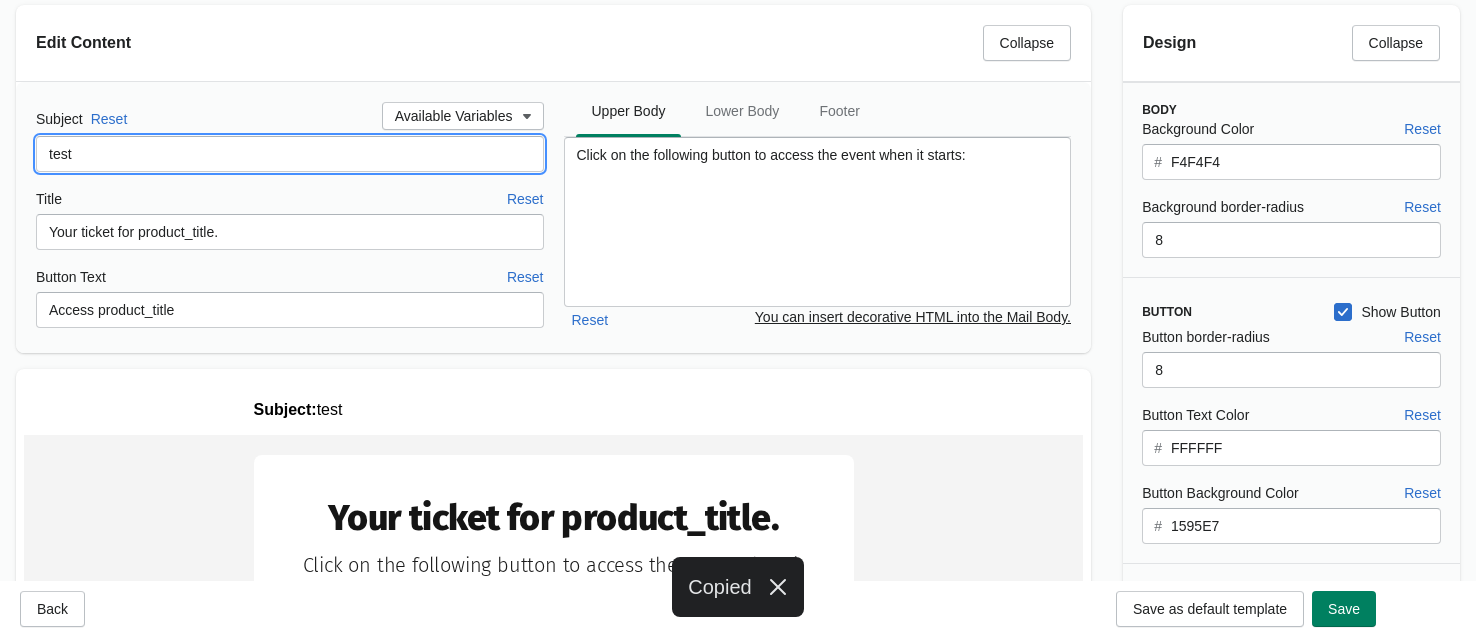 paste on "product_title" 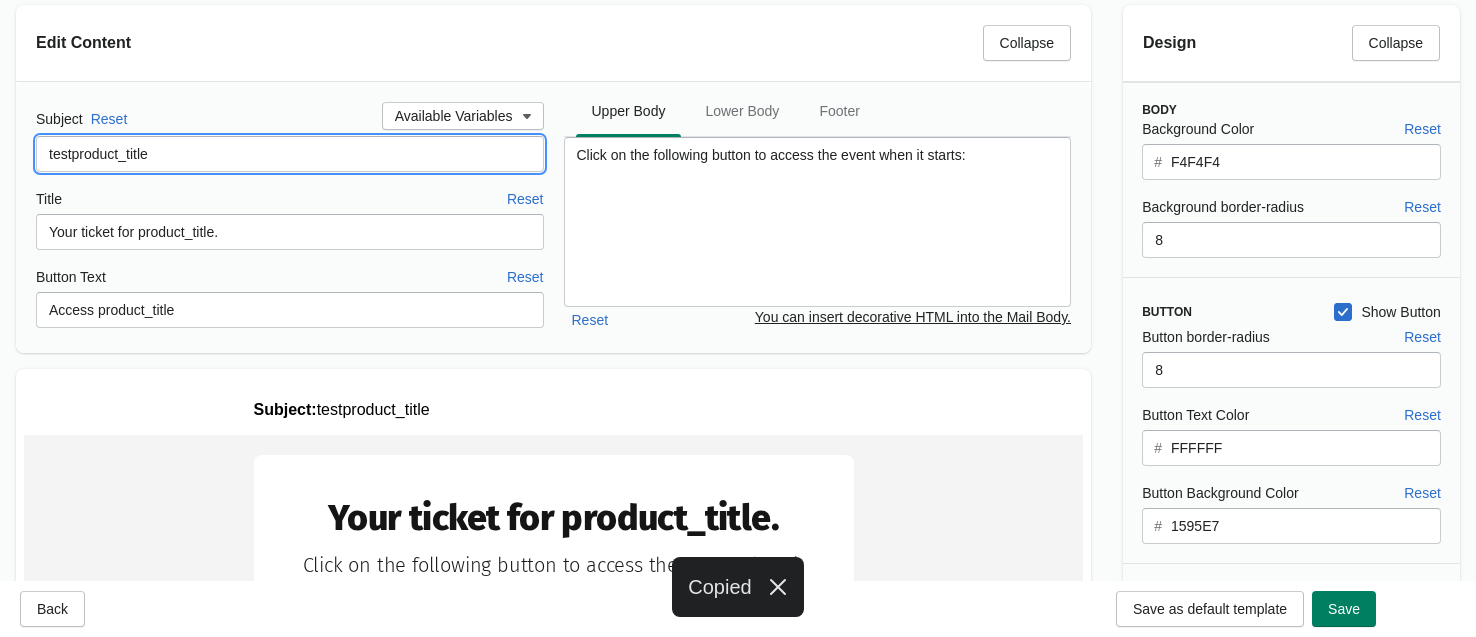 scroll, scrollTop: 0, scrollLeft: 0, axis: both 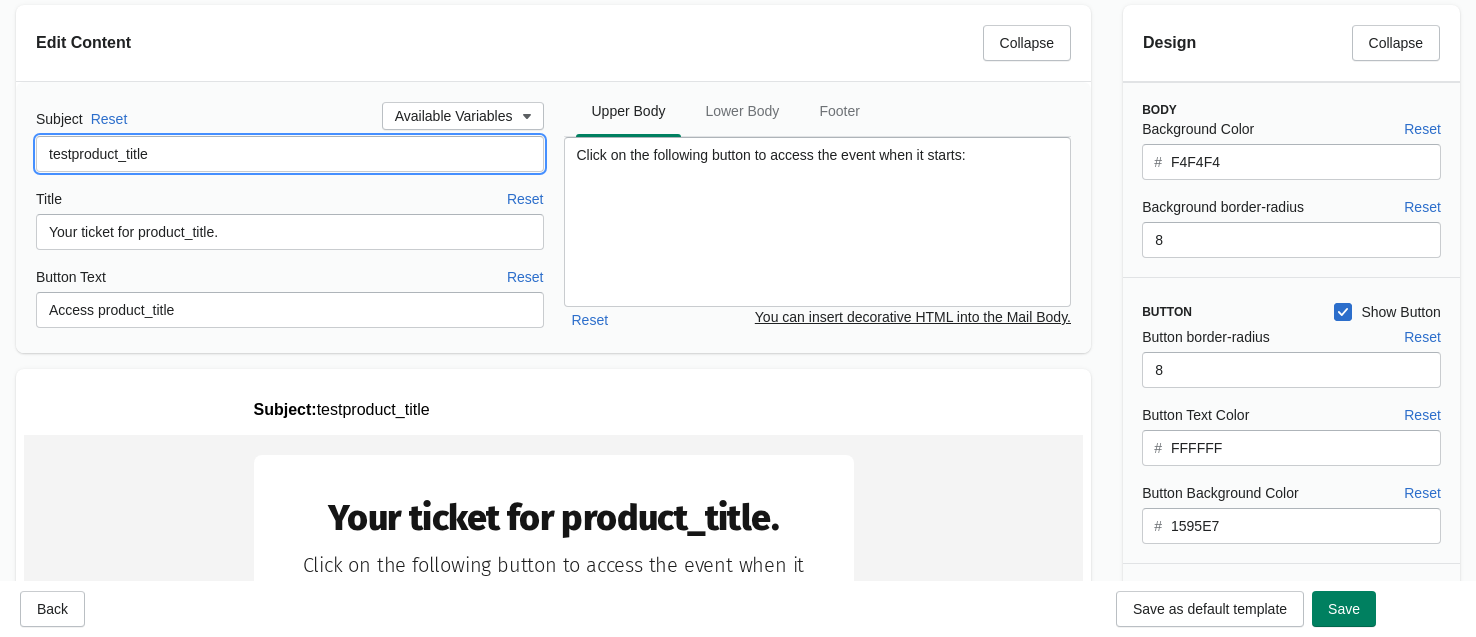 type on "test" 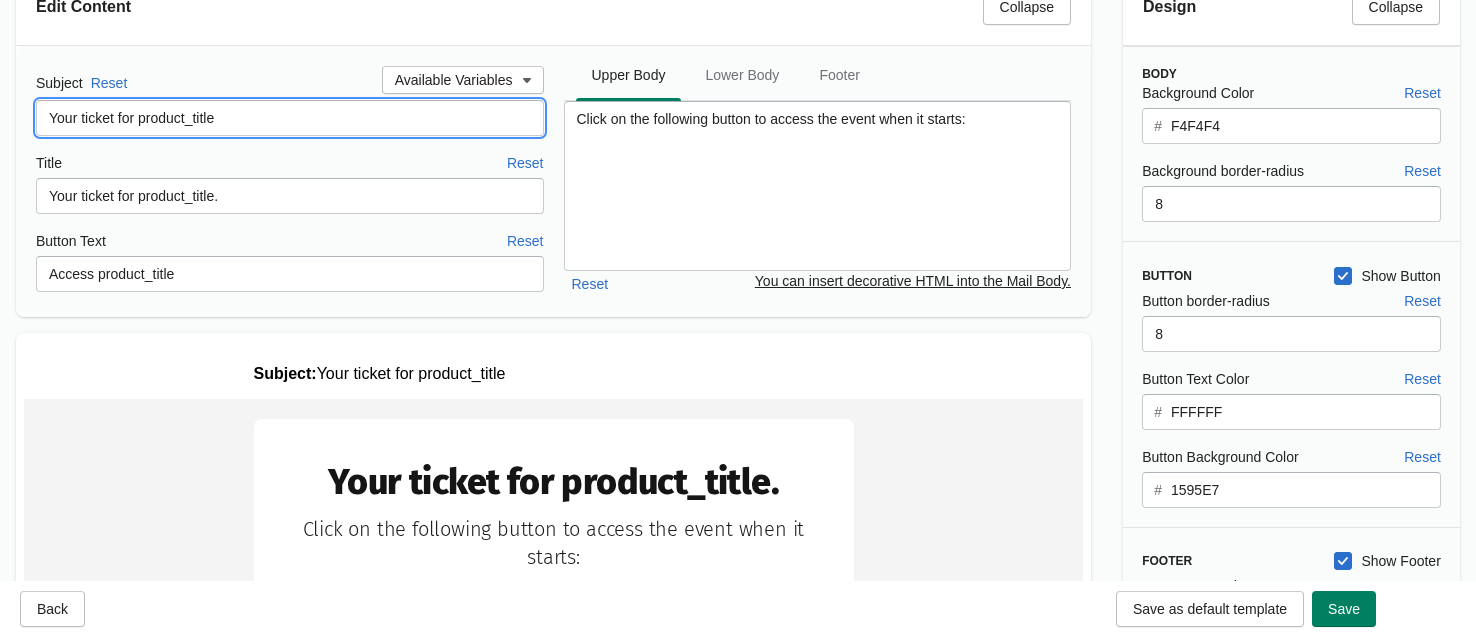 scroll, scrollTop: 0, scrollLeft: 0, axis: both 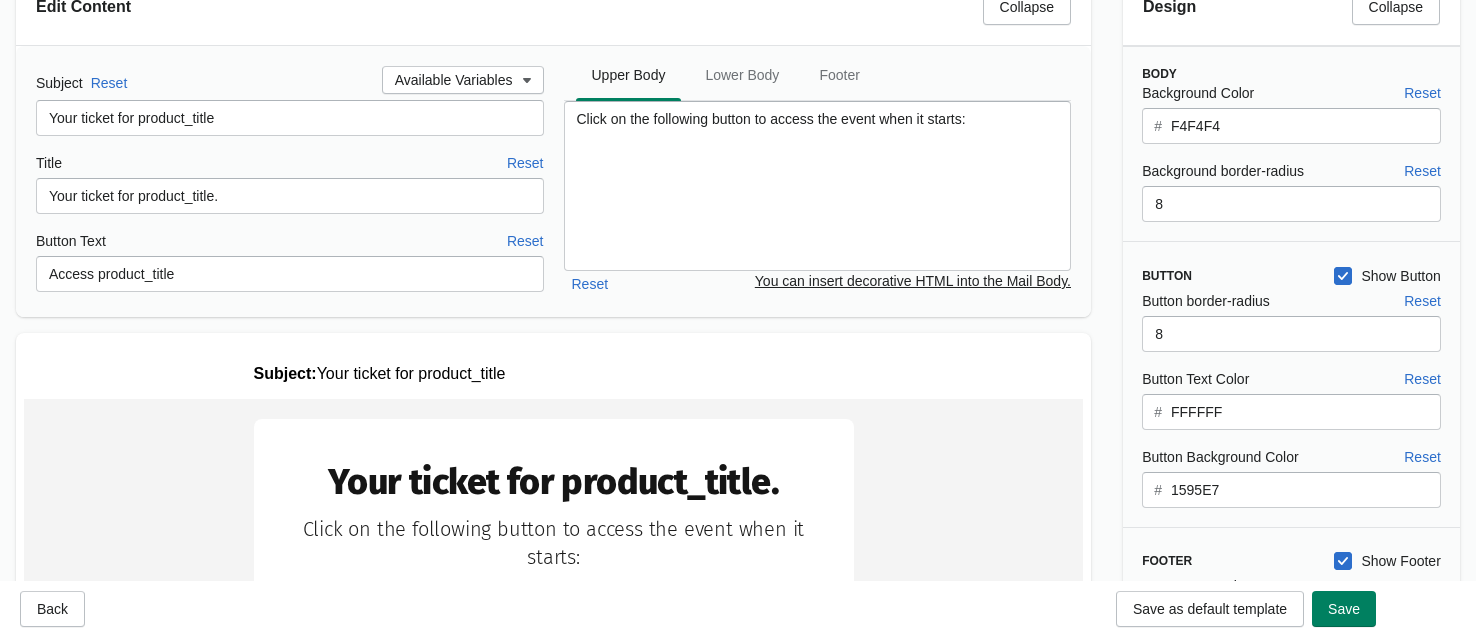 click on "Title Reset" at bounding box center (290, 163) 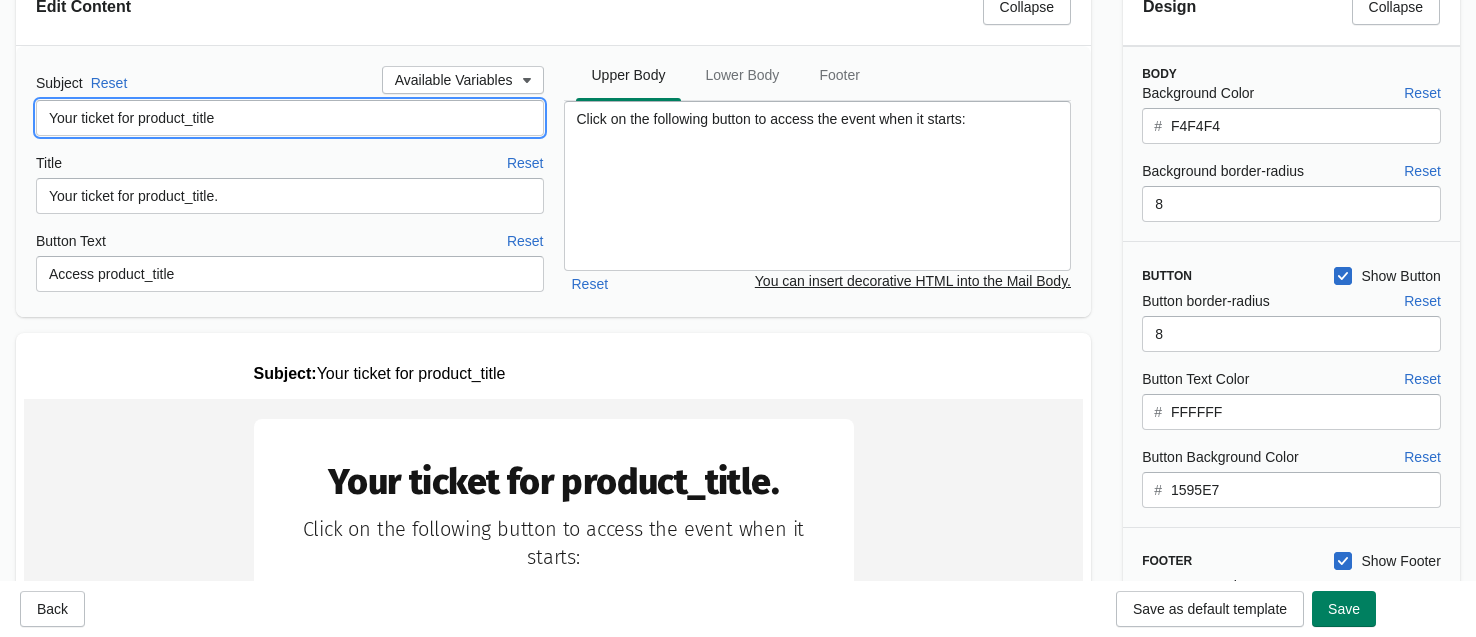 click on "Your ticket for product_title" at bounding box center [290, 118] 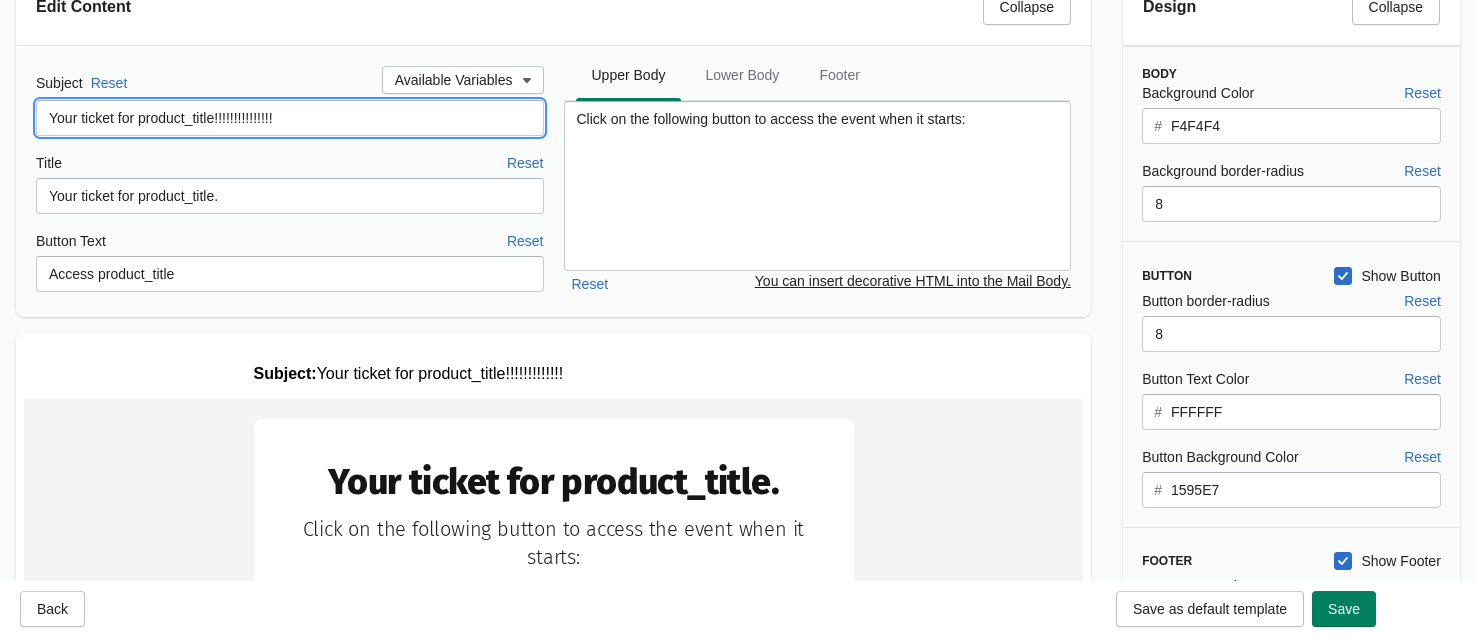 scroll, scrollTop: 0, scrollLeft: 0, axis: both 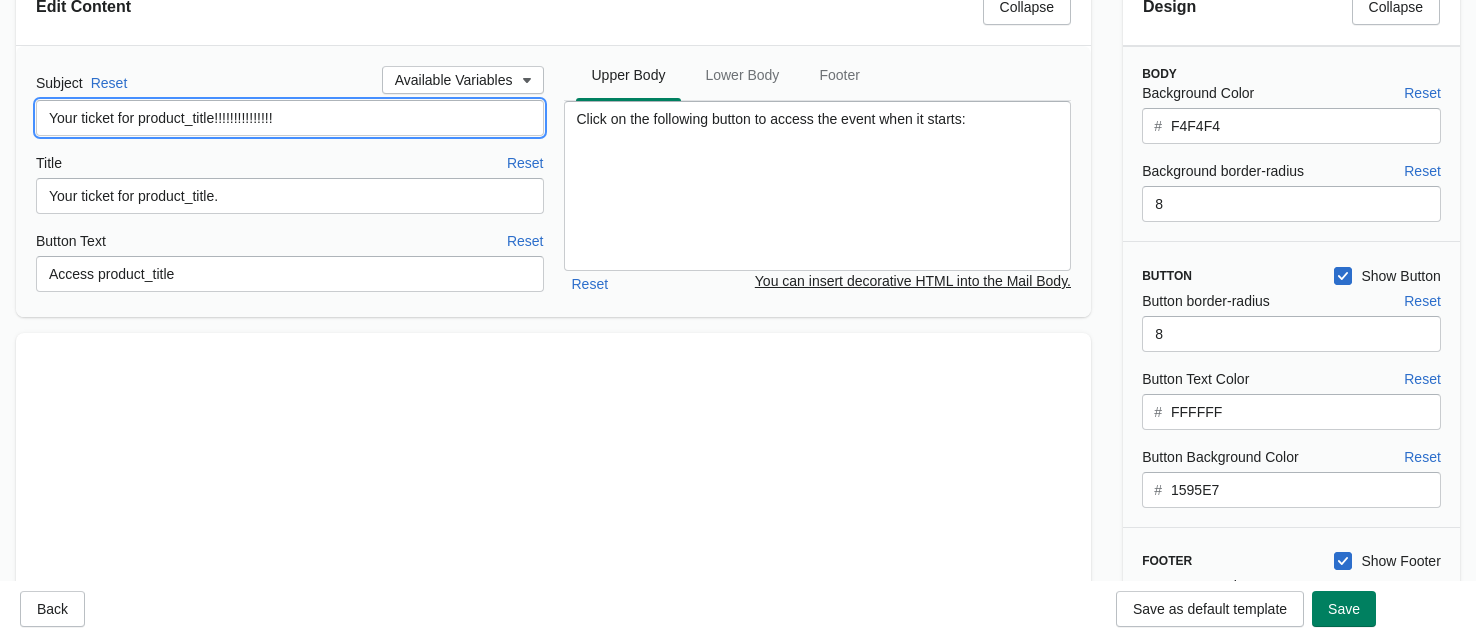 click on "Title Reset" at bounding box center [290, 163] 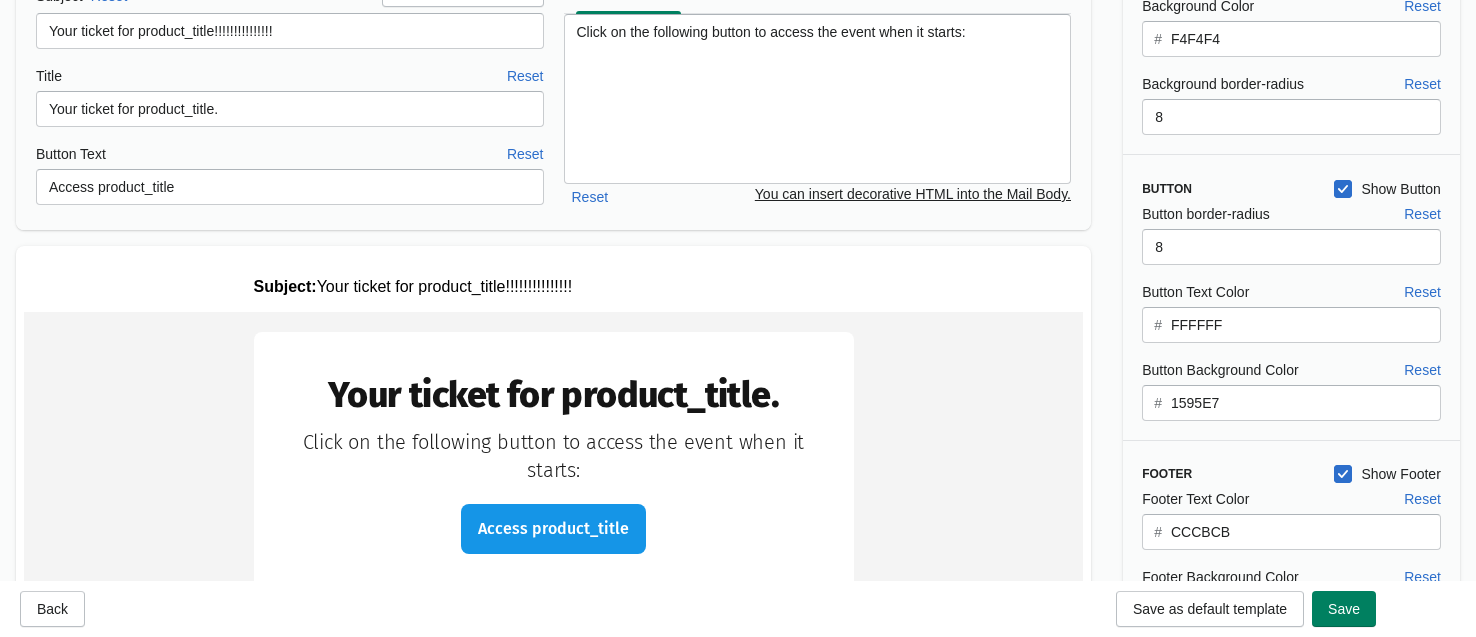 scroll, scrollTop: 169, scrollLeft: 0, axis: vertical 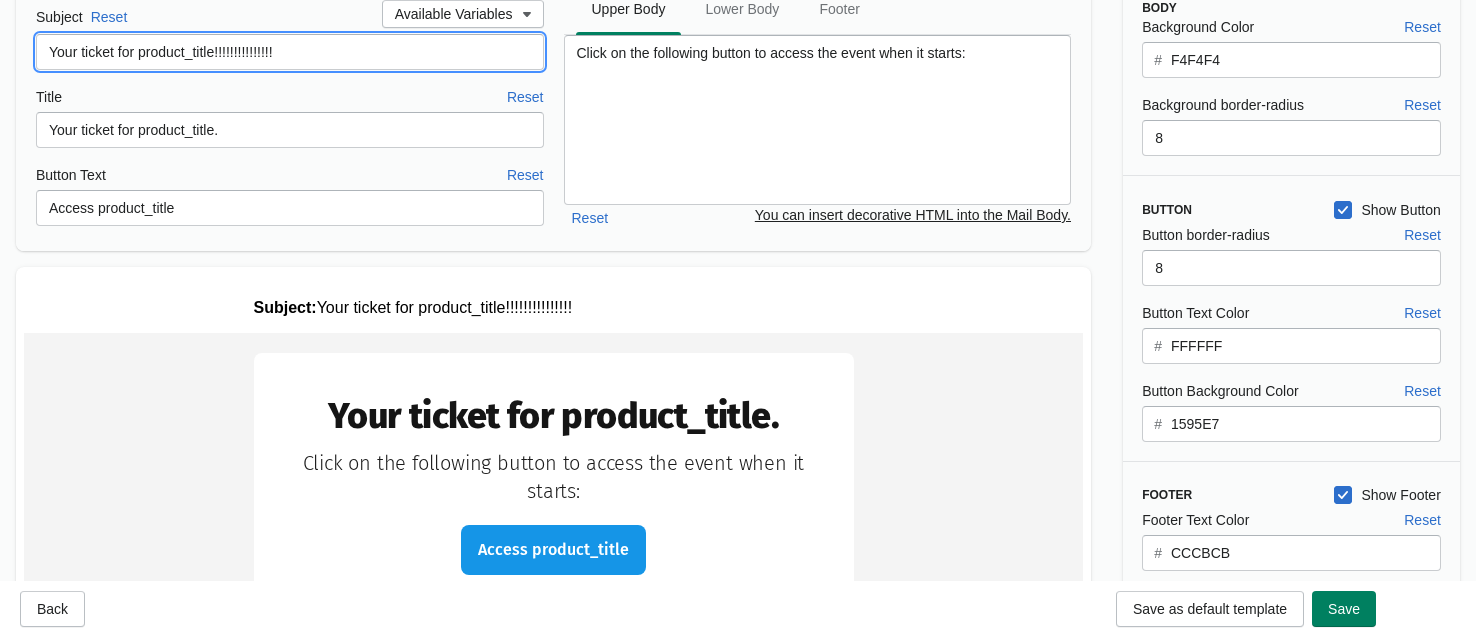 drag, startPoint x: 300, startPoint y: 52, endPoint x: 230, endPoint y: 52, distance: 70 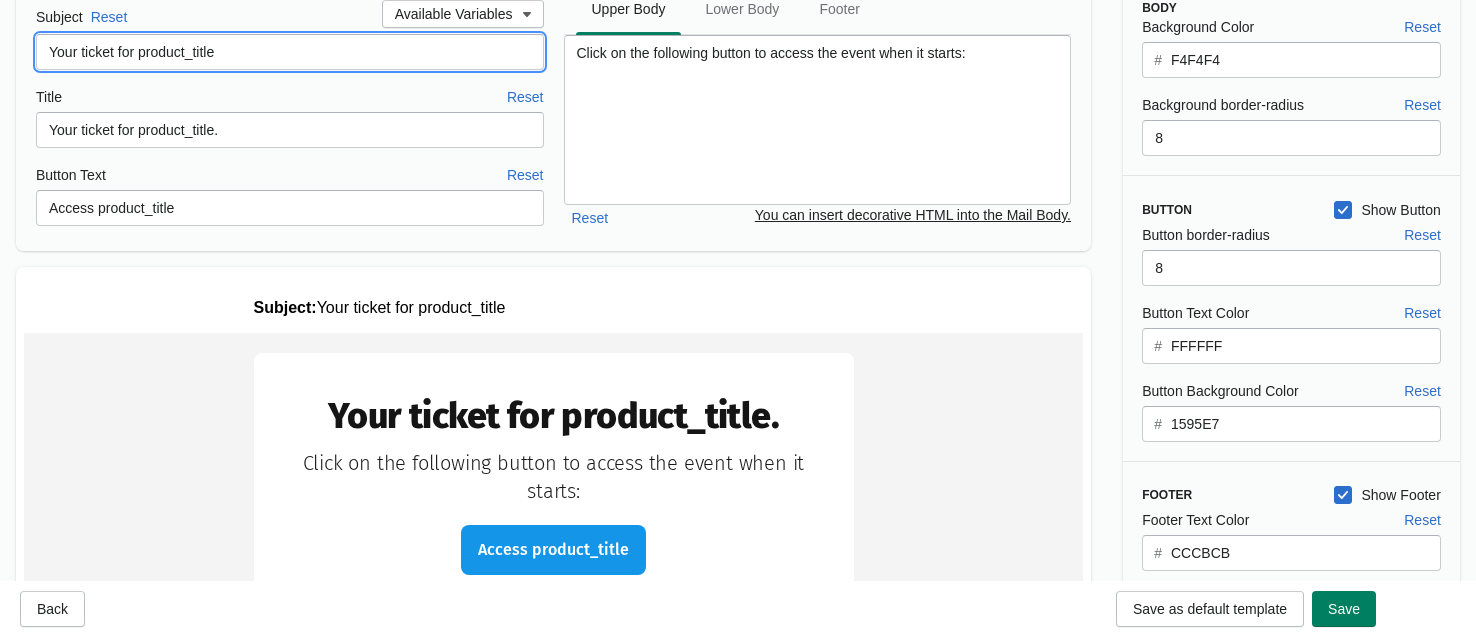 scroll, scrollTop: 0, scrollLeft: 0, axis: both 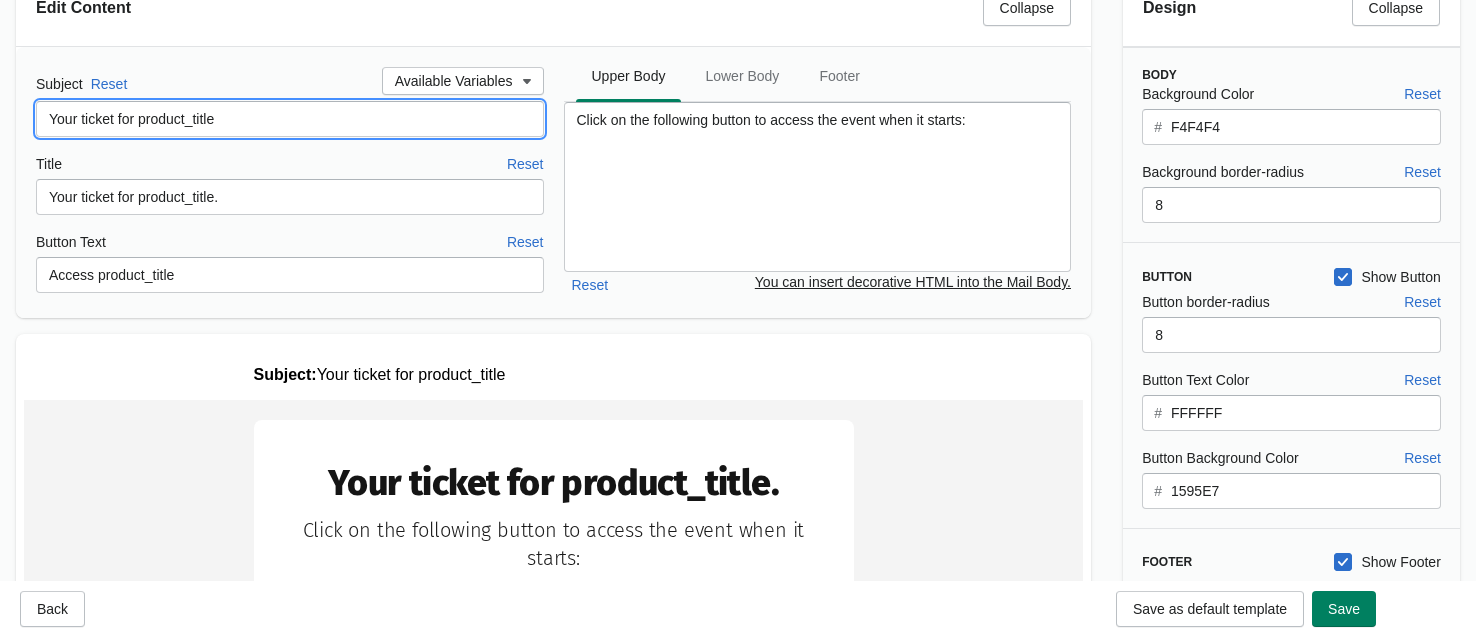 drag, startPoint x: 243, startPoint y: 120, endPoint x: 48, endPoint y: 104, distance: 195.6553 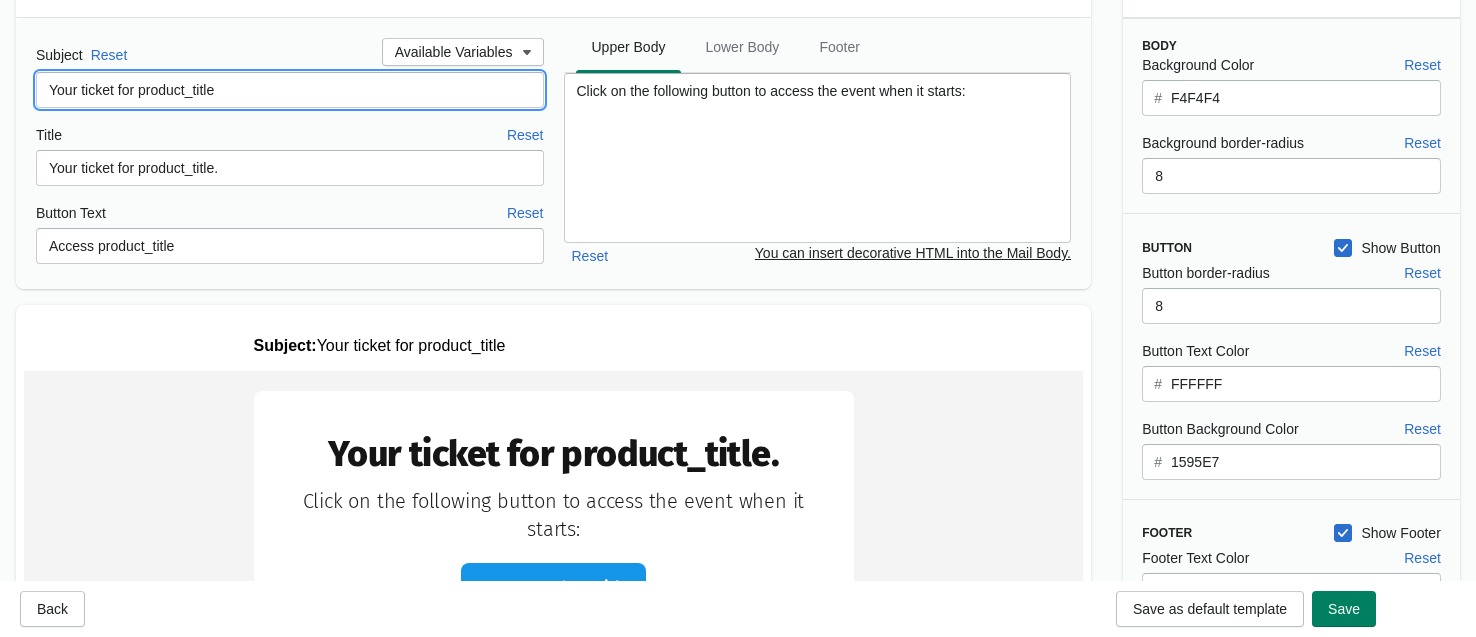 scroll, scrollTop: 115, scrollLeft: 0, axis: vertical 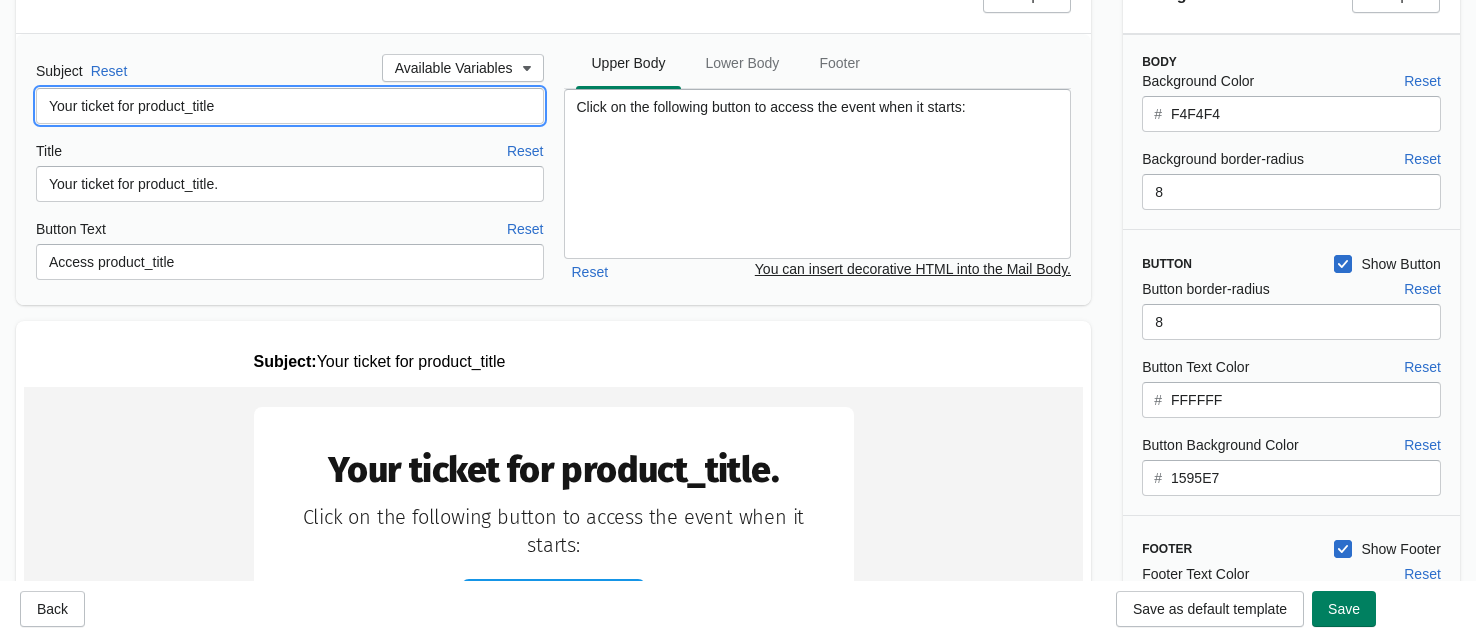click on "Your ticket for product_title" at bounding box center (290, 106) 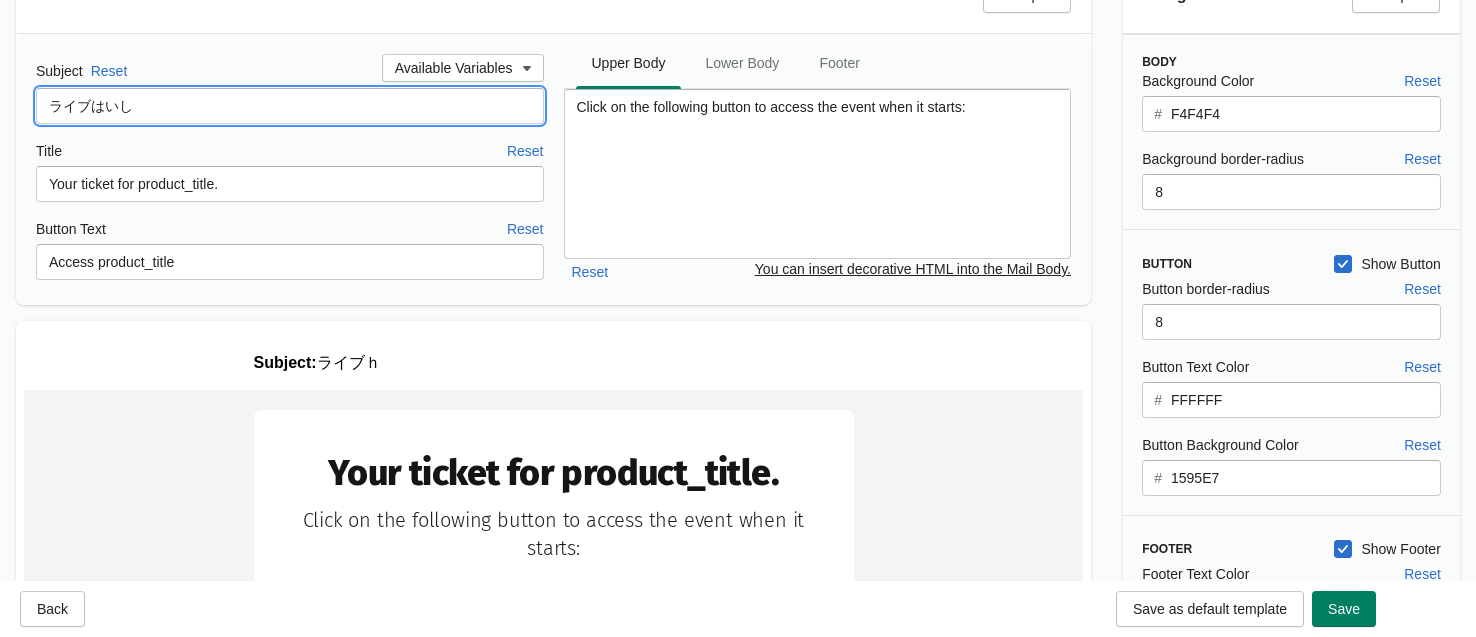 scroll, scrollTop: 0, scrollLeft: 0, axis: both 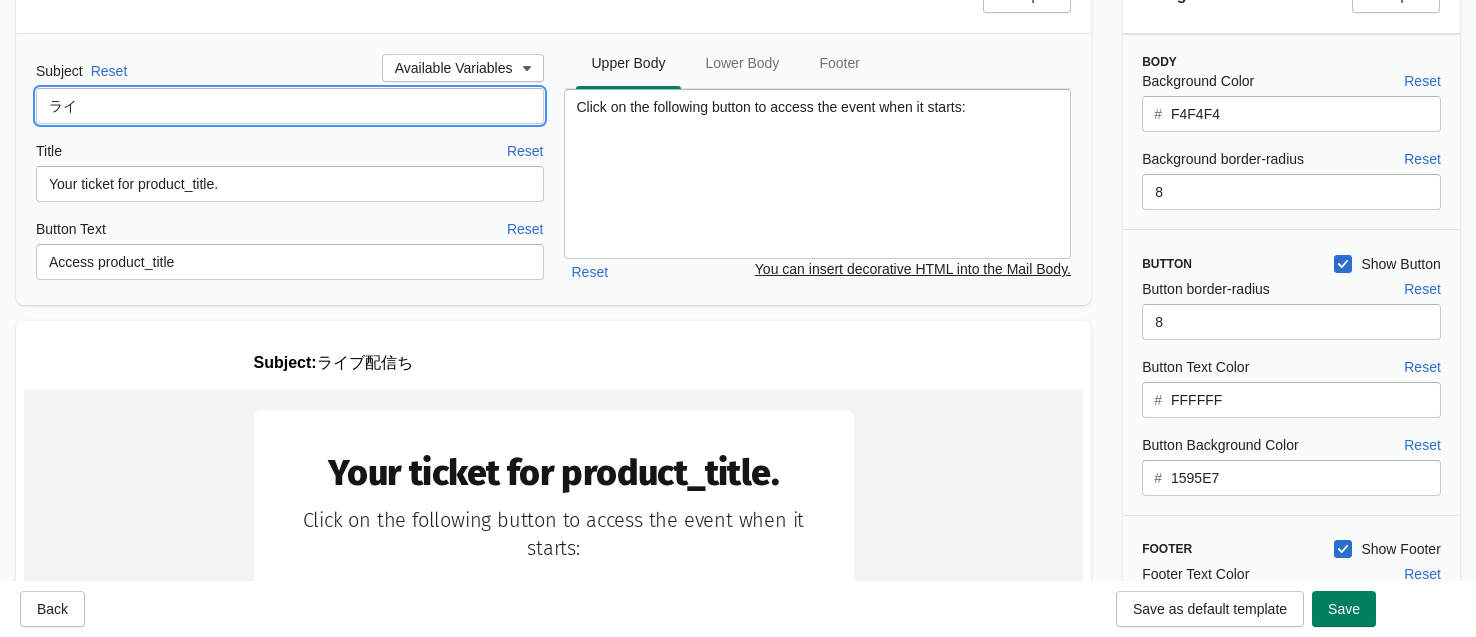 type on "ラ" 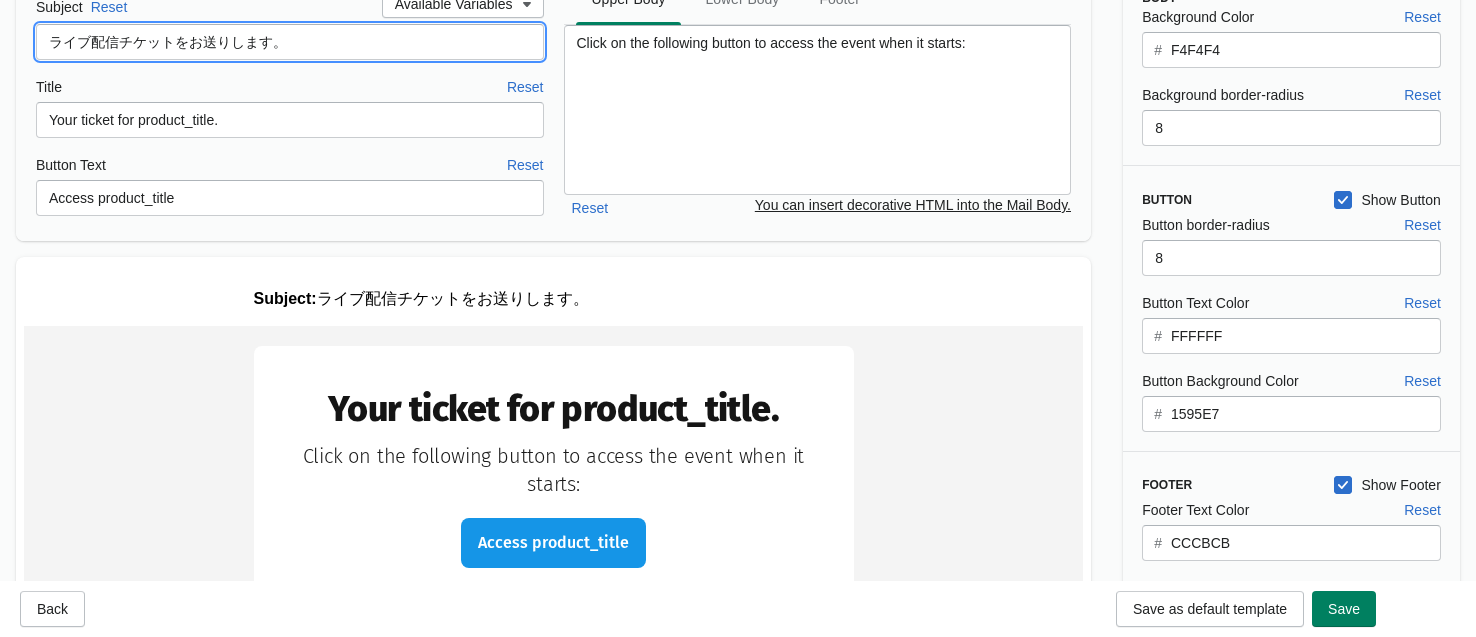 type on "ライブ配信チケットをお送りします。" 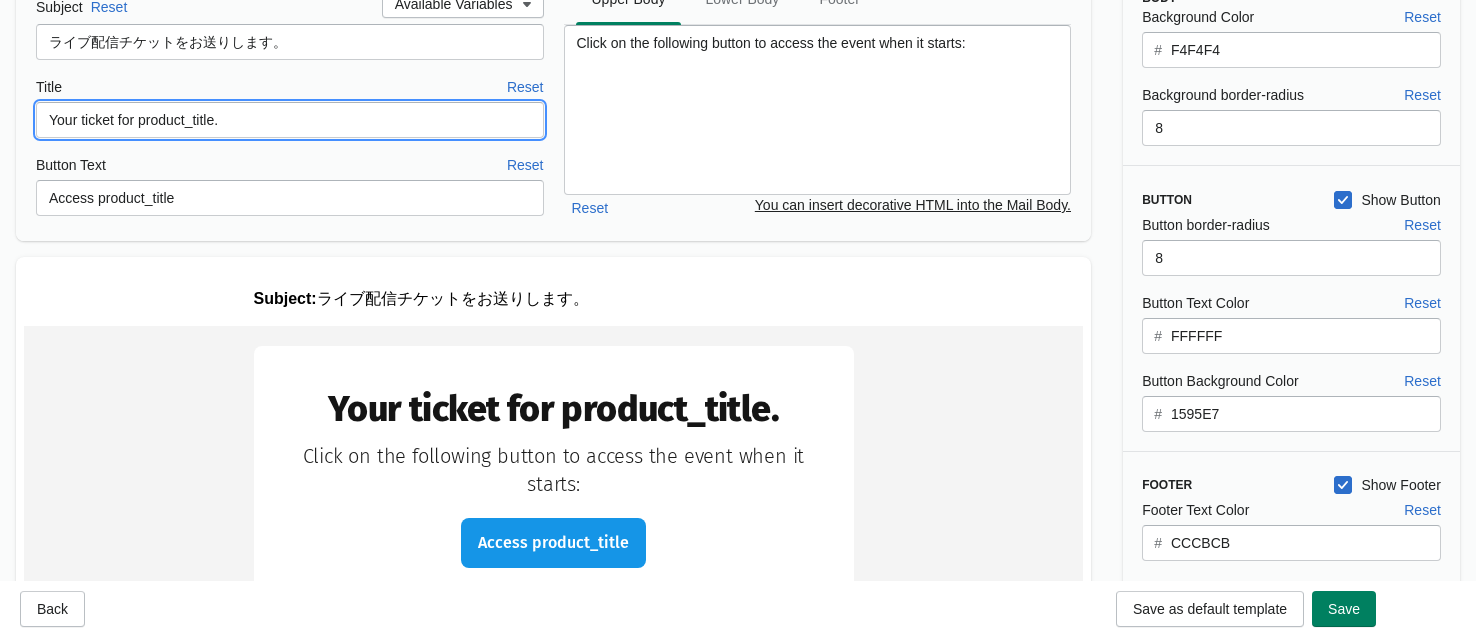 drag, startPoint x: 265, startPoint y: 121, endPoint x: 44, endPoint y: 113, distance: 221.14474 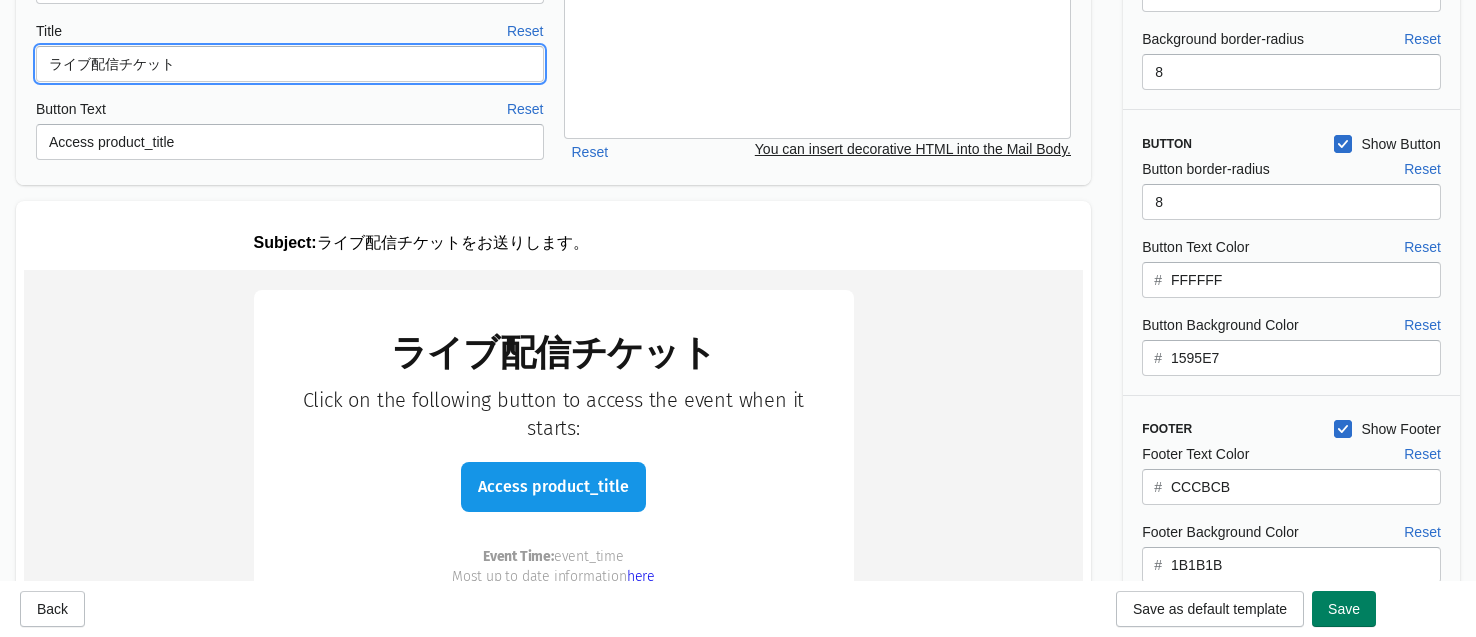 type on "ライブ配信チケット" 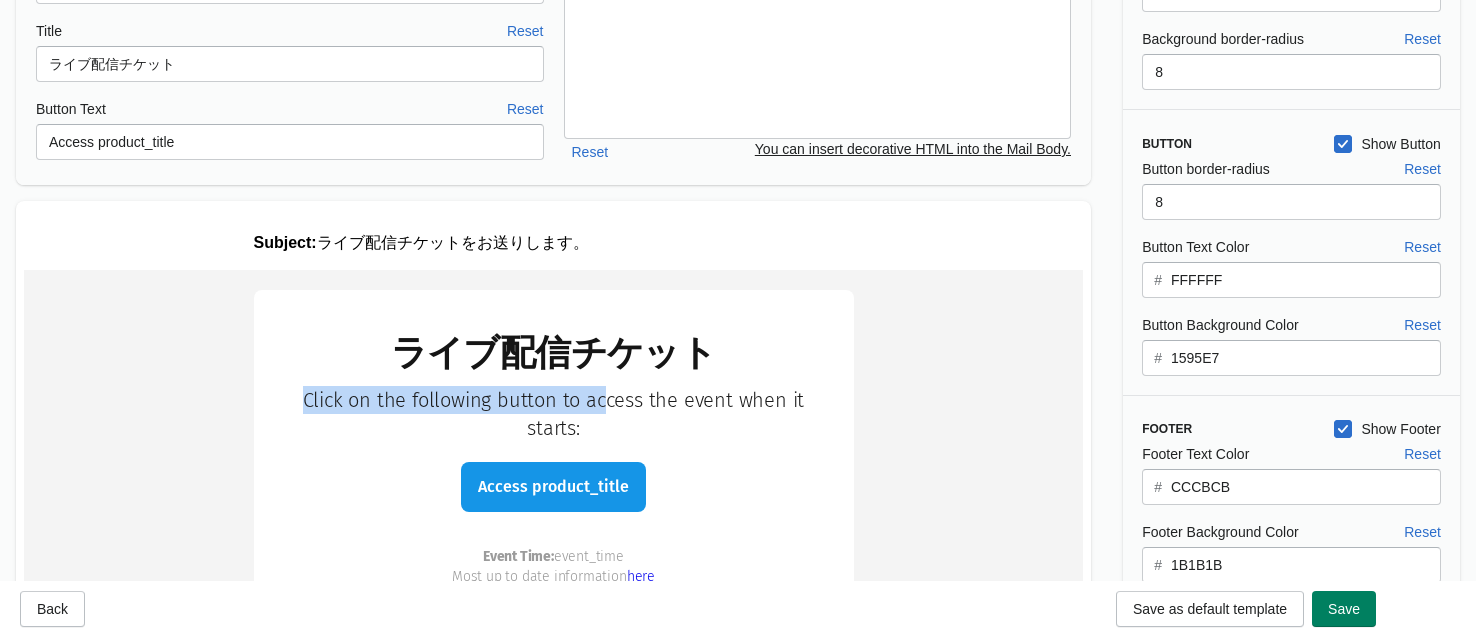 drag, startPoint x: 428, startPoint y: 392, endPoint x: 609, endPoint y: 410, distance: 181.89282 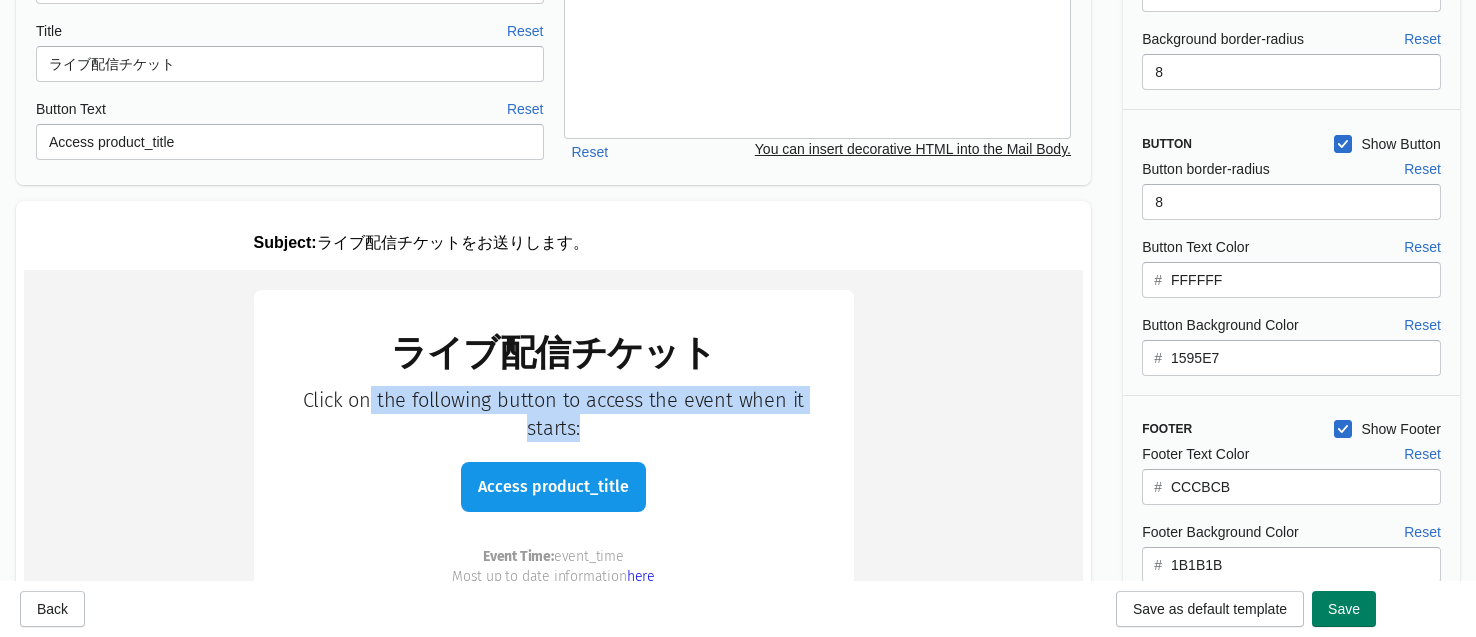 drag, startPoint x: 617, startPoint y: 440, endPoint x: 366, endPoint y: 388, distance: 256.32986 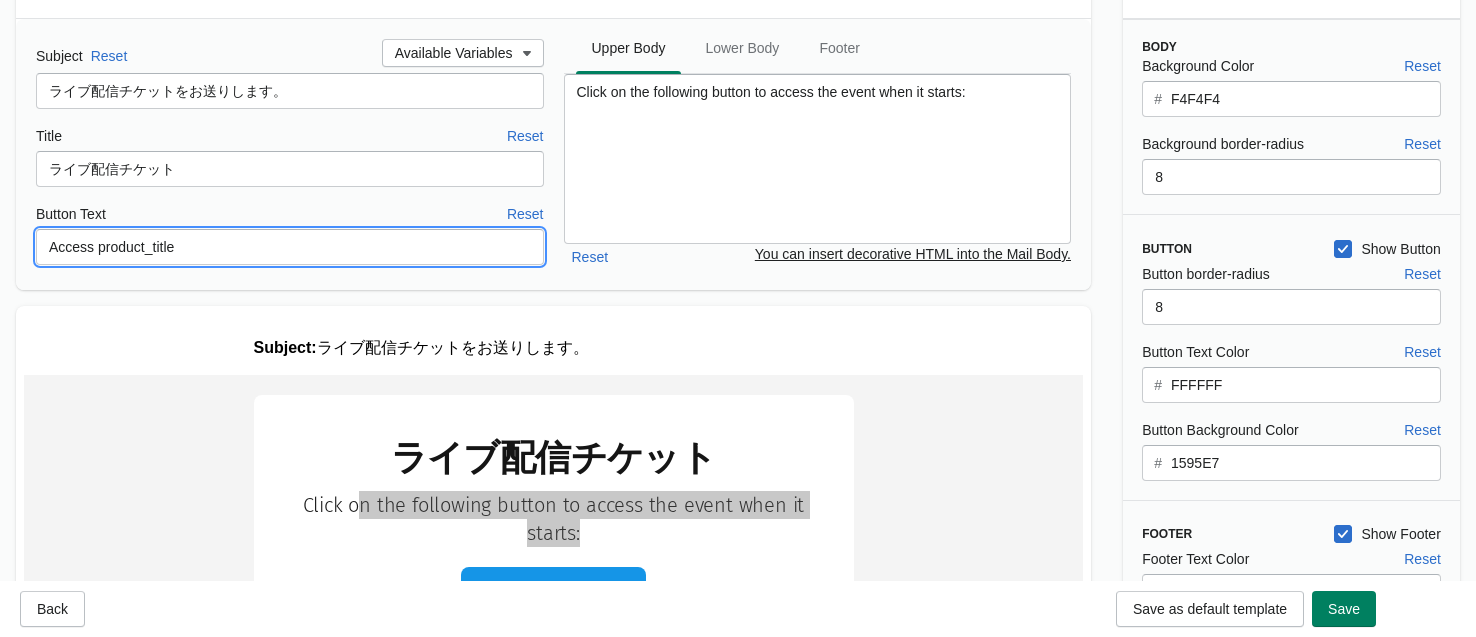 drag, startPoint x: 218, startPoint y: 243, endPoint x: 43, endPoint y: 239, distance: 175.04572 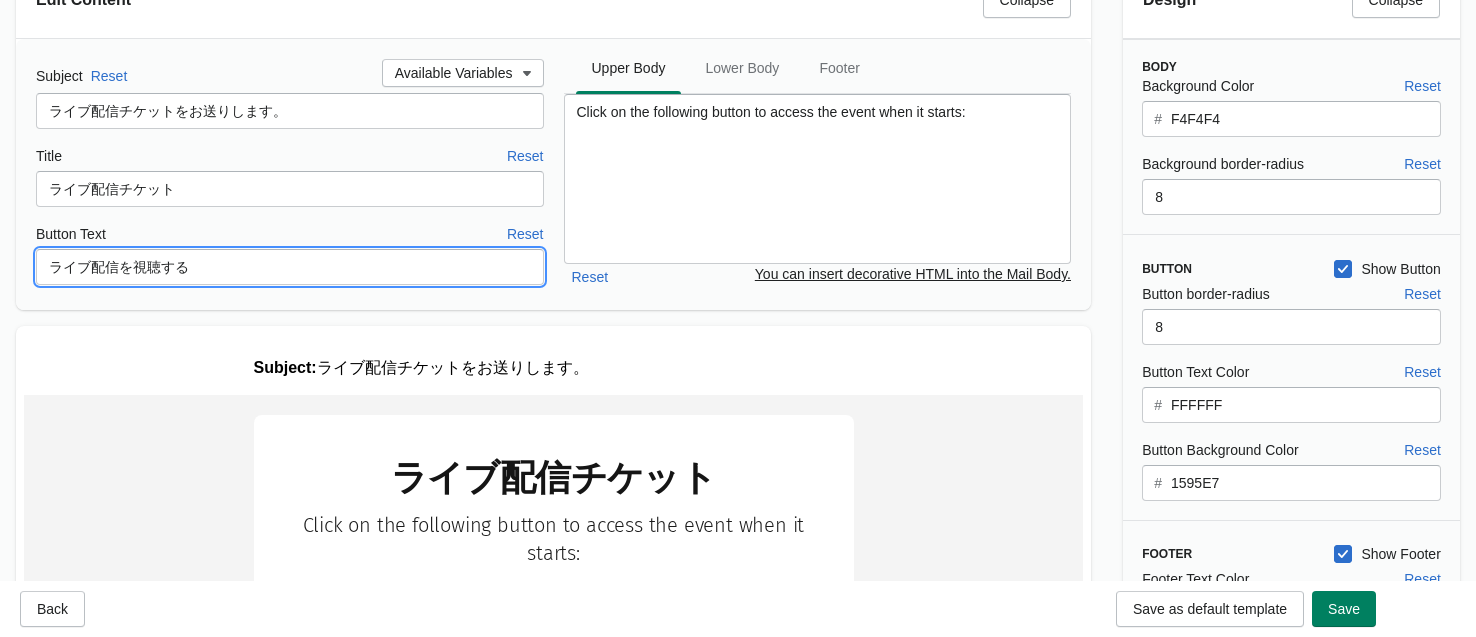 type on "ライブ配信を視聴する" 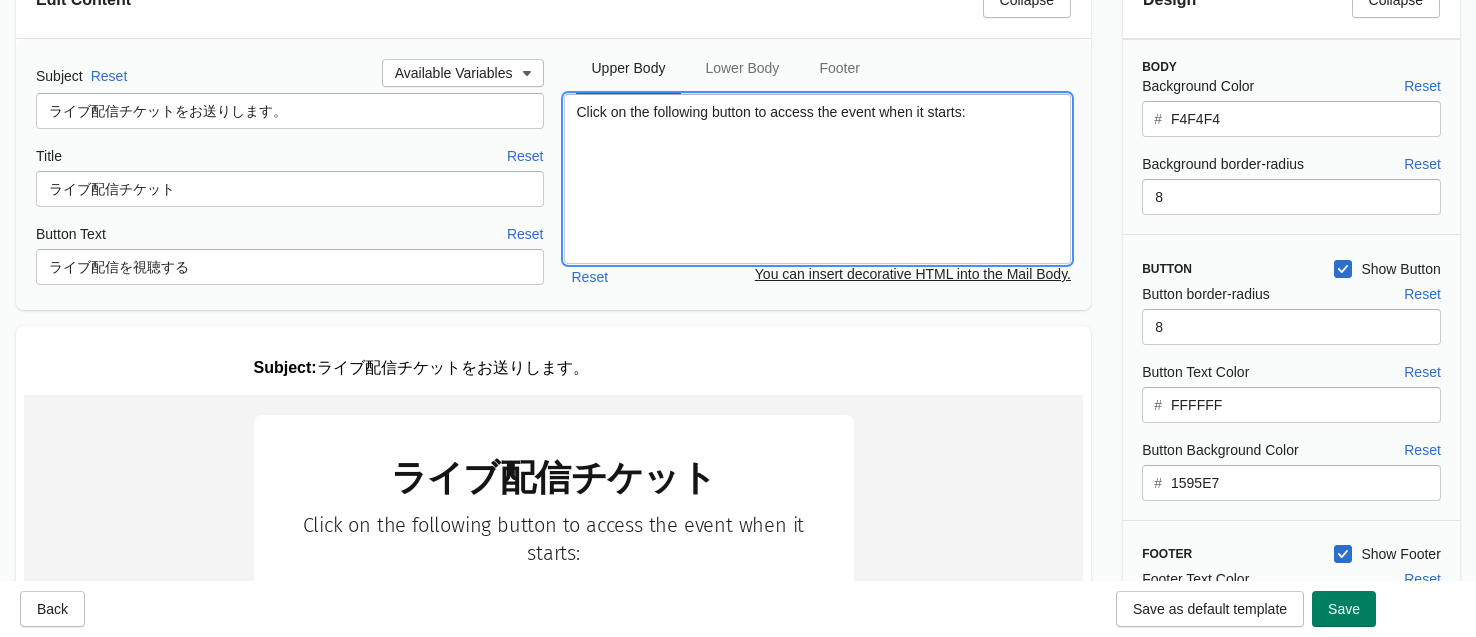 drag, startPoint x: 989, startPoint y: 117, endPoint x: 565, endPoint y: 119, distance: 424.00473 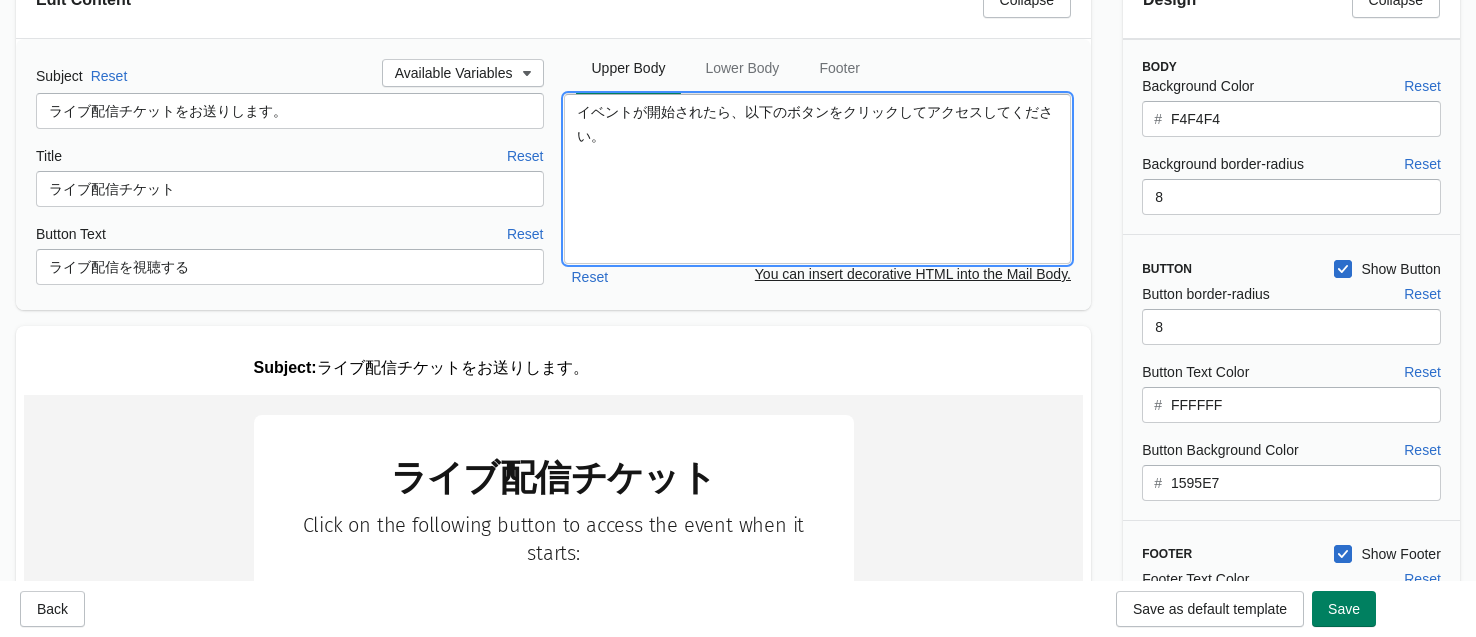click on "イベントが開始されたら、以下のボタンをクリックしてアクセスしてください。" at bounding box center [818, 179] 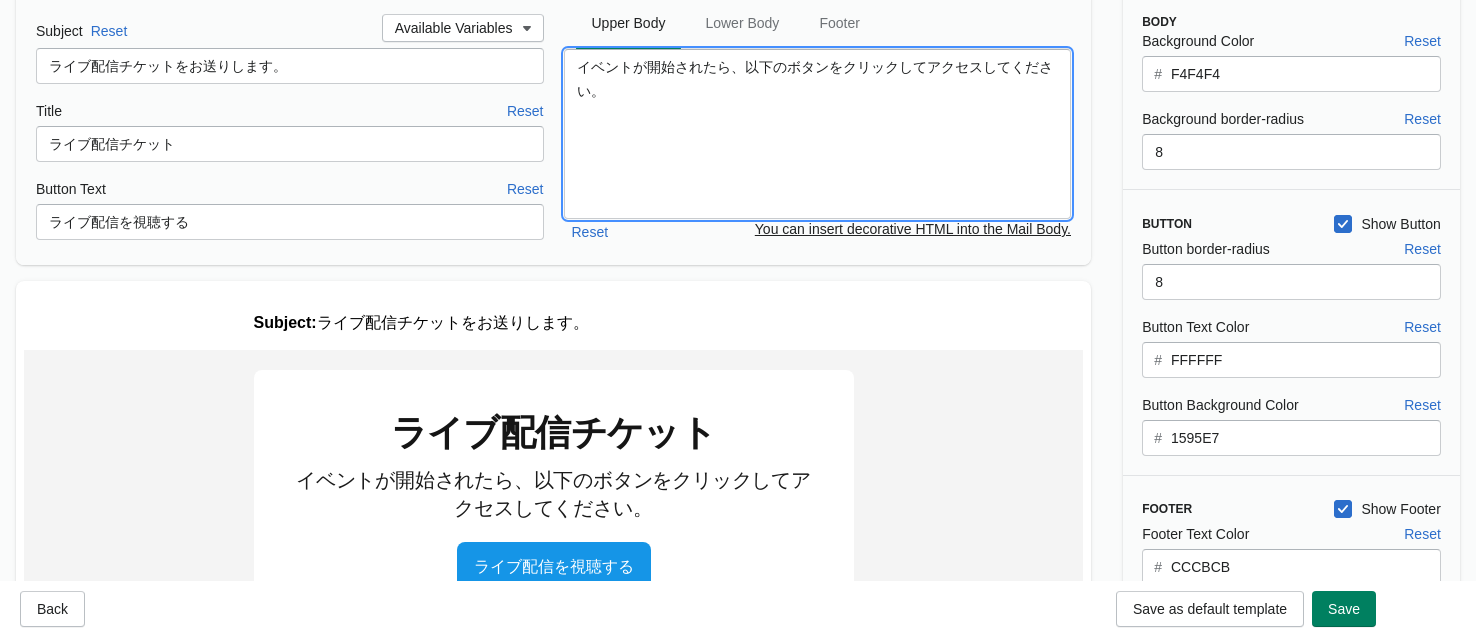 scroll, scrollTop: 141, scrollLeft: 0, axis: vertical 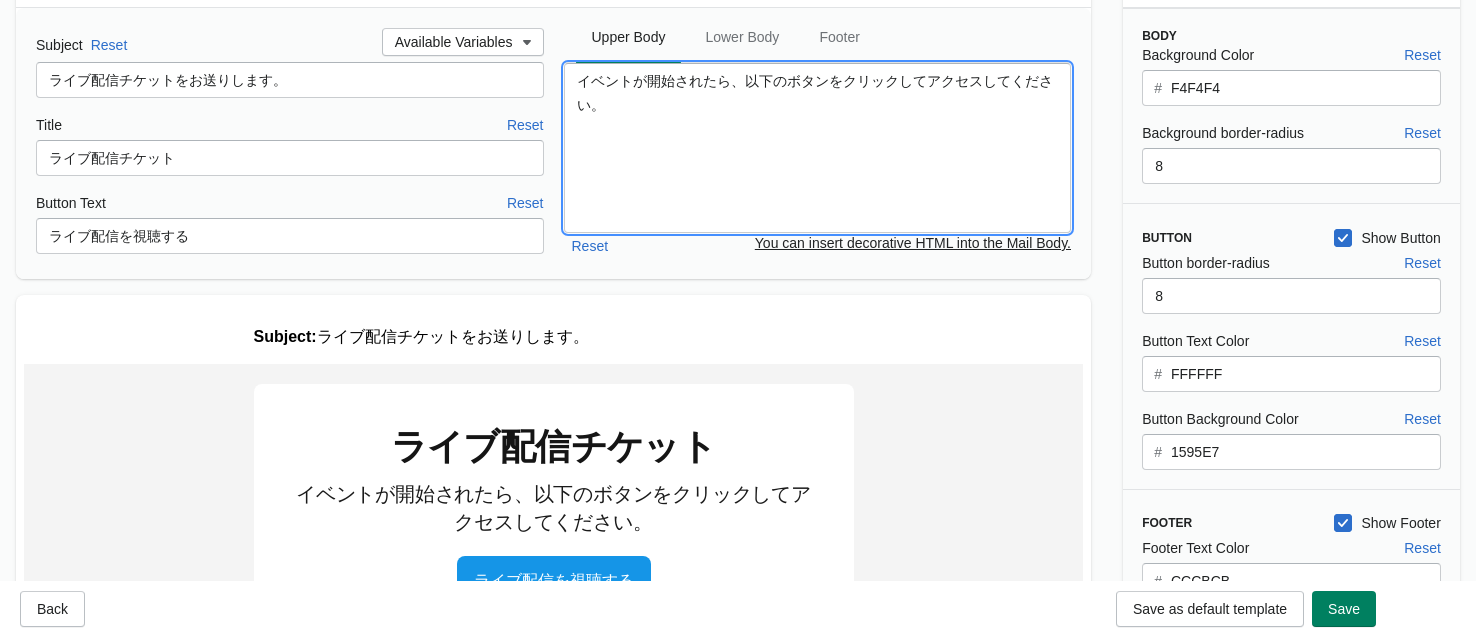 click on "イベントが開始されたら、以下のボタンをクリックしてアクセスしてください。" at bounding box center [818, 148] 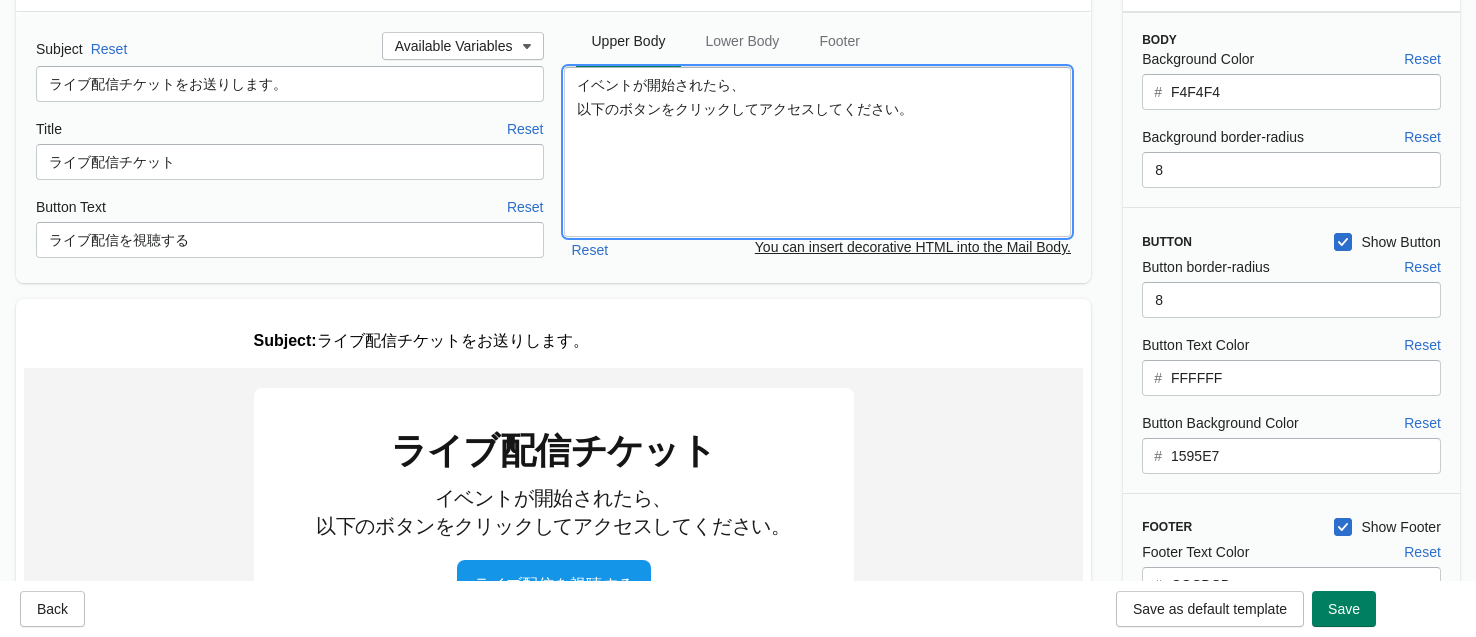 scroll, scrollTop: 108, scrollLeft: 0, axis: vertical 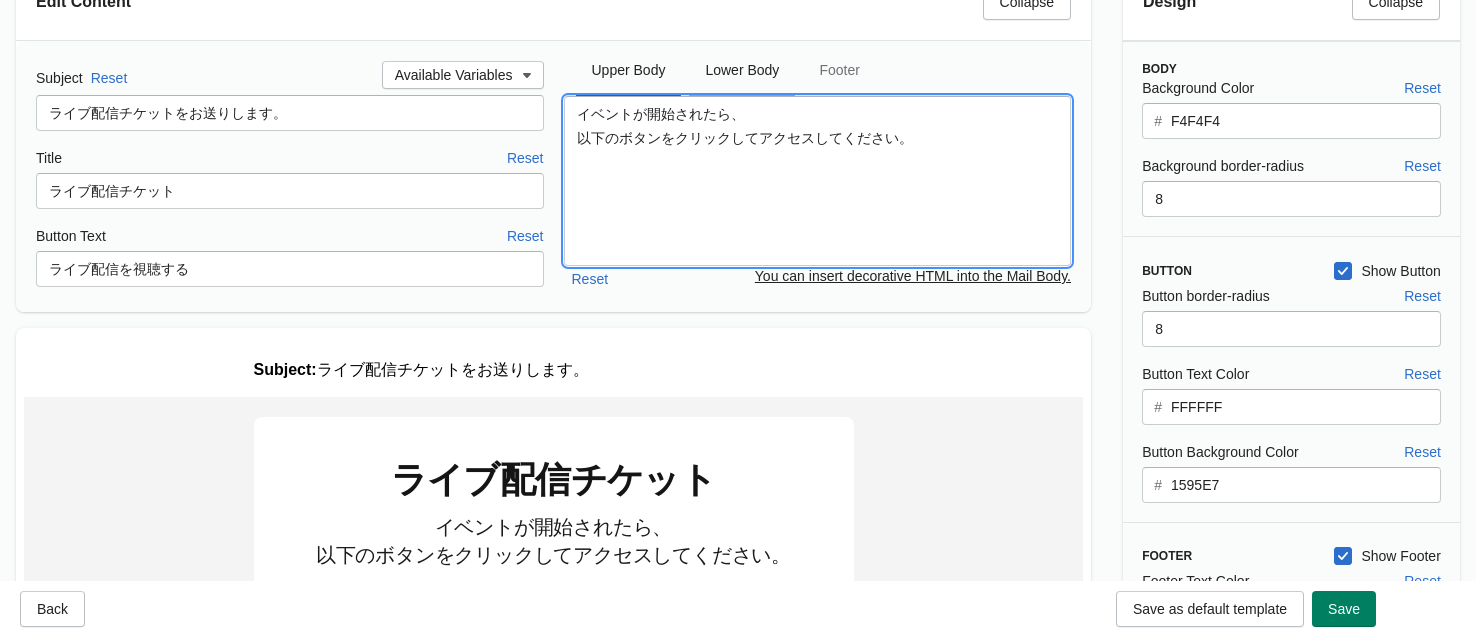 type on "イベントが開始されたら、
以下のボタンをクリックしてアクセスしてください。" 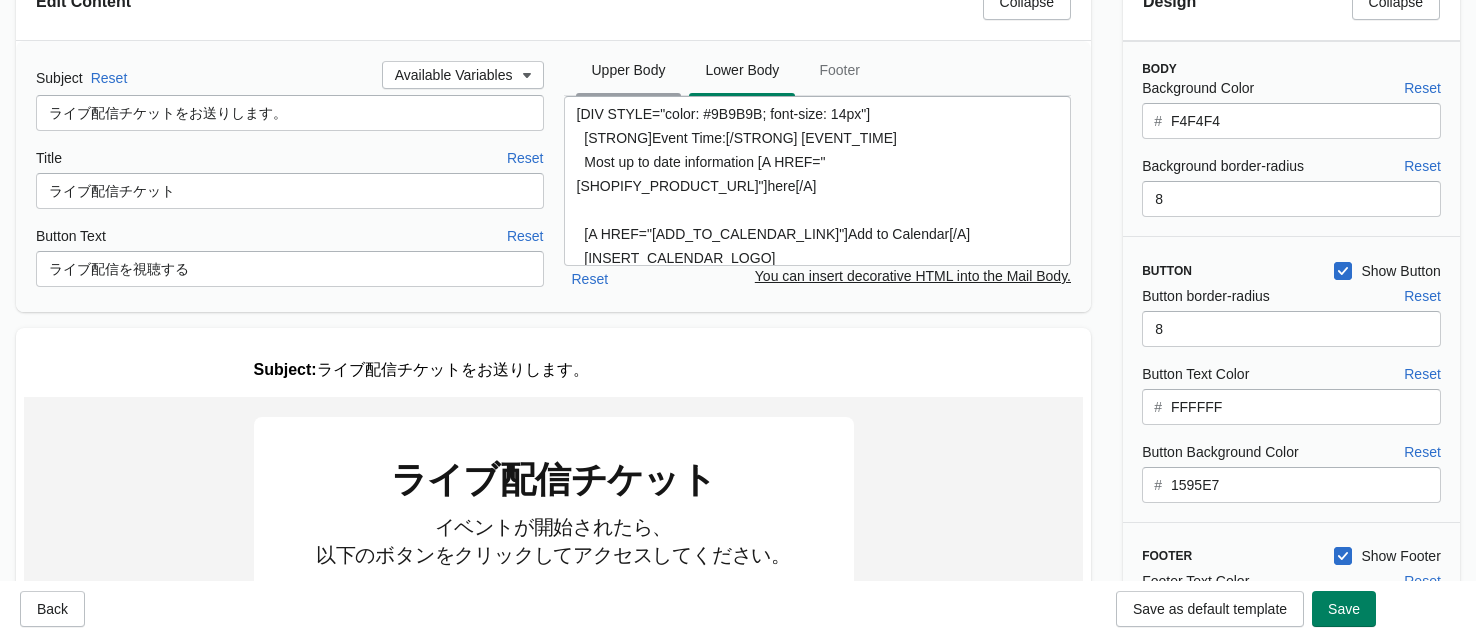 click on "Upper Body" at bounding box center [629, 70] 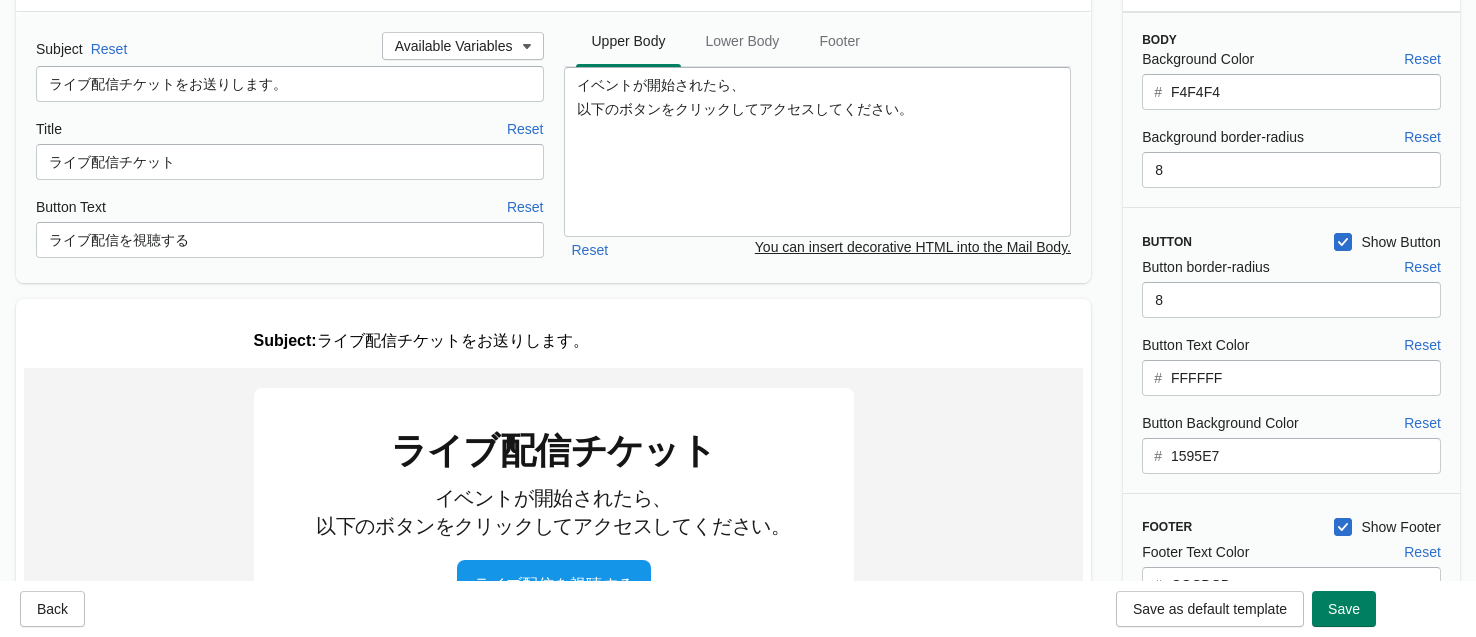 scroll, scrollTop: 124, scrollLeft: 0, axis: vertical 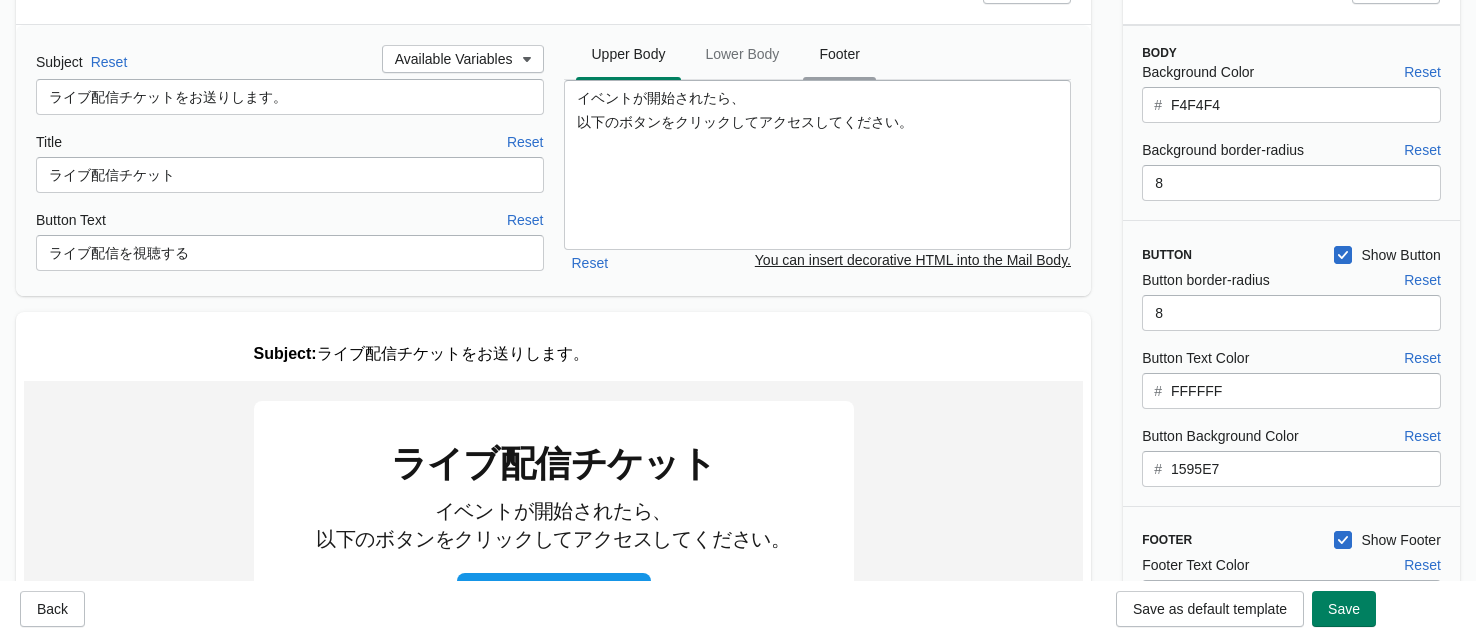 click on "Footer" at bounding box center (839, 54) 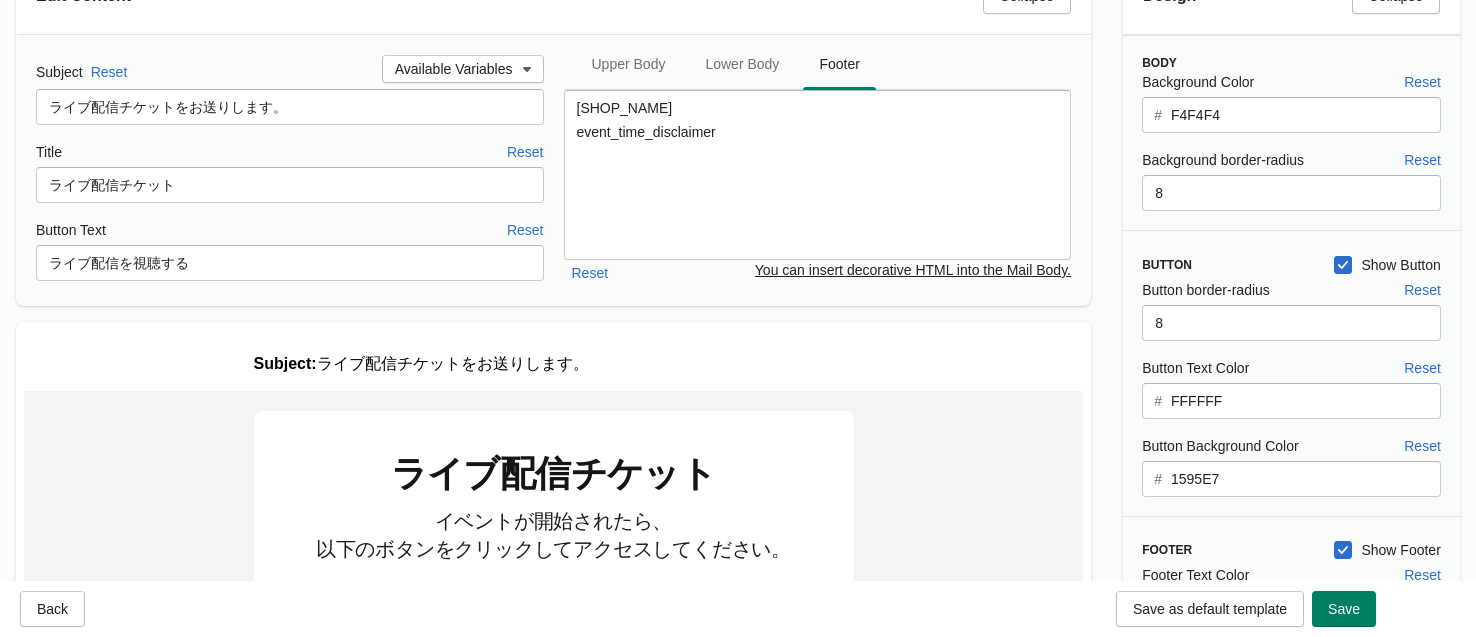 scroll, scrollTop: 100, scrollLeft: 0, axis: vertical 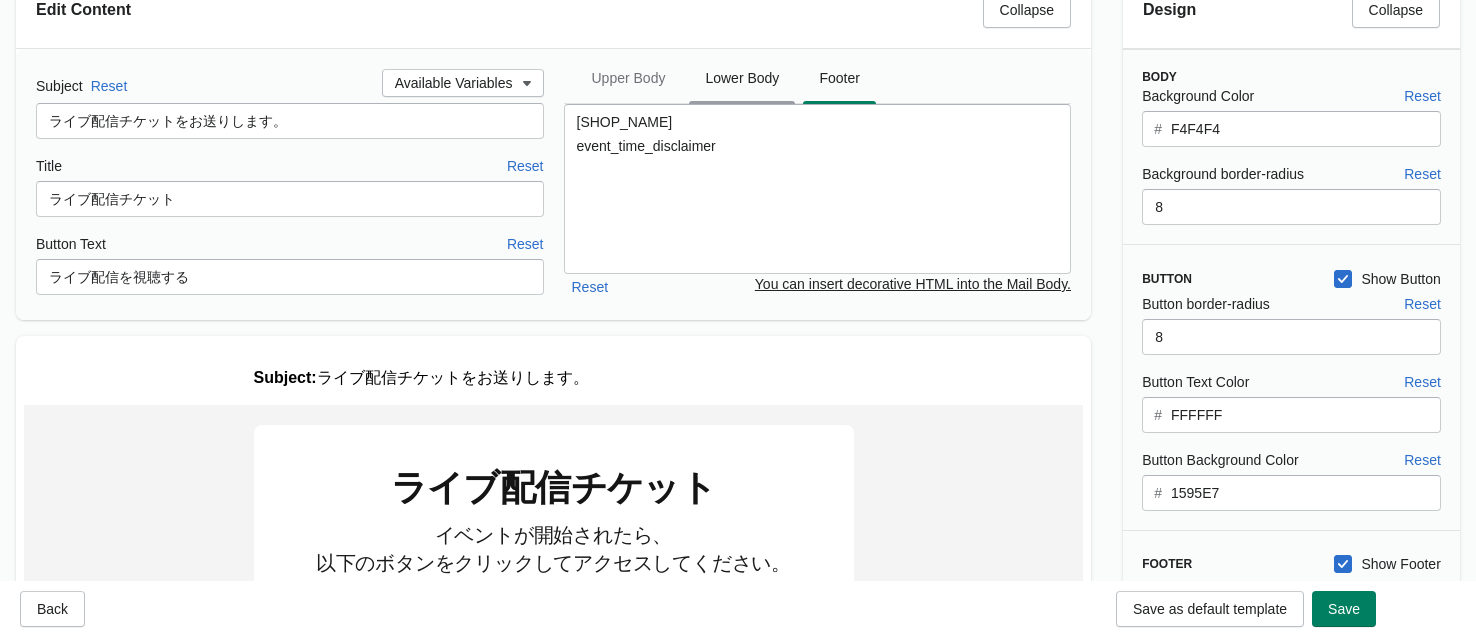 click on "Lower Body" at bounding box center (742, 78) 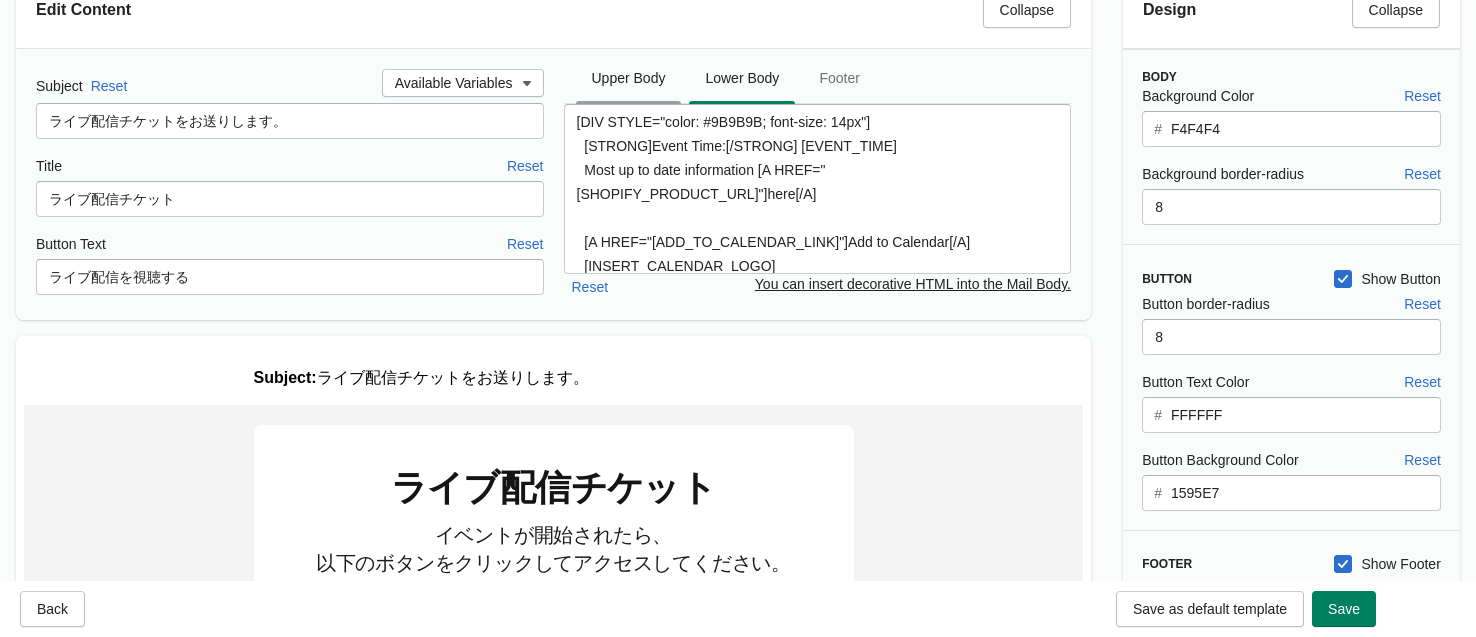 click on "Upper Body" at bounding box center [629, 78] 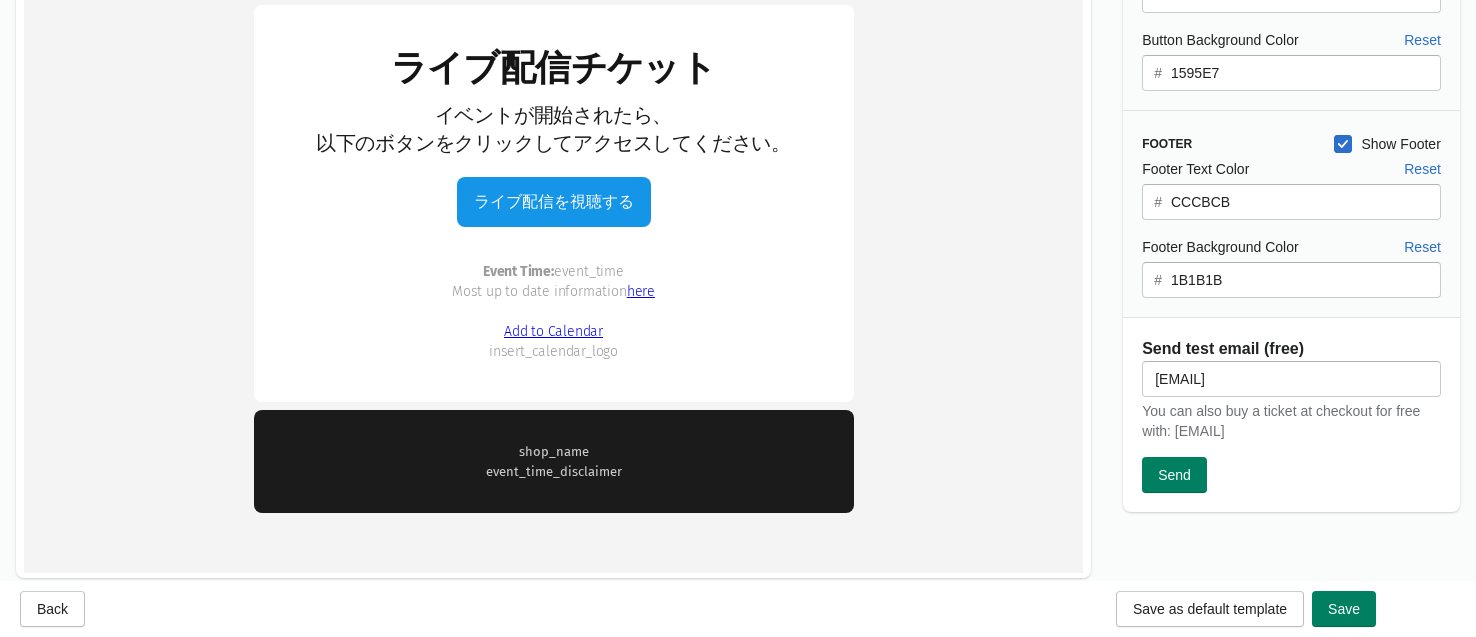 scroll, scrollTop: 563, scrollLeft: 0, axis: vertical 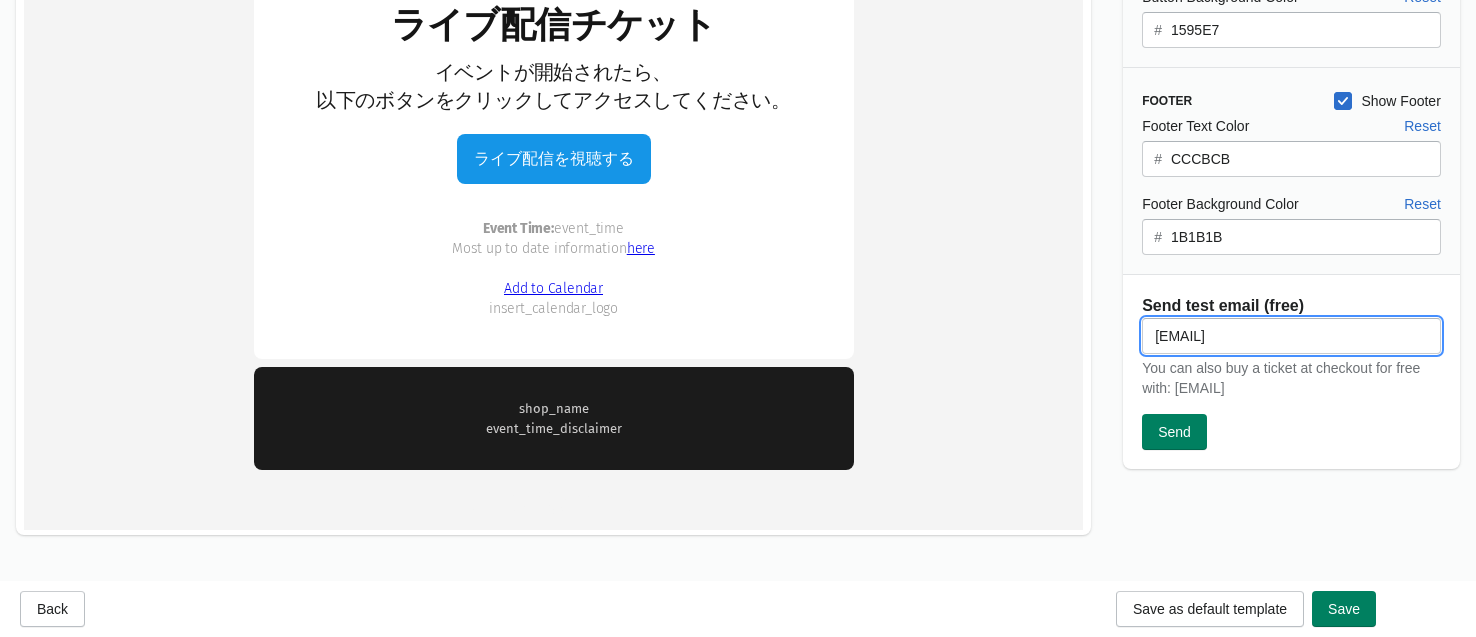 drag, startPoint x: 1322, startPoint y: 342, endPoint x: 1119, endPoint y: 346, distance: 203.0394 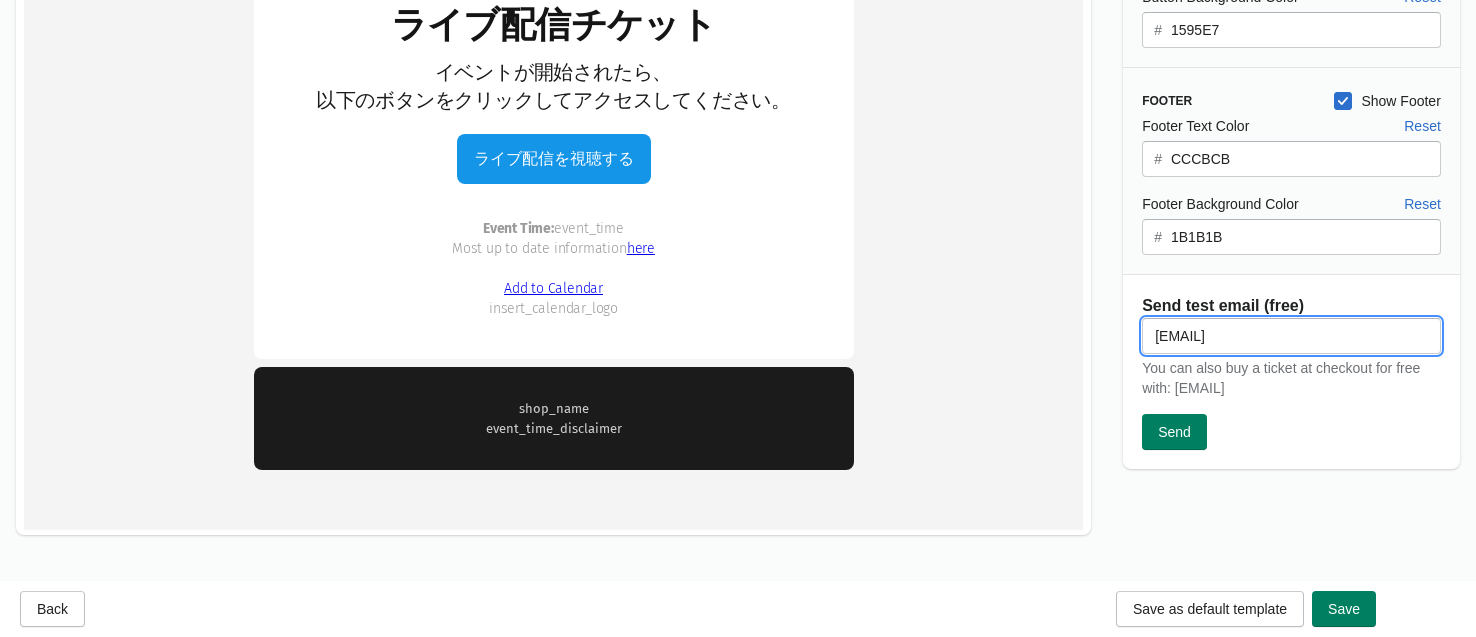 click on "Design Collapse Body Background Color Reset # F4F4F4 Background border-radius Reset 8 Button Show Button Button border-radius Reset 8 Button Text Color Reset # FFFFFF Button Background Color Reset # 1595E7 Footer Show Footer Footer Text Color Reset # CCCBCB Footer Background Color Reset # 1B1B1B Send test email (free) Submit tanabe+test@[REPLACED_DOMAIN] You can also buy a ticket at checkout for free with: tanabe+test@[REPLACED_DOMAIN] Send" at bounding box center [1291, -11] 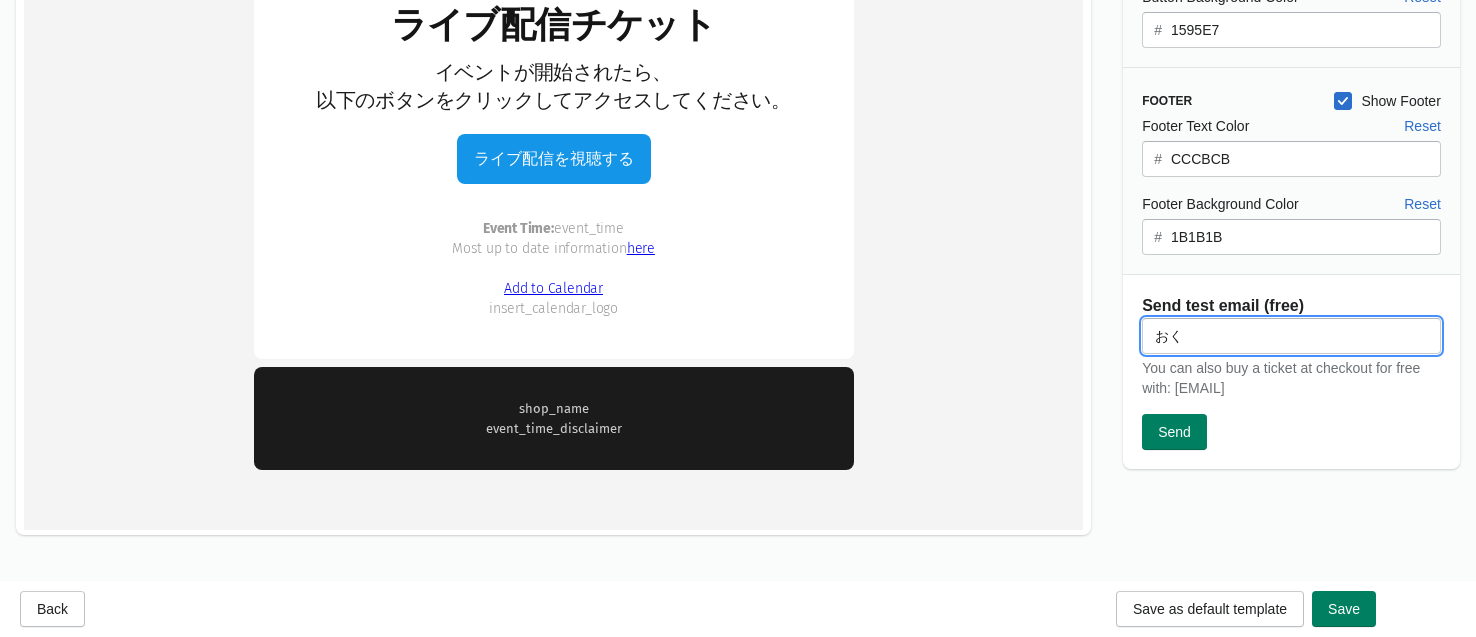 type on "お" 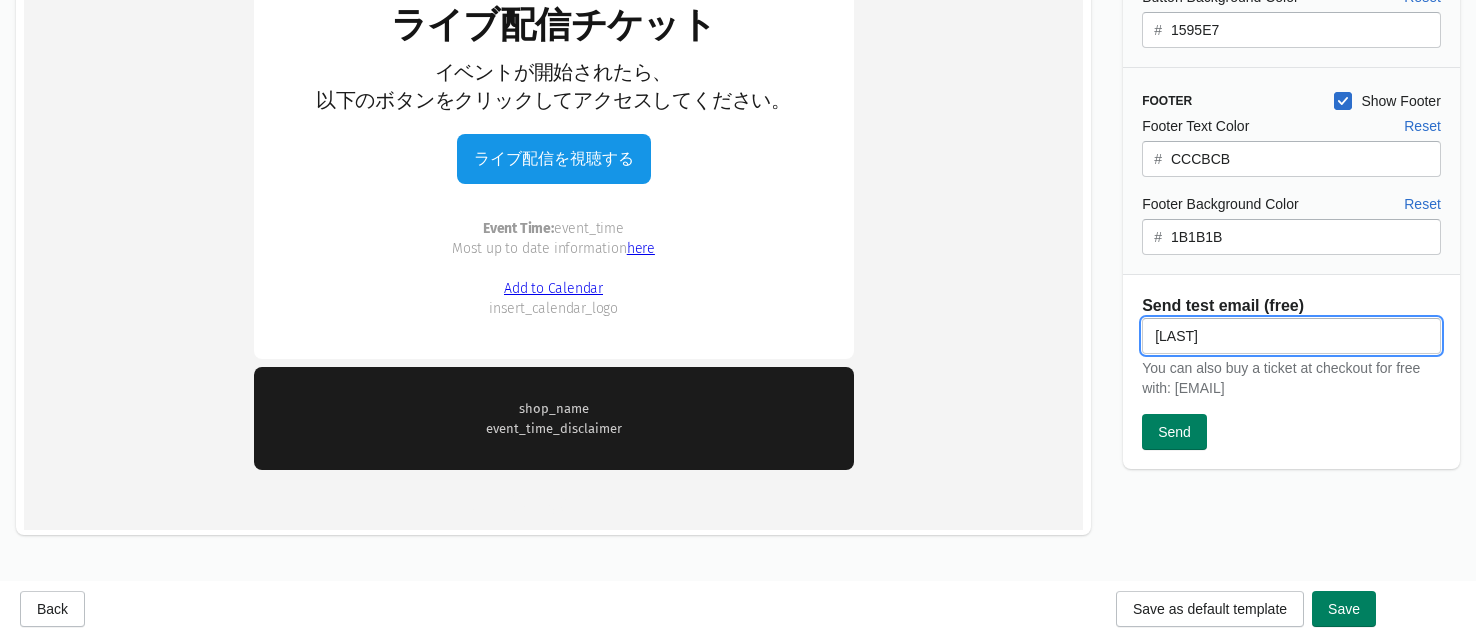 type on "okuda@[REPLACED_DOMAIN]" 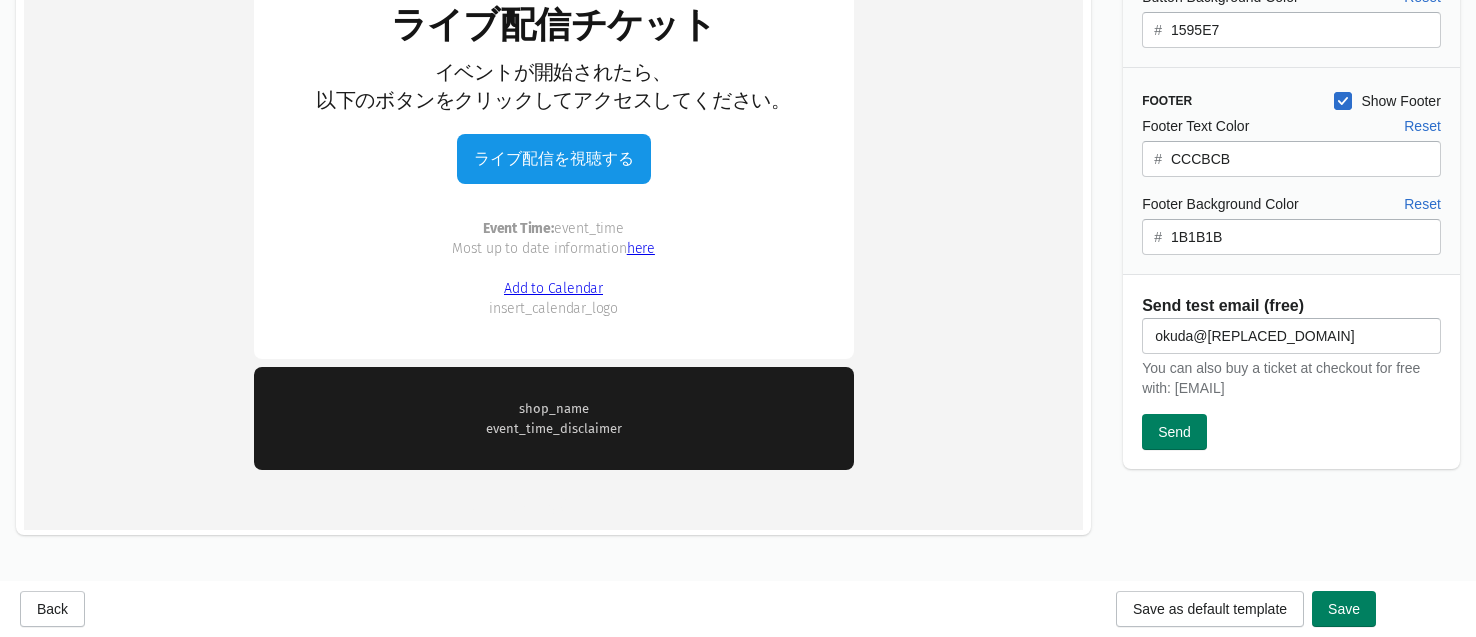 click on "okuda@[REPLACED_DOMAIN] You can also buy a ticket at checkout for free with: tanabe+test@[REPLACED_DOMAIN] Send" at bounding box center (1281, 376) 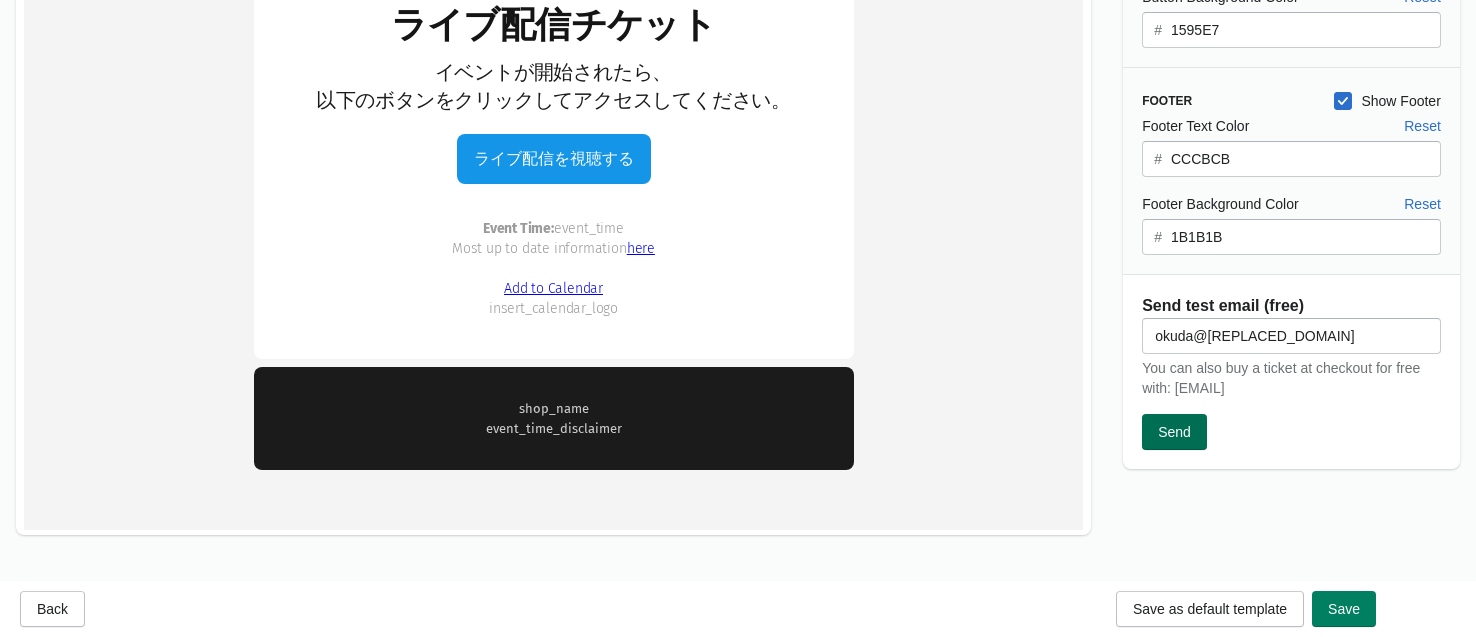 click on "Send" at bounding box center (1174, 432) 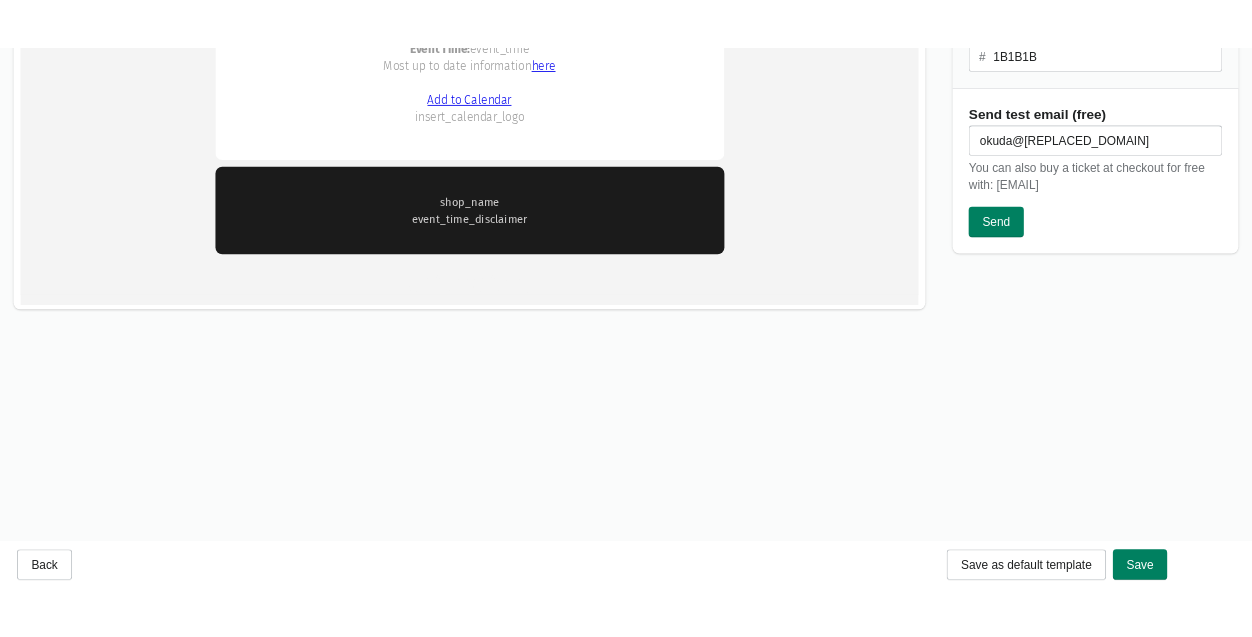 scroll, scrollTop: 896, scrollLeft: 0, axis: vertical 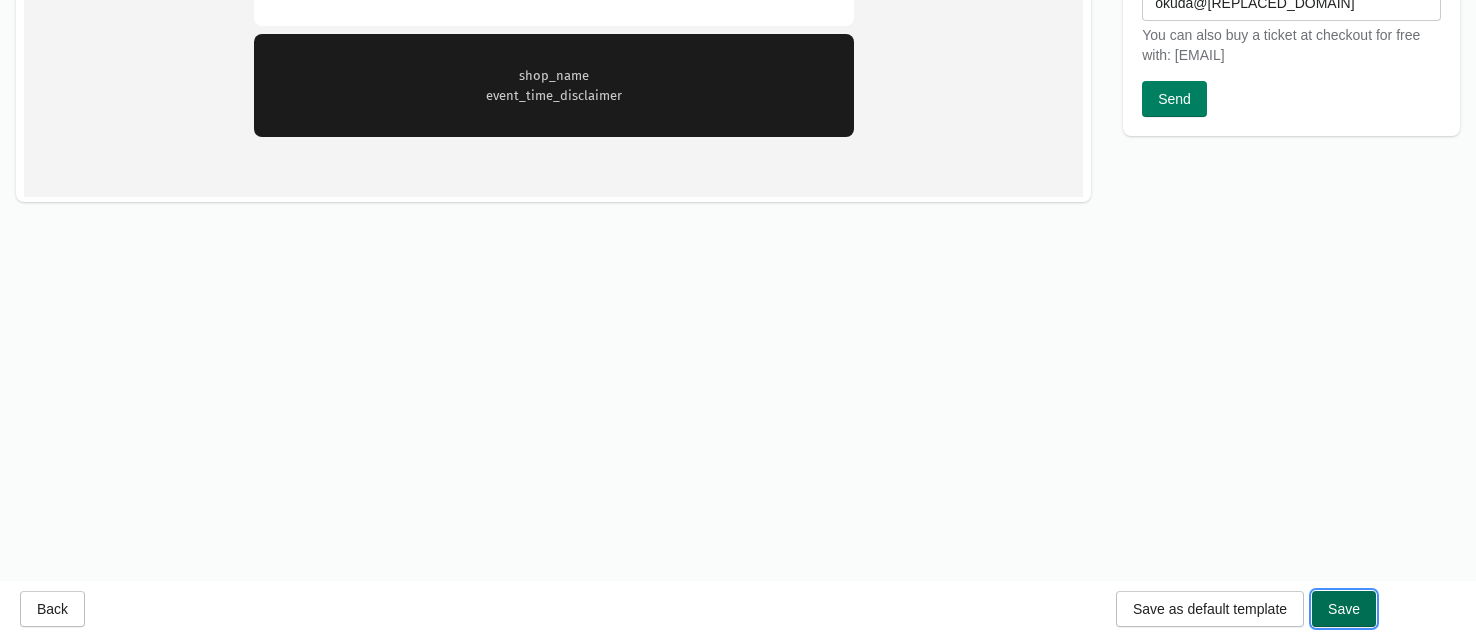 click on "Save" at bounding box center [1344, 609] 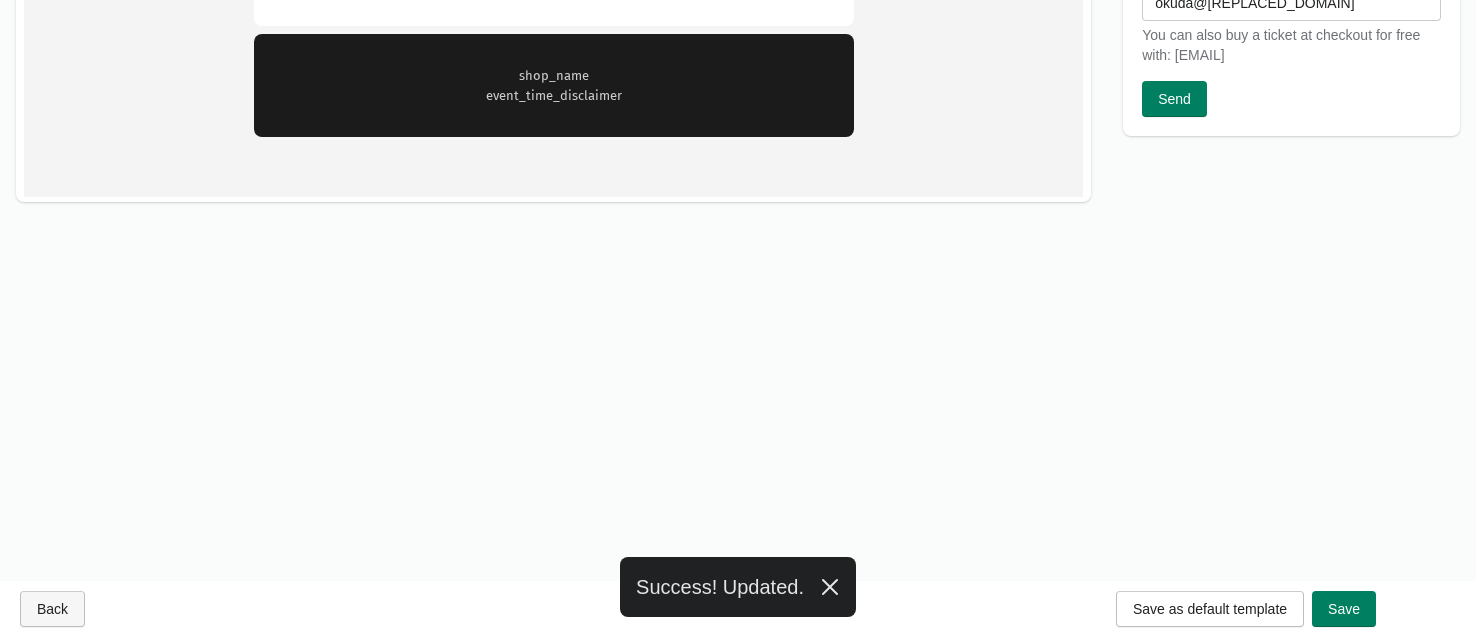 click on "Back" at bounding box center [52, 609] 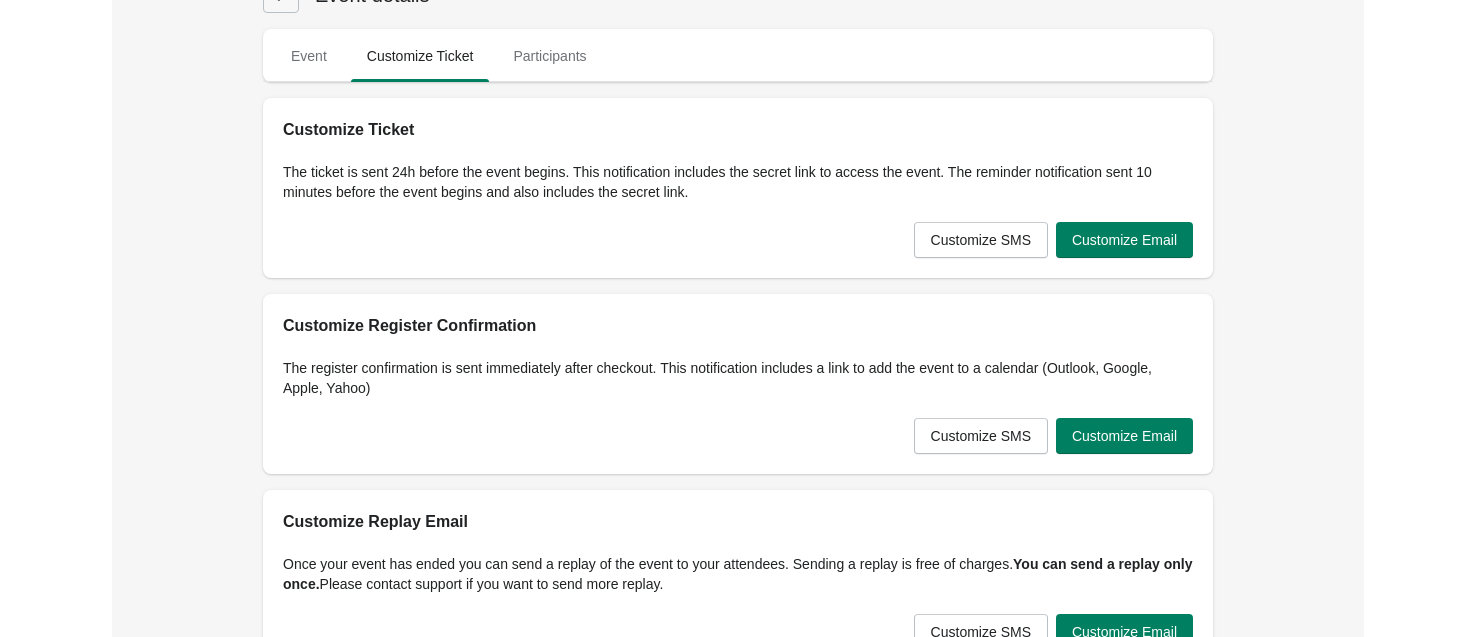 scroll, scrollTop: 0, scrollLeft: 0, axis: both 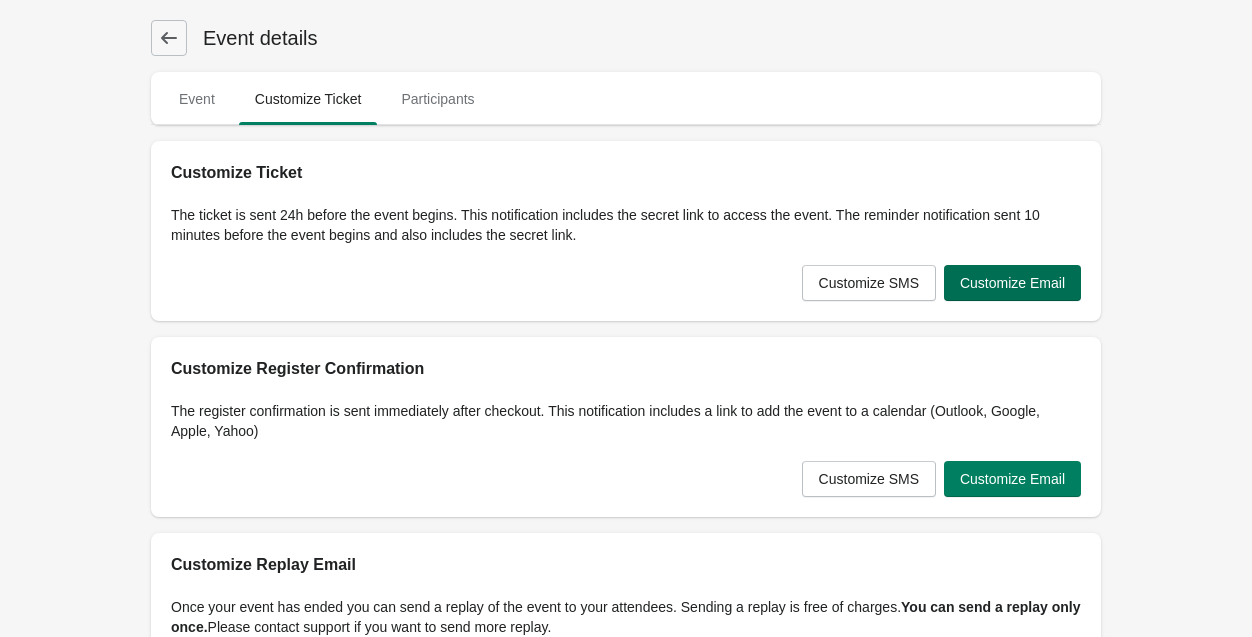 click on "Customize Email" at bounding box center [1012, 283] 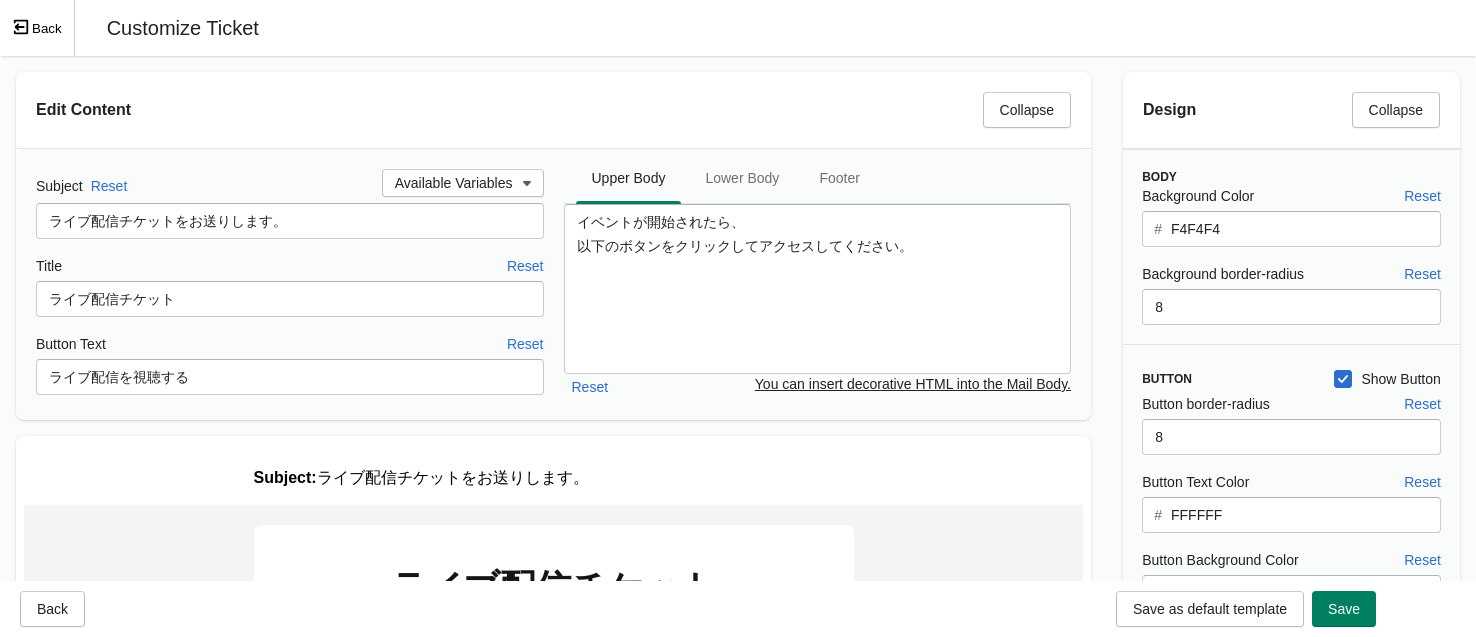 scroll, scrollTop: 0, scrollLeft: 0, axis: both 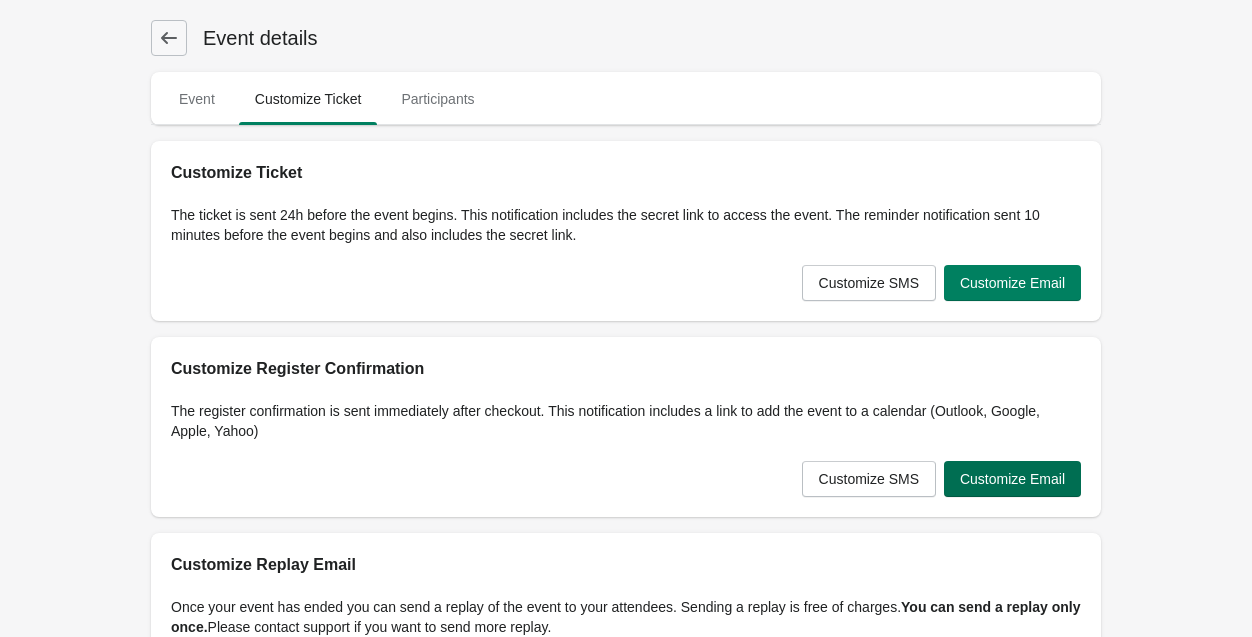 click on "Customize Email" at bounding box center (1012, 479) 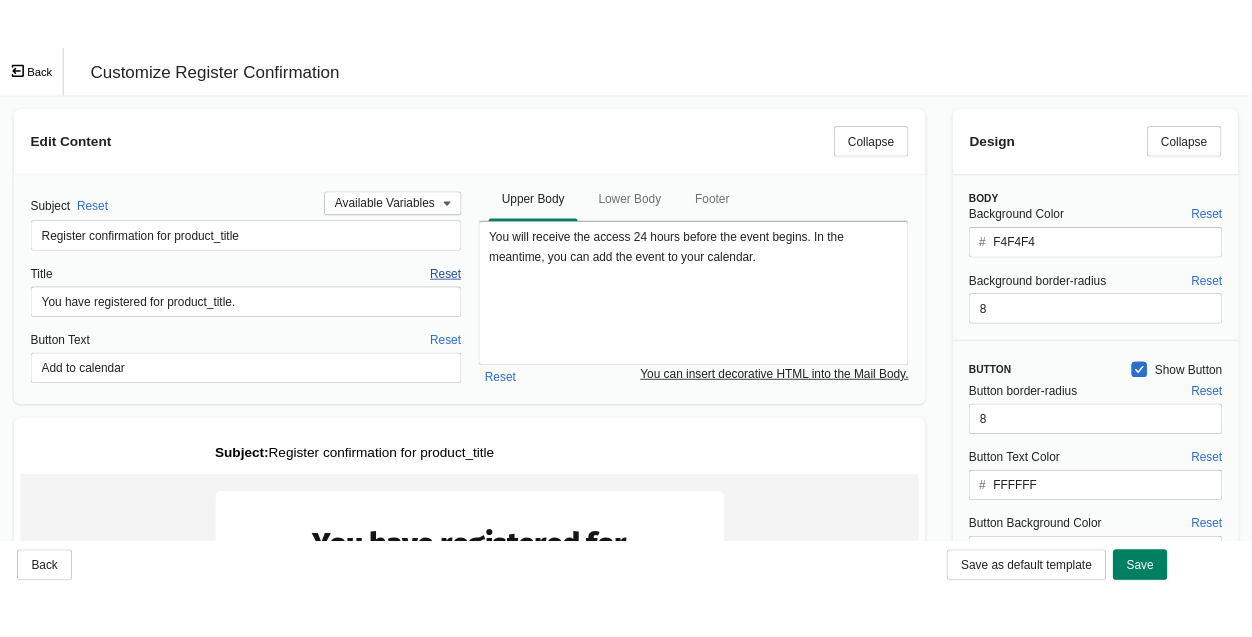 scroll, scrollTop: 0, scrollLeft: 0, axis: both 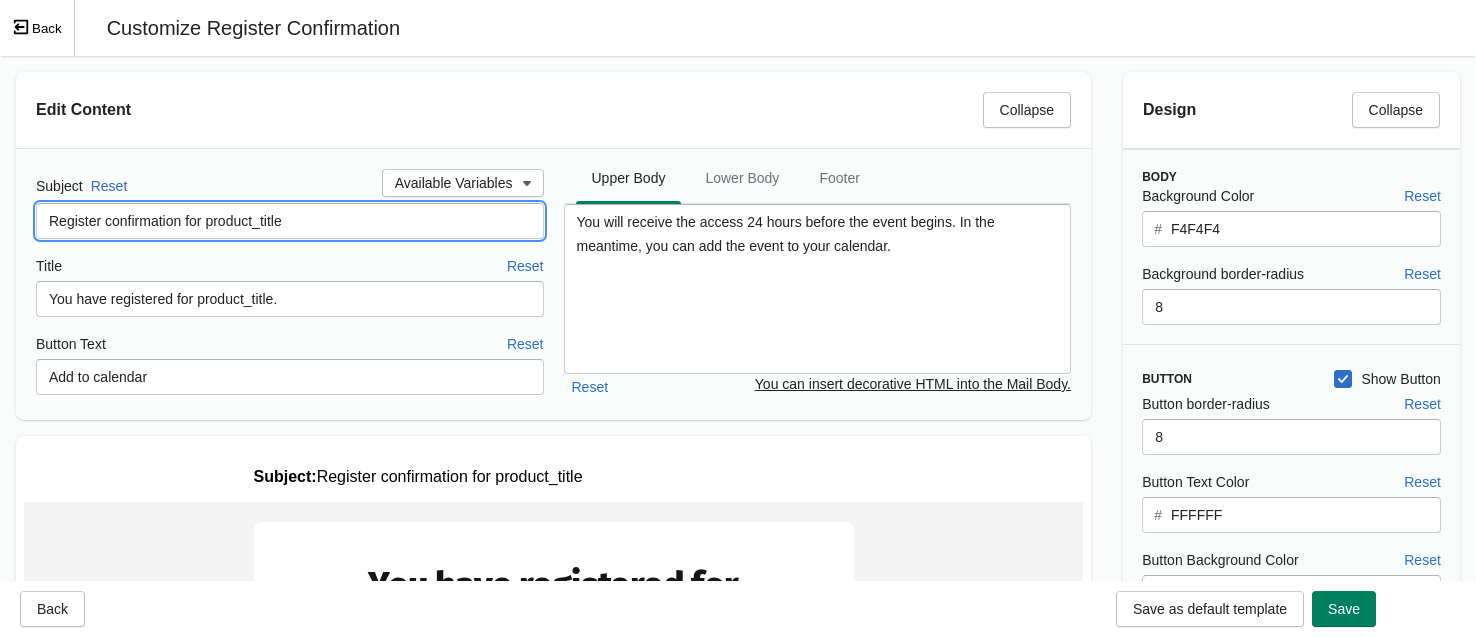 drag, startPoint x: 378, startPoint y: 221, endPoint x: 32, endPoint y: 209, distance: 346.20804 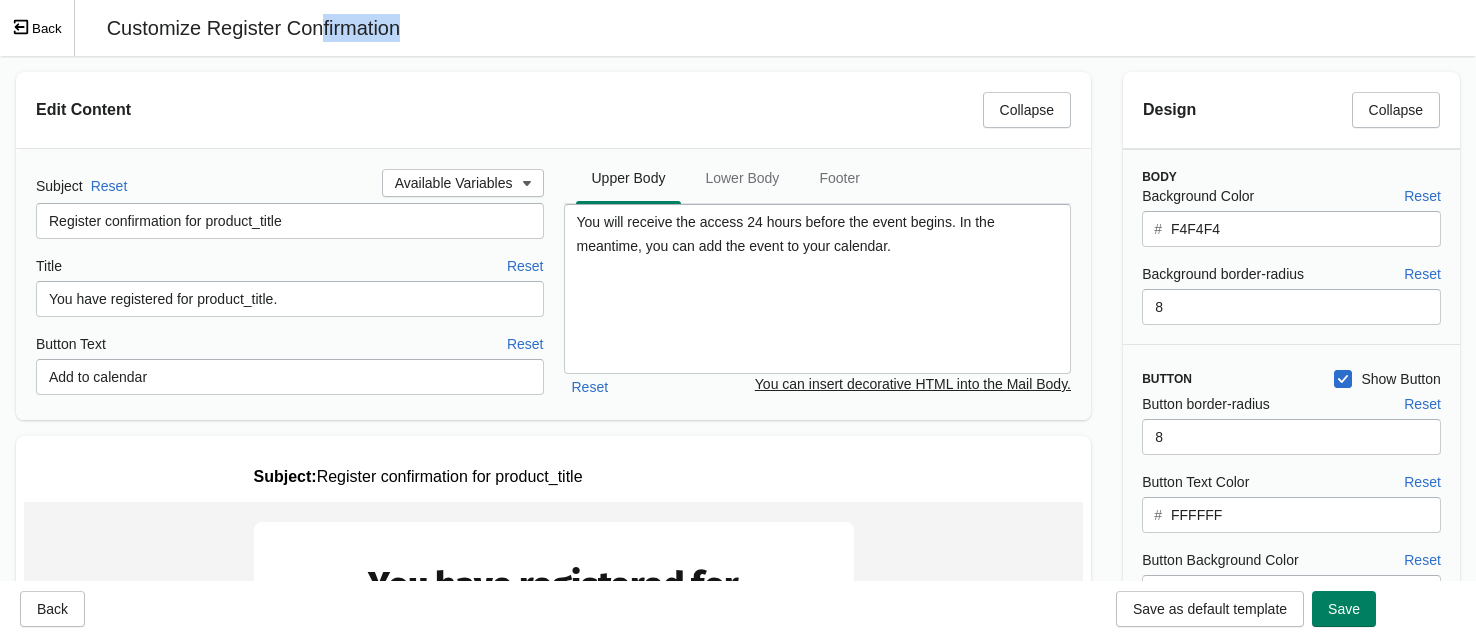drag, startPoint x: 451, startPoint y: 32, endPoint x: 315, endPoint y: 28, distance: 136.0588 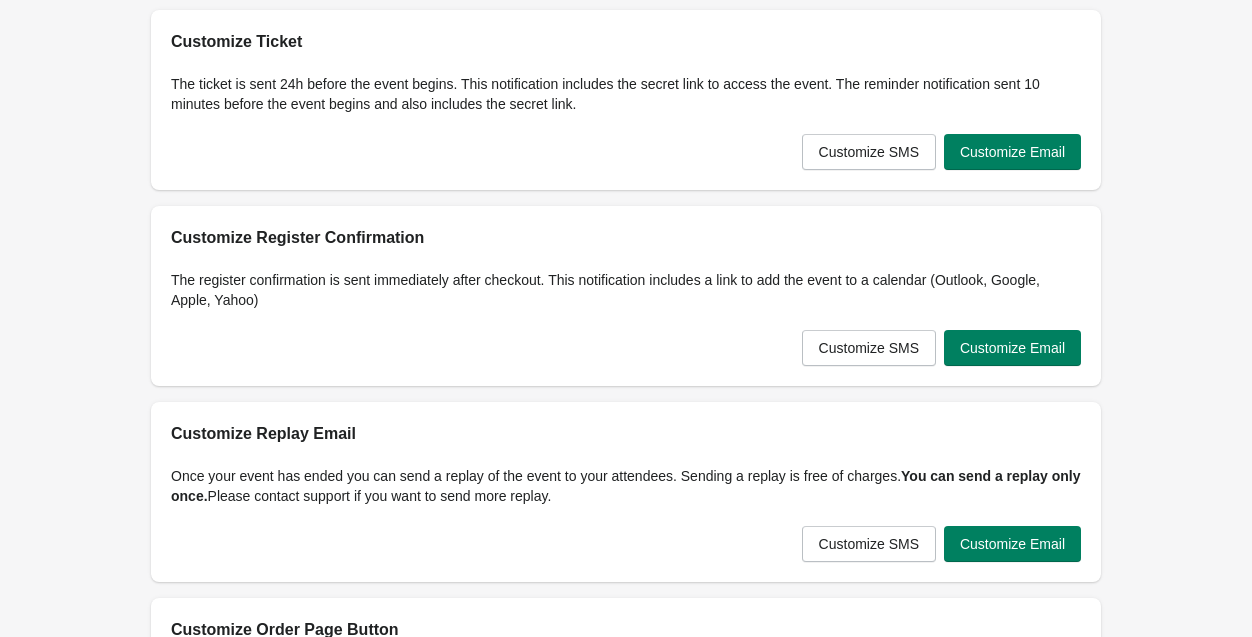 scroll, scrollTop: 156, scrollLeft: 0, axis: vertical 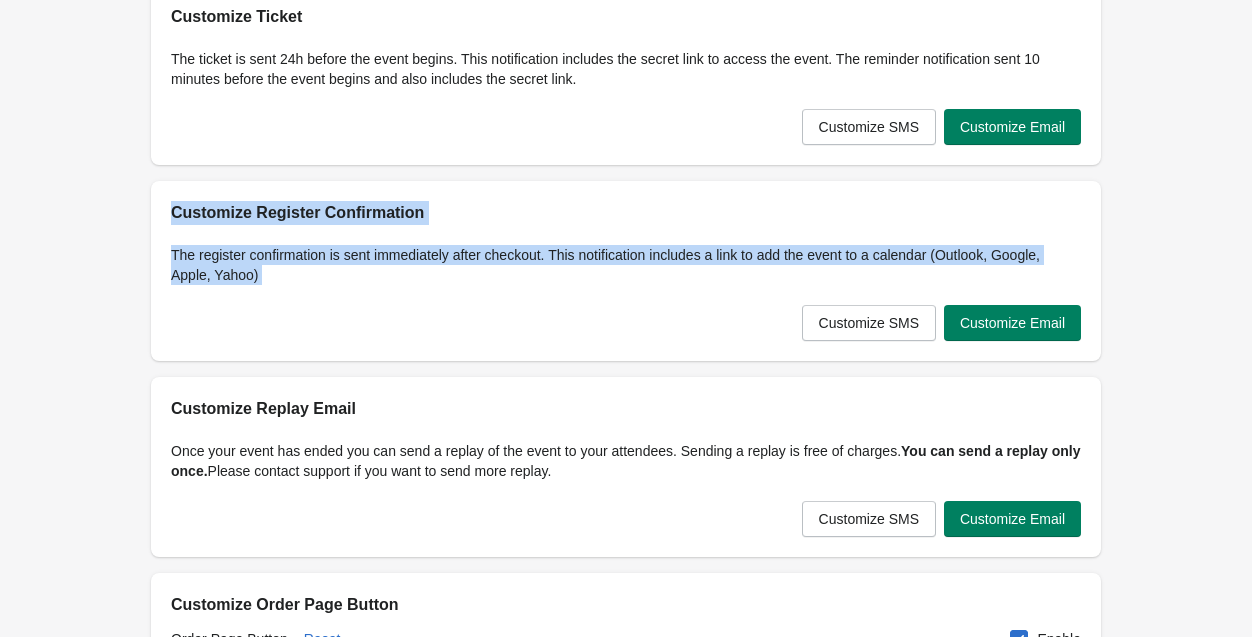 drag, startPoint x: 283, startPoint y: 292, endPoint x: 169, endPoint y: 219, distance: 135.36986 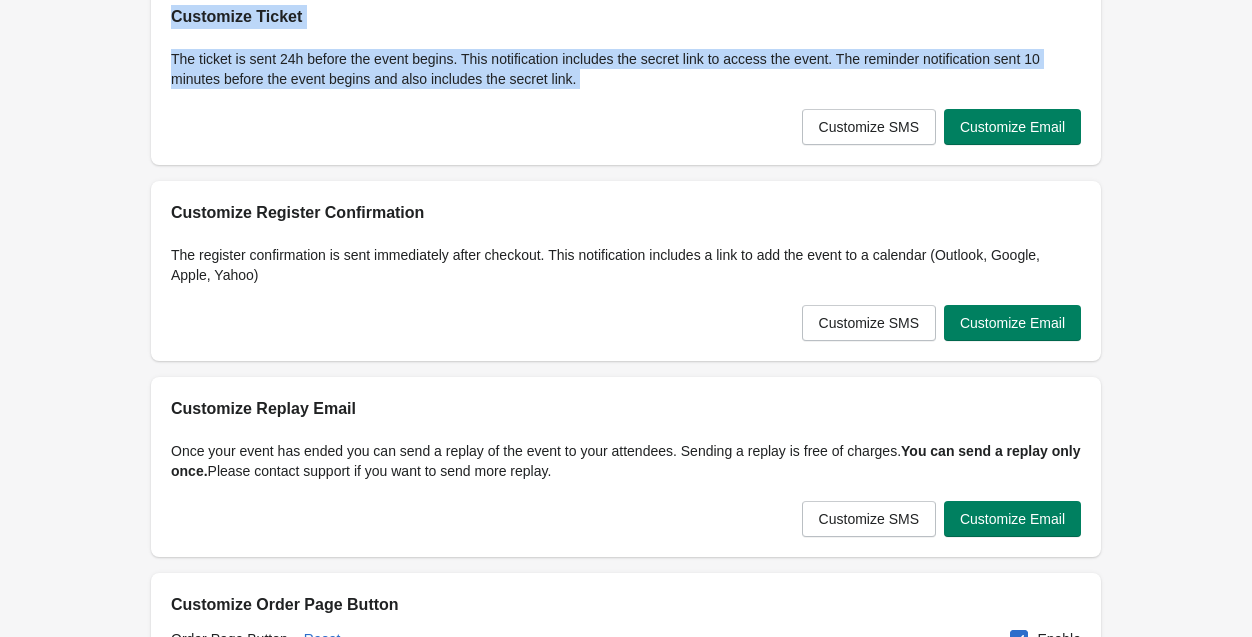 drag, startPoint x: 618, startPoint y: 100, endPoint x: 173, endPoint y: 19, distance: 452.31183 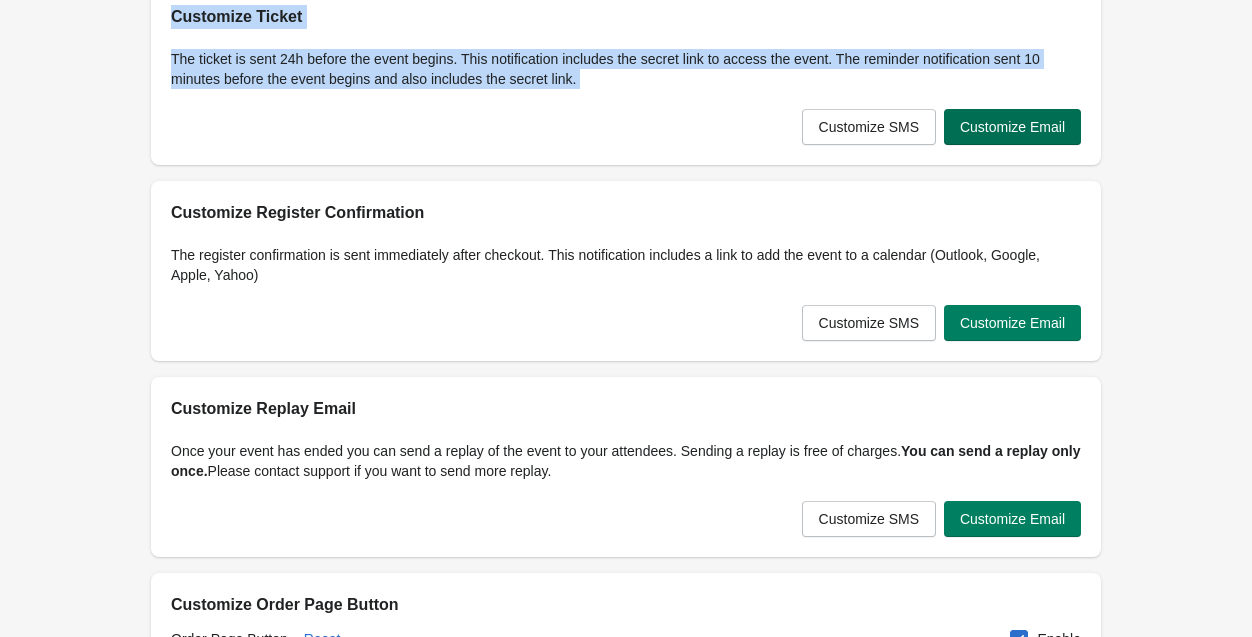click on "Customize Email" at bounding box center (1012, 127) 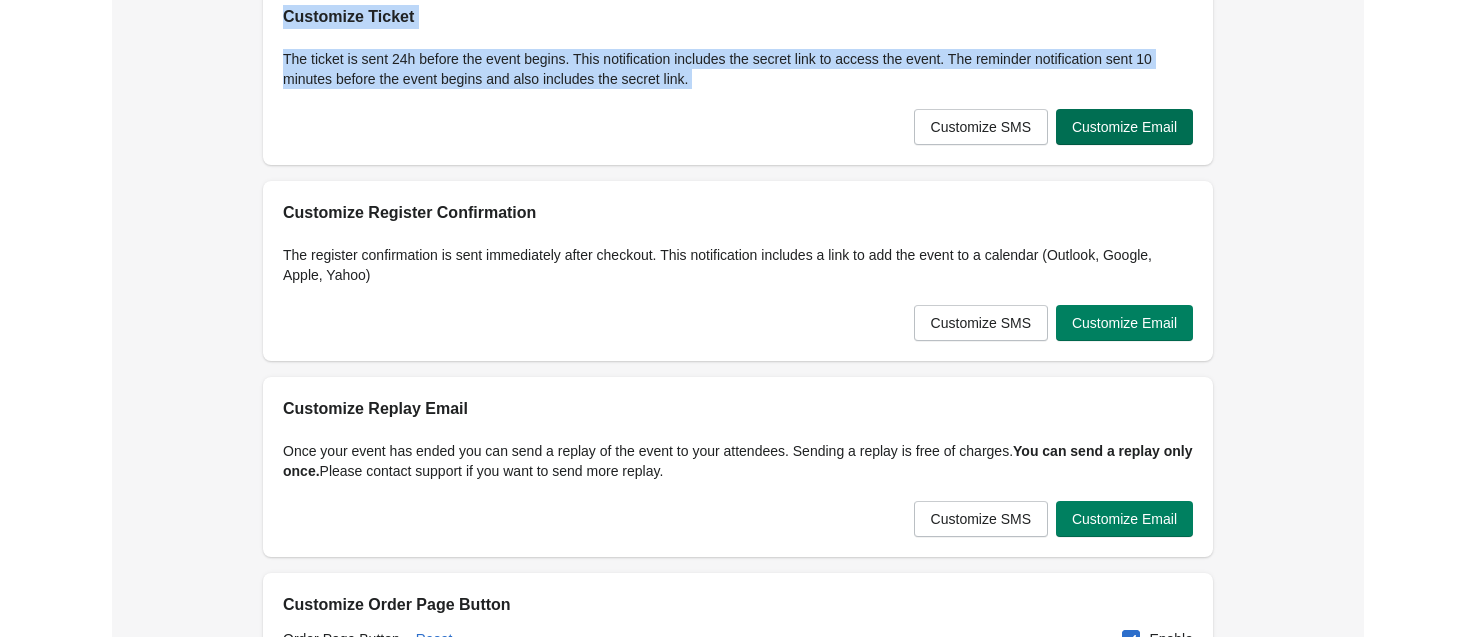 scroll, scrollTop: 0, scrollLeft: 0, axis: both 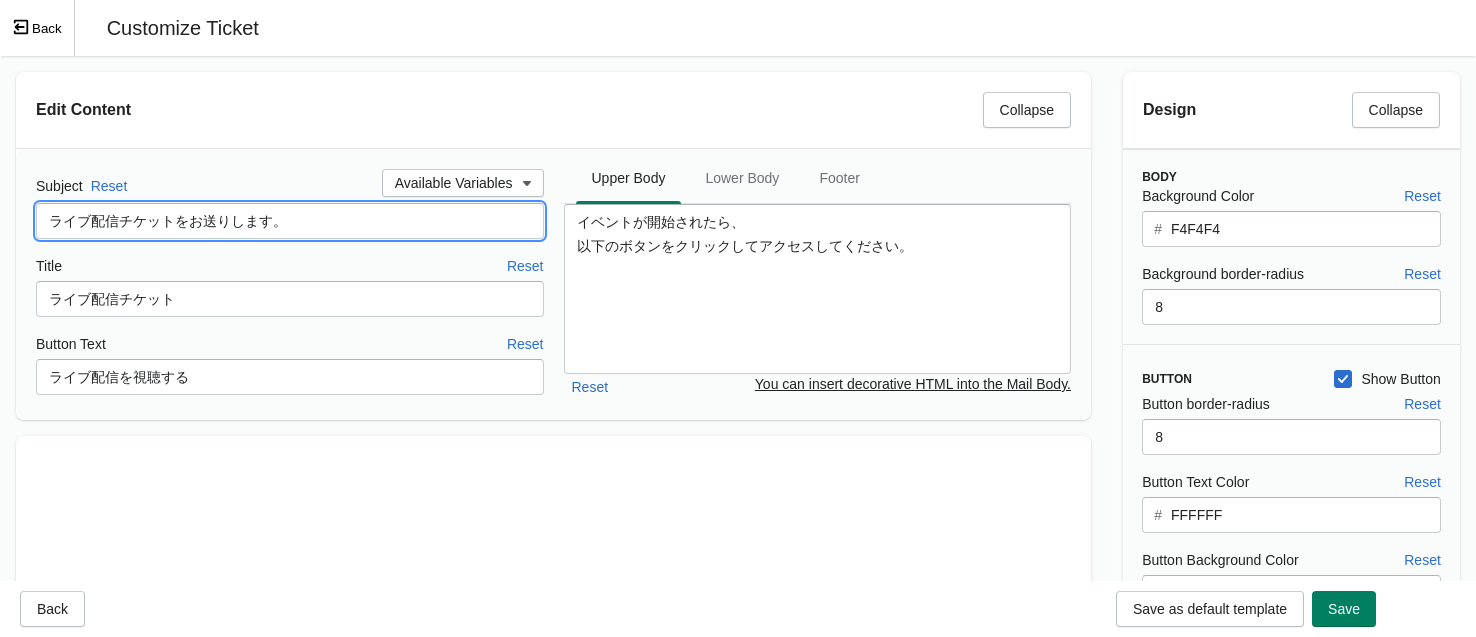 click on "ライブ配信チケットをお送りします。" at bounding box center (290, 221) 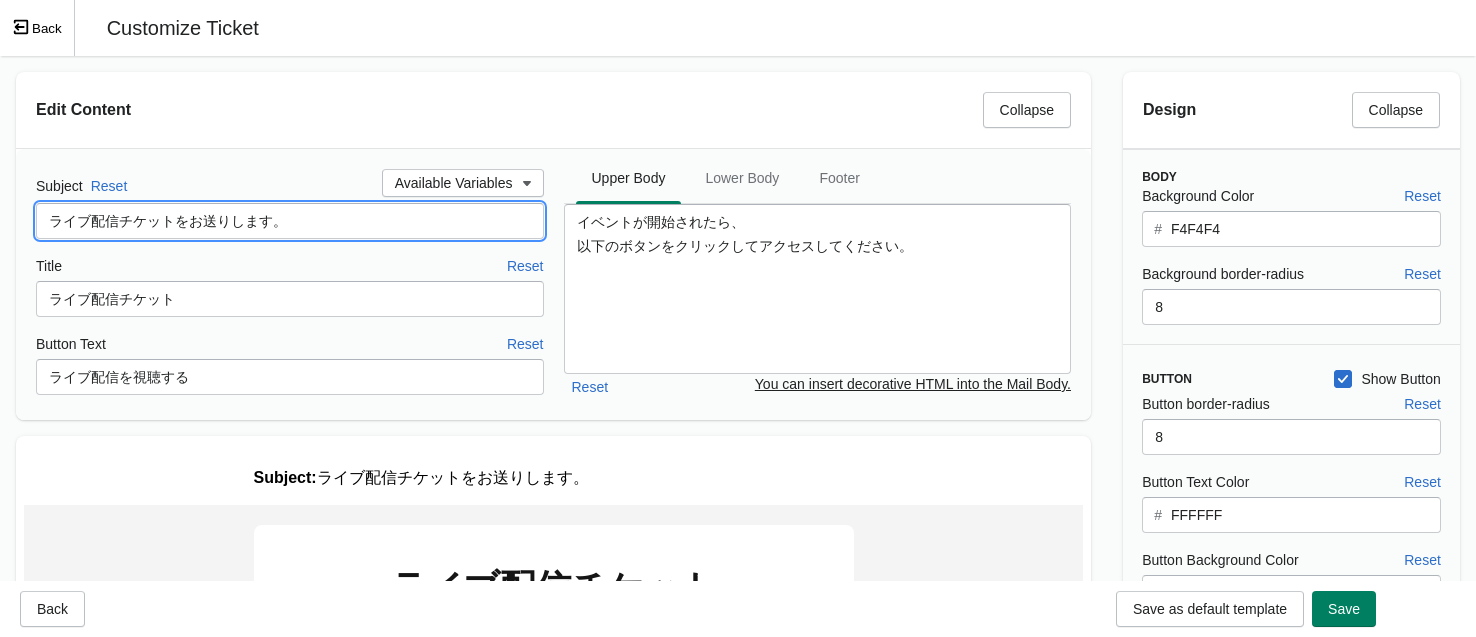 scroll, scrollTop: 0, scrollLeft: 0, axis: both 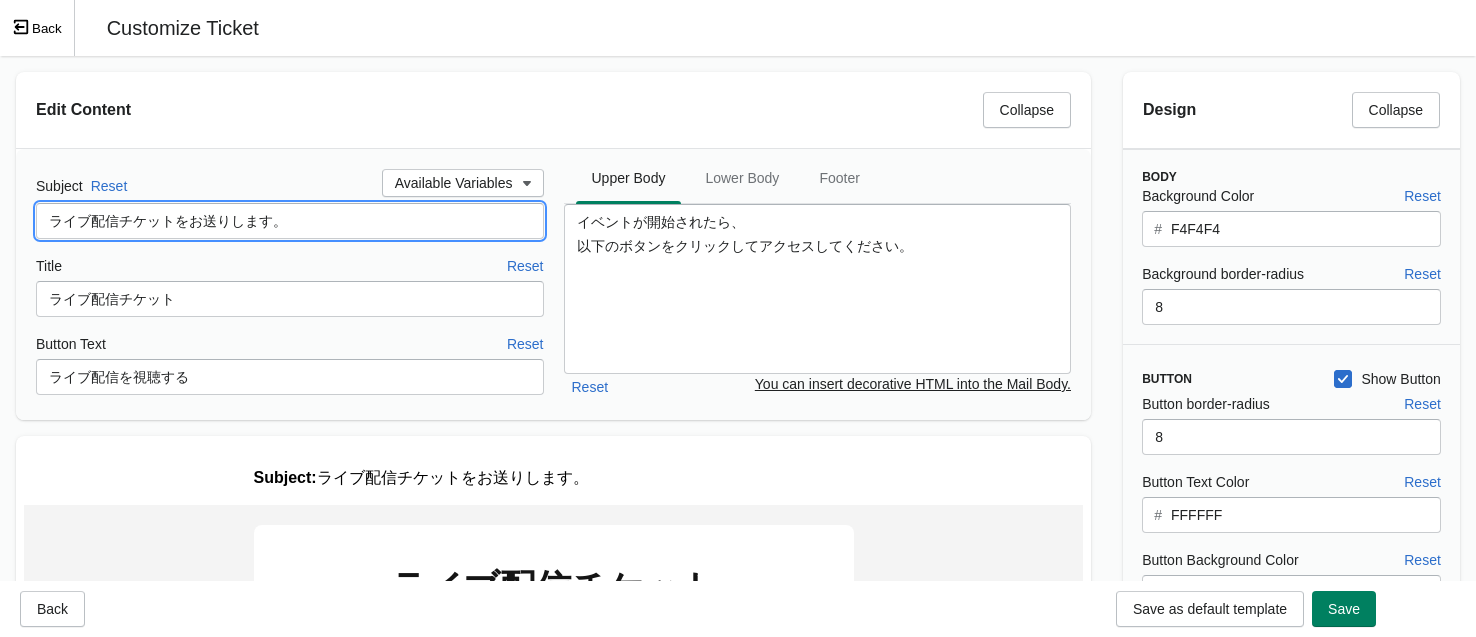 click on "ライブ配信チケットをお送りします。" at bounding box center [290, 221] 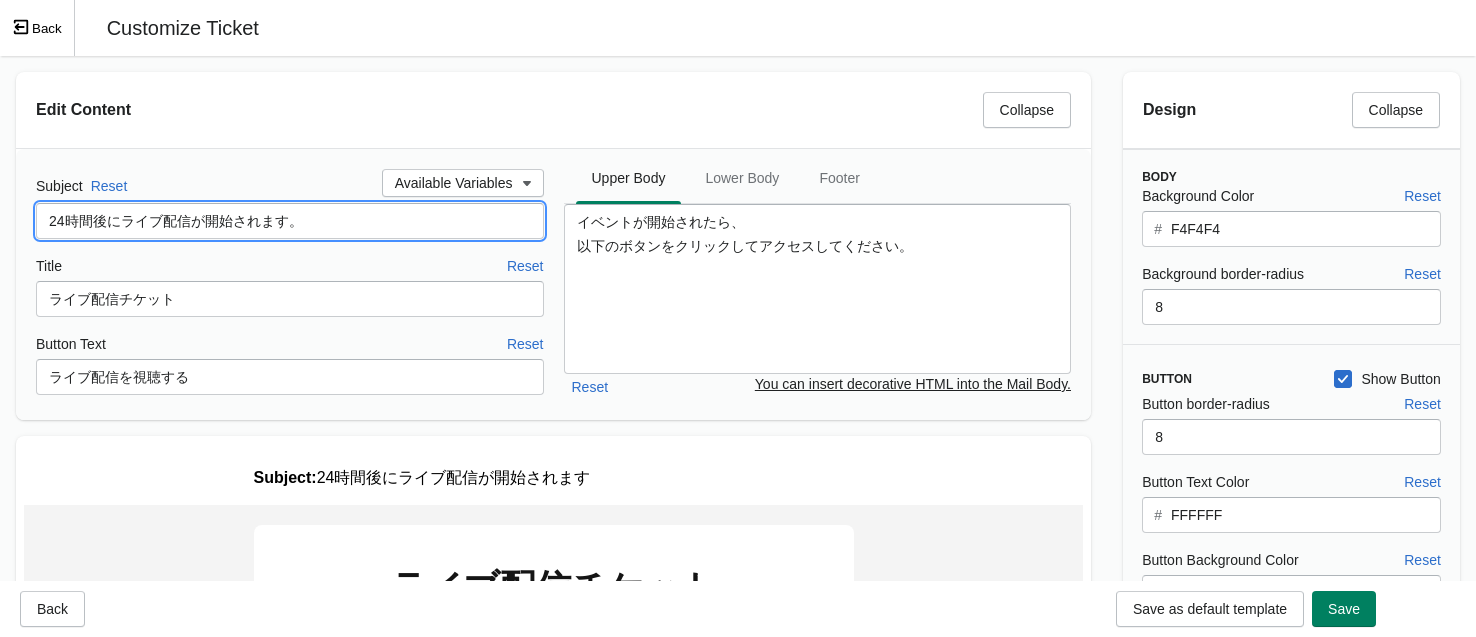 scroll, scrollTop: 0, scrollLeft: 0, axis: both 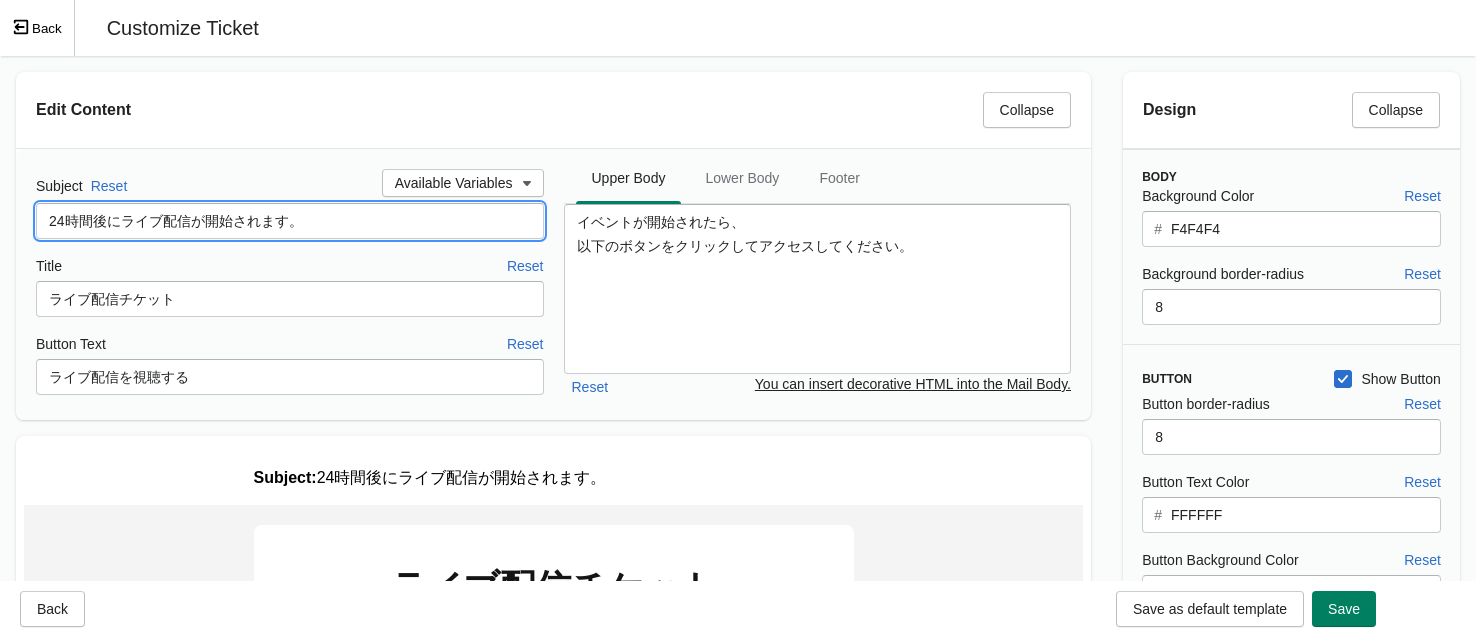 type on "24時間後にライブ配信が開始されます。" 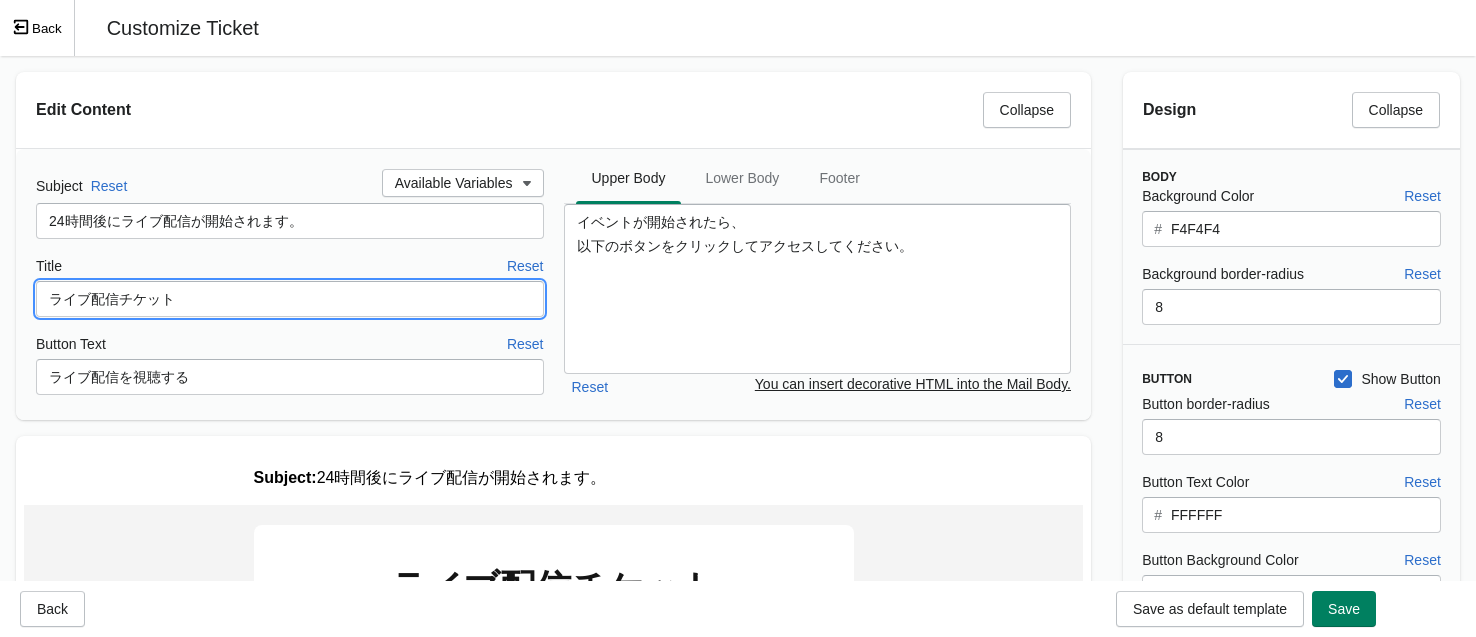 click on "ライブ配信チケット" at bounding box center (290, 299) 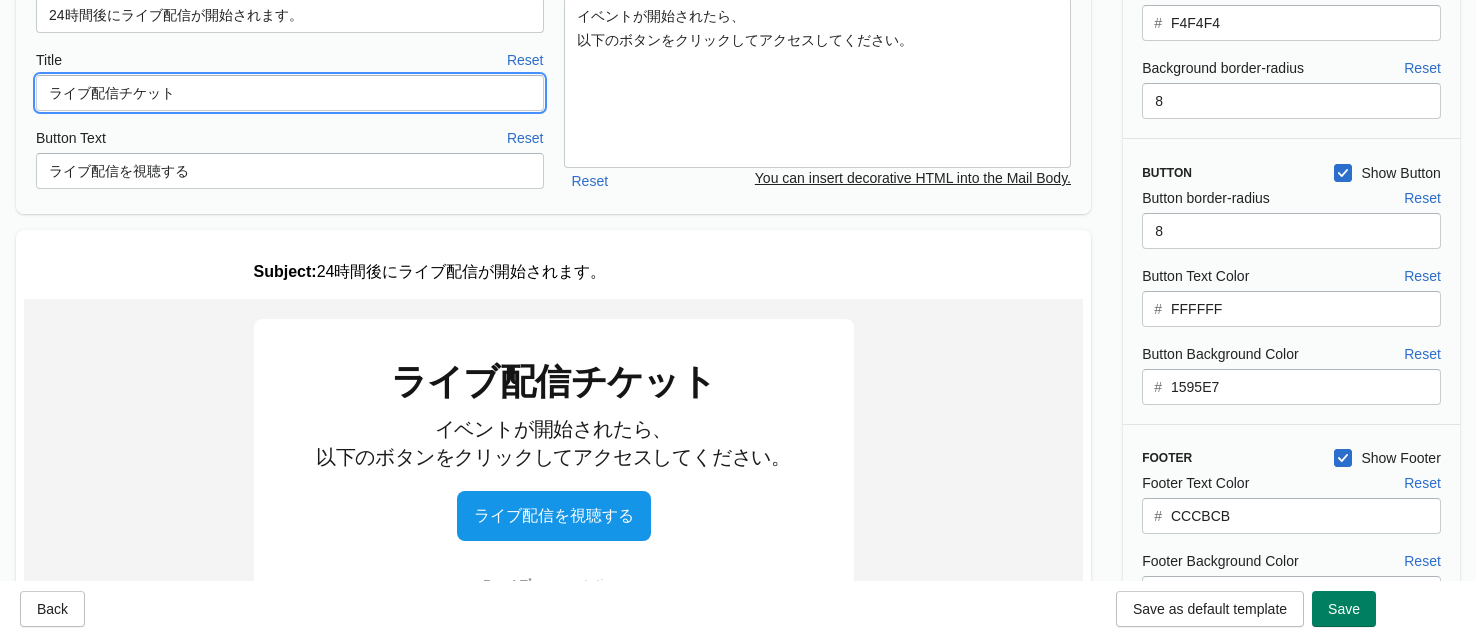 drag, startPoint x: 195, startPoint y: 86, endPoint x: 124, endPoint y: 91, distance: 71.17584 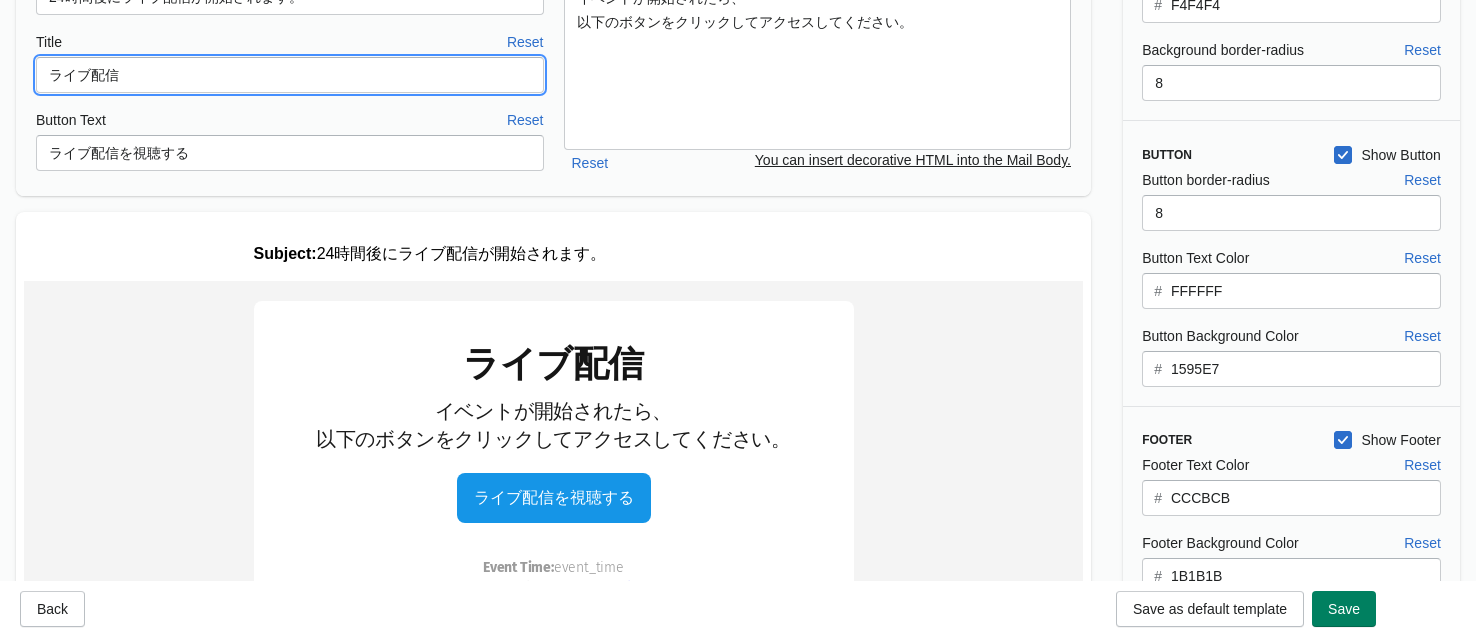 type on "ライブ配信" 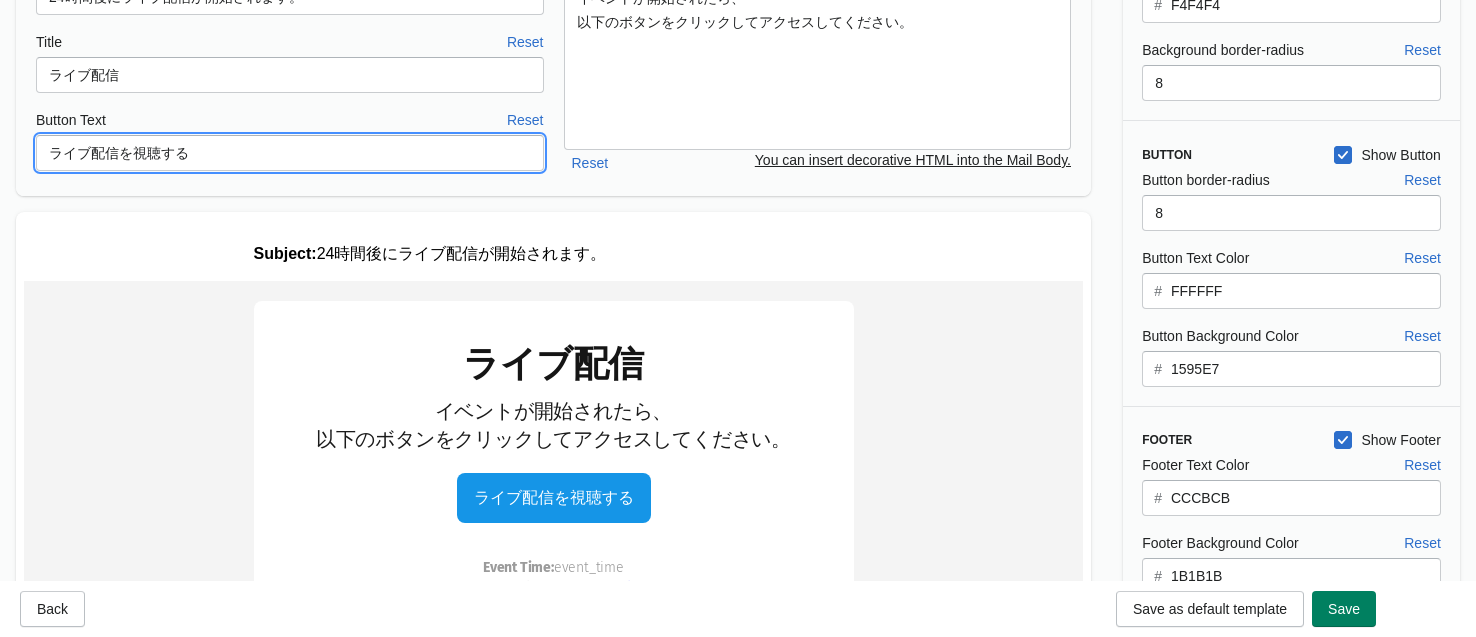 click on "ライブ配信を視聴する" at bounding box center [290, 153] 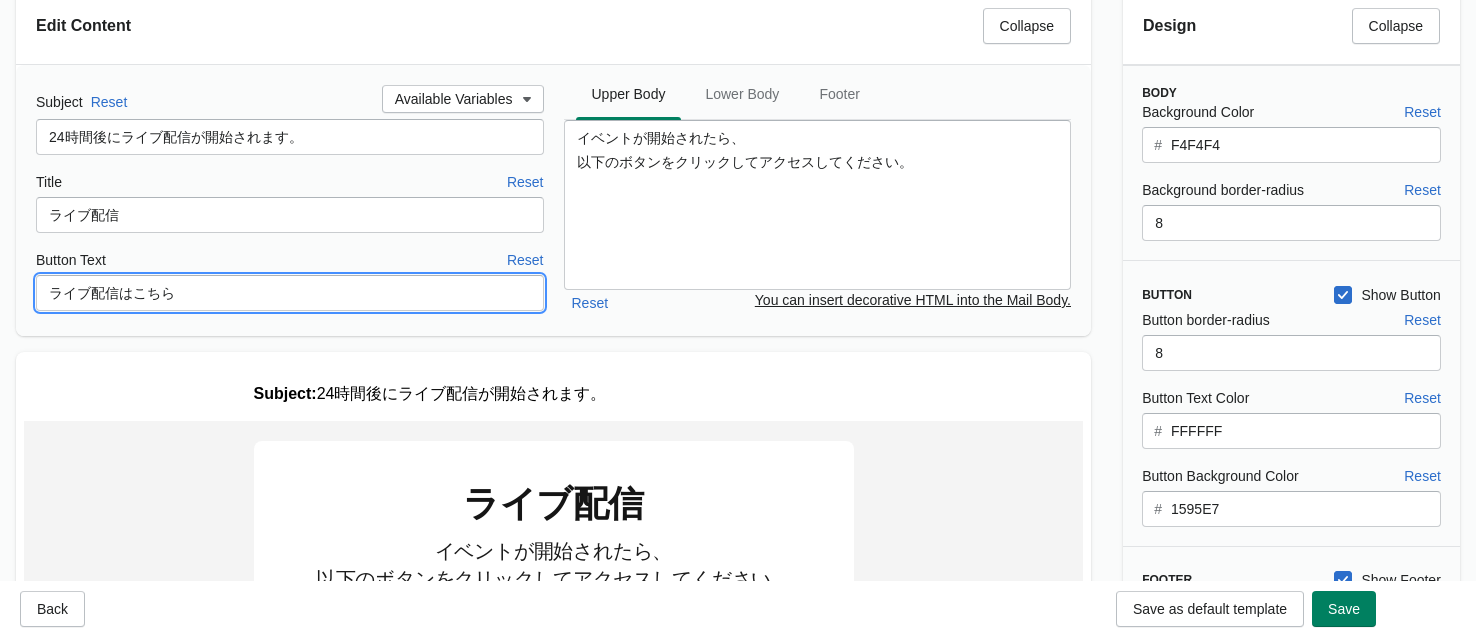 type on "ライブ配信はこちら" 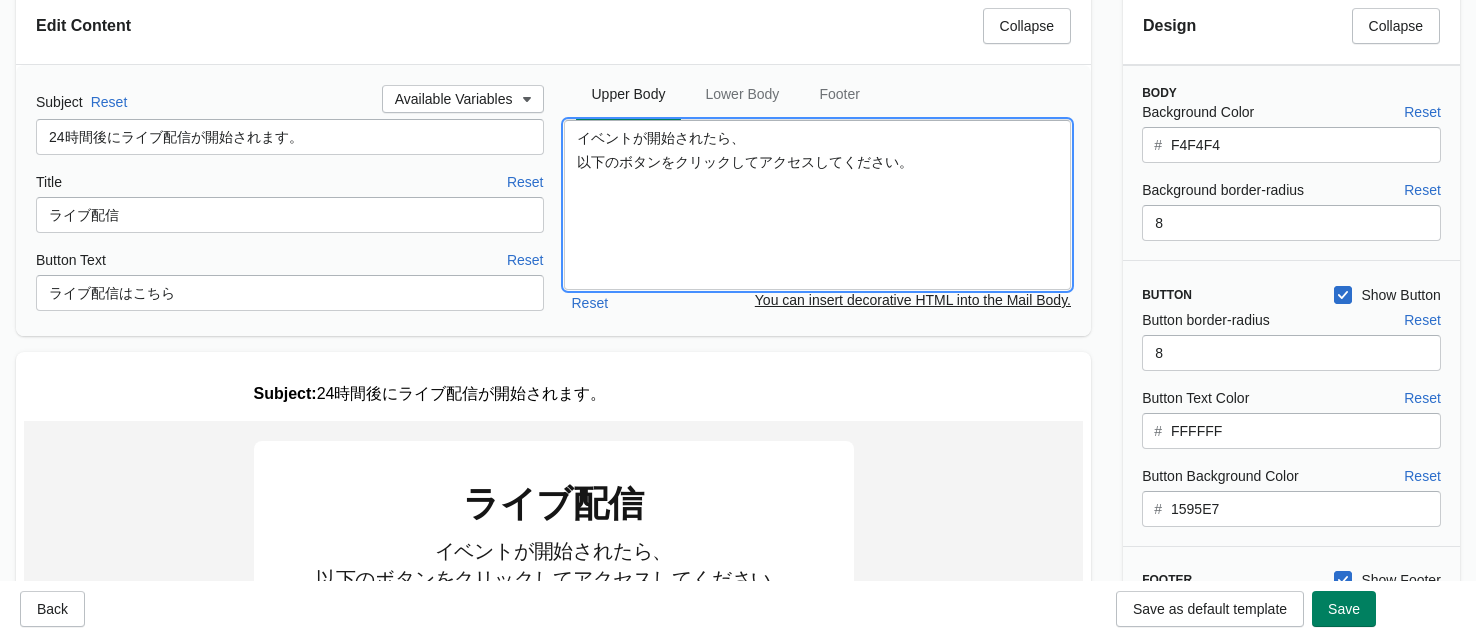 click on "イベントが開始されたら、
以下のボタンをクリックしてアクセスしてください。" at bounding box center [818, 205] 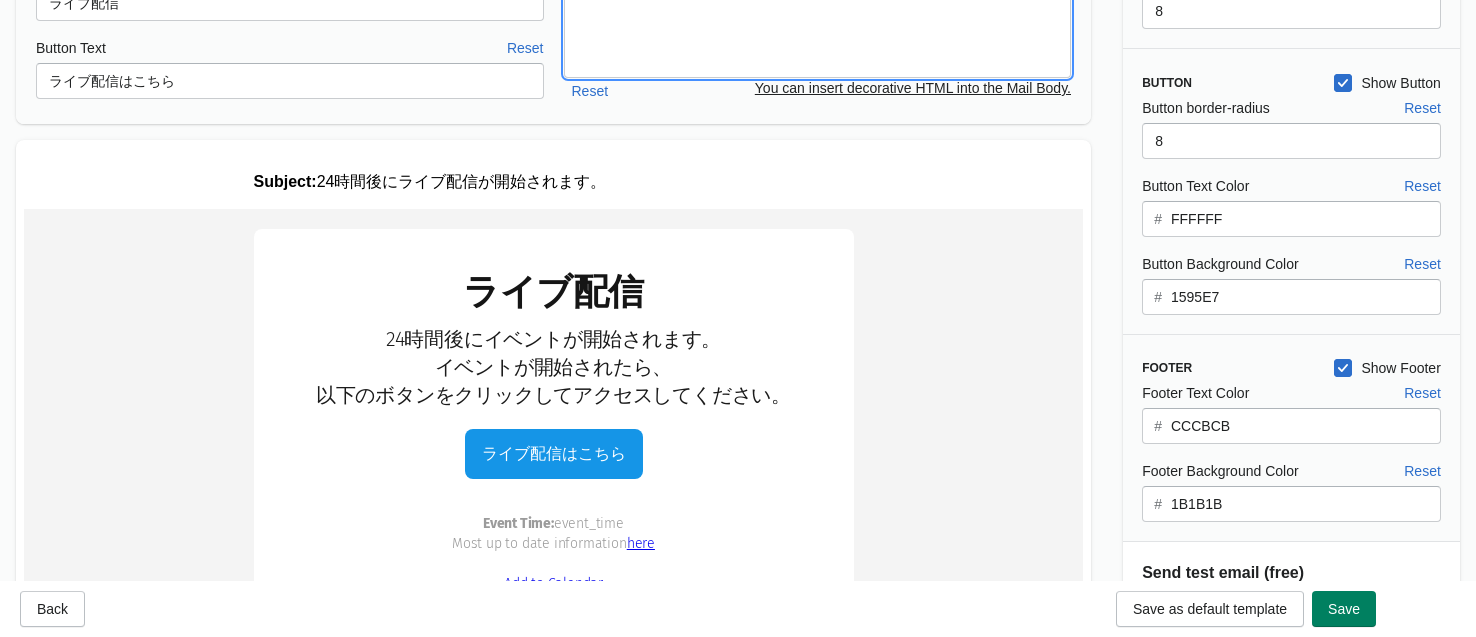 click on "ライブ配信
イベントが開始されたら、" at bounding box center (553, 511) 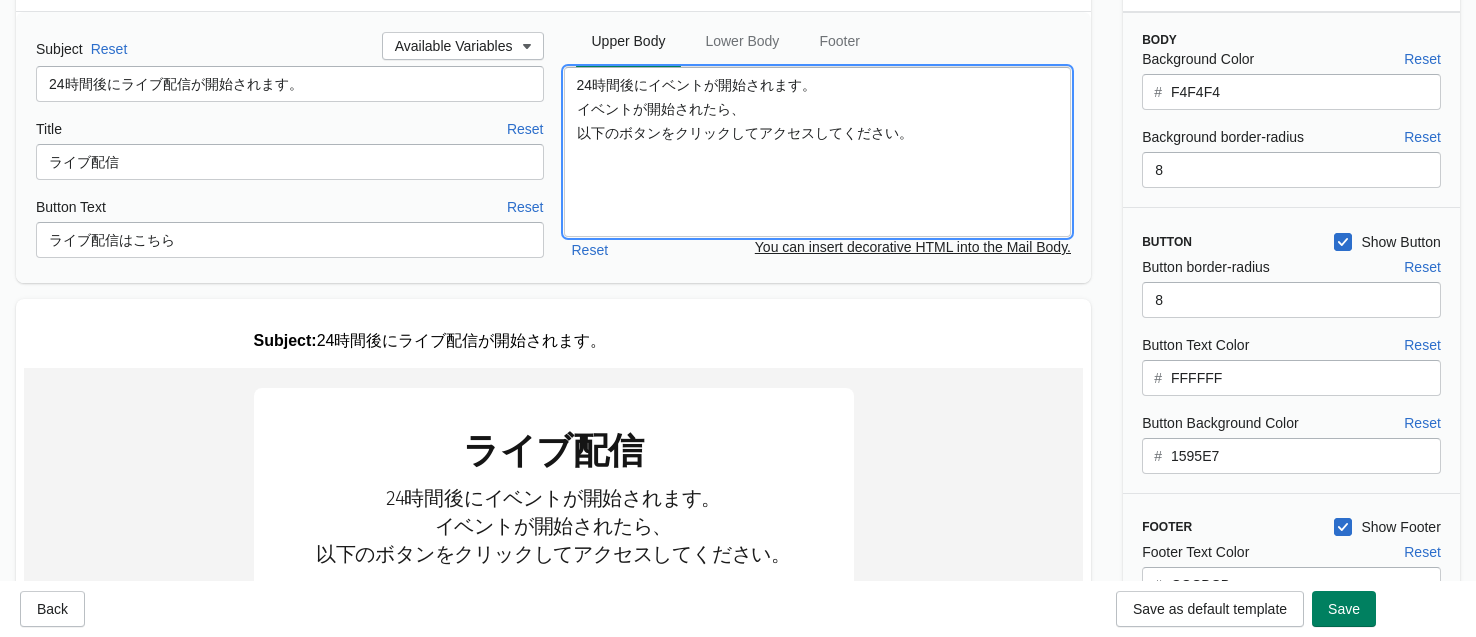 drag, startPoint x: 728, startPoint y: 136, endPoint x: 669, endPoint y: 138, distance: 59.03389 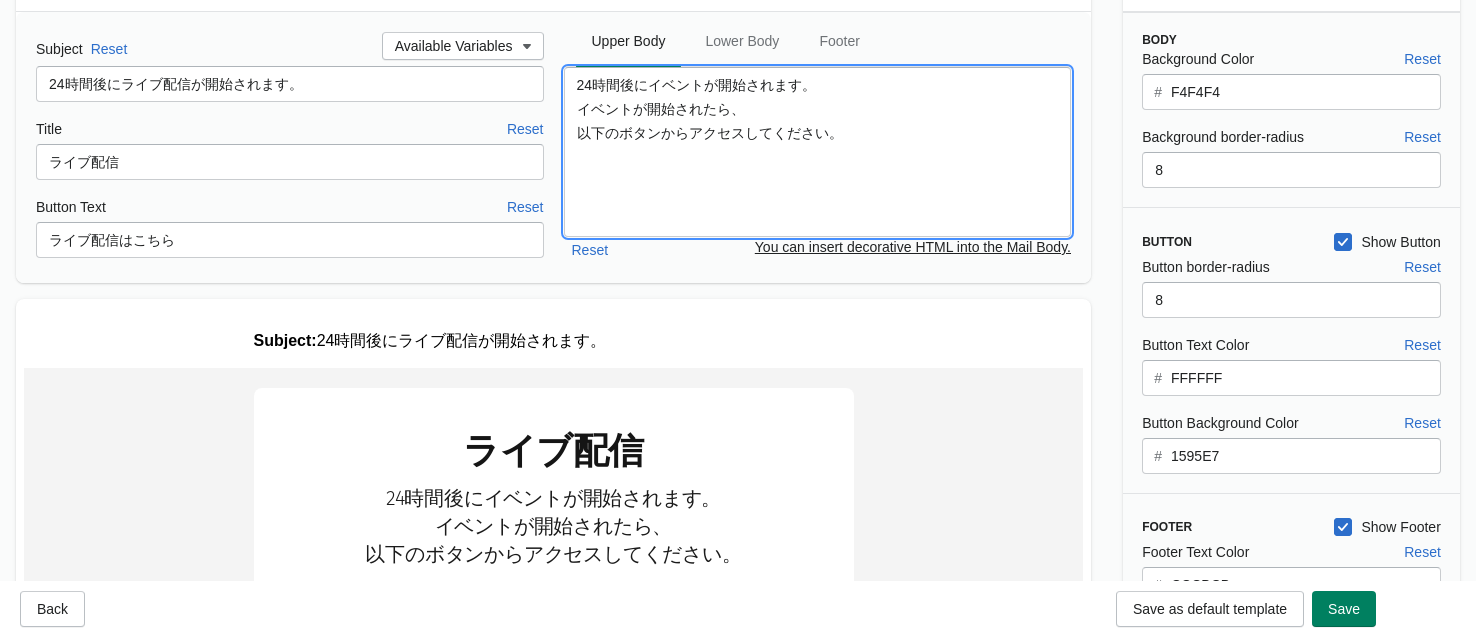 type on "24時間後にイベントが開始されます。
イベントが開始されたら、
以下のボタンからアクセスしてください。" 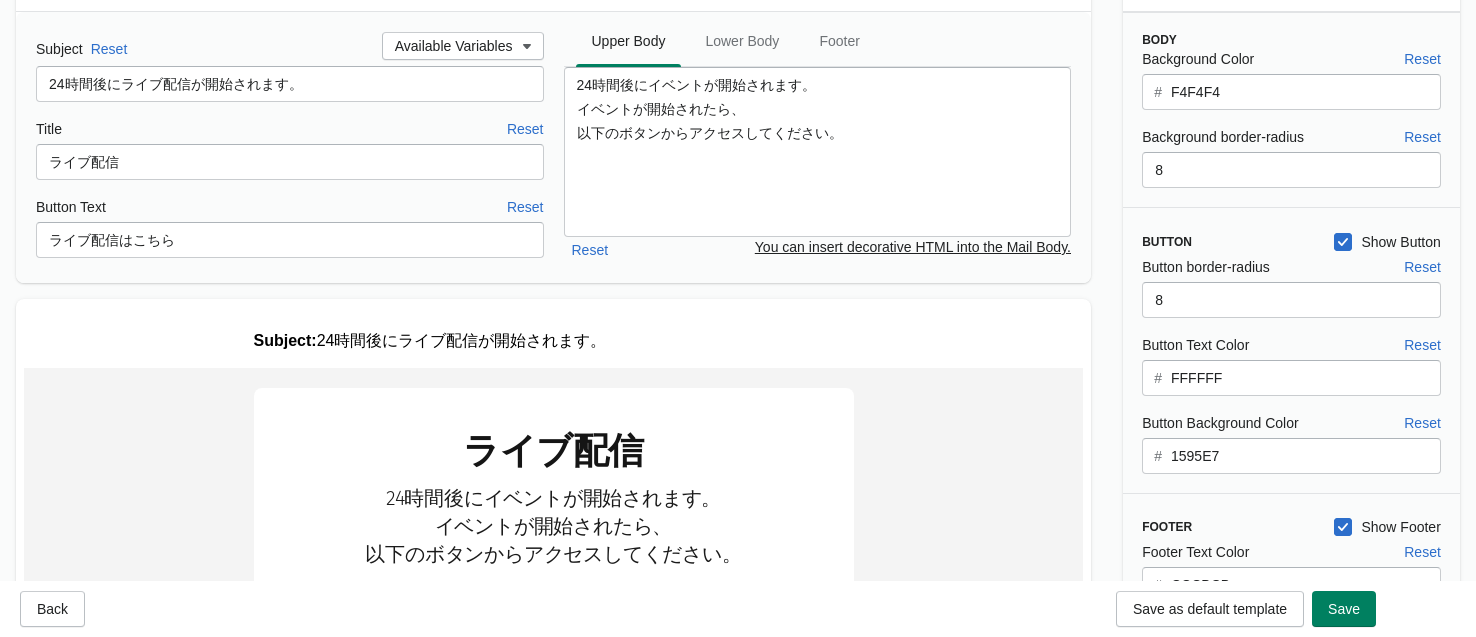 click on "Subject:  24時間後にライブ配信が開始されます。" at bounding box center [553, 341] 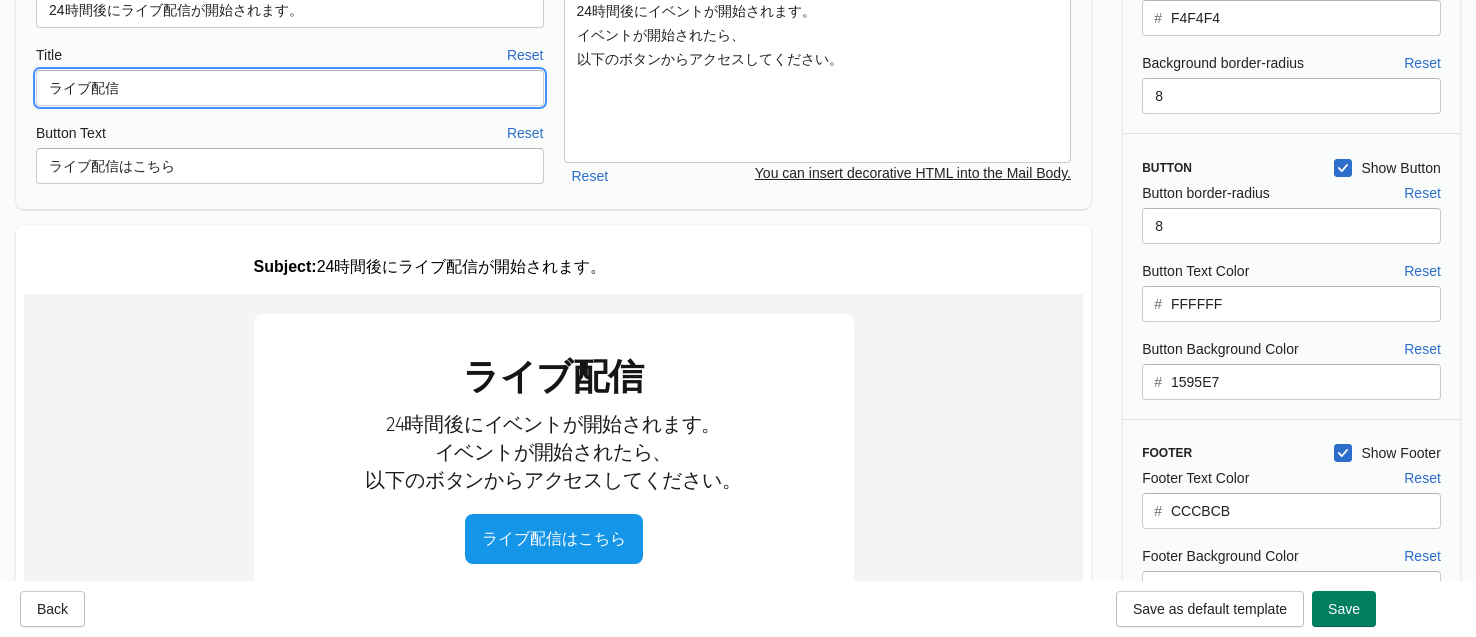 click on "ライブ配信" at bounding box center (290, 88) 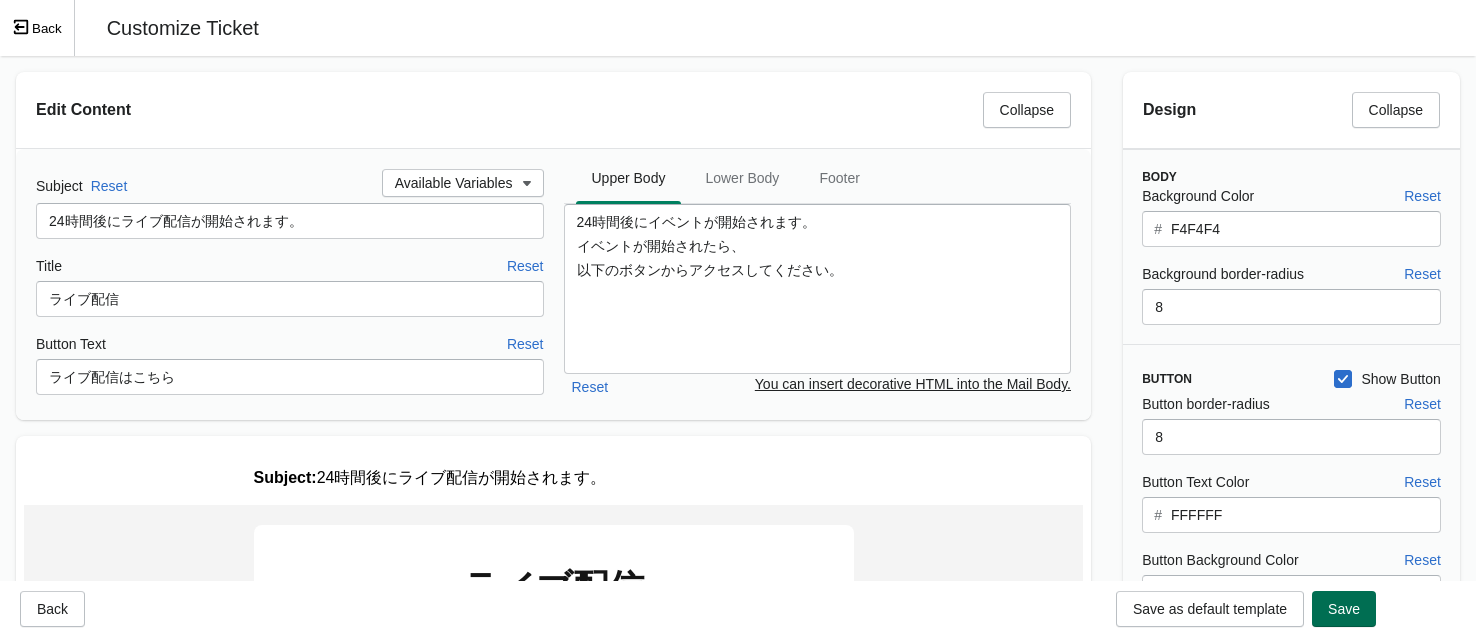 click on "Save" at bounding box center (1344, 609) 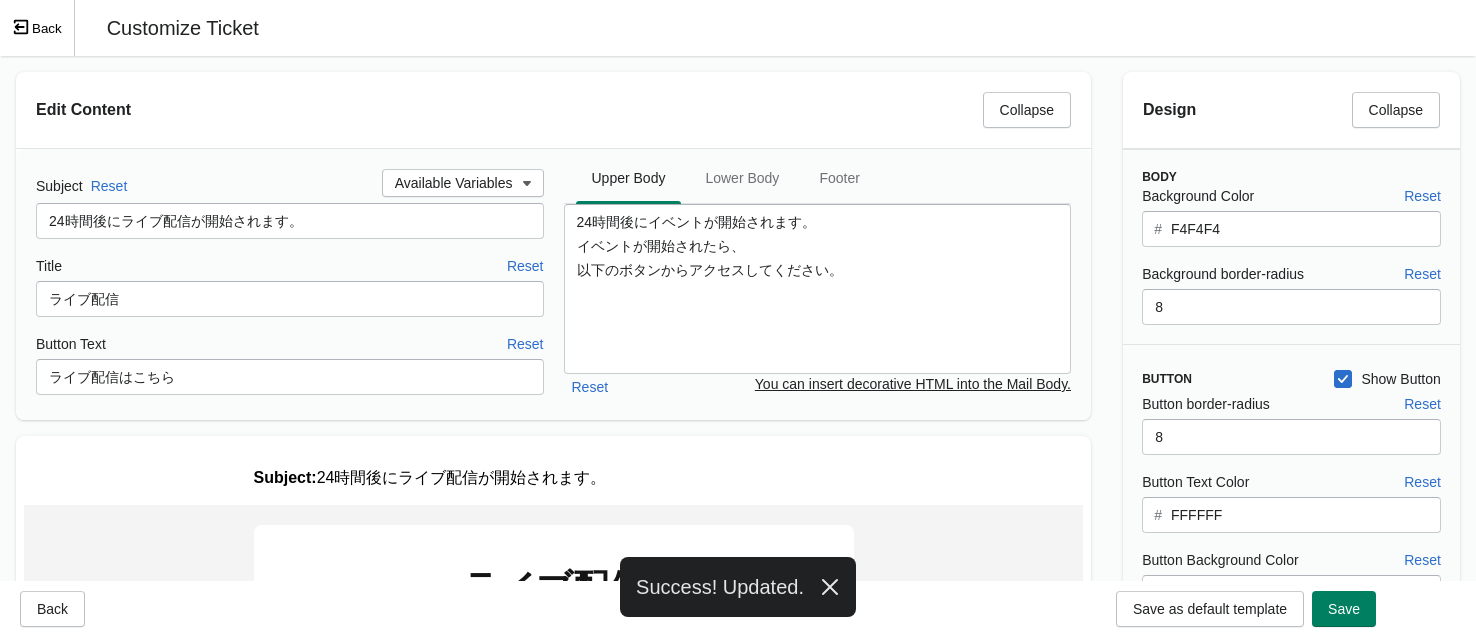 click on "Back" at bounding box center [37, 28] 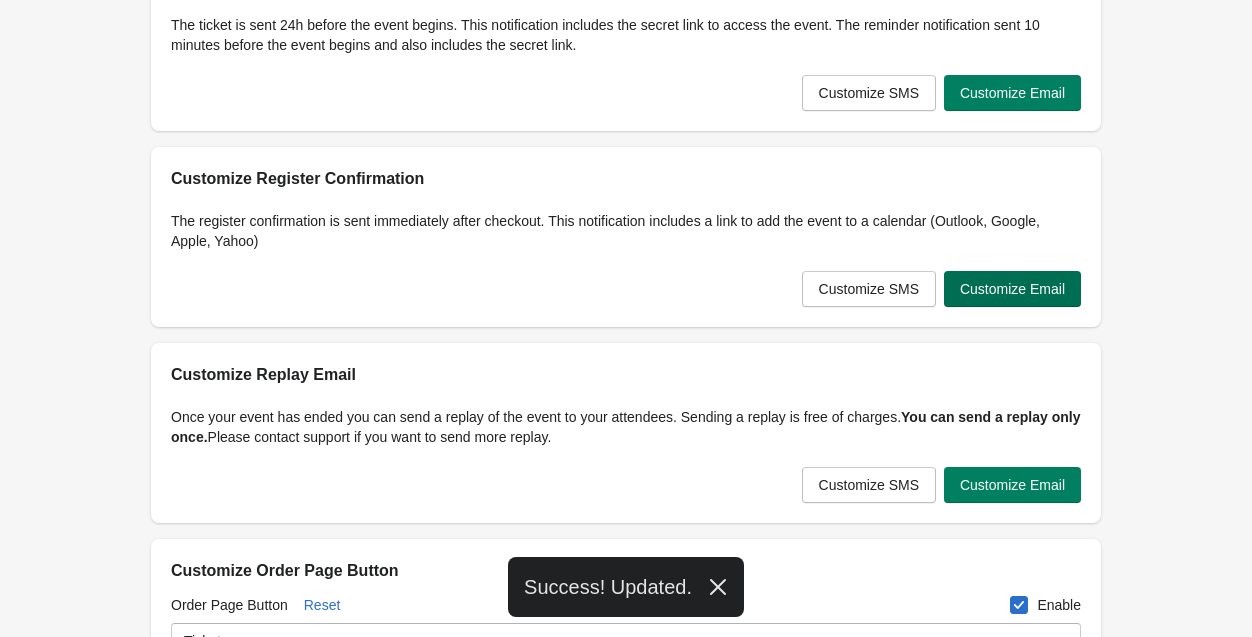 click on "Customize Email" at bounding box center [1012, 289] 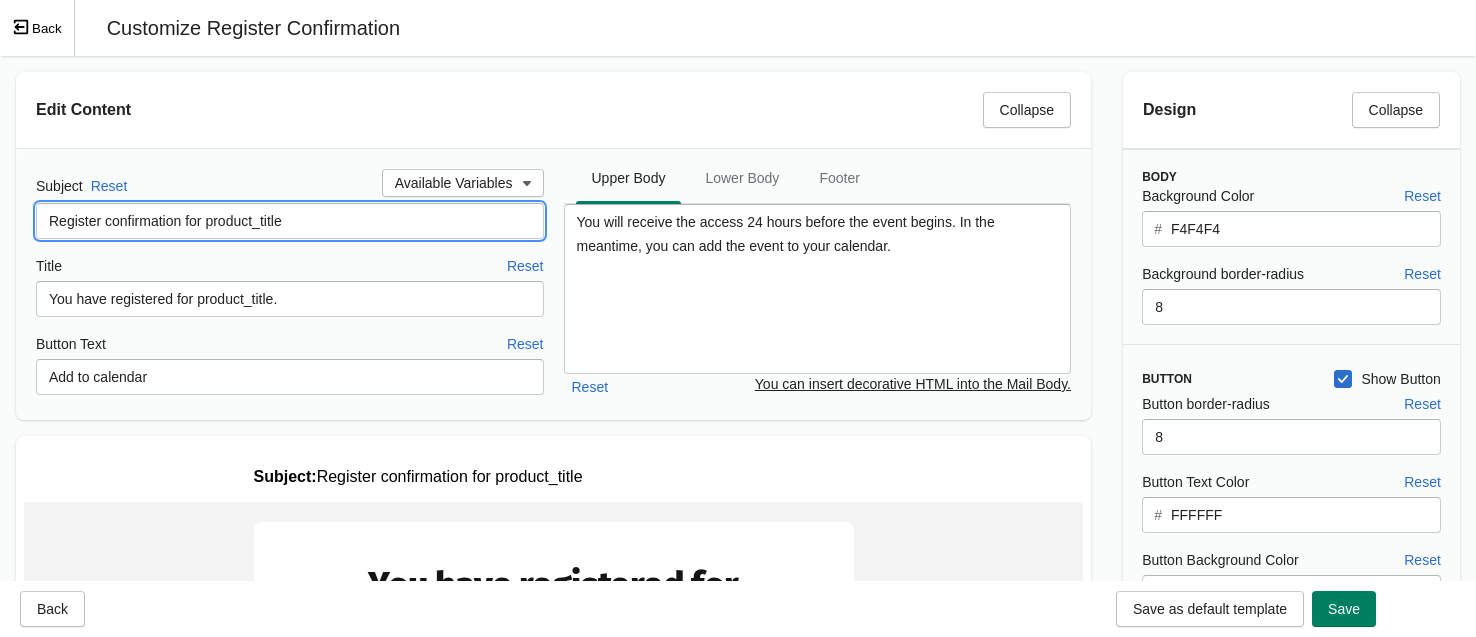 drag, startPoint x: 344, startPoint y: 224, endPoint x: 35, endPoint y: 225, distance: 309.00162 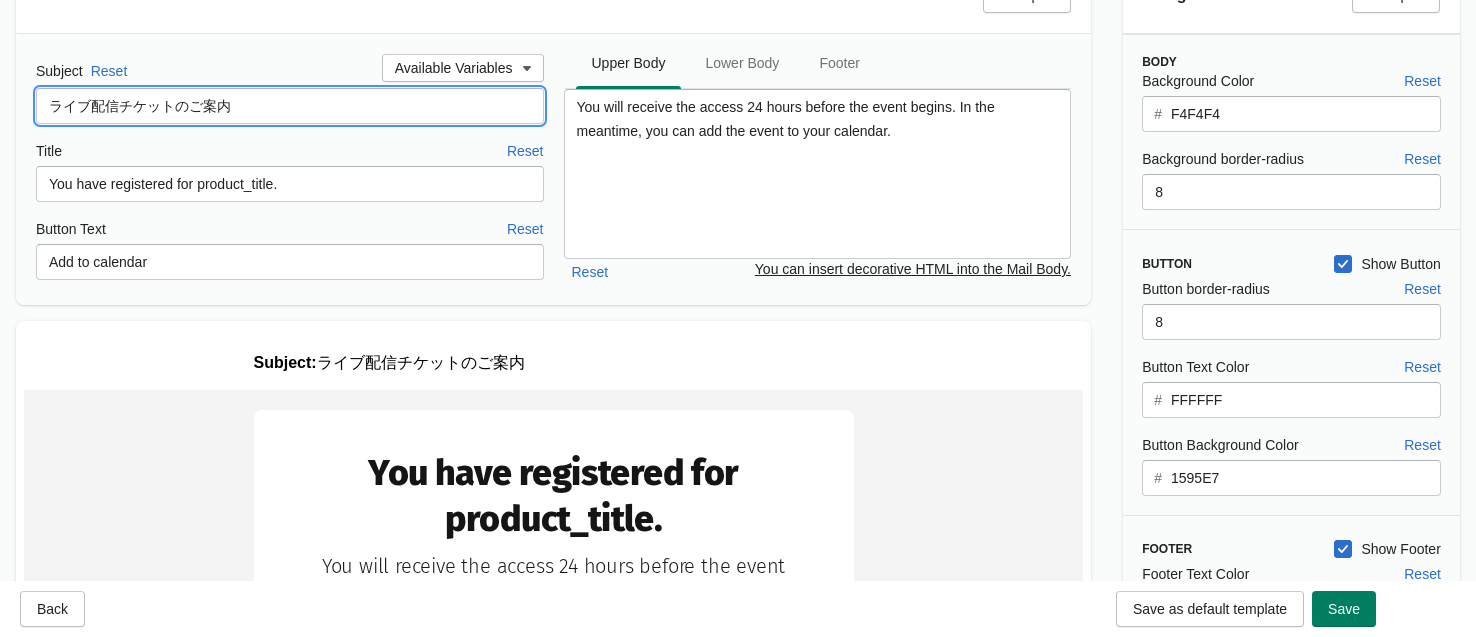 type on "ライブ配信チケットのご案内" 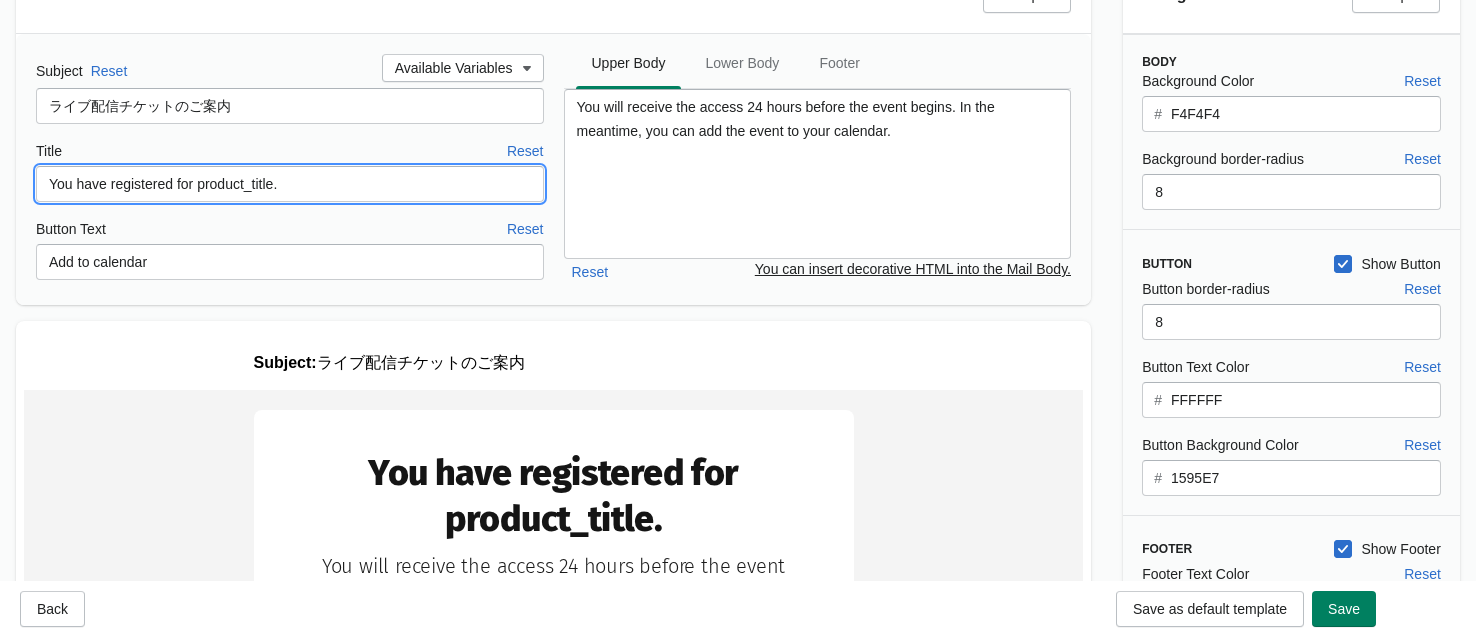 click on "You have registered for product_title." at bounding box center [290, 184] 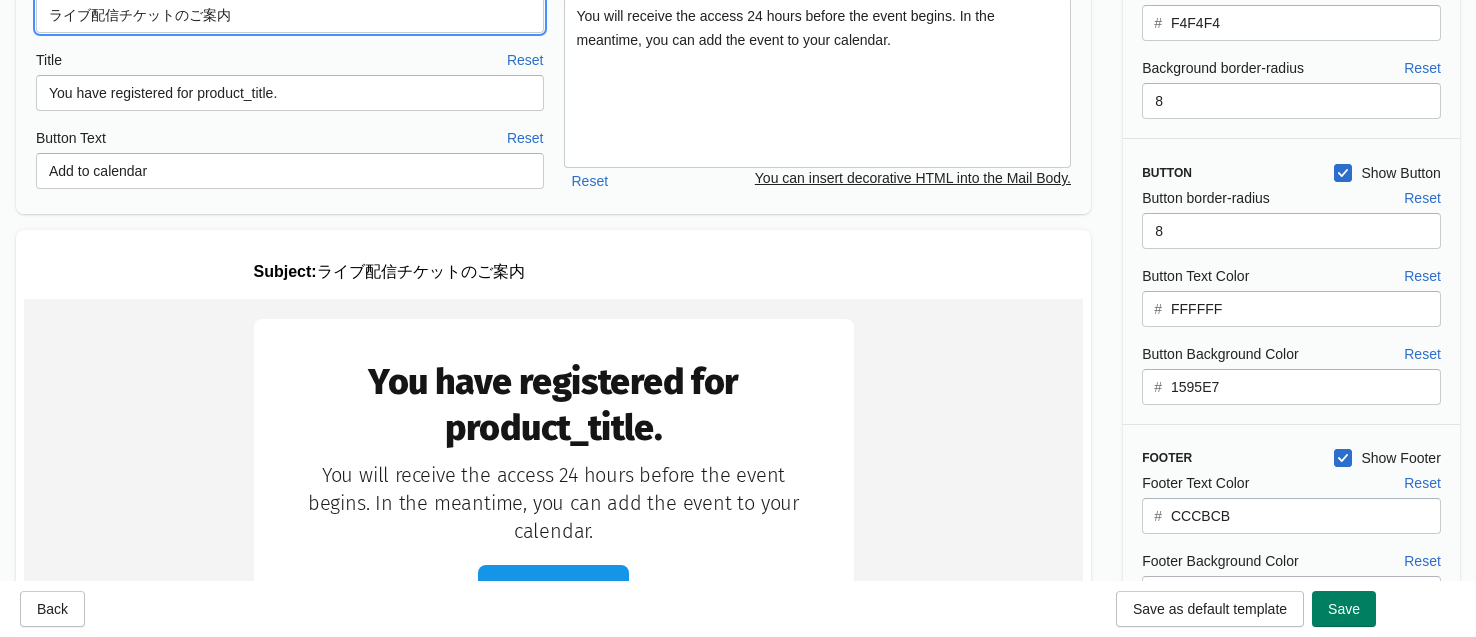 drag, startPoint x: 172, startPoint y: 13, endPoint x: 44, endPoint y: 13, distance: 128 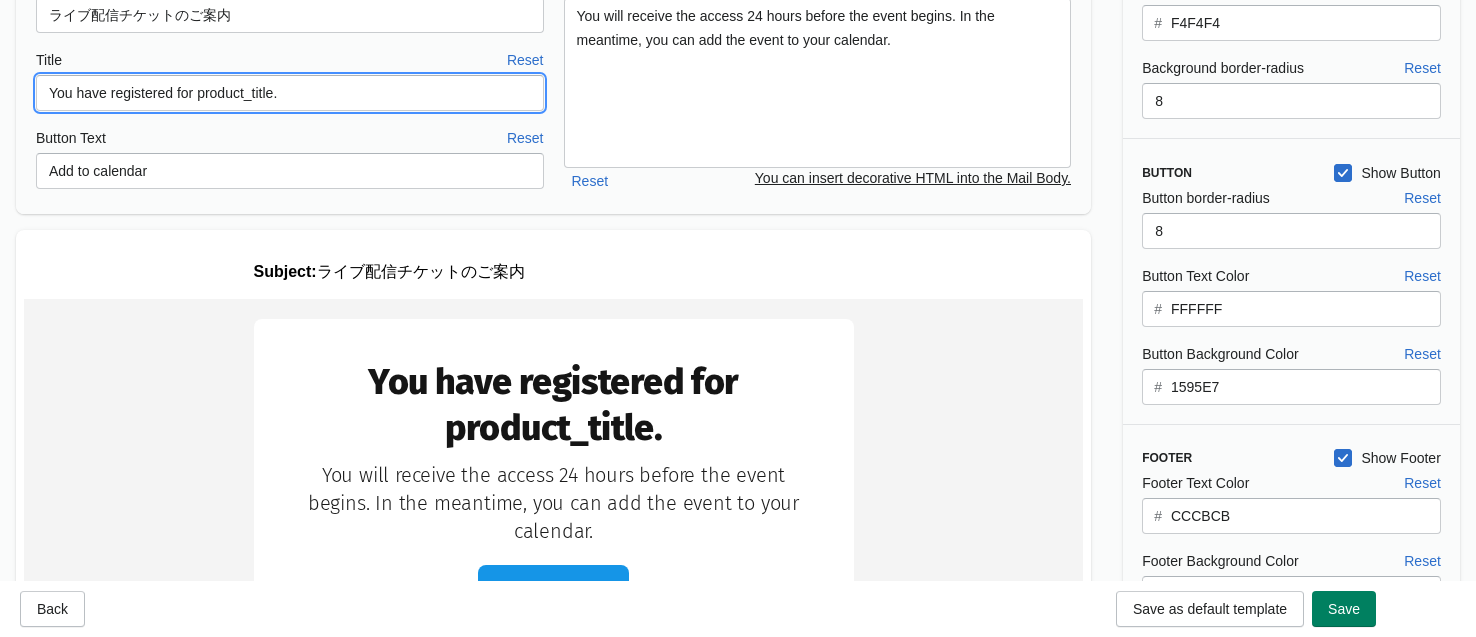 drag, startPoint x: 330, startPoint y: 84, endPoint x: 12, endPoint y: 86, distance: 318.0063 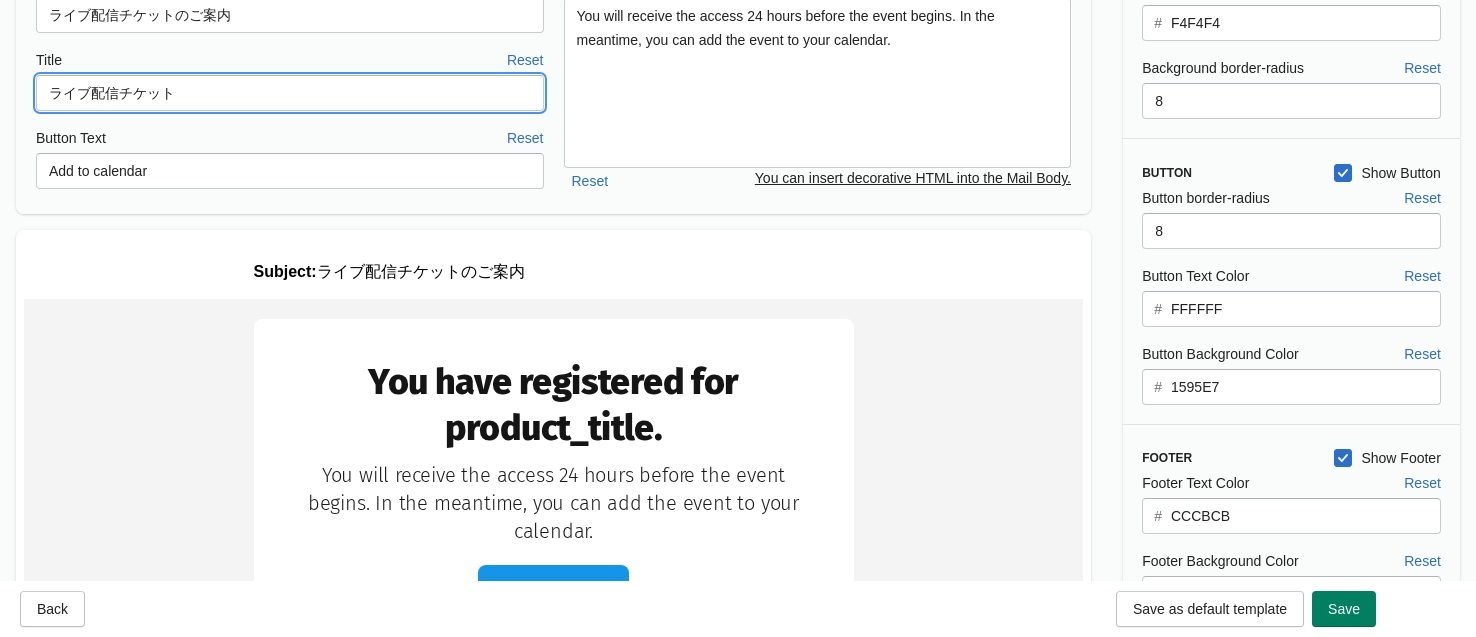 type on "ライブ配信チケット" 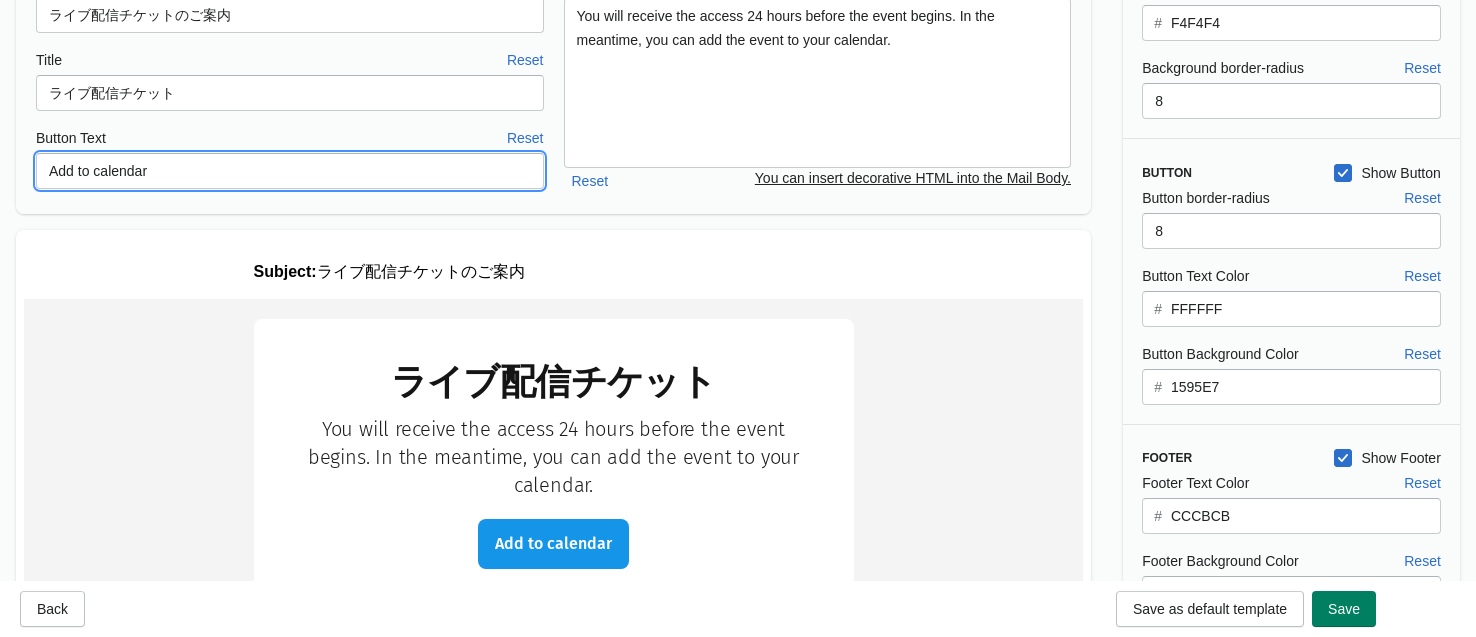 drag, startPoint x: 197, startPoint y: 176, endPoint x: 40, endPoint y: 167, distance: 157.25775 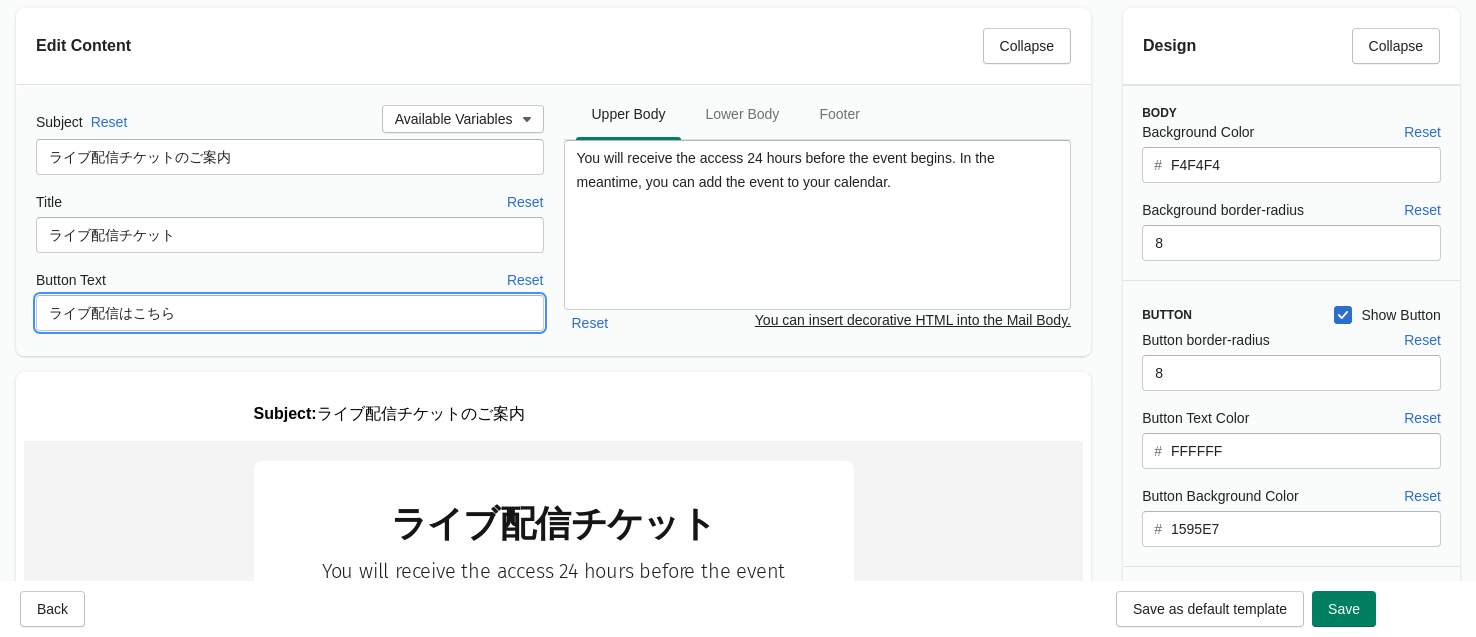 type on "ライブ配信はこちら" 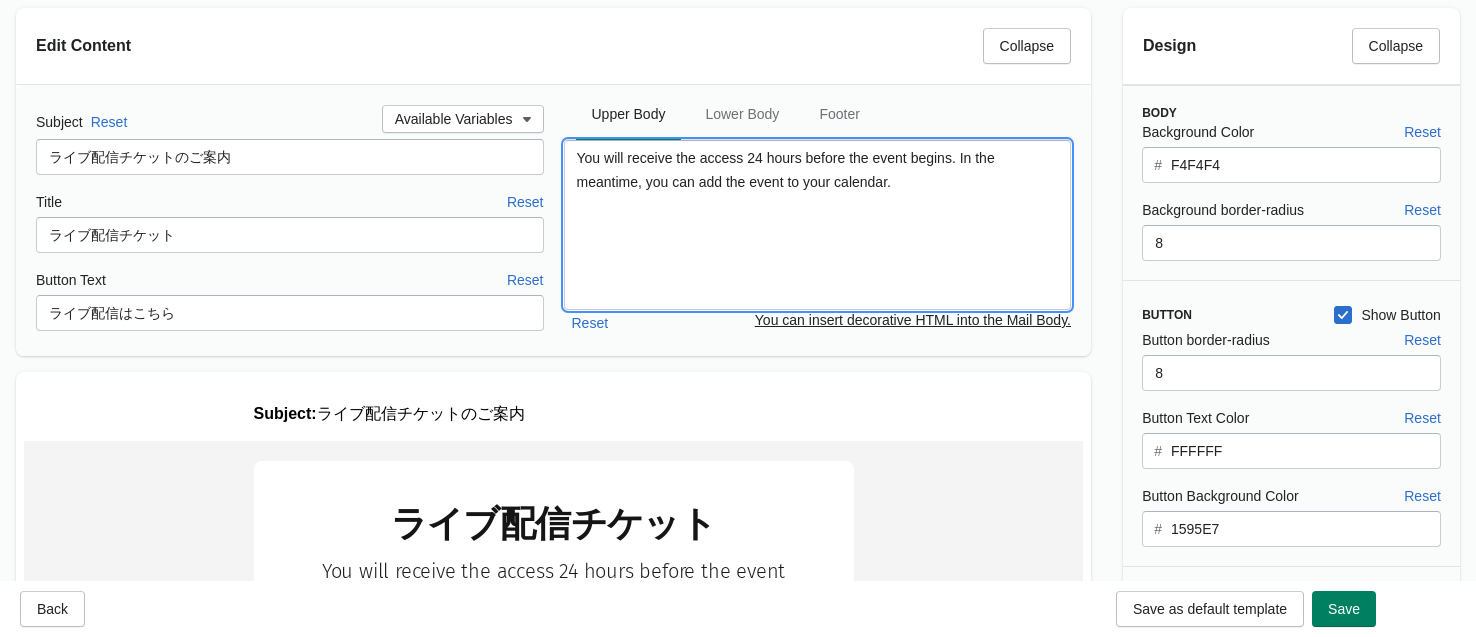 drag, startPoint x: 963, startPoint y: 198, endPoint x: 570, endPoint y: 156, distance: 395.2379 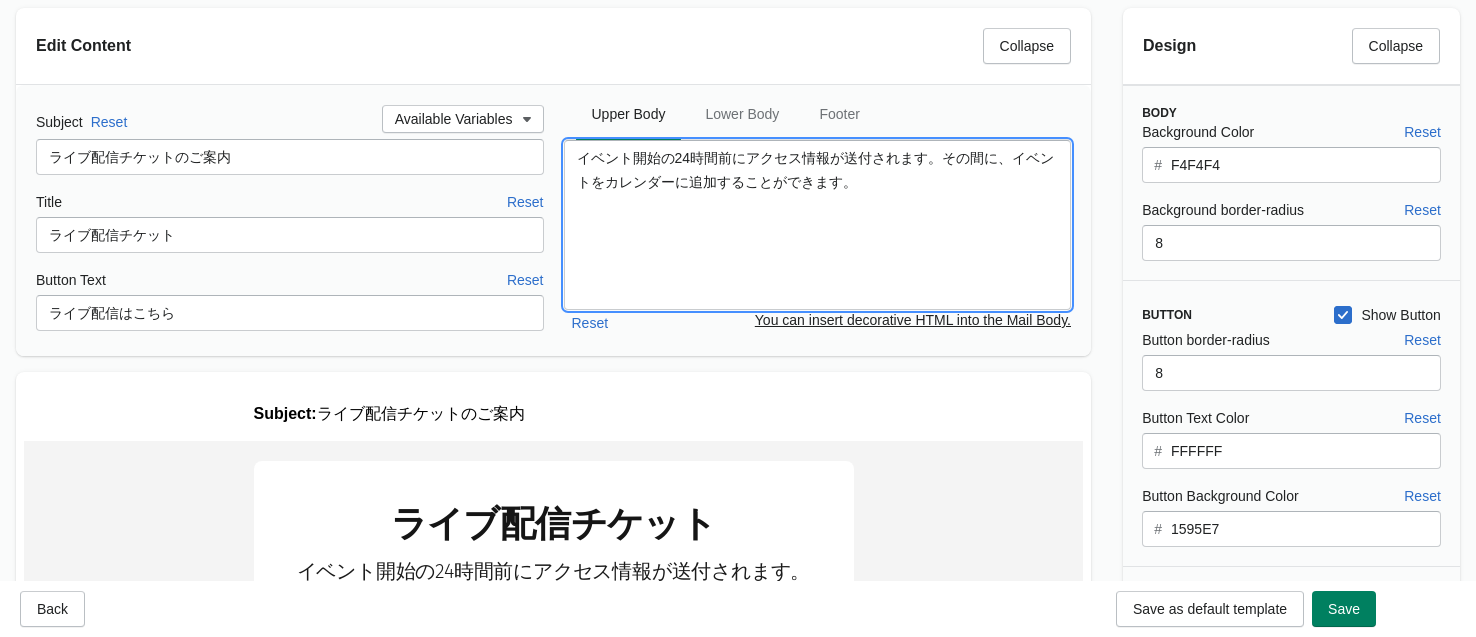 scroll, scrollTop: 0, scrollLeft: 0, axis: both 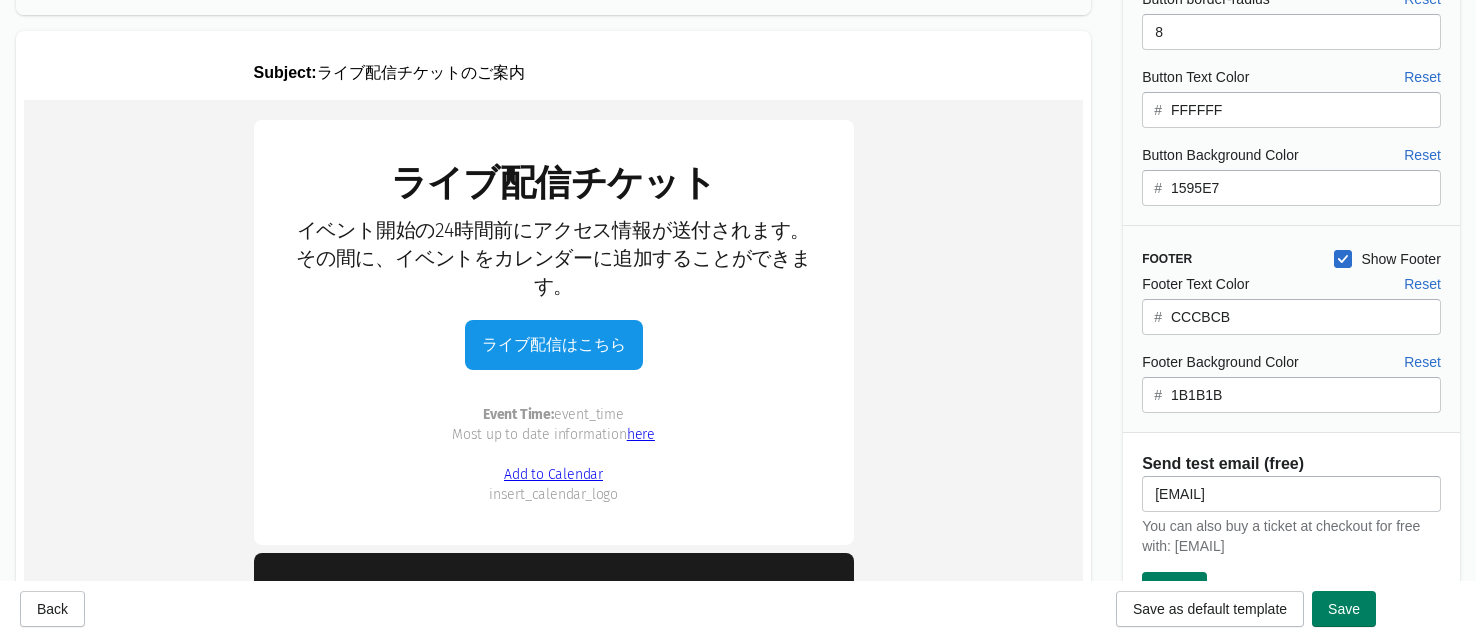 type on "イベント開始の24時間前にアクセス情報が送付されます。
その間に、イベントをカレンダーに追加することができます。" 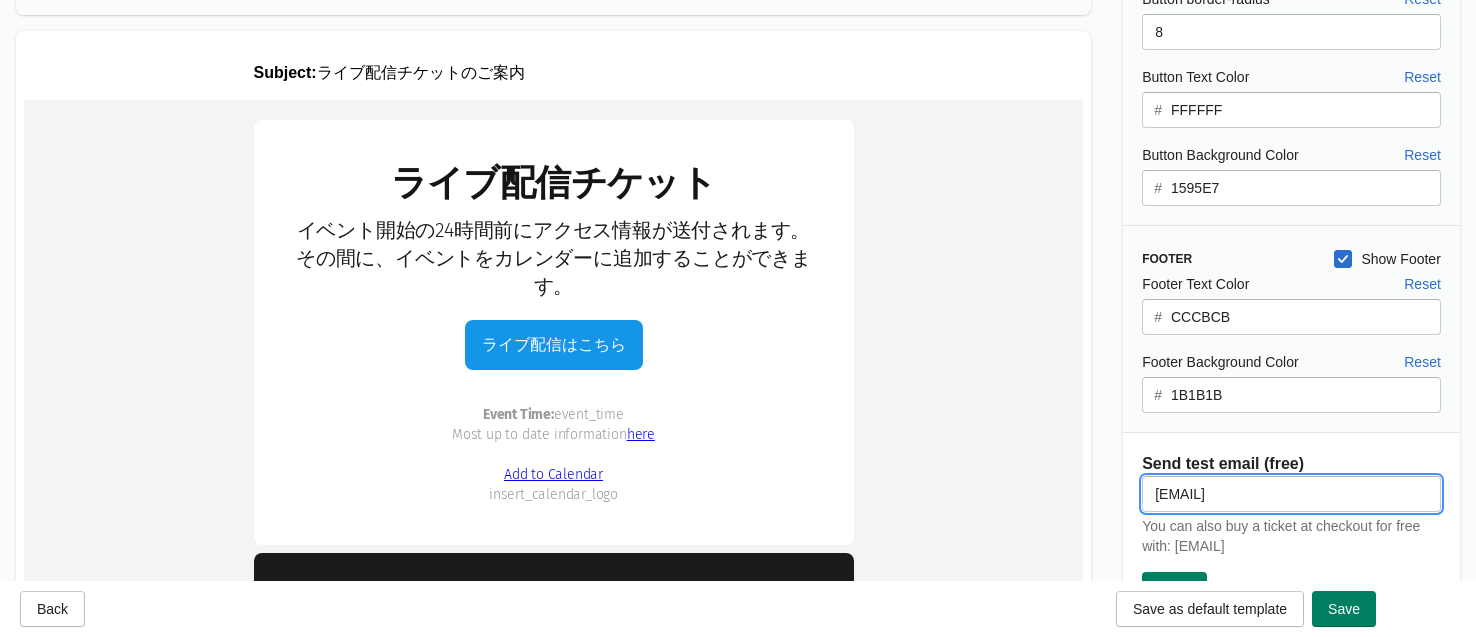 drag, startPoint x: 1233, startPoint y: 494, endPoint x: 1131, endPoint y: 492, distance: 102.01961 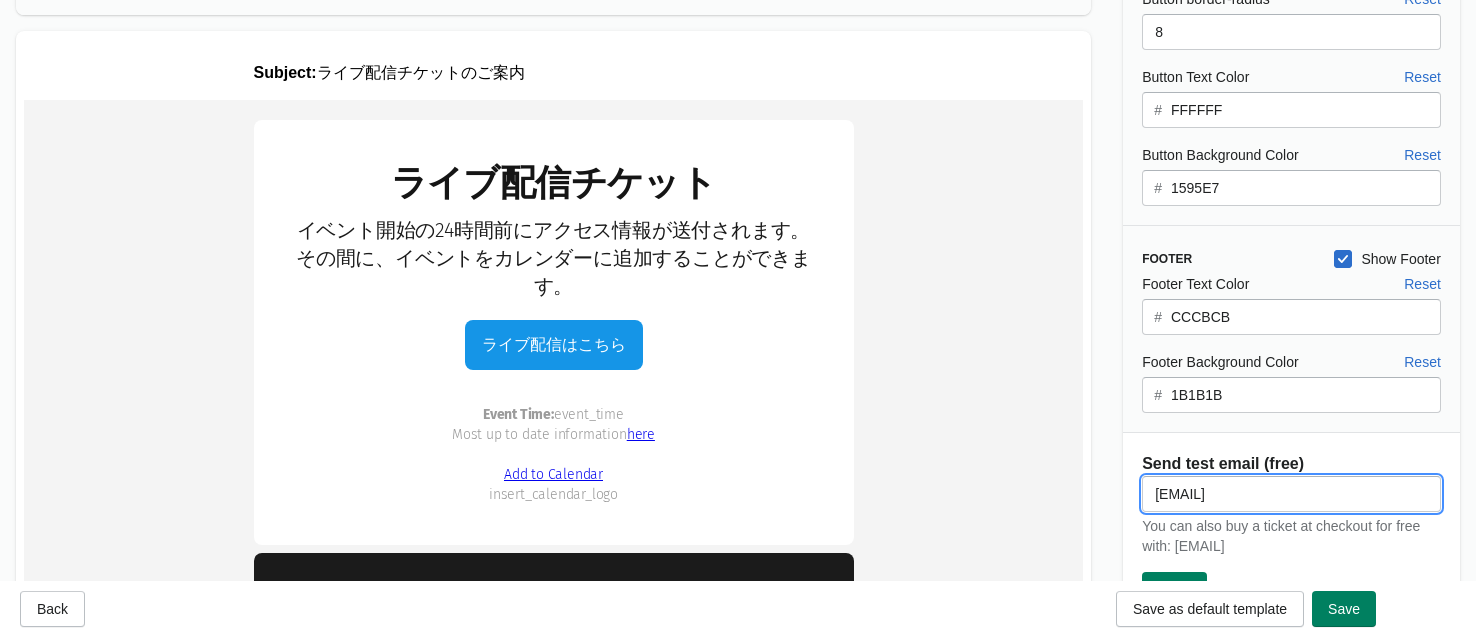 click on "tanabe+test@[REPLACED_DOMAIN] You can also buy a ticket at checkout for free with: tanabe+test@[REPLACED_DOMAIN] Send" at bounding box center [1281, 534] 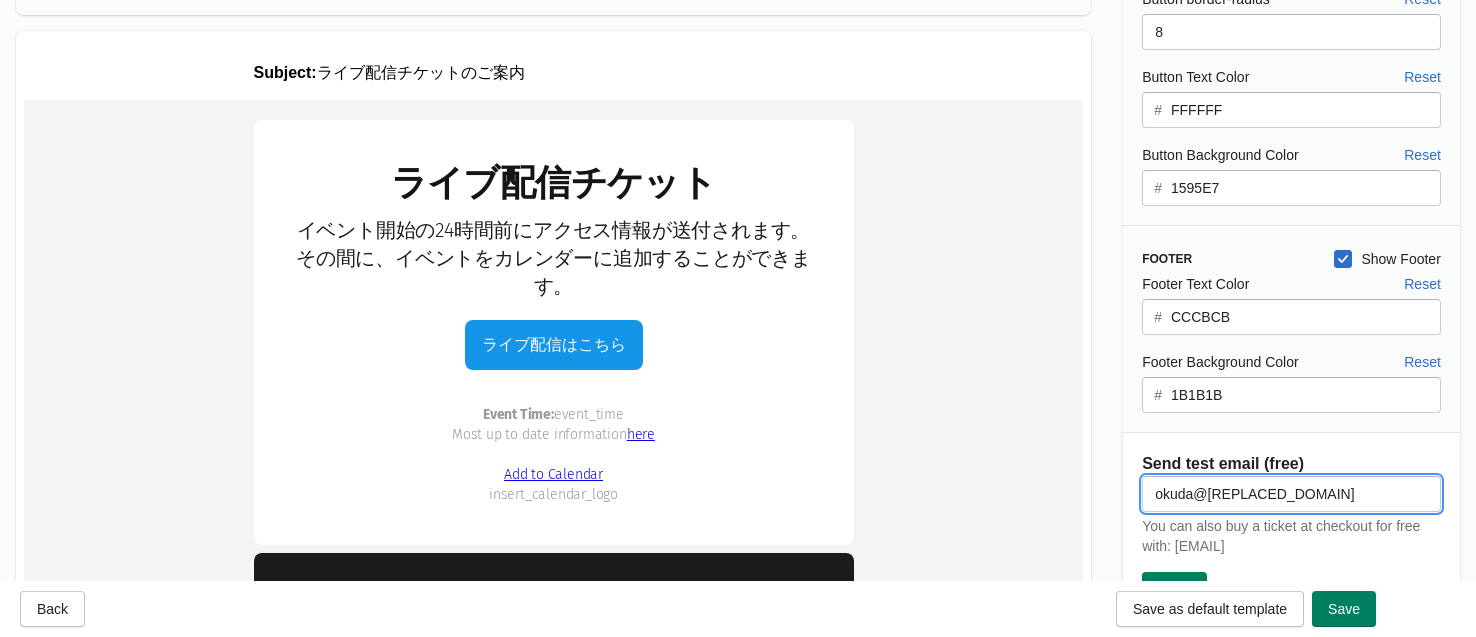 click on "okuda@[REPLACED_DOMAIN]" at bounding box center [1291, 494] 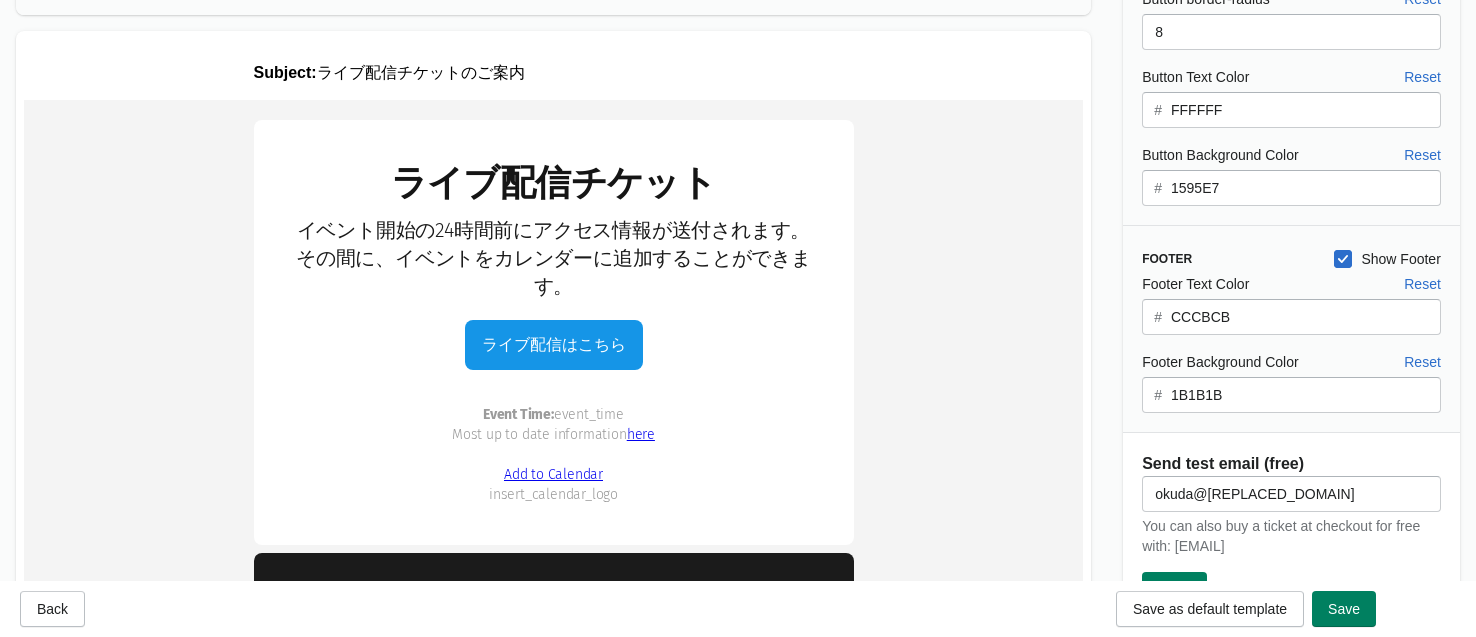 click on "You can also buy a ticket at checkout for free with: [EMAIL]" at bounding box center (1291, 536) 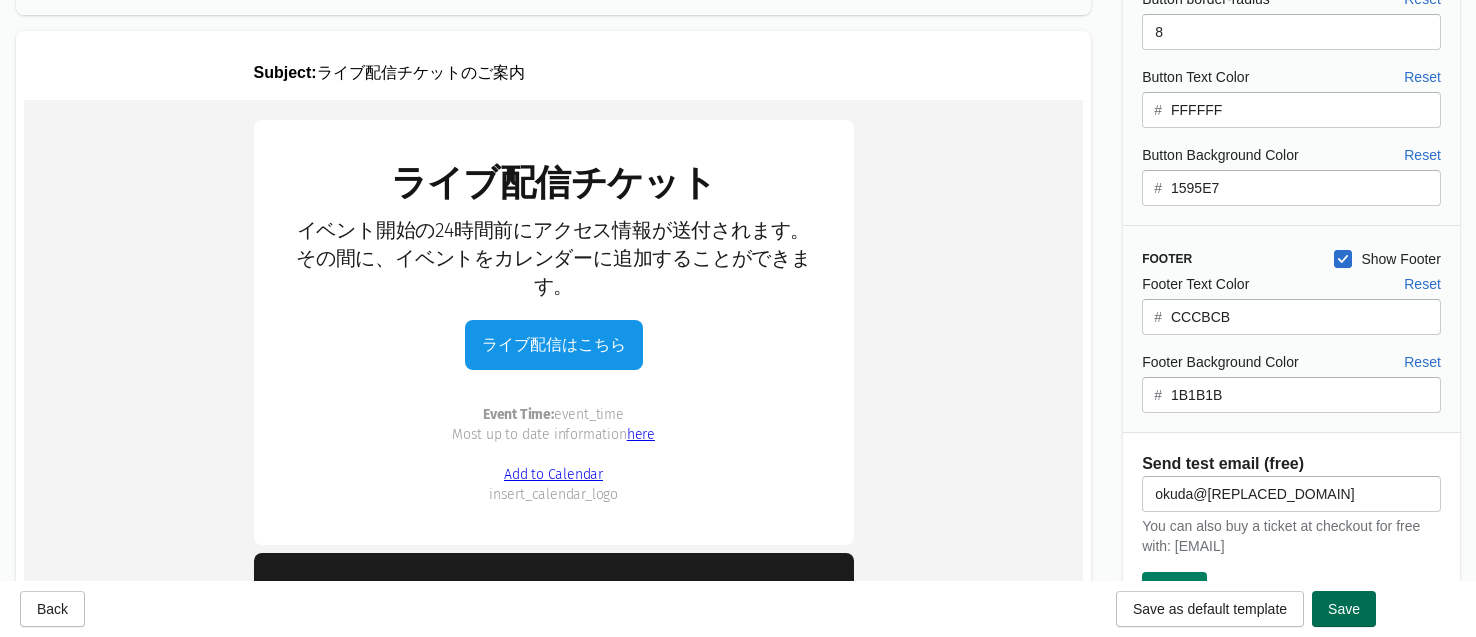 click on "Save" at bounding box center [1344, 609] 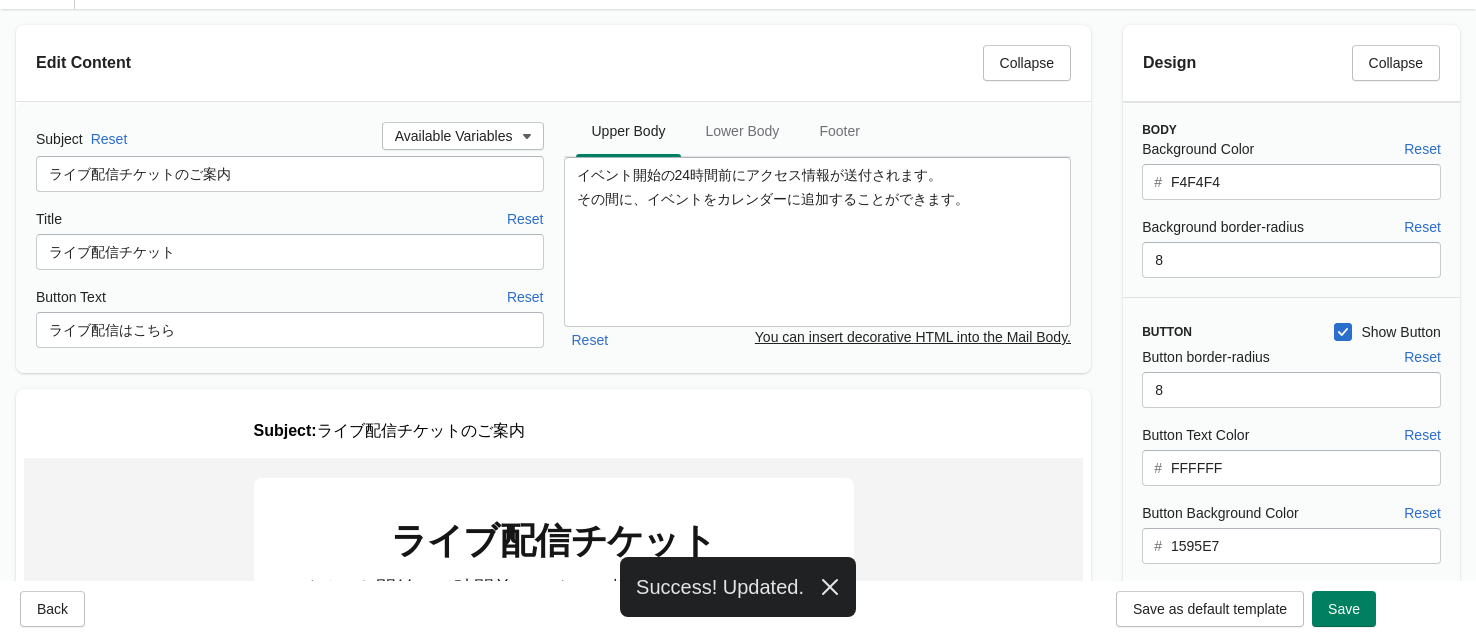 scroll, scrollTop: 0, scrollLeft: 0, axis: both 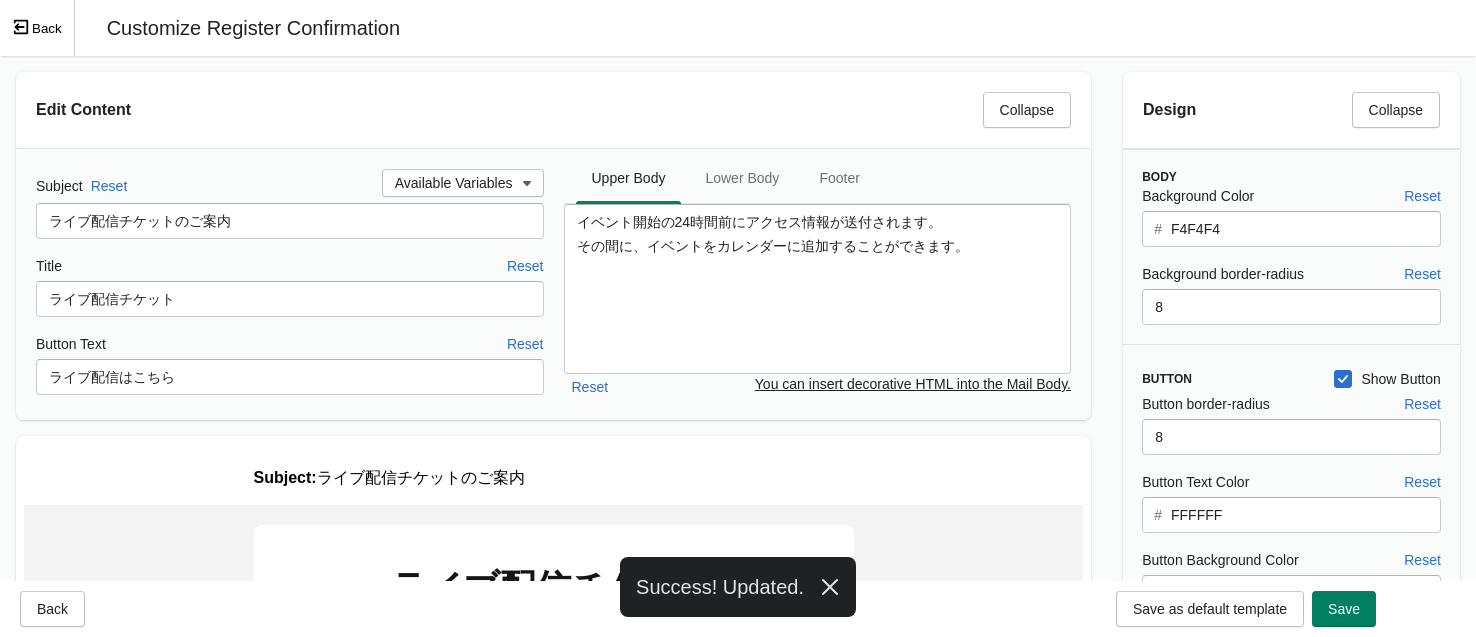 click on "Back" at bounding box center [37, 28] 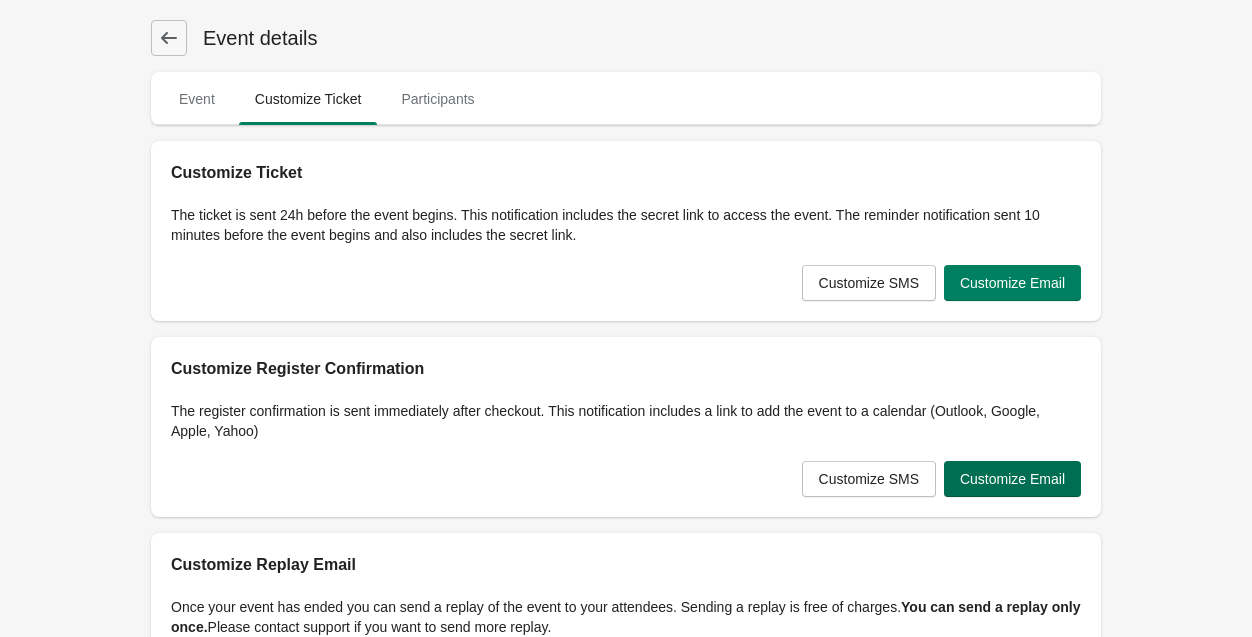 click on "Customize Email" at bounding box center (1012, 479) 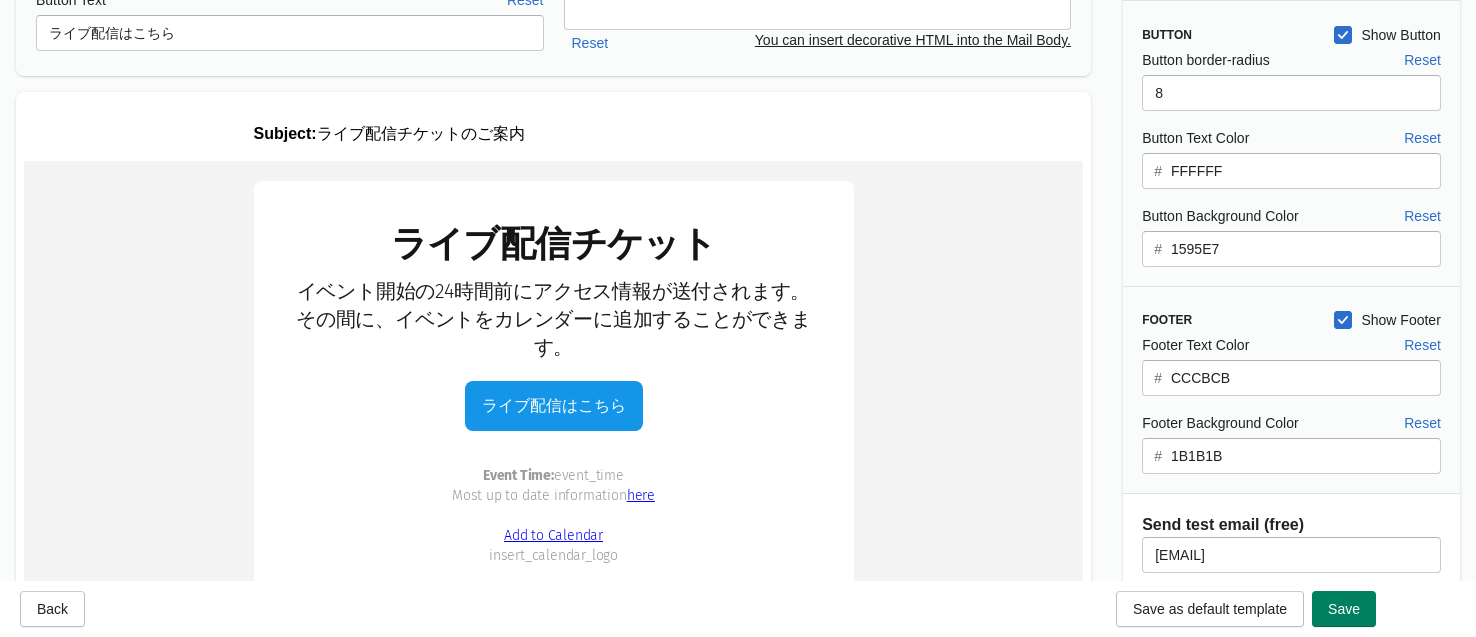 scroll, scrollTop: 357, scrollLeft: 0, axis: vertical 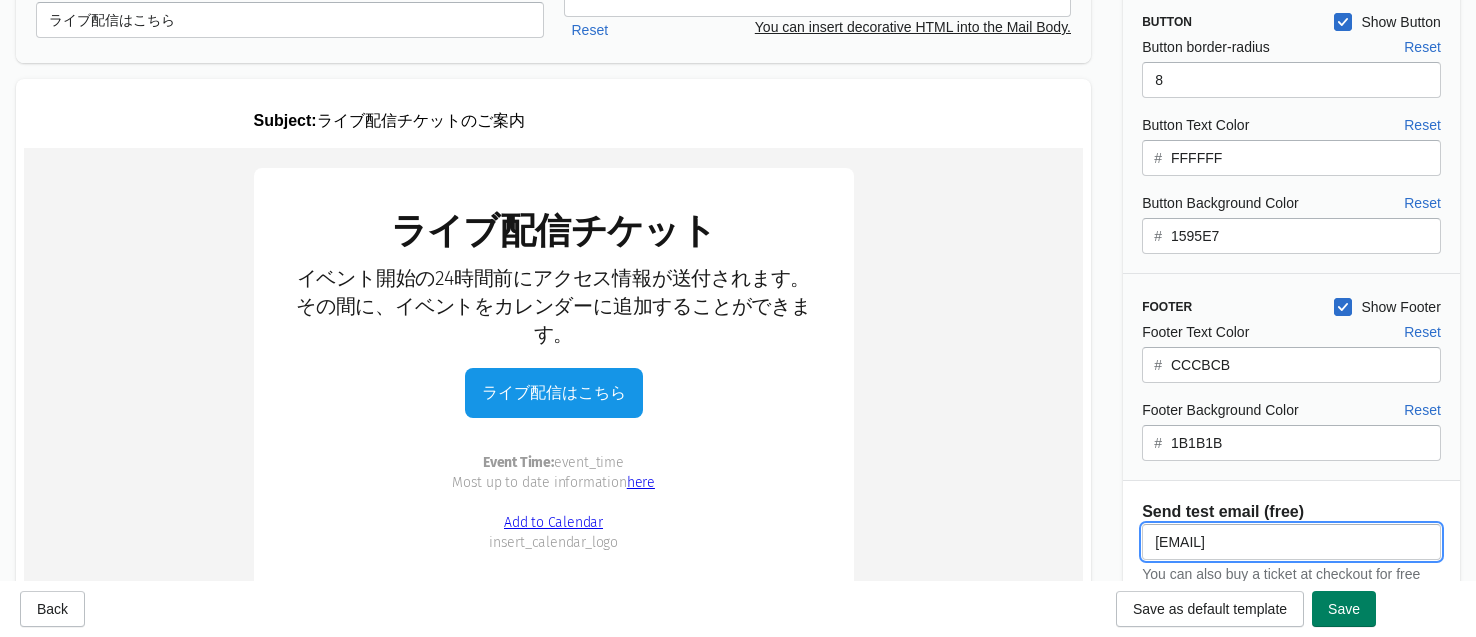 click on "[EMAIL]" at bounding box center (1291, 542) 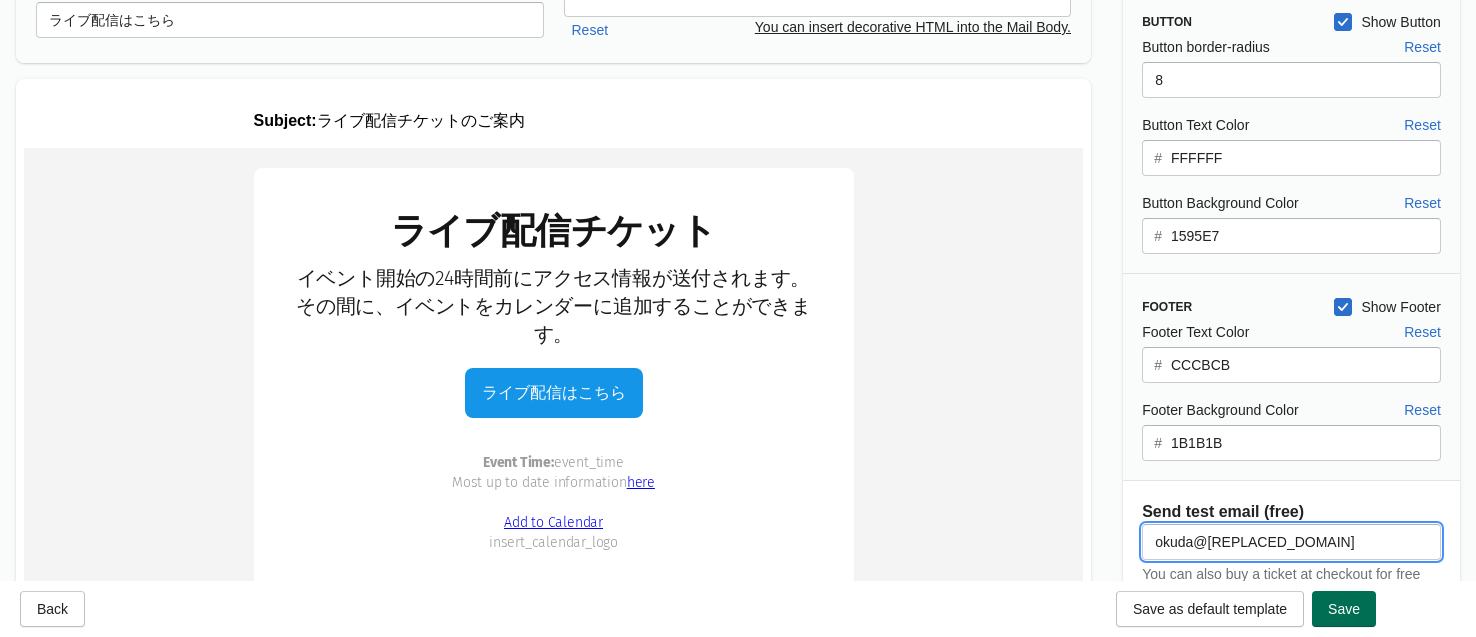 type on "okuda@[REPLACED_DOMAIN]" 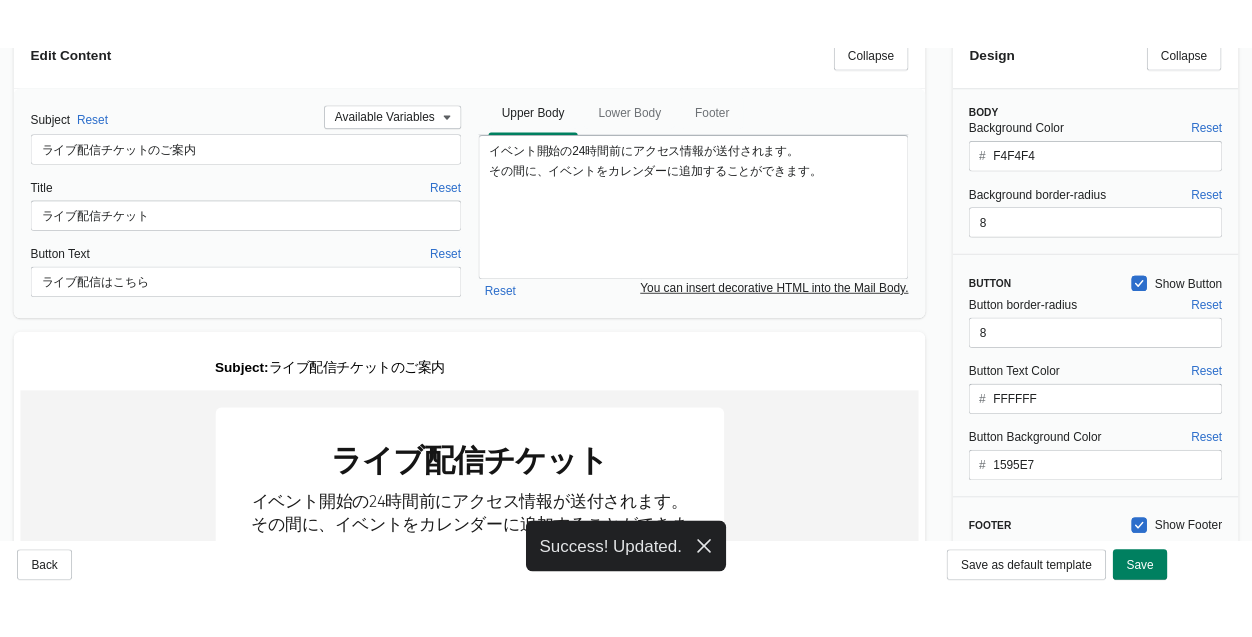 scroll, scrollTop: 0, scrollLeft: 0, axis: both 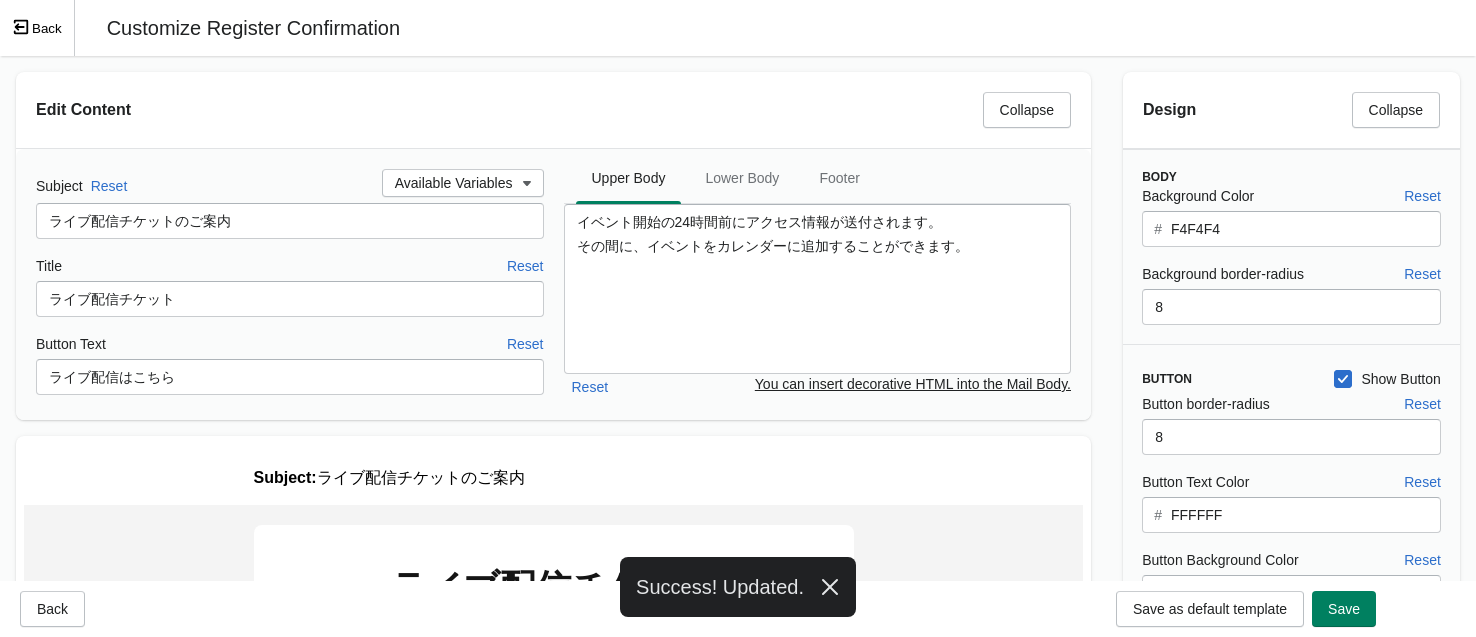 click on "Back" at bounding box center [37, 28] 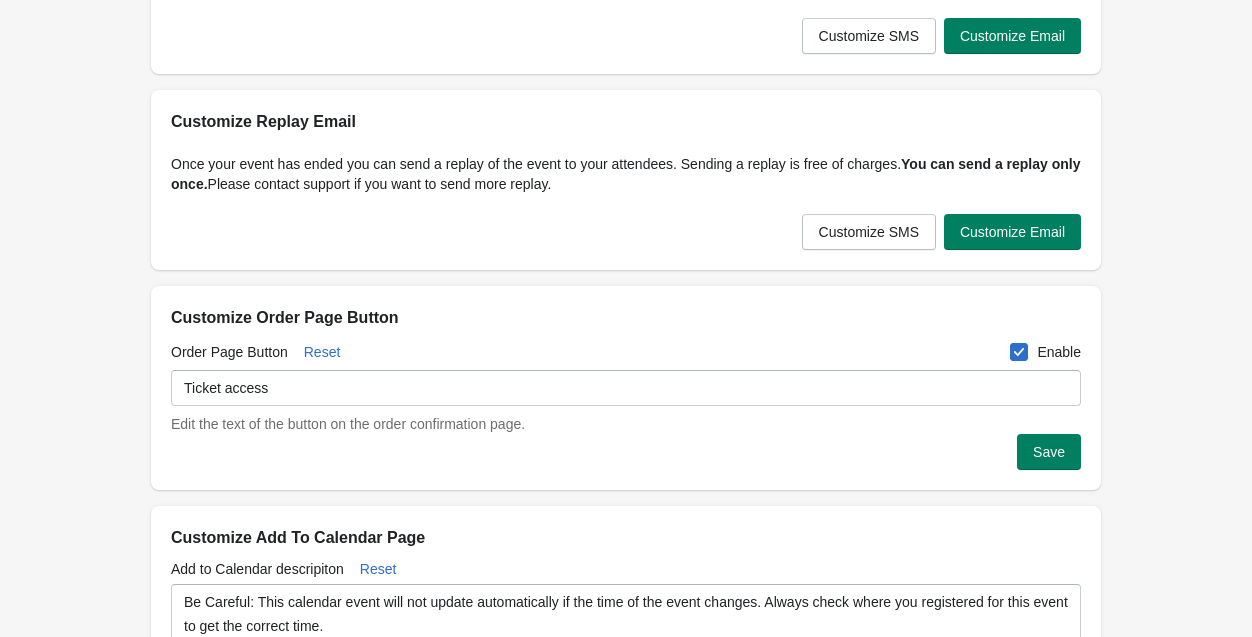 scroll, scrollTop: 509, scrollLeft: 0, axis: vertical 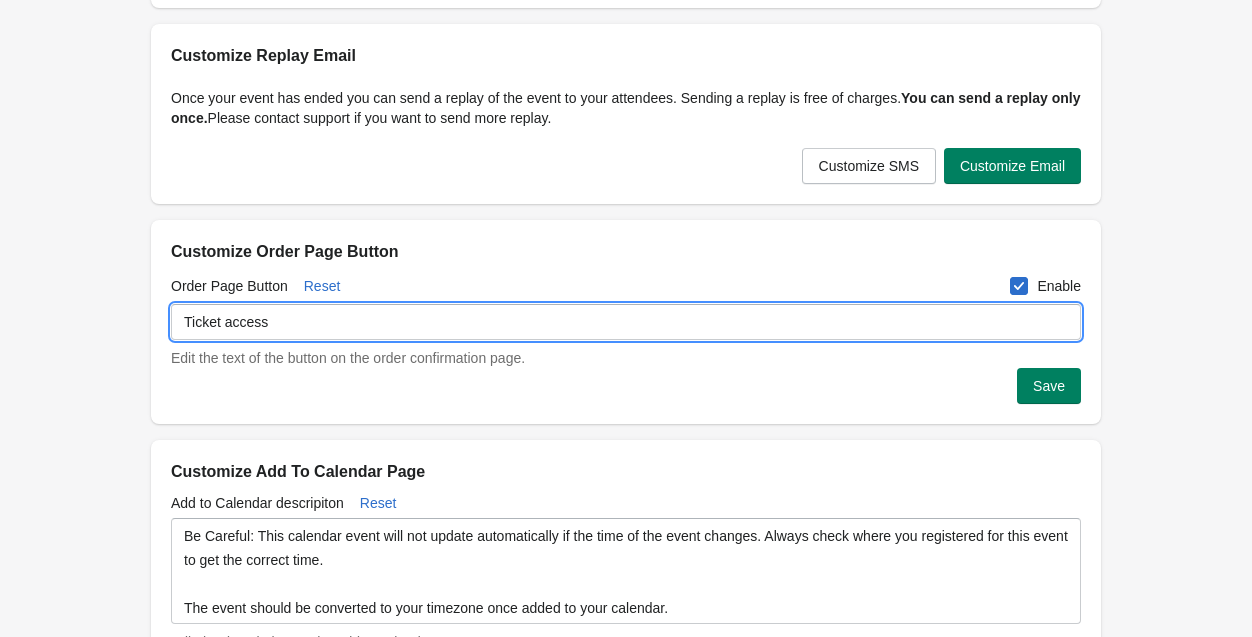 click on "Ticket access" at bounding box center [626, 322] 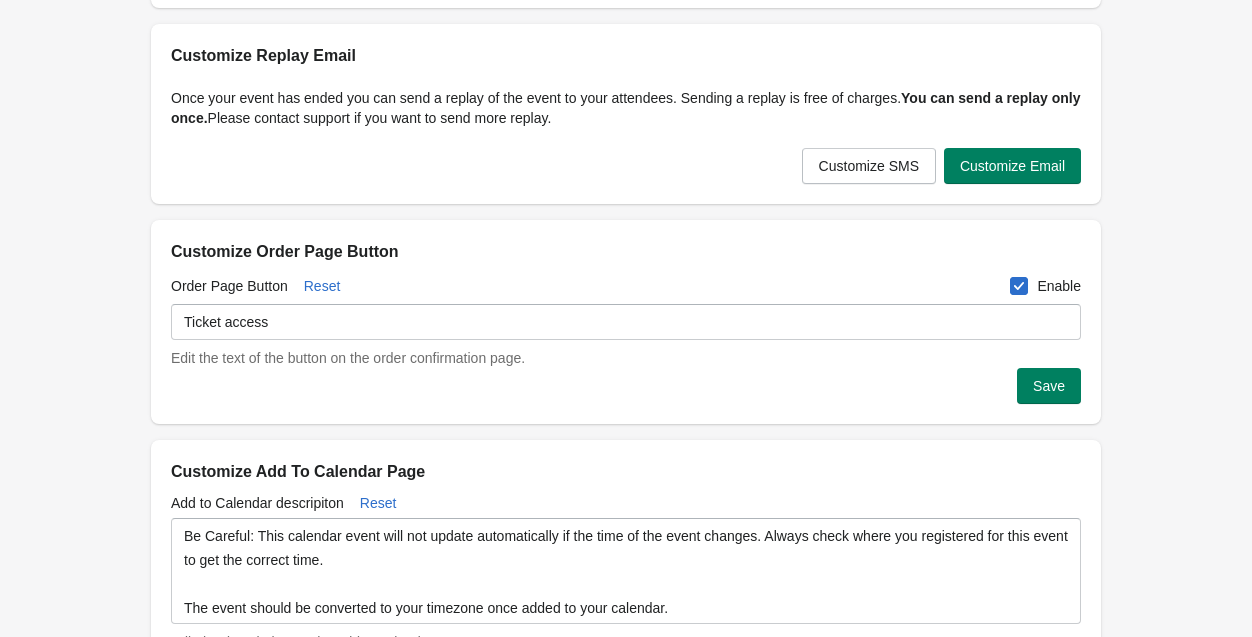 click at bounding box center (1019, 286) 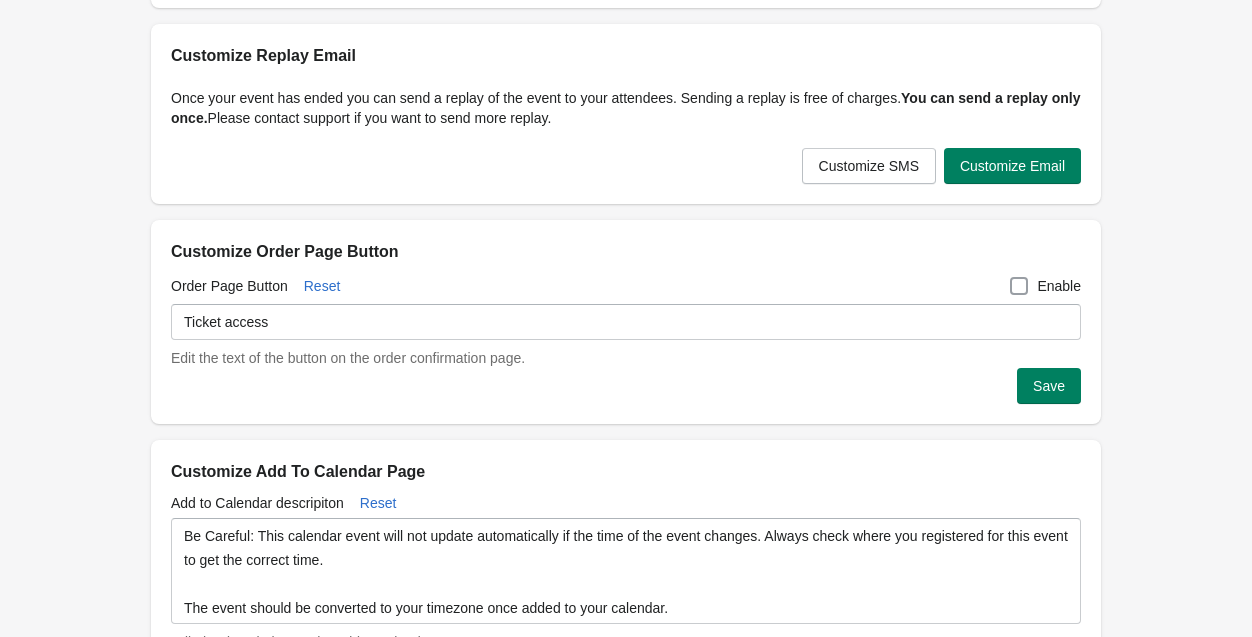 click at bounding box center (1019, 286) 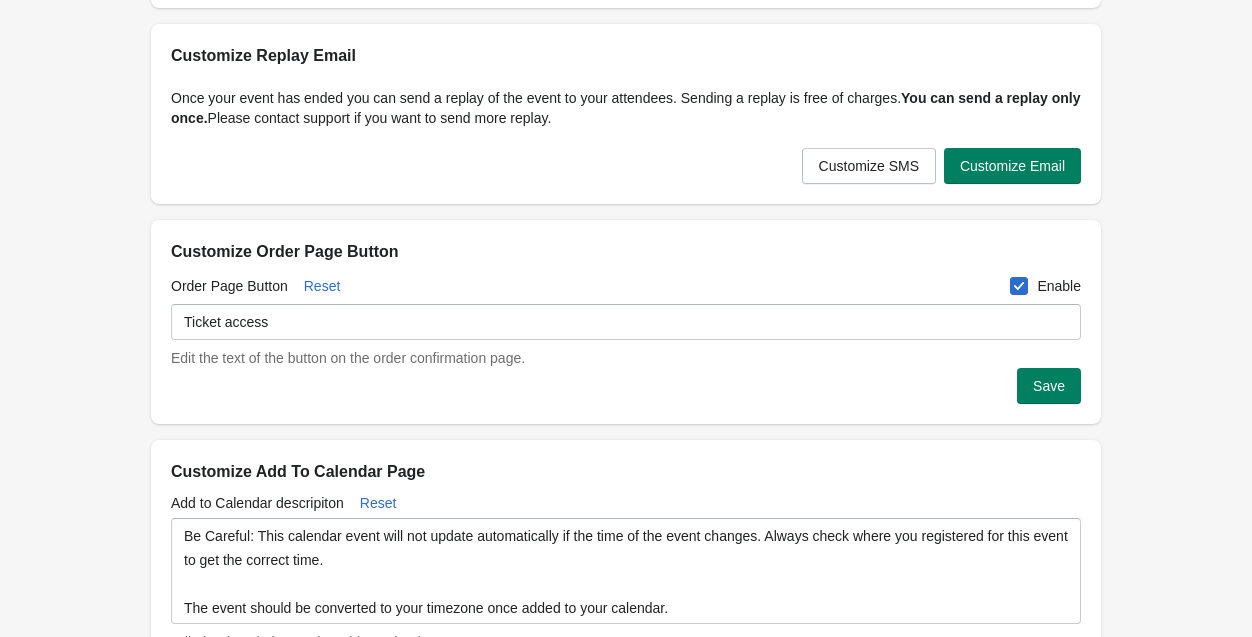 checkbox on "true" 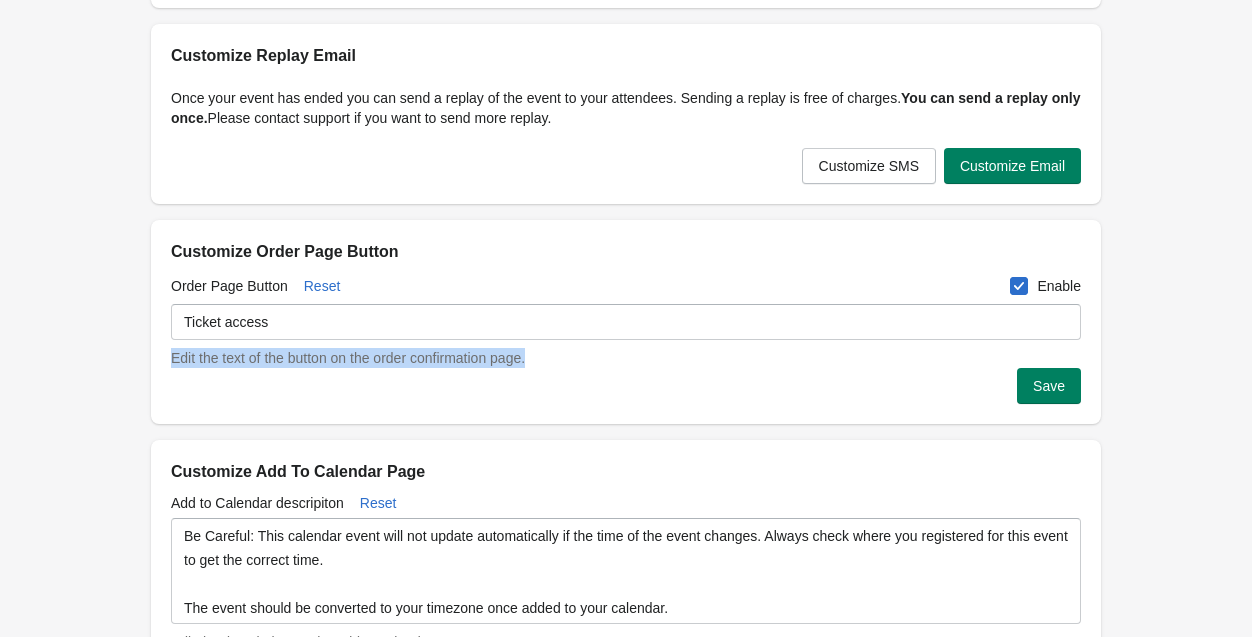 drag, startPoint x: 609, startPoint y: 366, endPoint x: 167, endPoint y: 360, distance: 442.0407 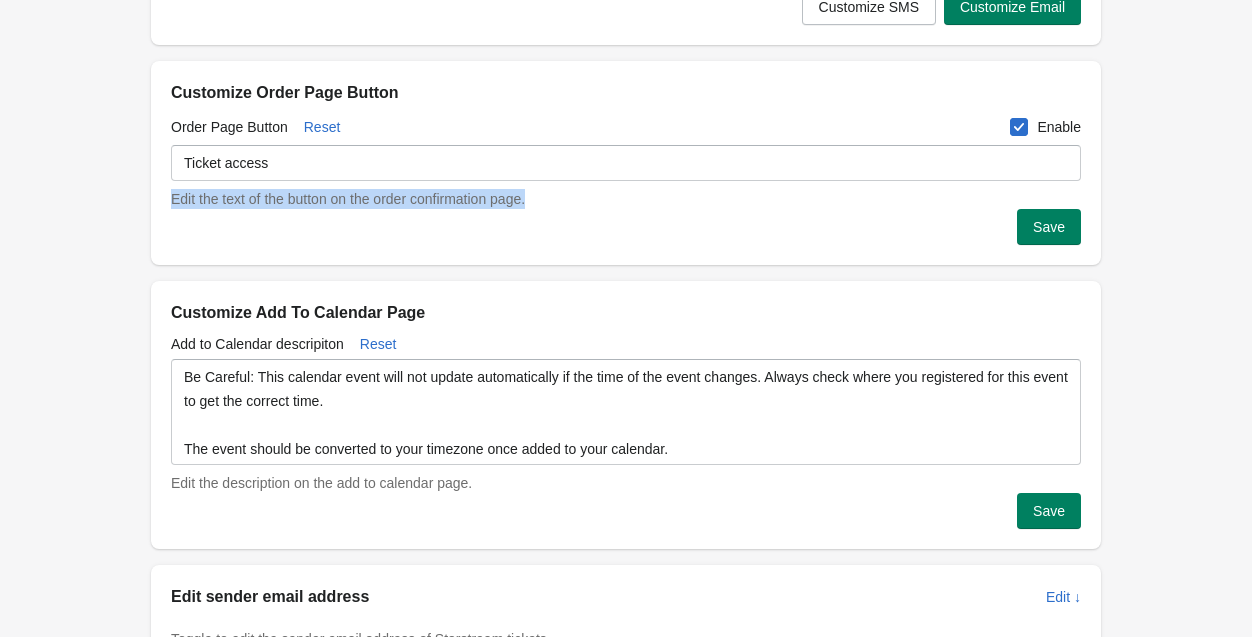 scroll, scrollTop: 782, scrollLeft: 0, axis: vertical 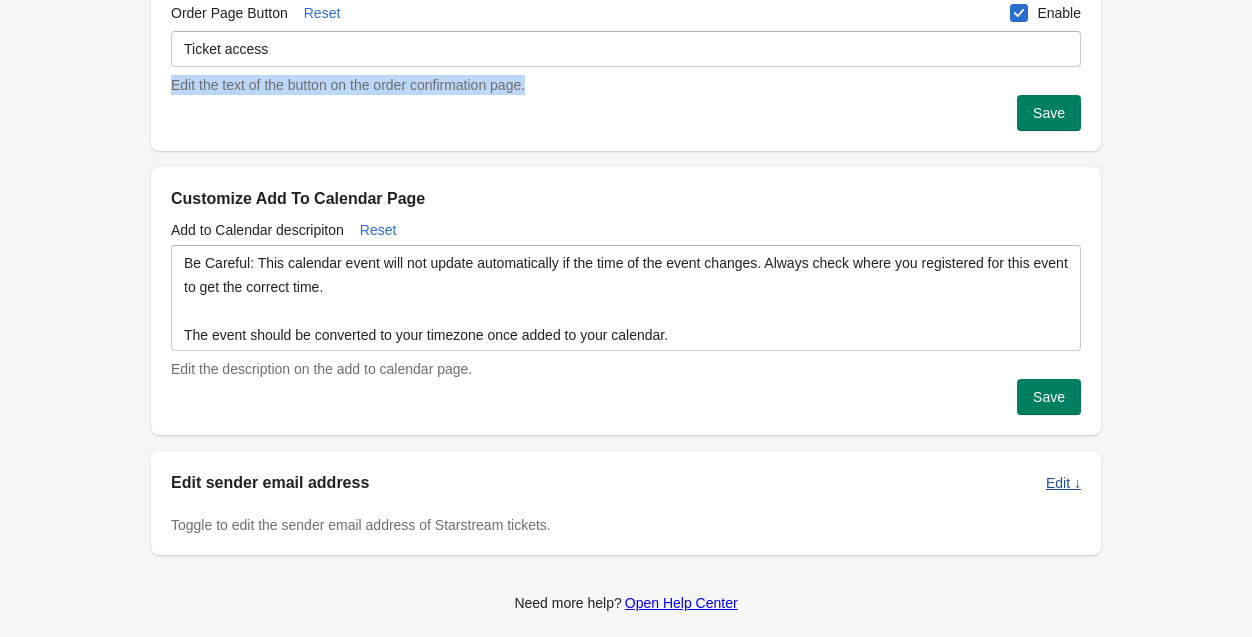 click on "Edit ↓" at bounding box center [1063, 483] 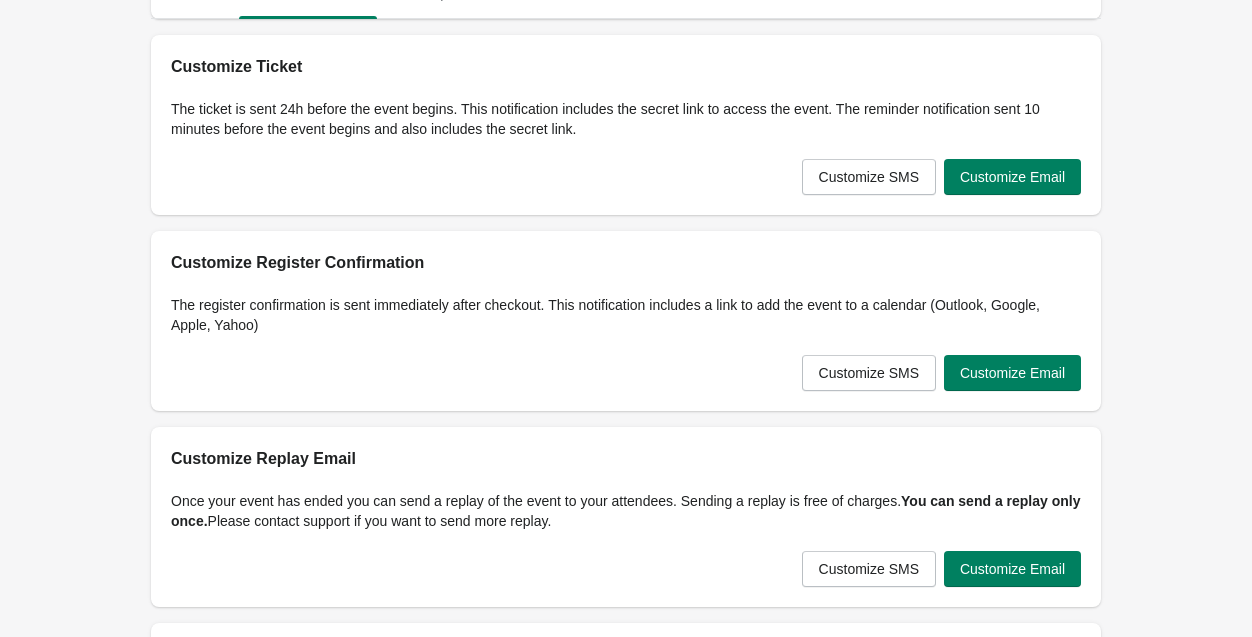 scroll, scrollTop: 0, scrollLeft: 0, axis: both 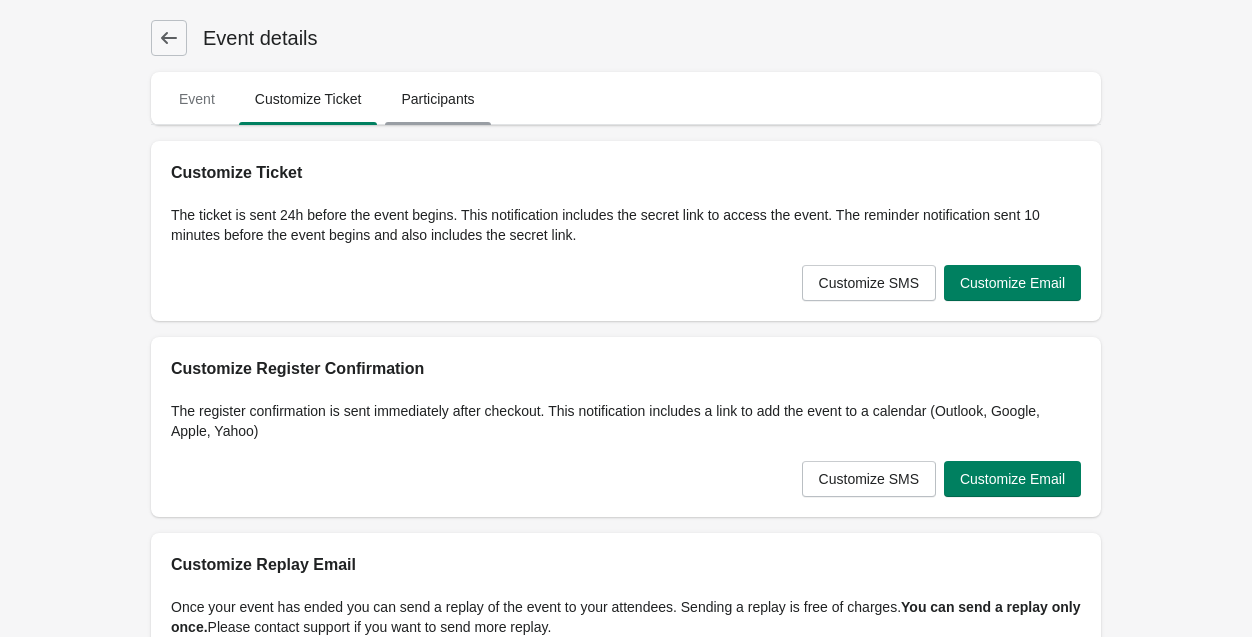 click on "Participants" at bounding box center [437, 99] 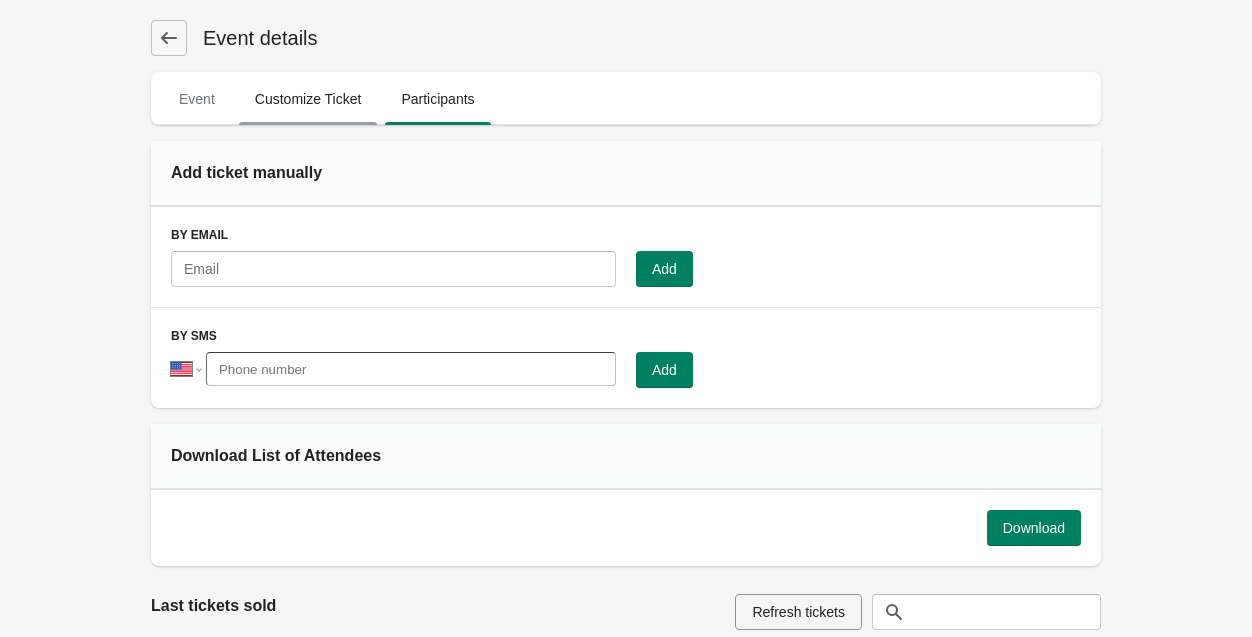 click on "Customize Ticket" at bounding box center [308, 99] 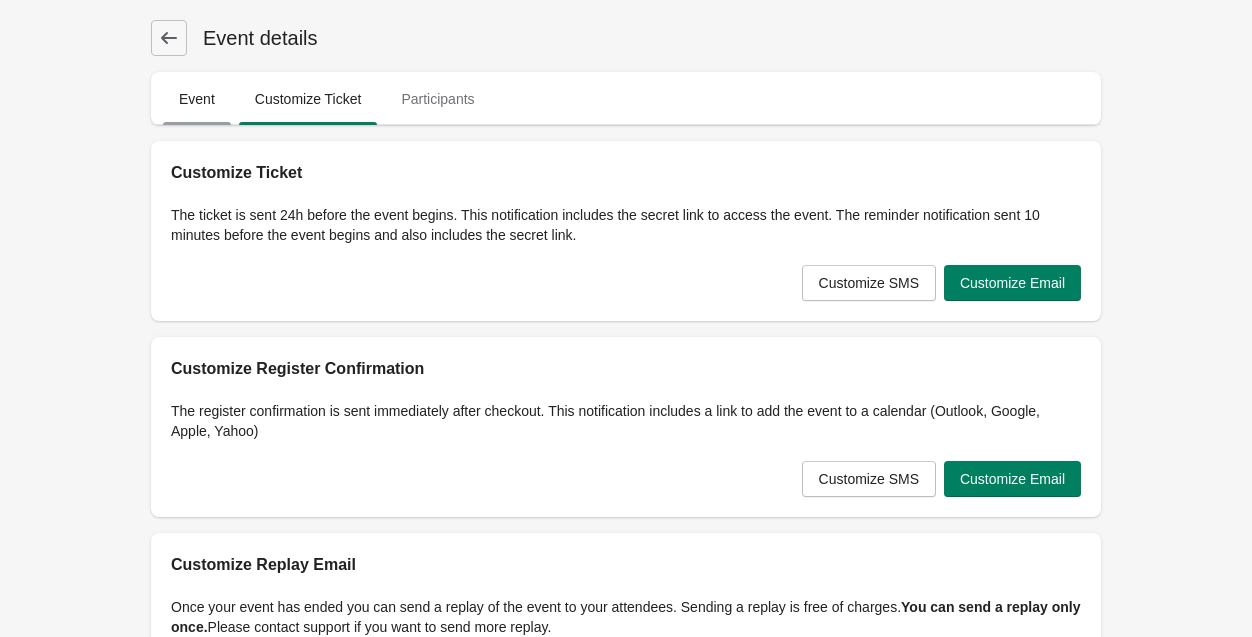 click on "Event" at bounding box center [197, 99] 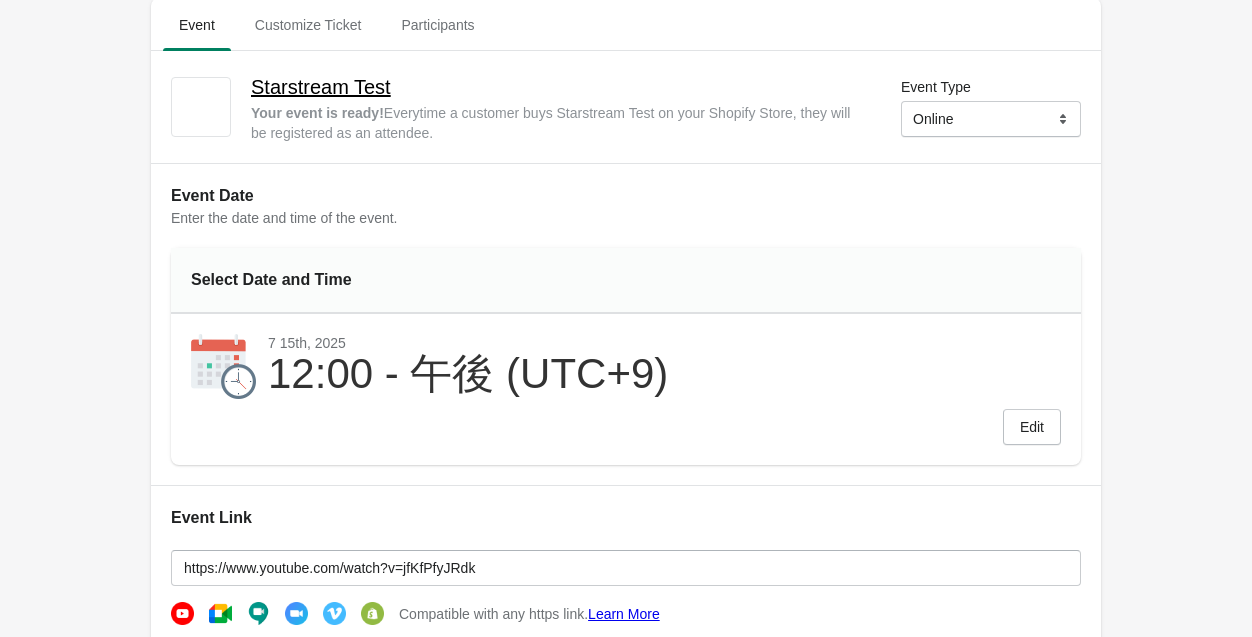 scroll, scrollTop: 0, scrollLeft: 0, axis: both 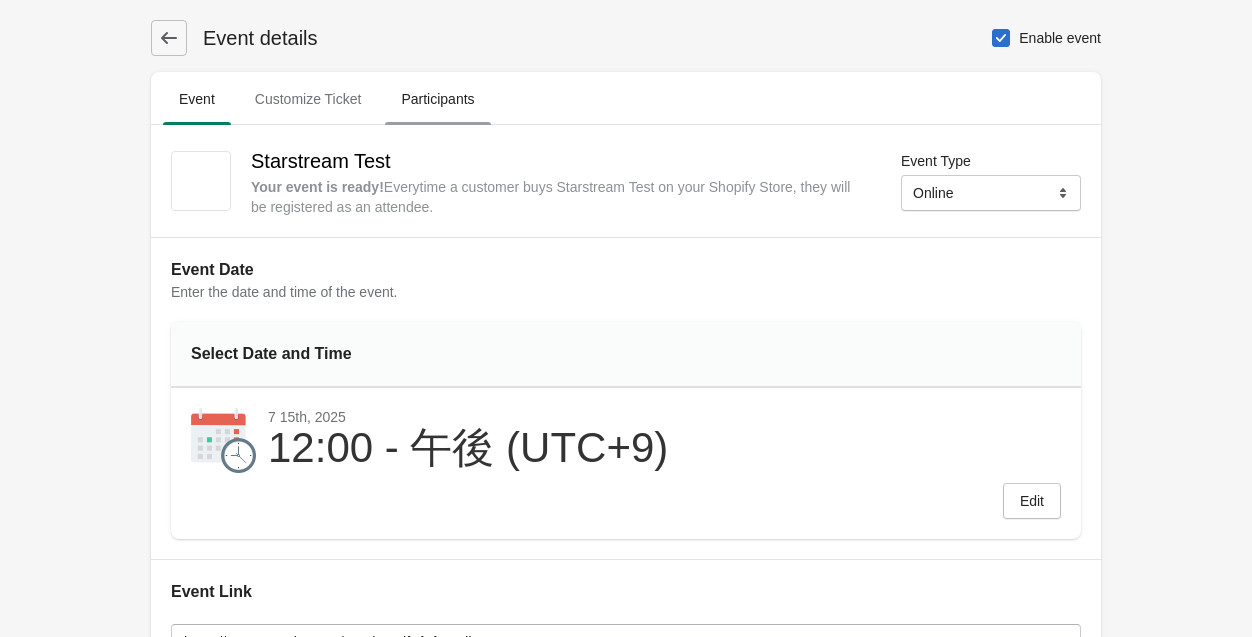 click on "Participants" at bounding box center (437, 99) 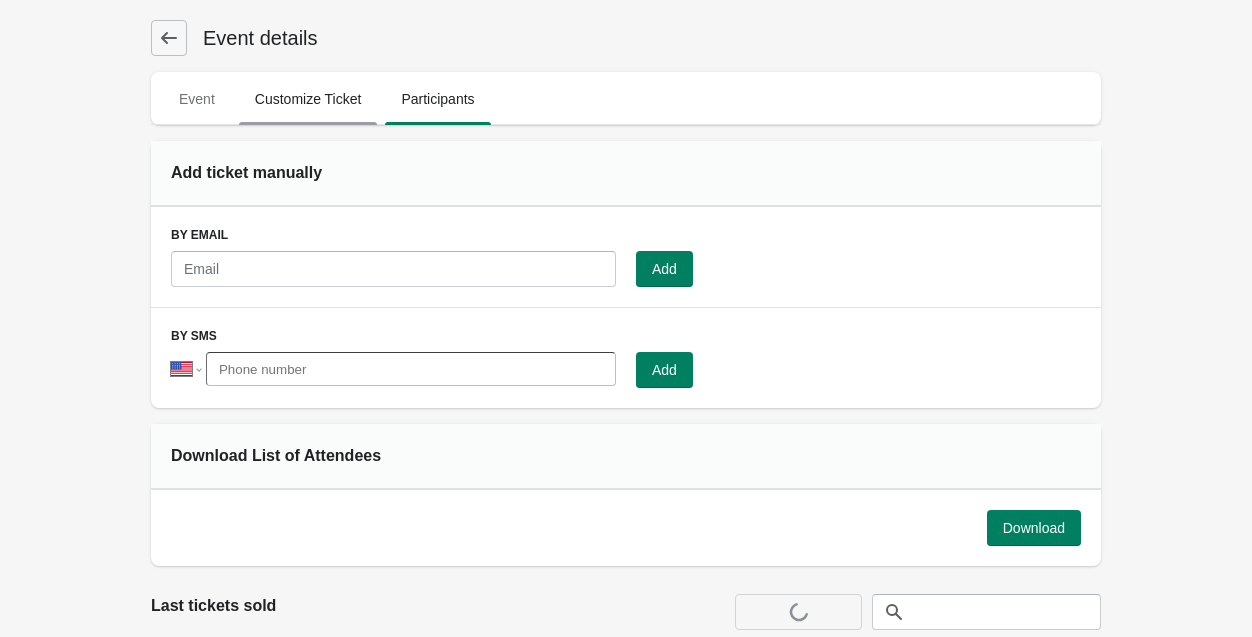 click on "Customize Ticket" at bounding box center (308, 99) 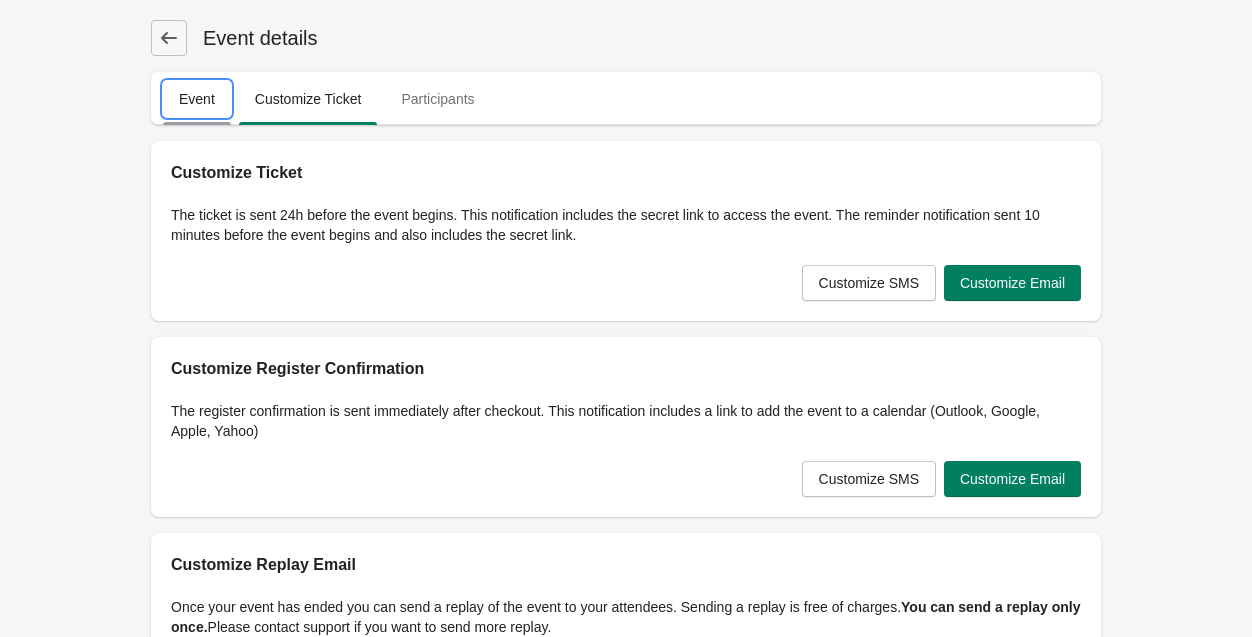 click on "Event" at bounding box center (197, 99) 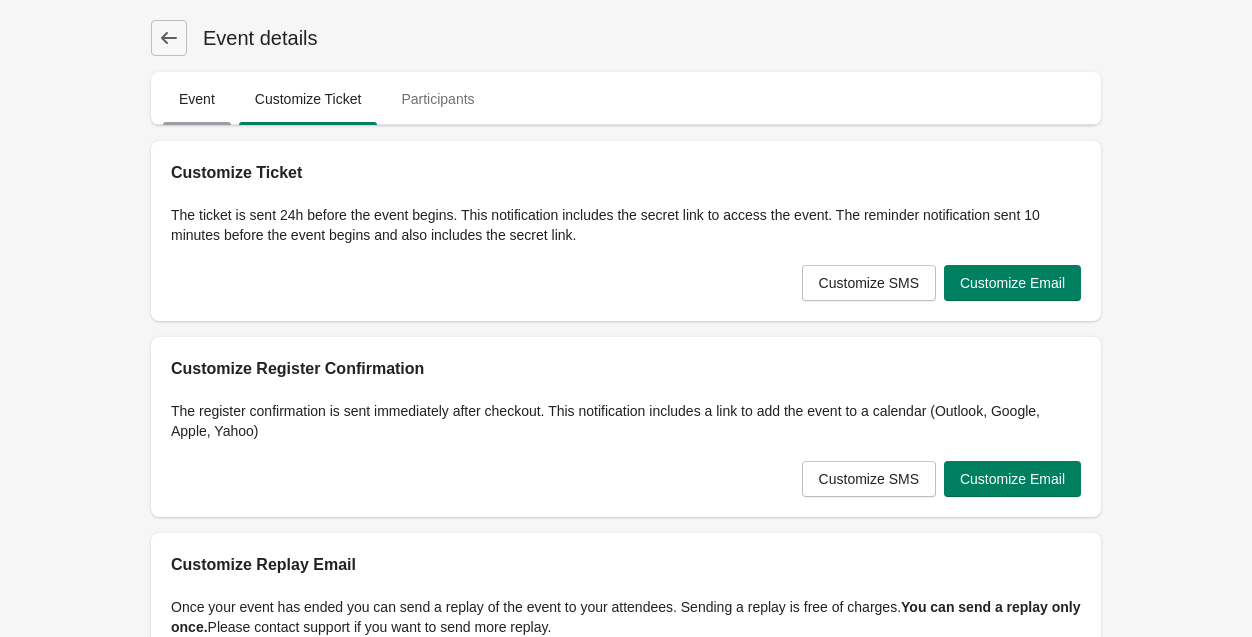 select on "US" 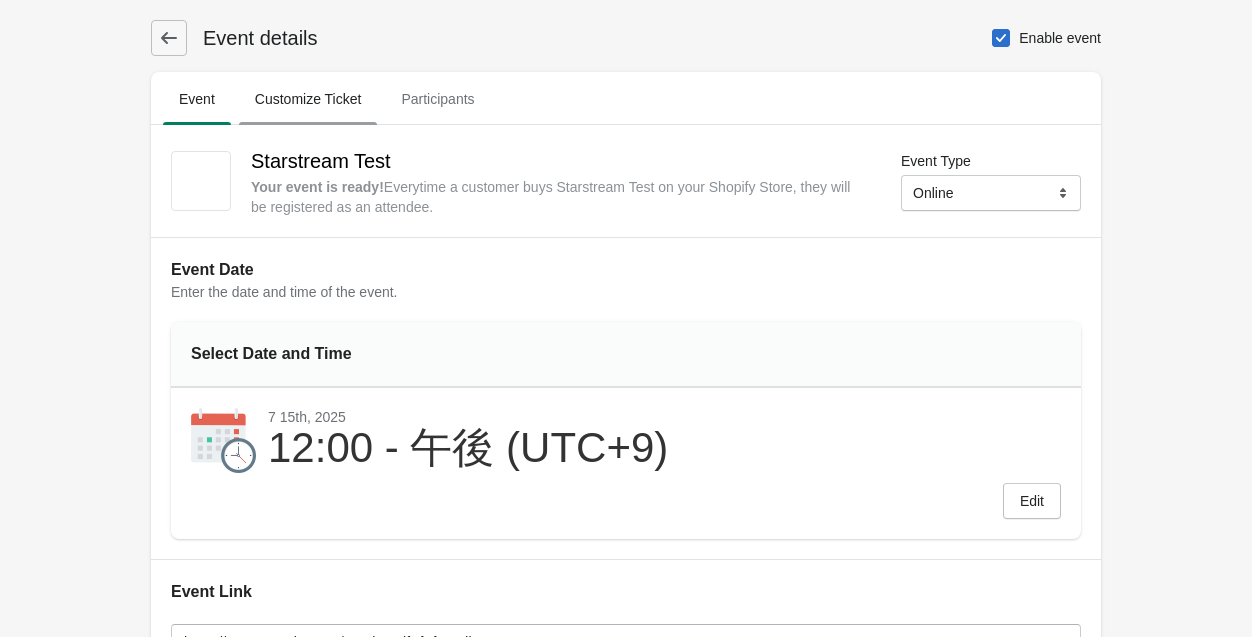 click on "Customize Ticket" at bounding box center (308, 99) 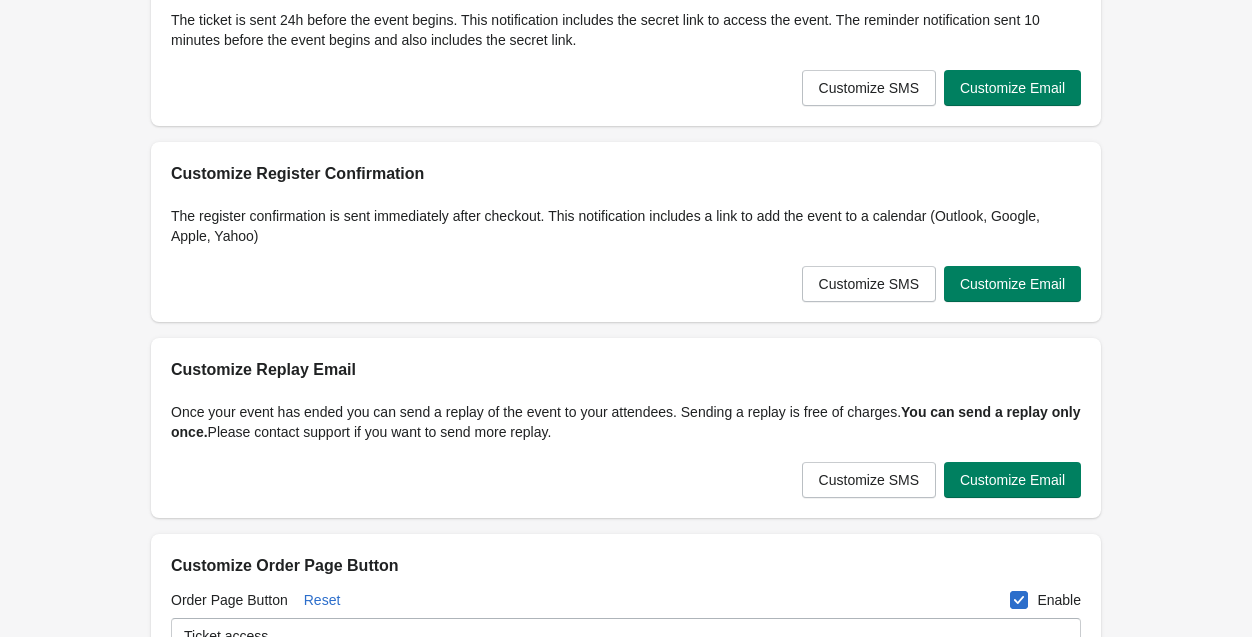 scroll, scrollTop: 95, scrollLeft: 0, axis: vertical 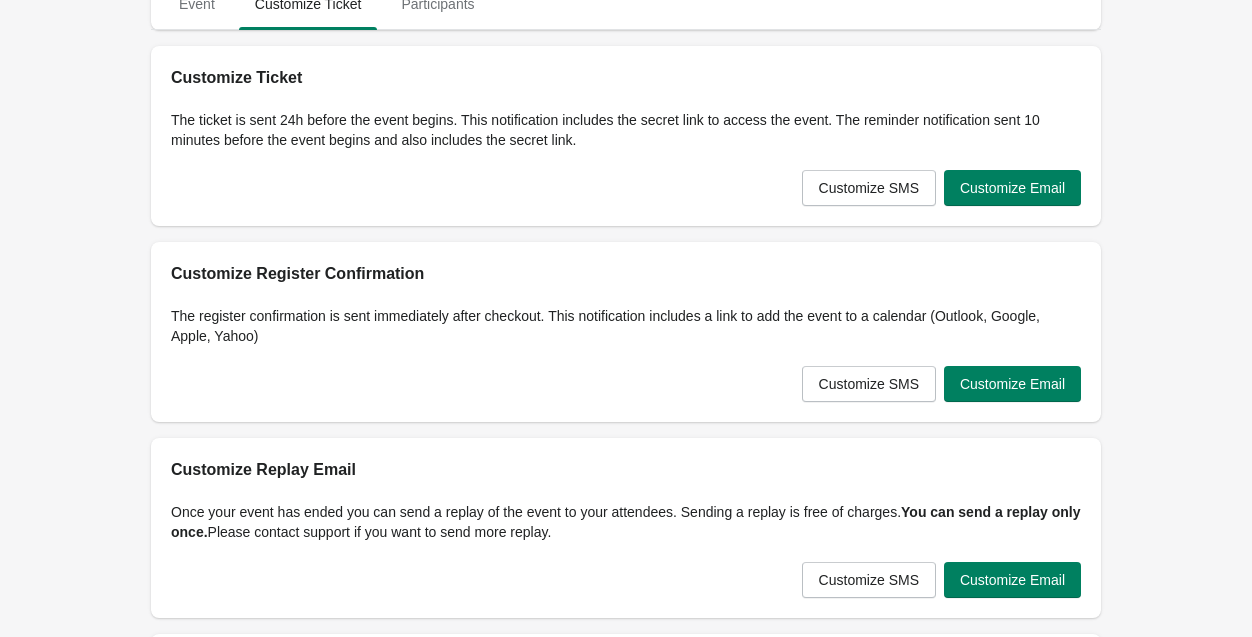 click on "Customize SMS Customize Email" at bounding box center (937, 184) 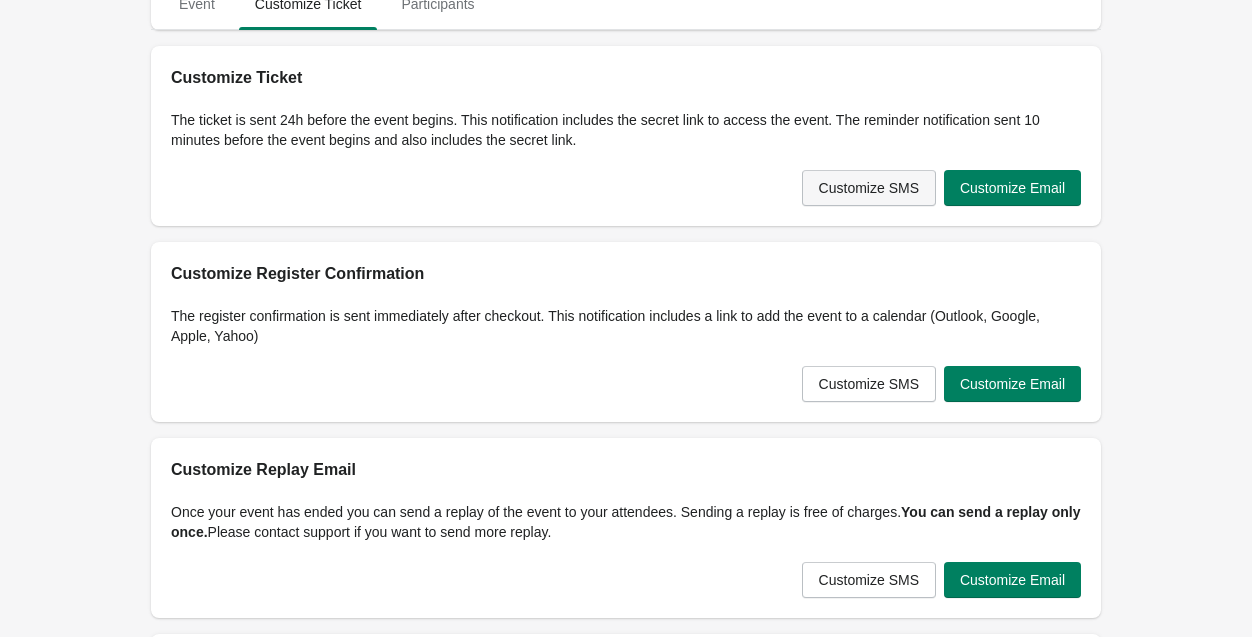 click on "Customize SMS" at bounding box center [869, 188] 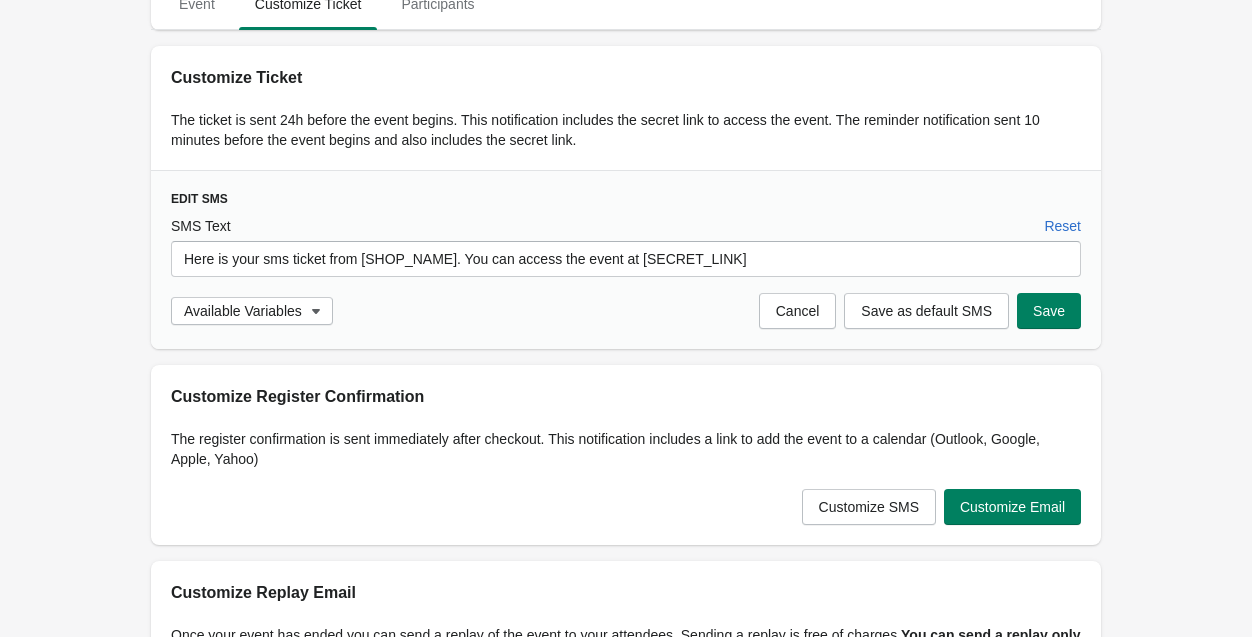 scroll, scrollTop: 0, scrollLeft: 0, axis: both 